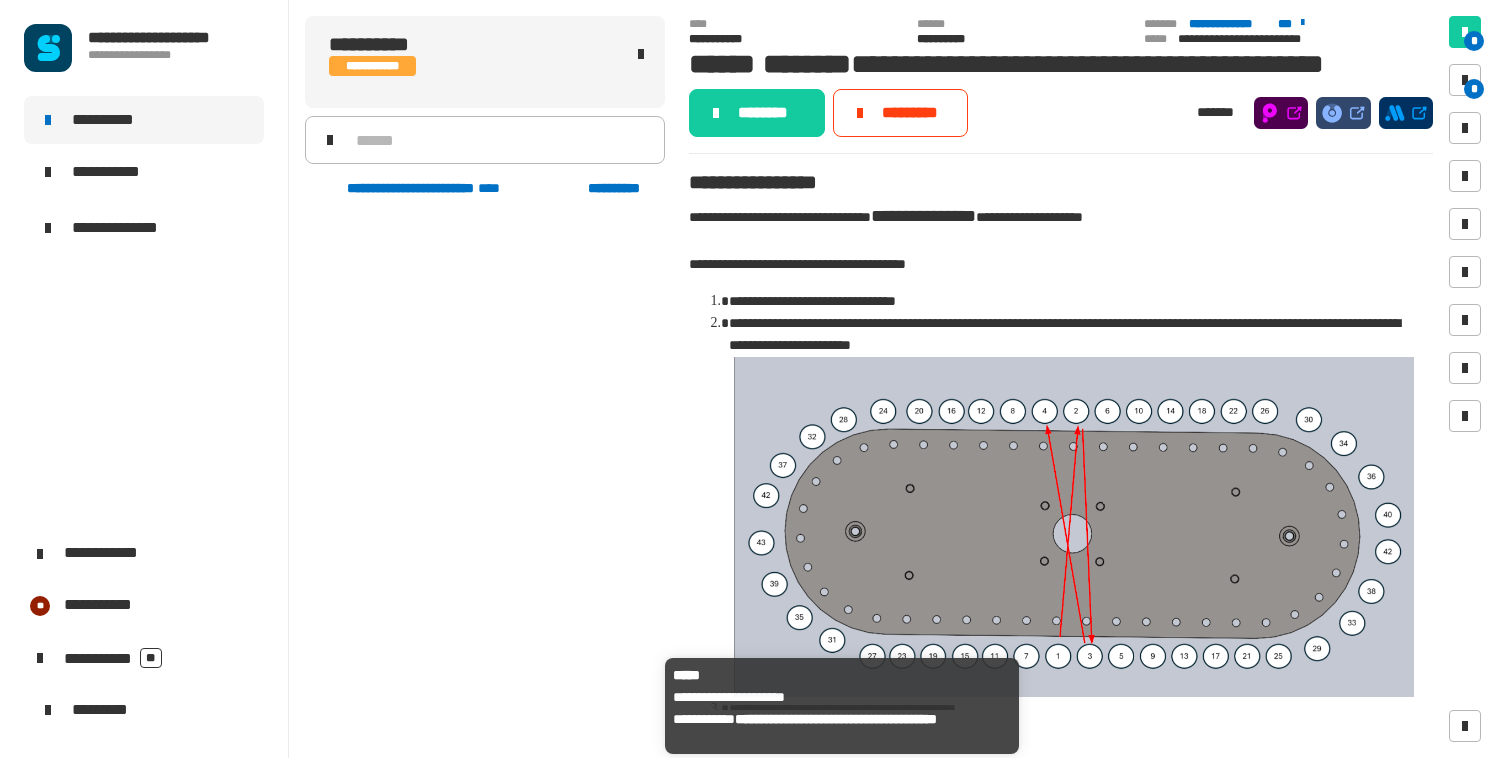 scroll, scrollTop: 0, scrollLeft: 0, axis: both 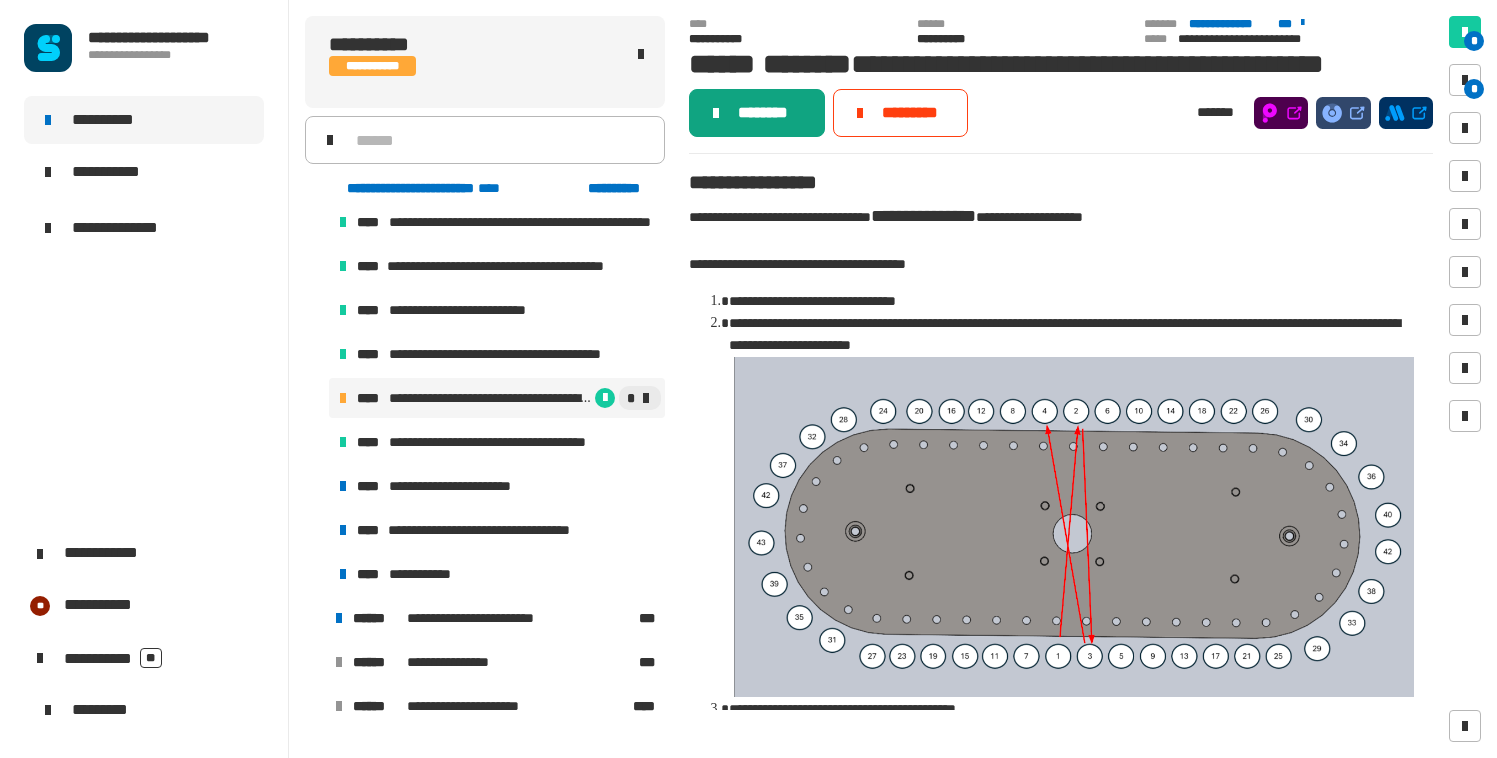 click on "********" 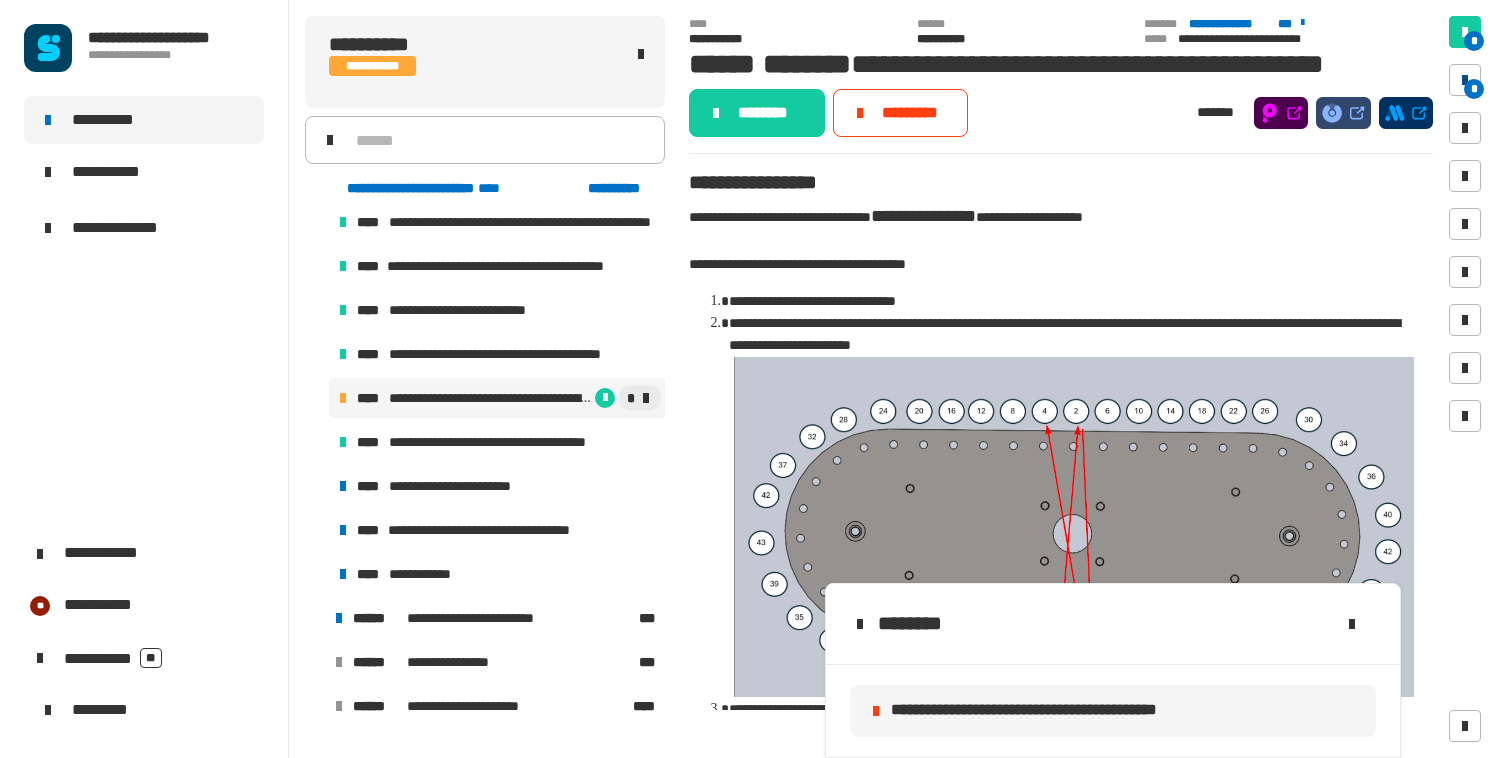click on "*" at bounding box center [1465, 80] 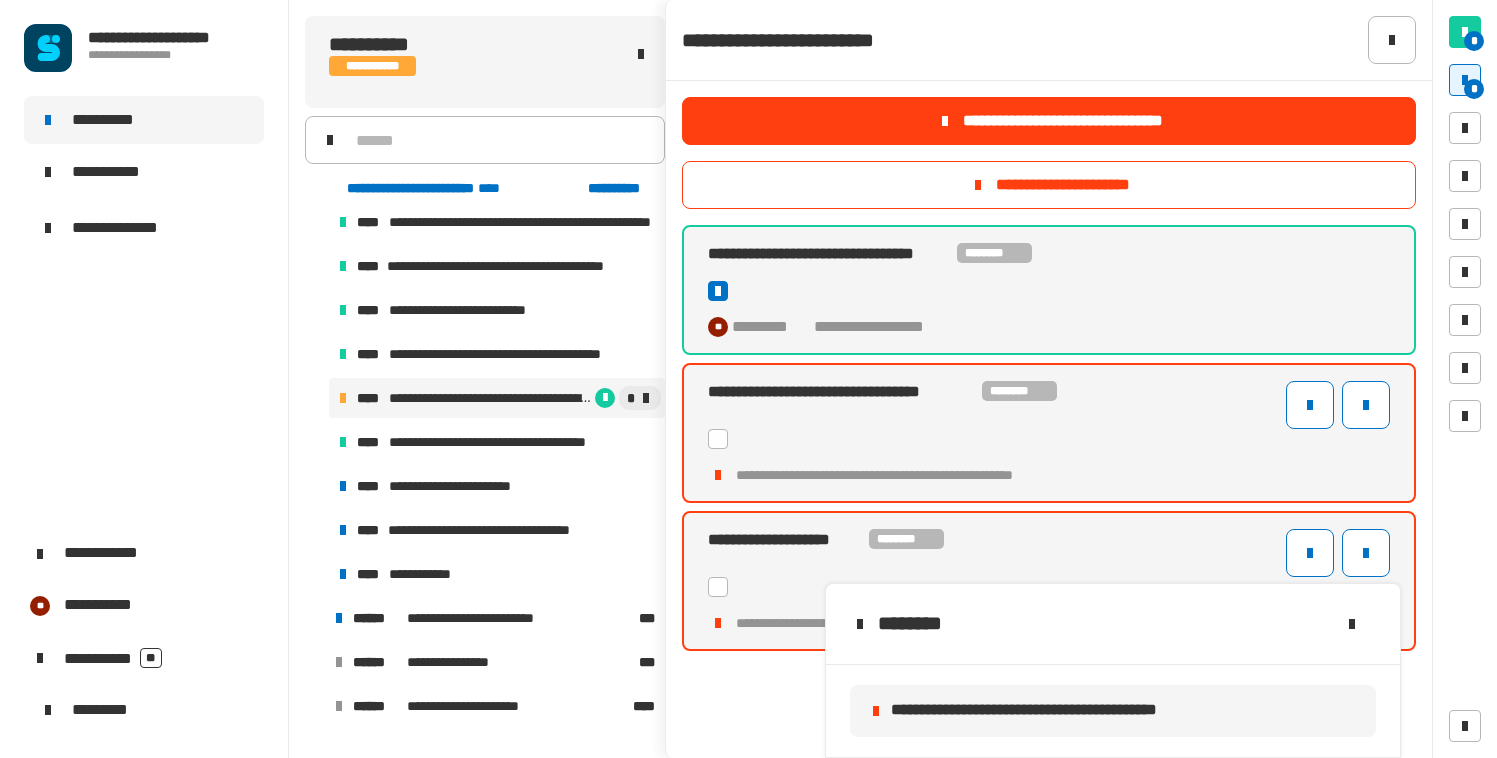 click 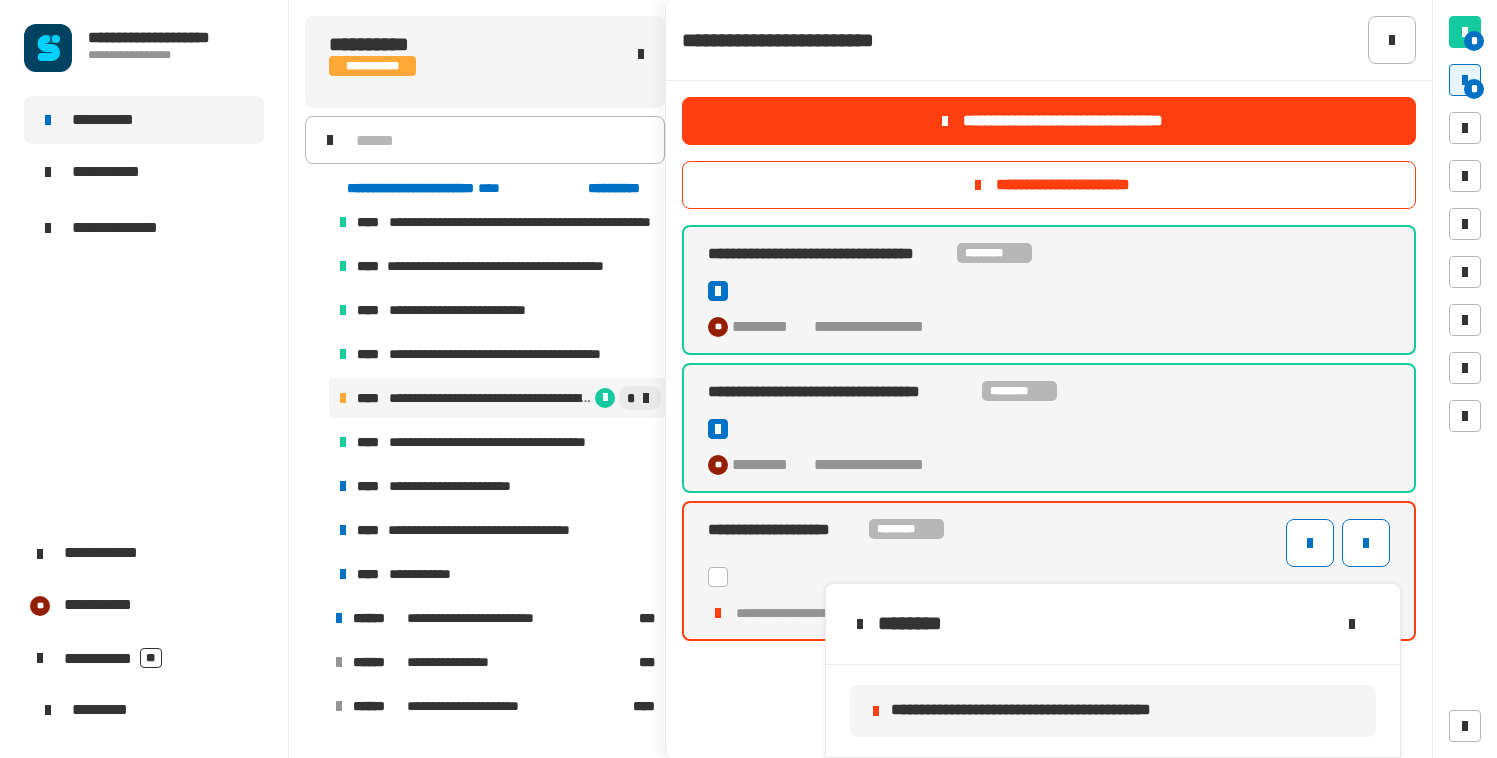 click 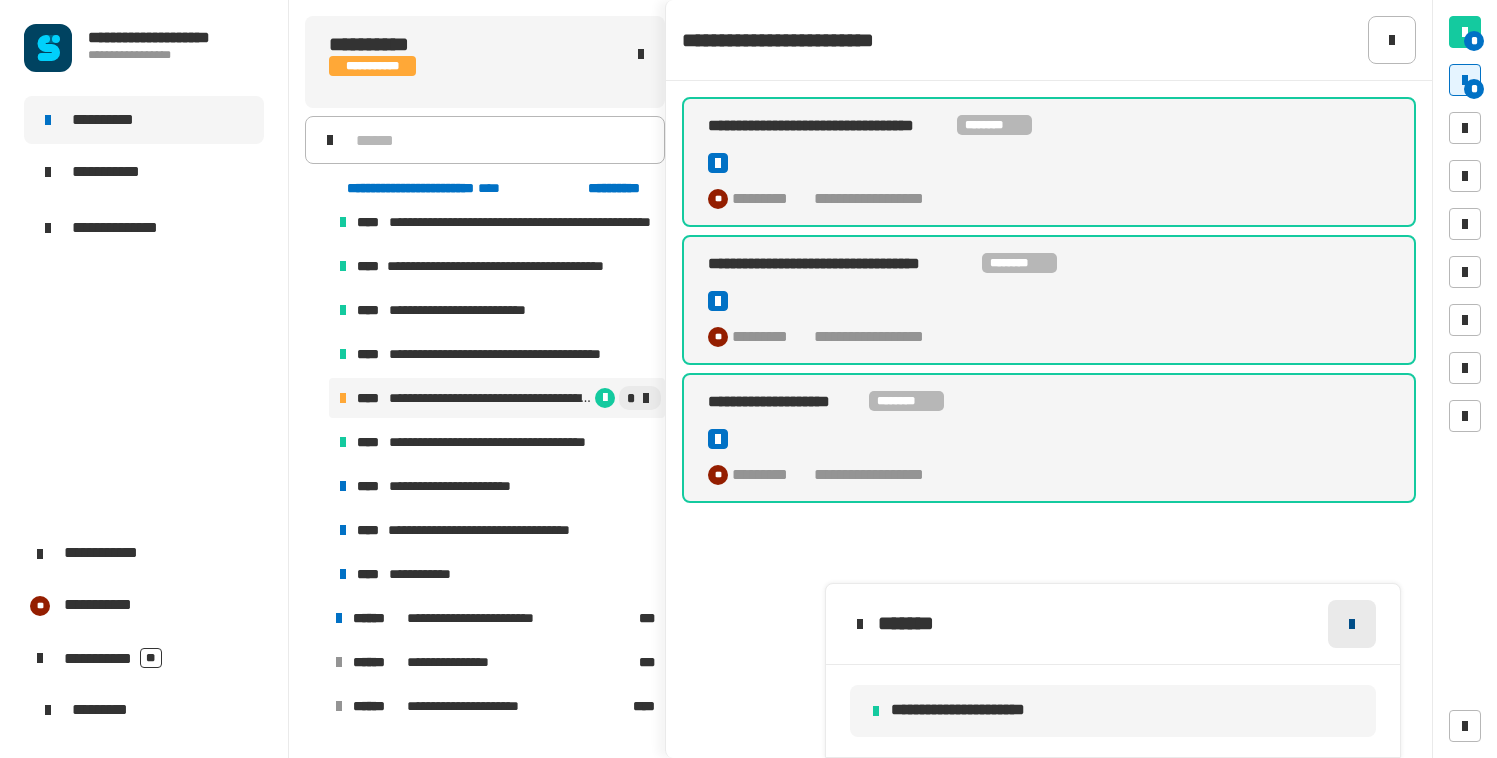 click 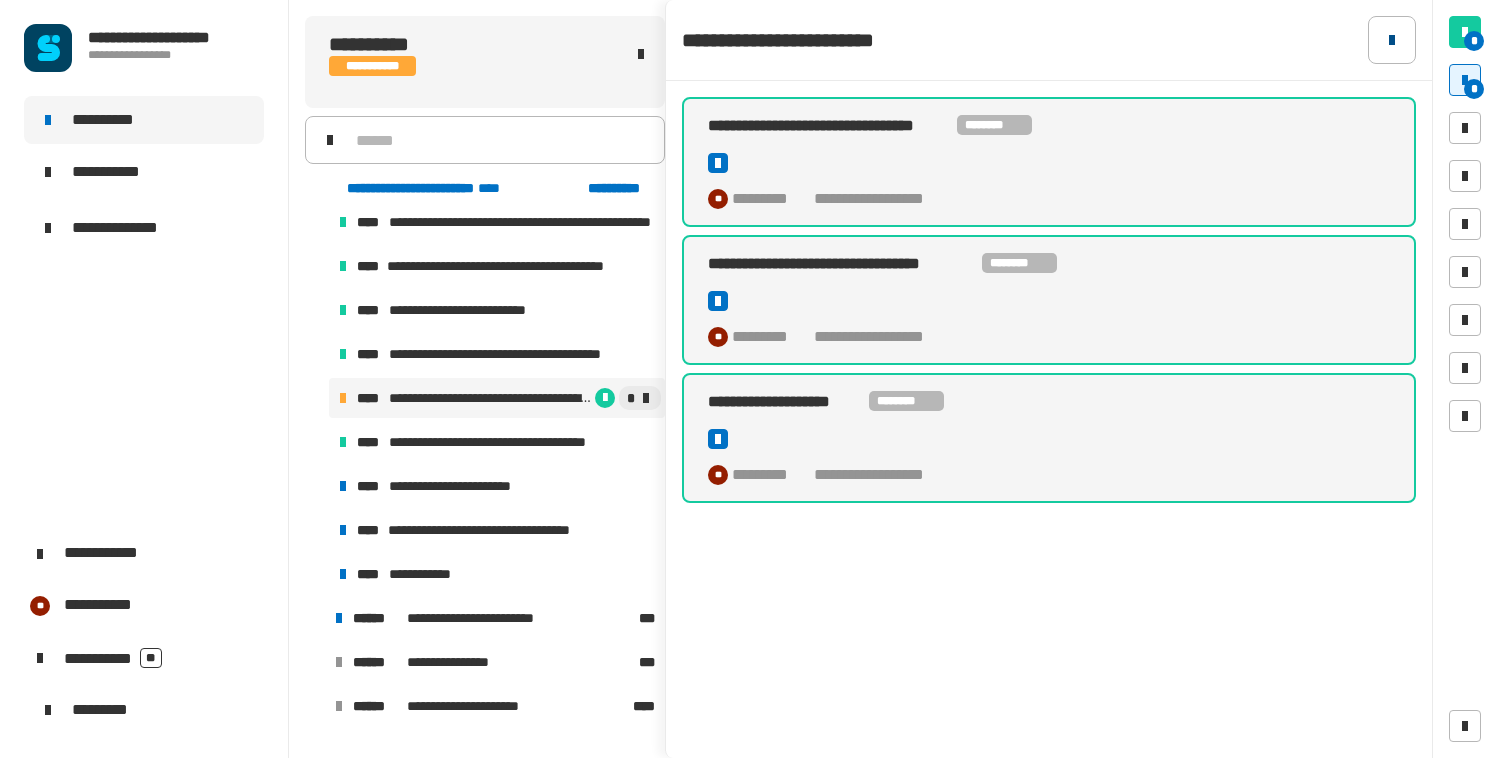 click 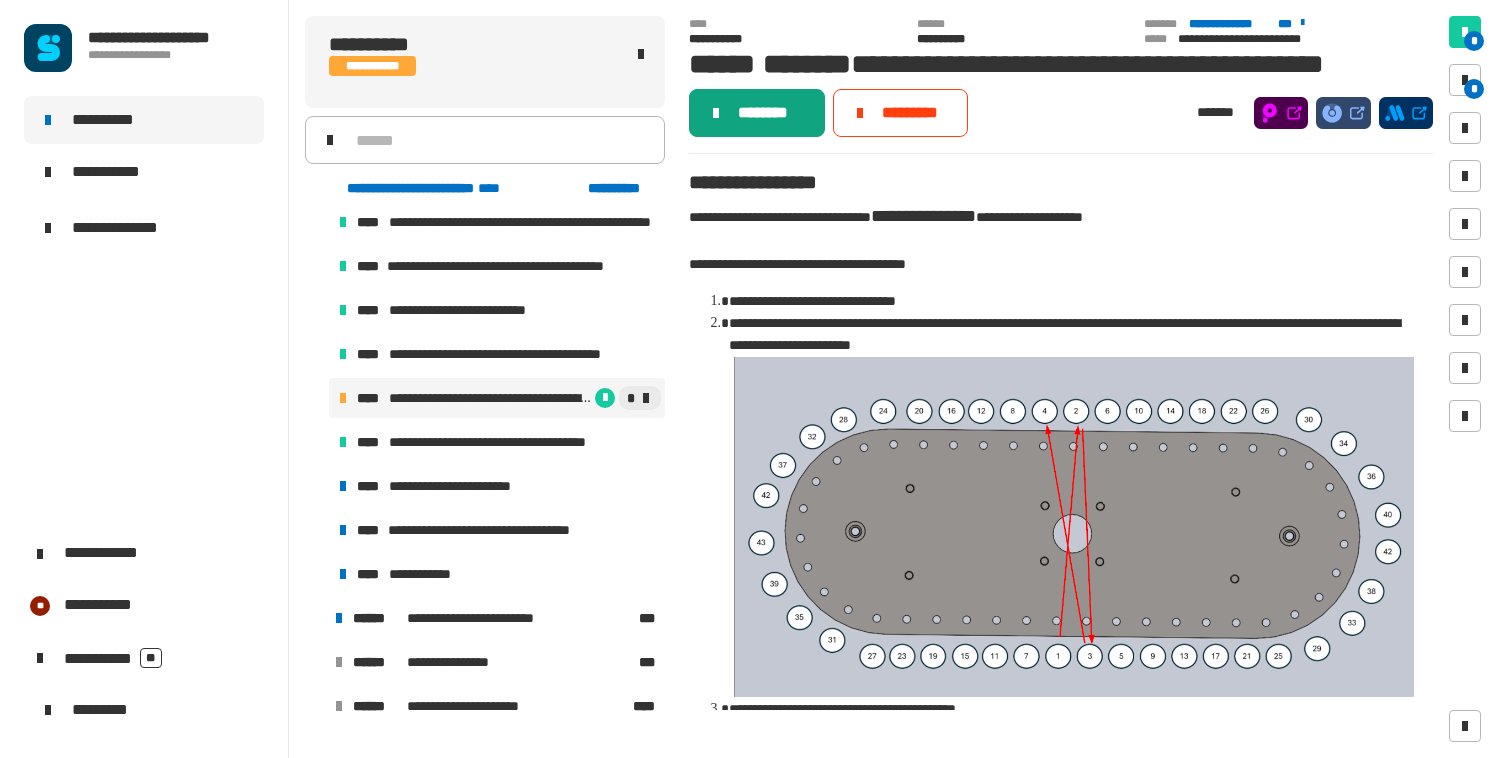 click on "********" 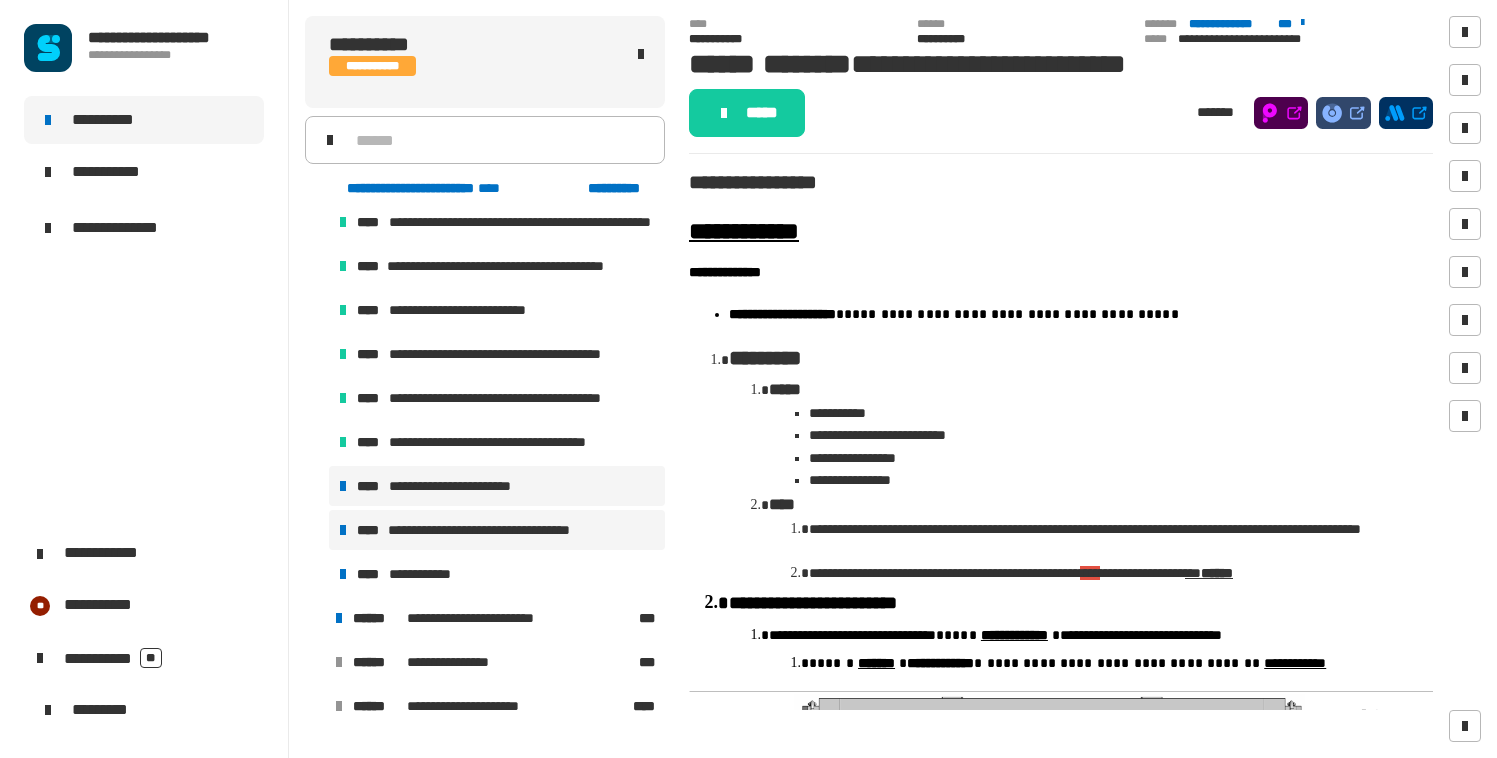 click on "**********" at bounding box center [502, 530] 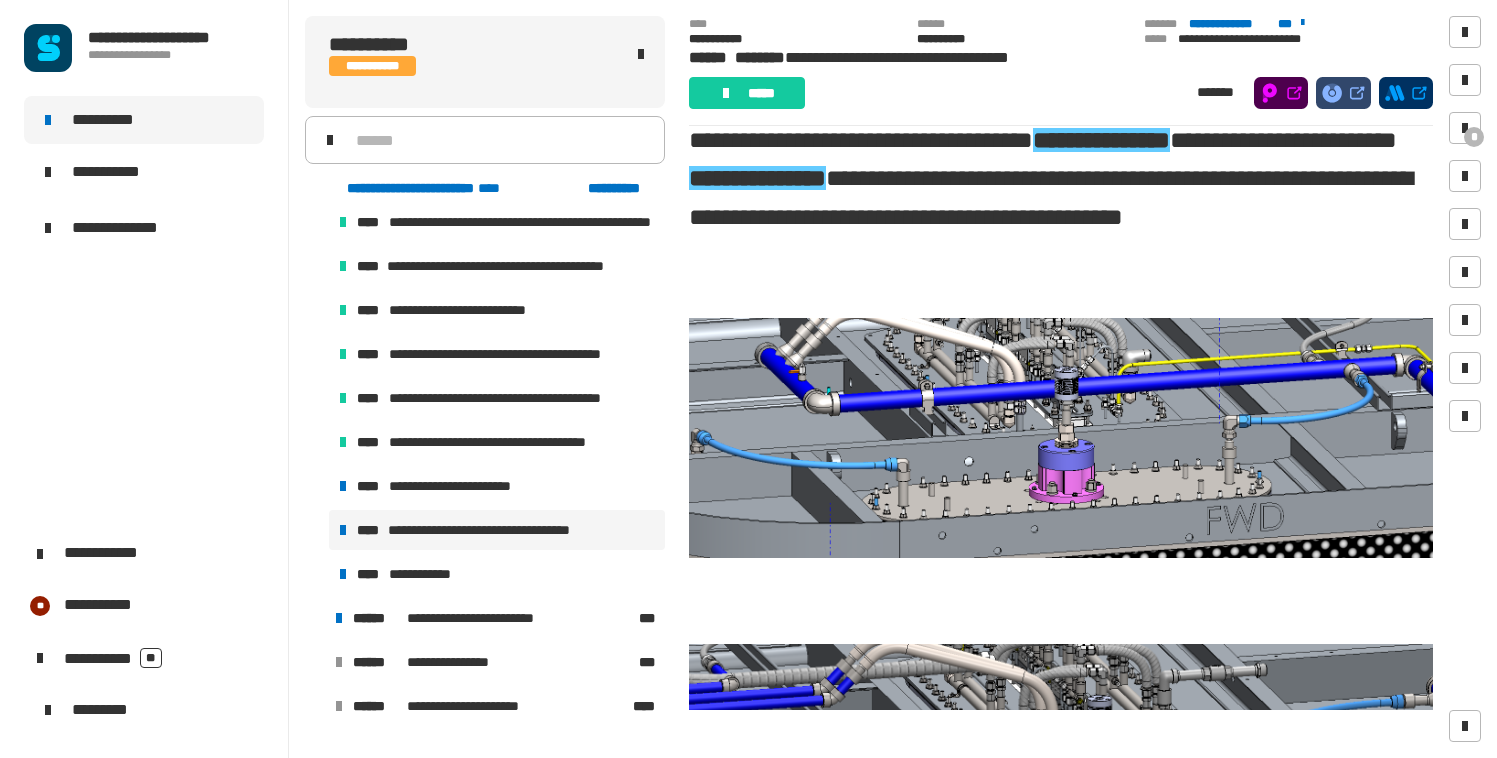 scroll, scrollTop: 0, scrollLeft: 0, axis: both 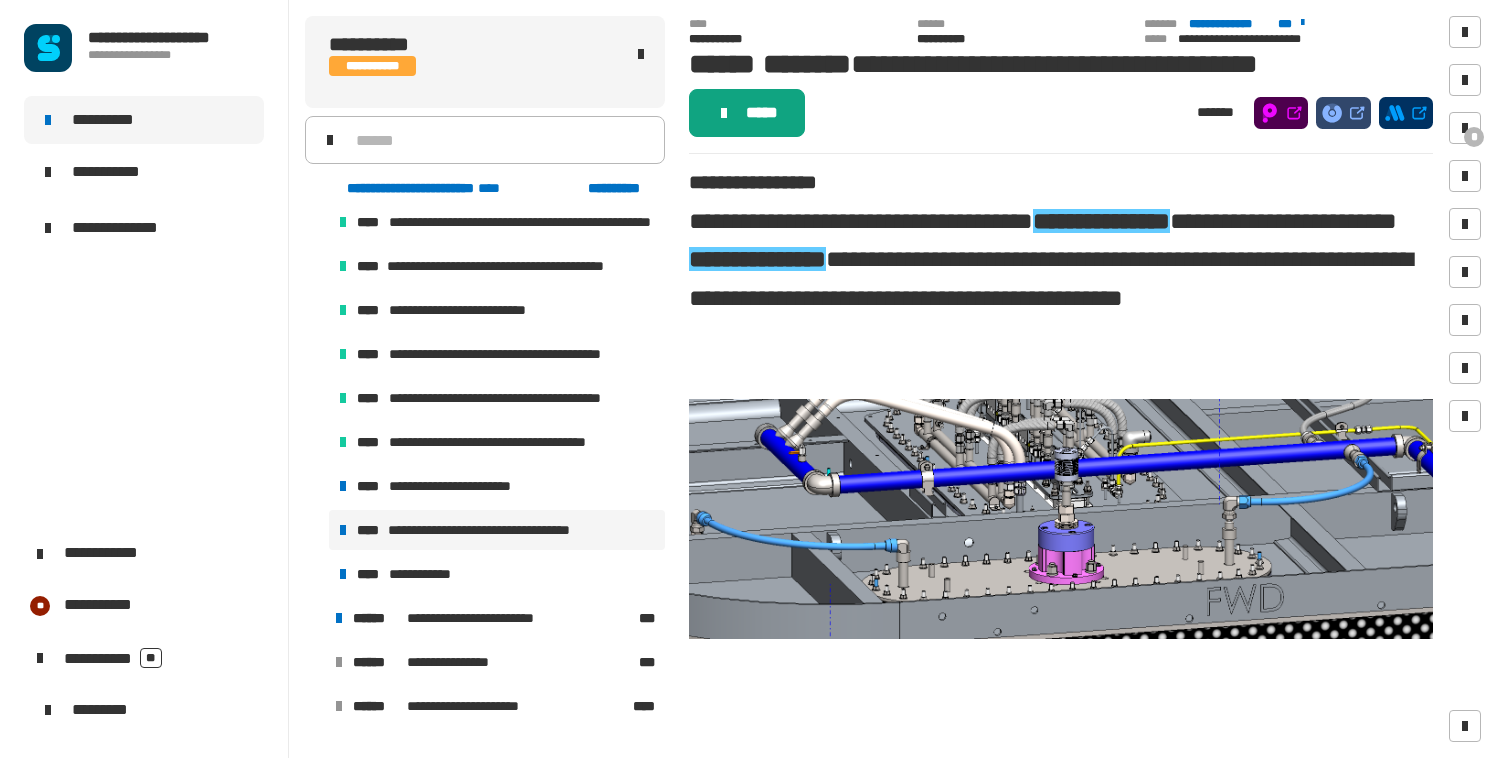 click on "*****" 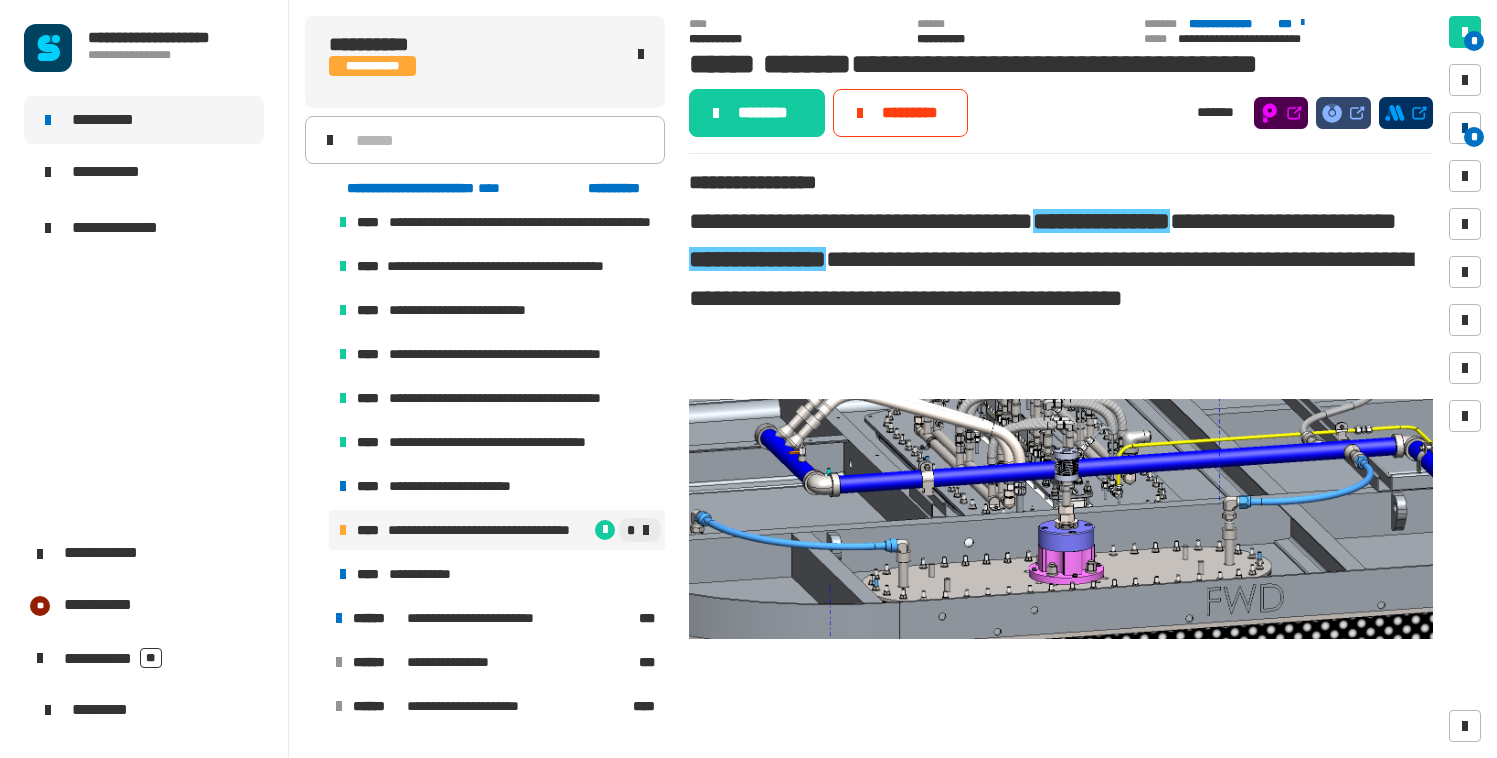 click on "*" at bounding box center [1474, 137] 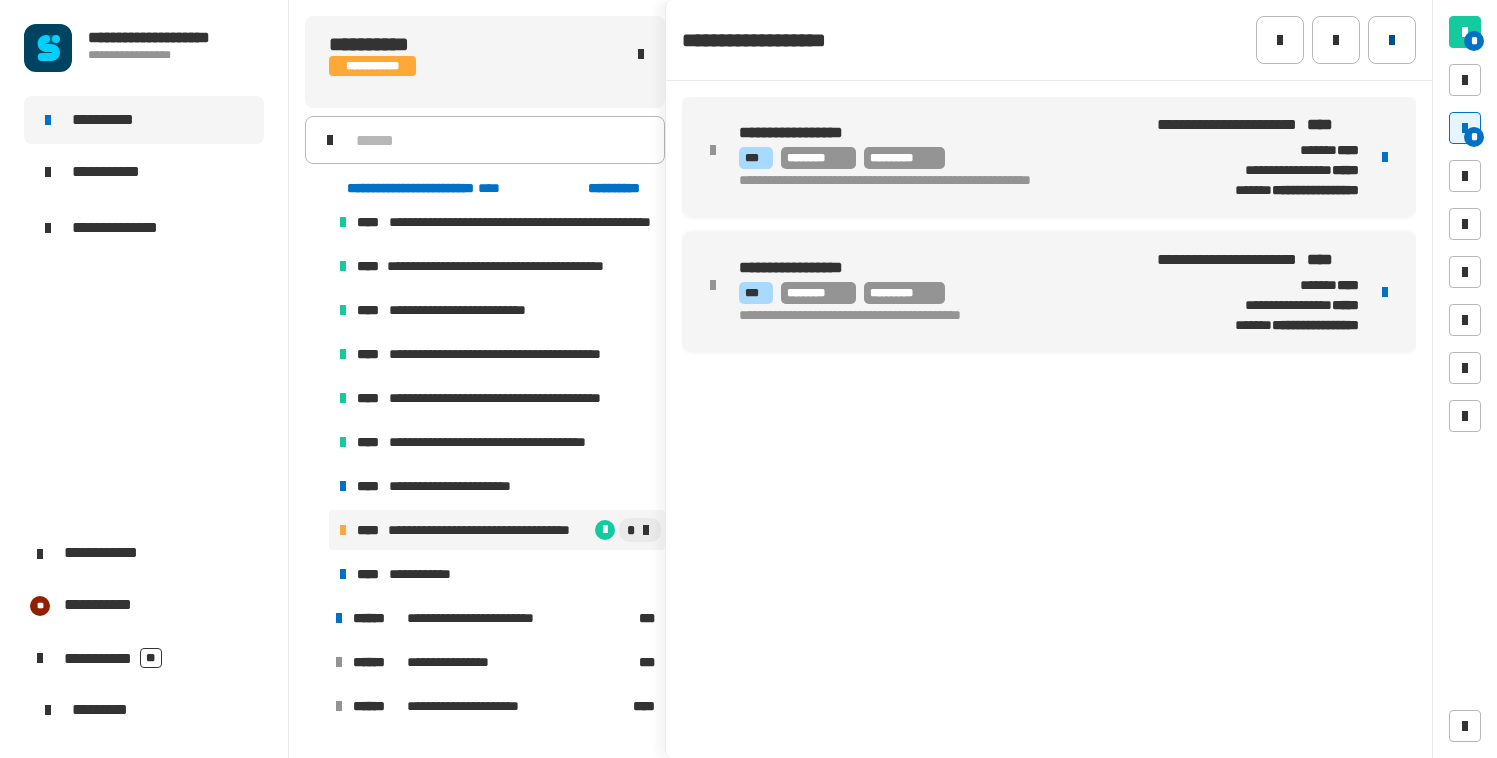click 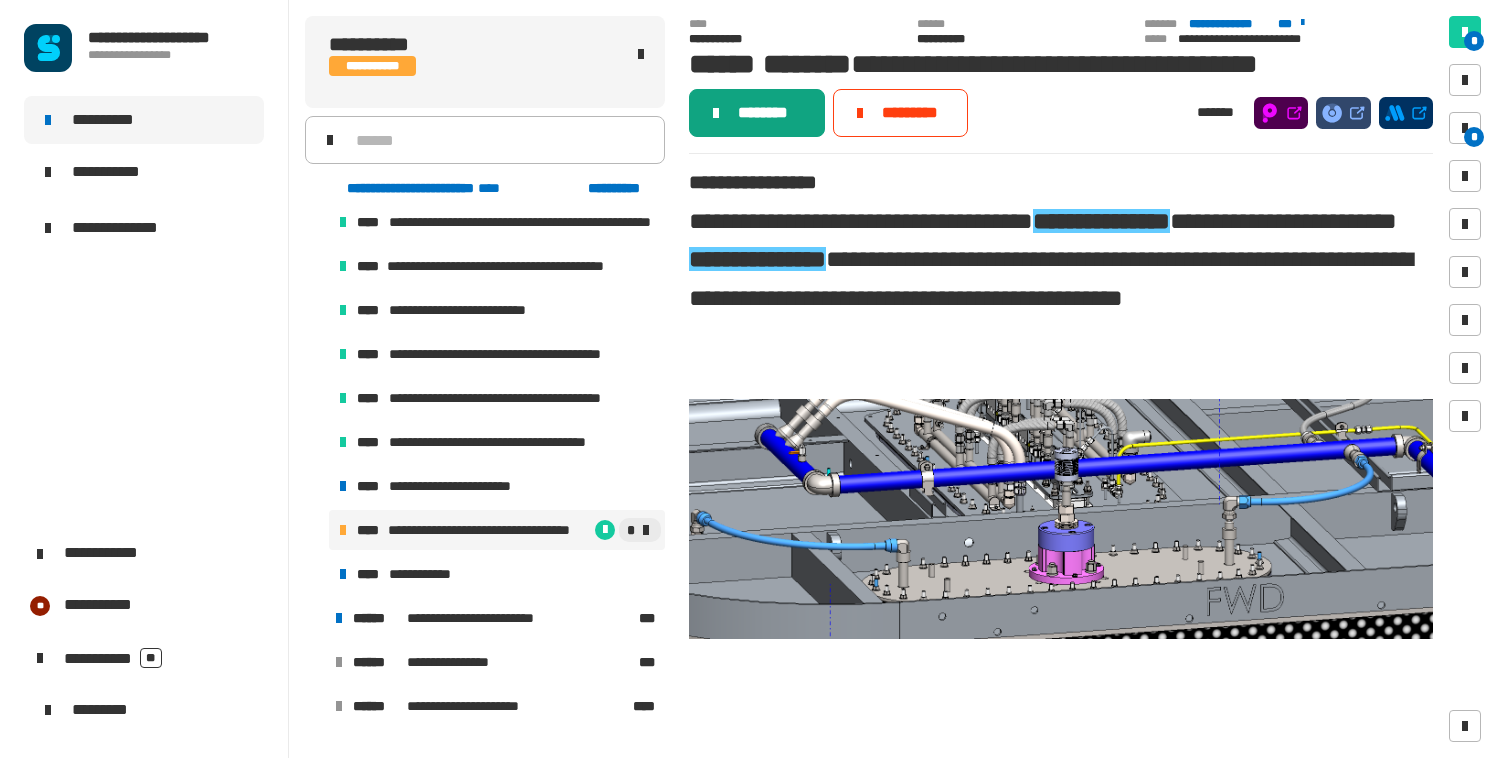 click on "********" 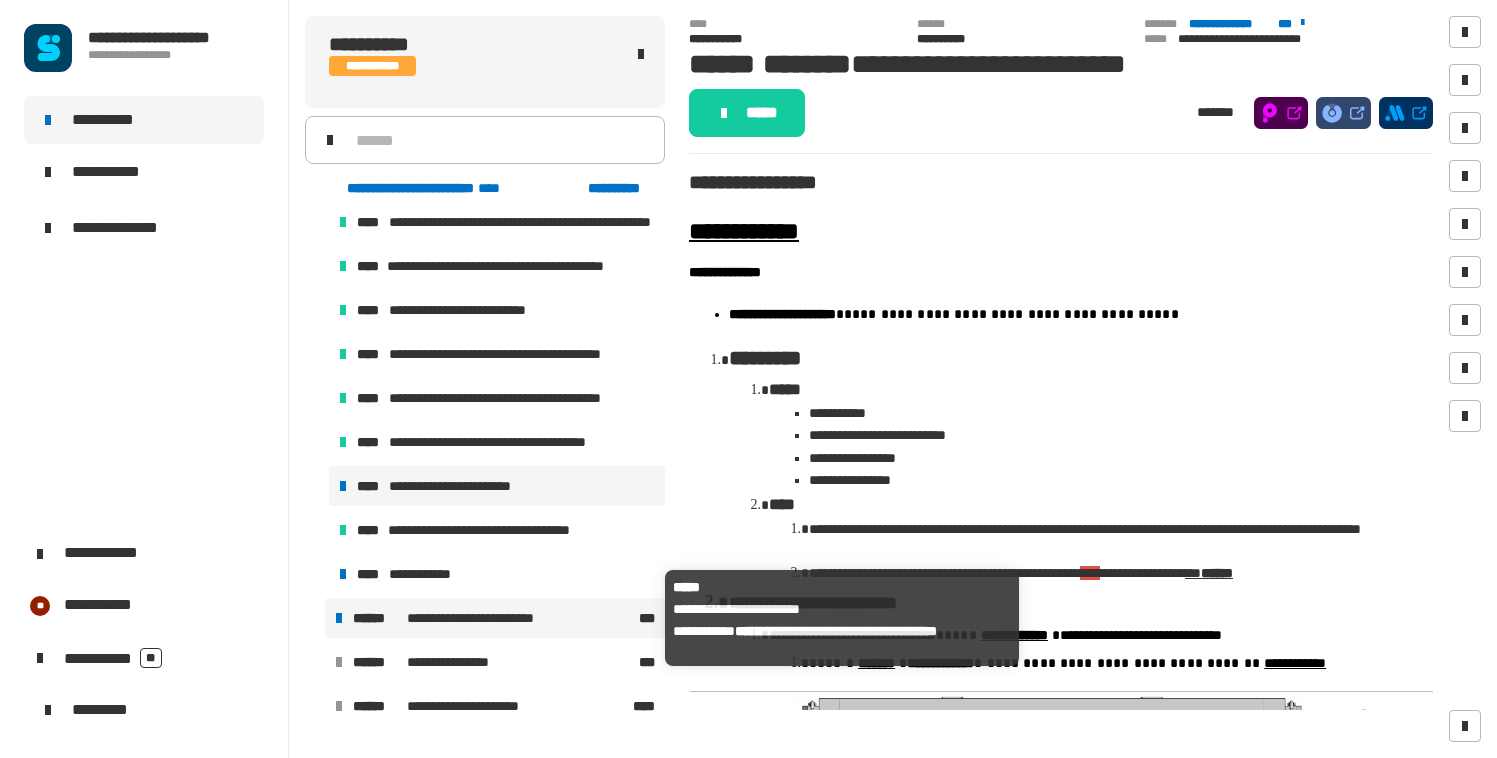 click on "**********" at bounding box center [493, 618] 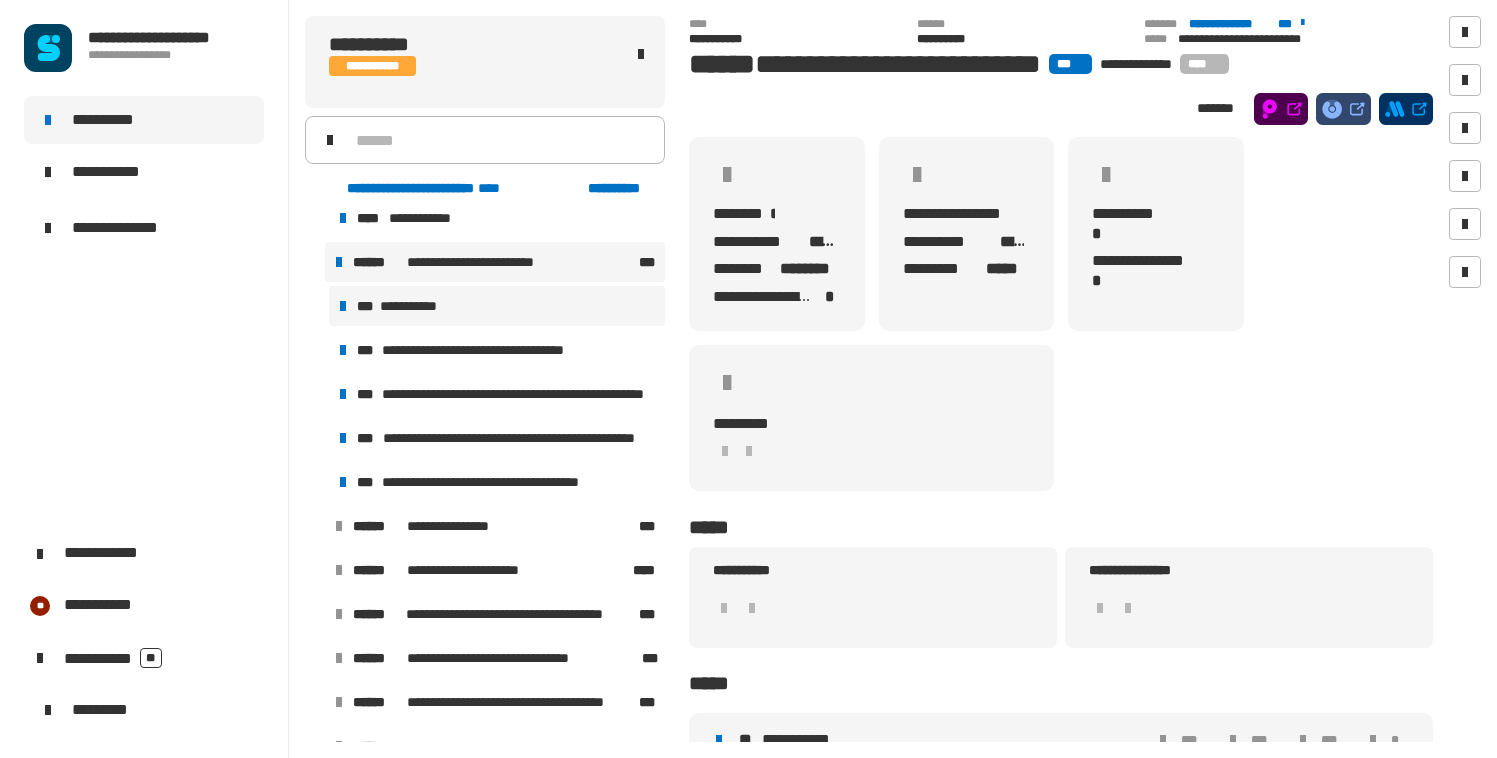 scroll, scrollTop: 1835, scrollLeft: 0, axis: vertical 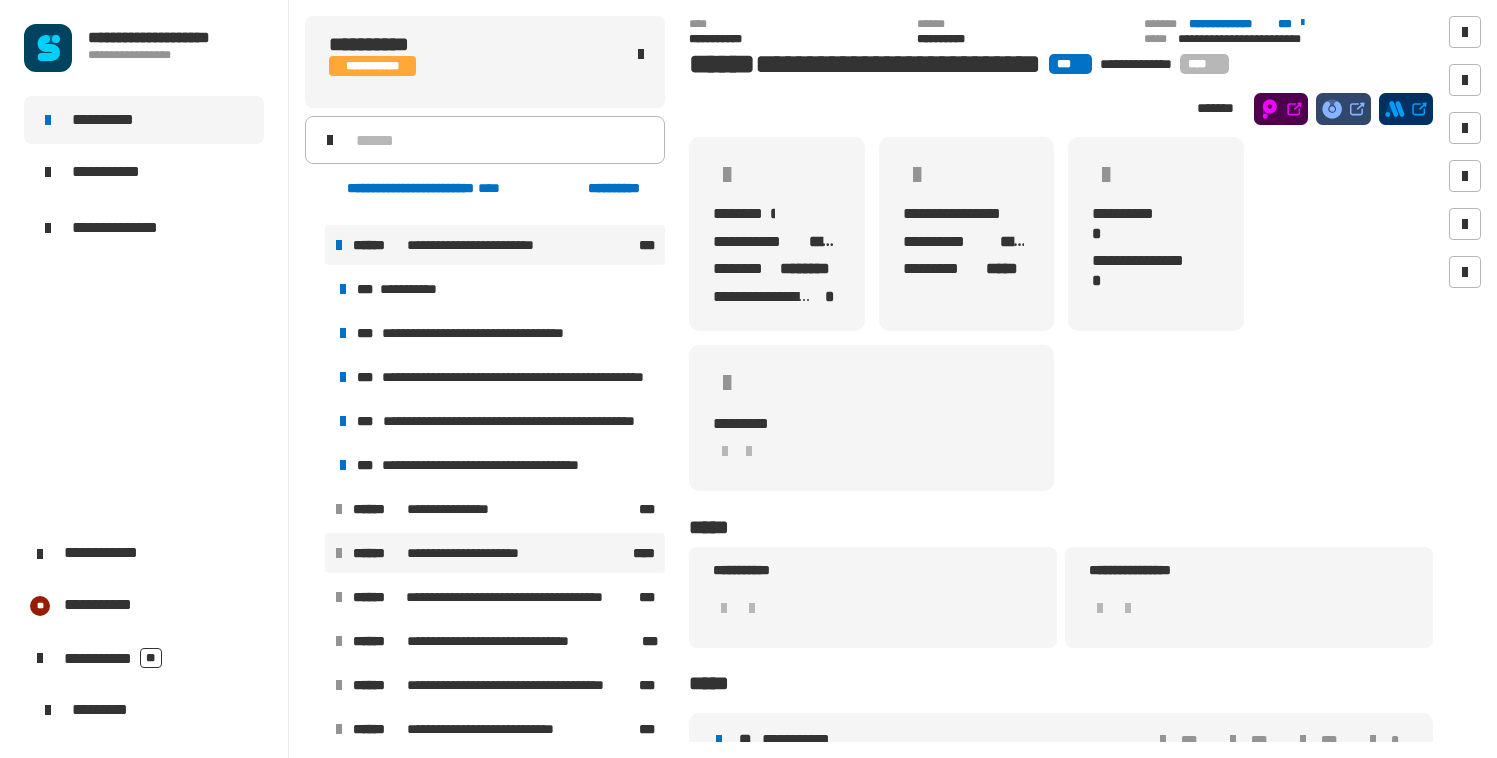 click on "**********" at bounding box center [471, 553] 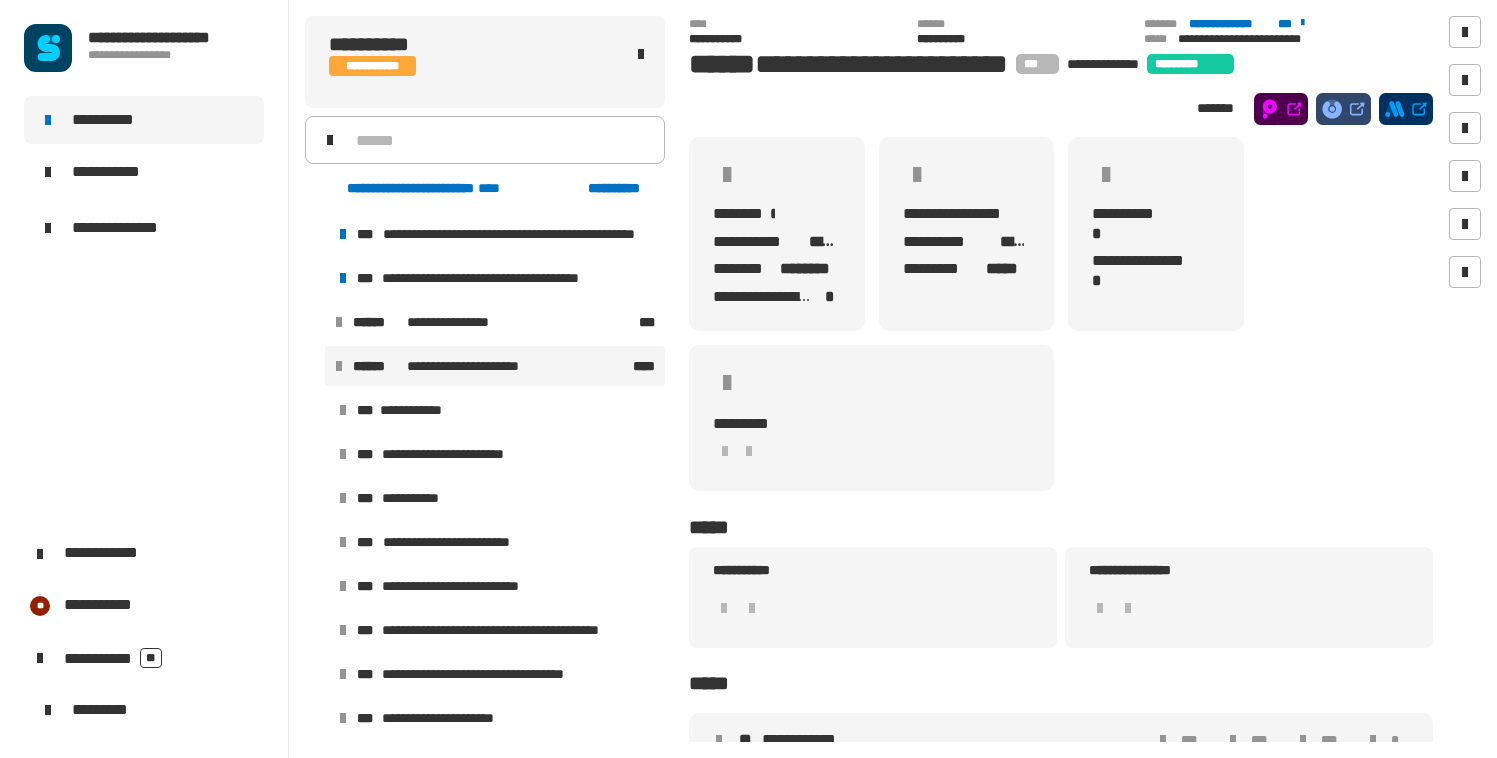 scroll, scrollTop: 1971, scrollLeft: 0, axis: vertical 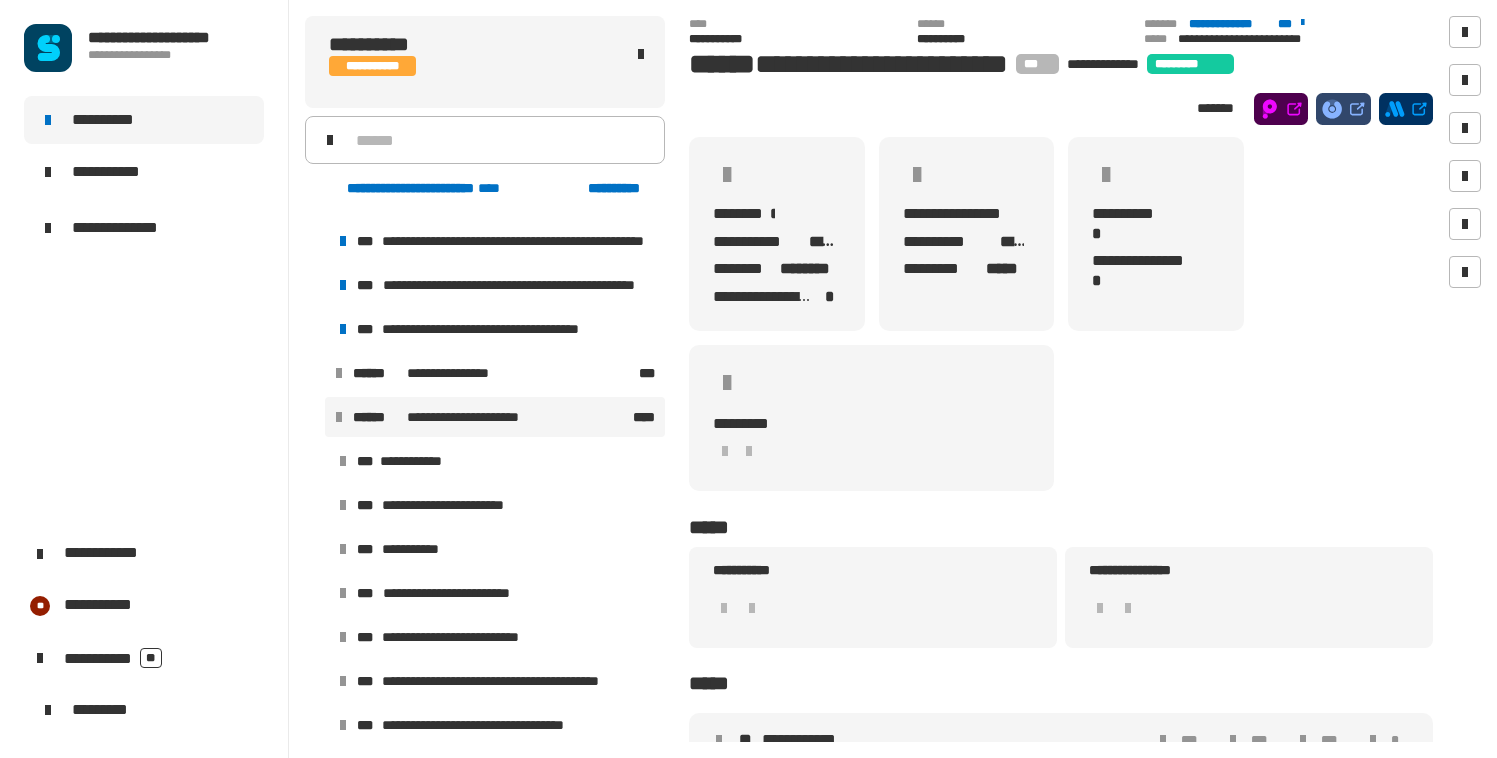 click at bounding box center [315, 417] 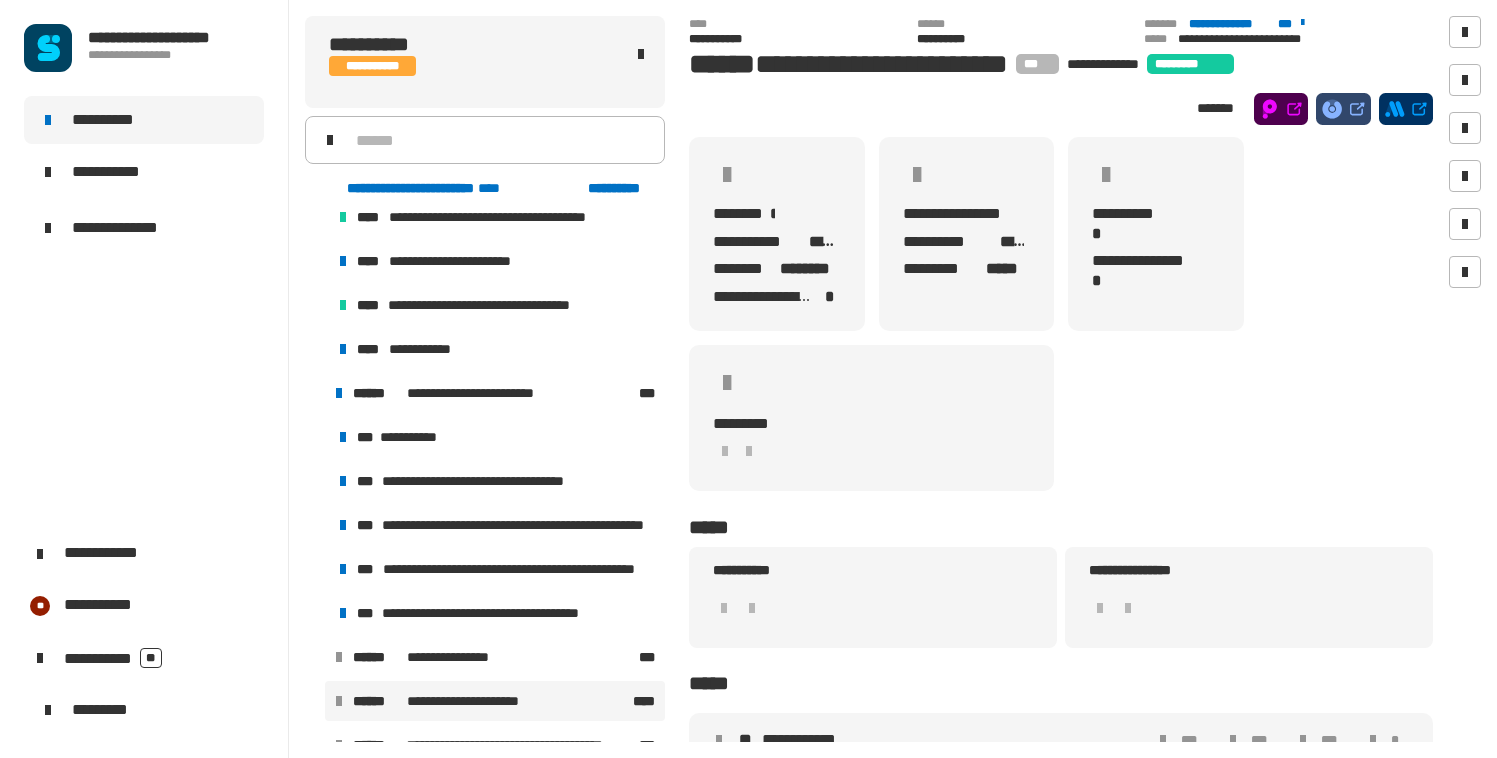 scroll, scrollTop: 1683, scrollLeft: 0, axis: vertical 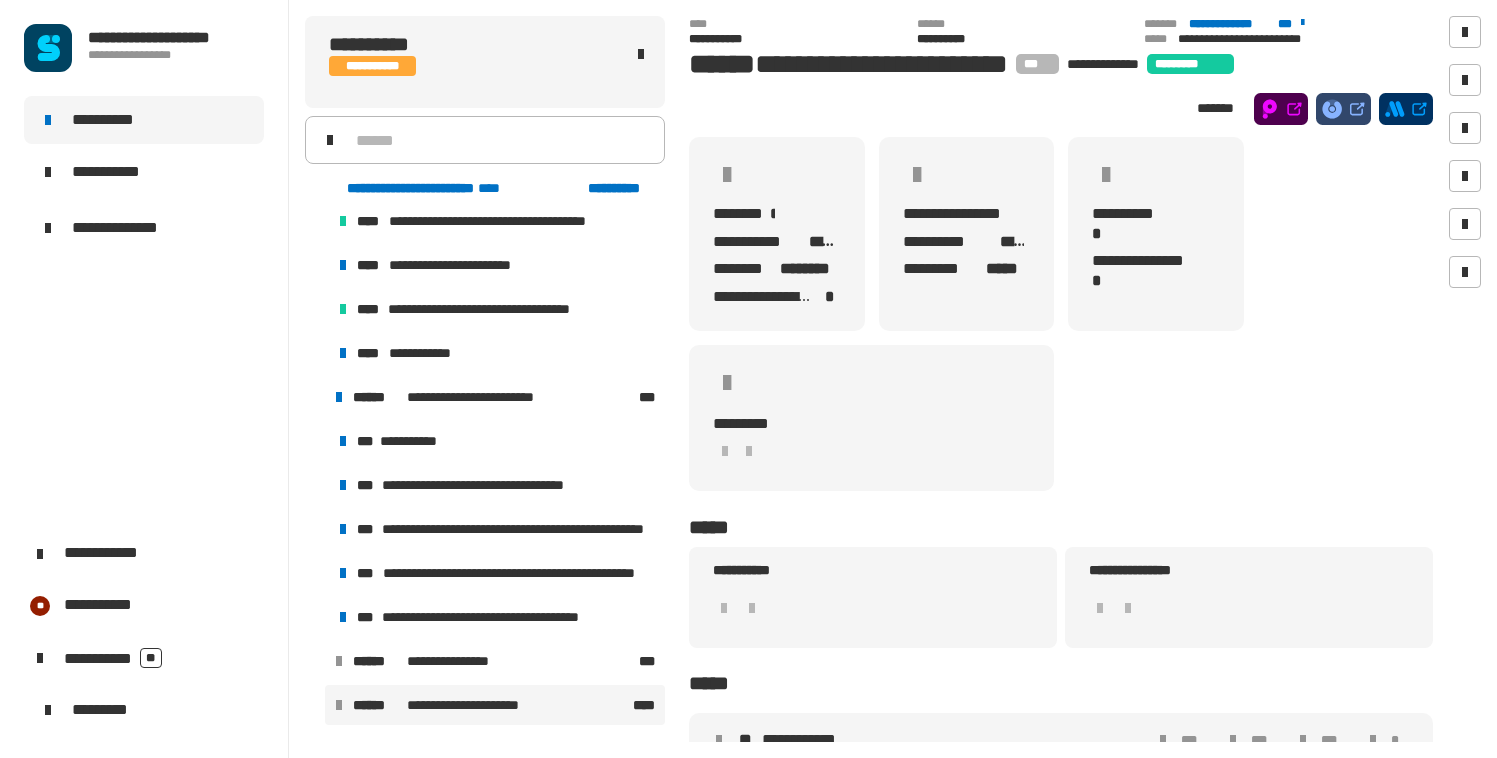 click at bounding box center [315, 397] 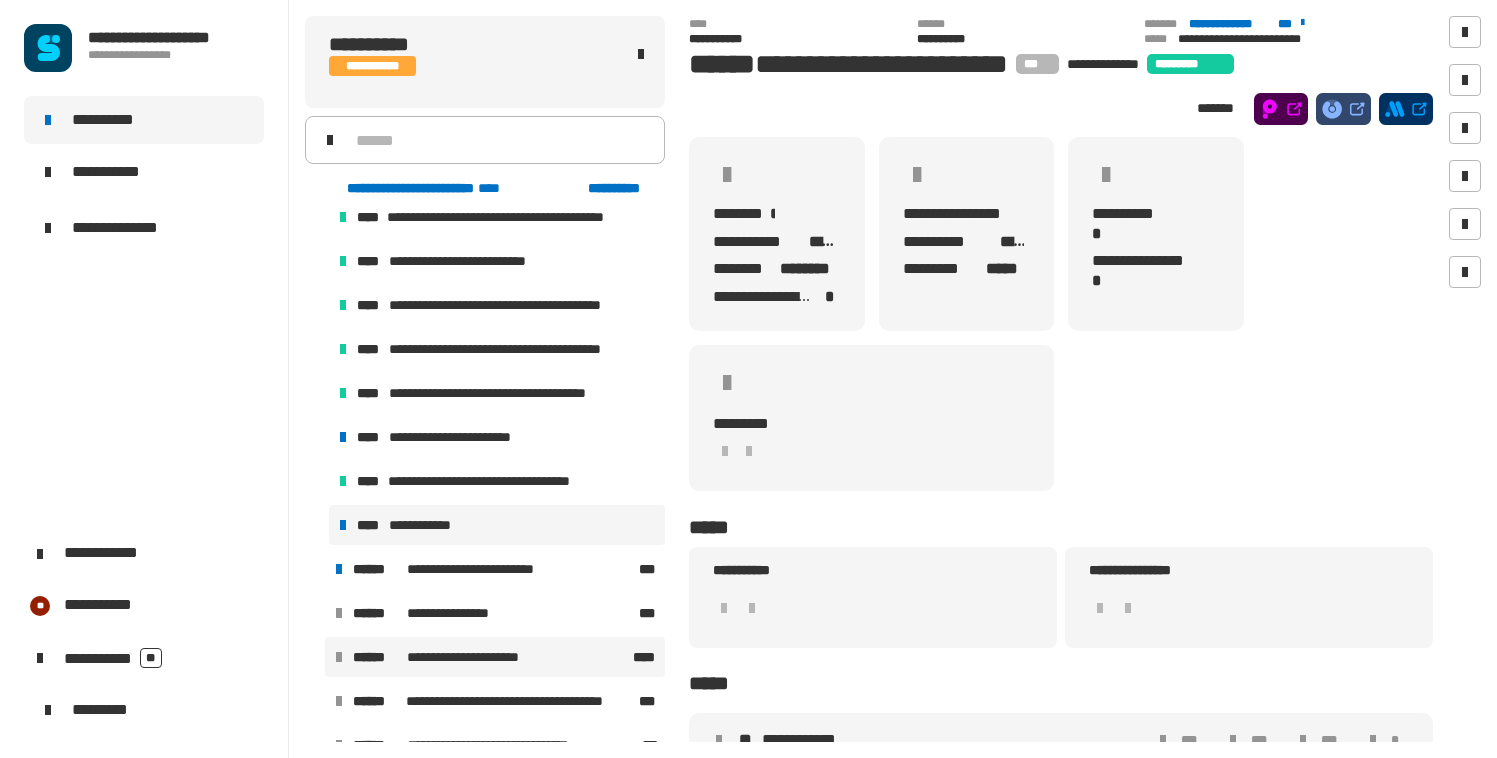 scroll, scrollTop: 1510, scrollLeft: 0, axis: vertical 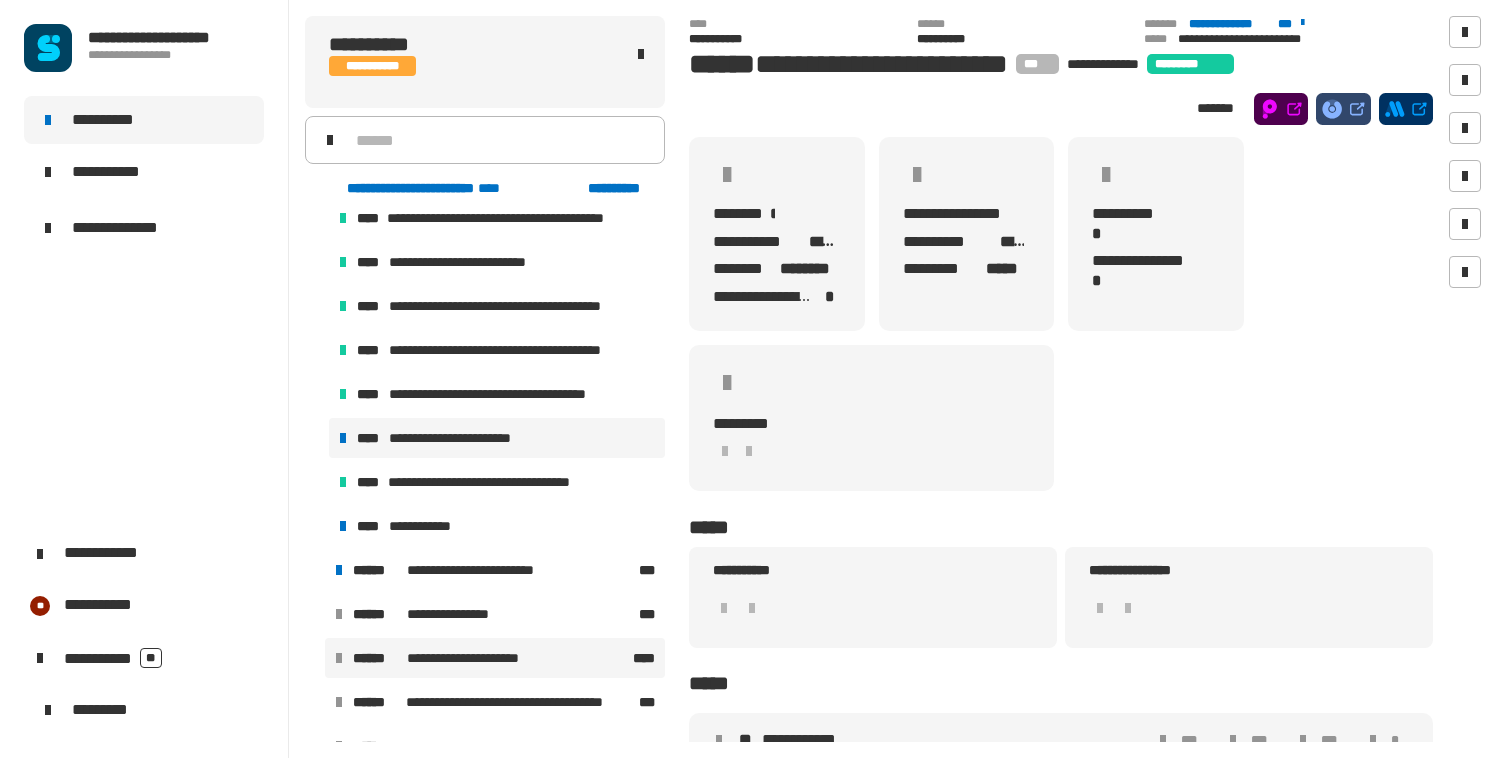 click on "**********" at bounding box center [463, 438] 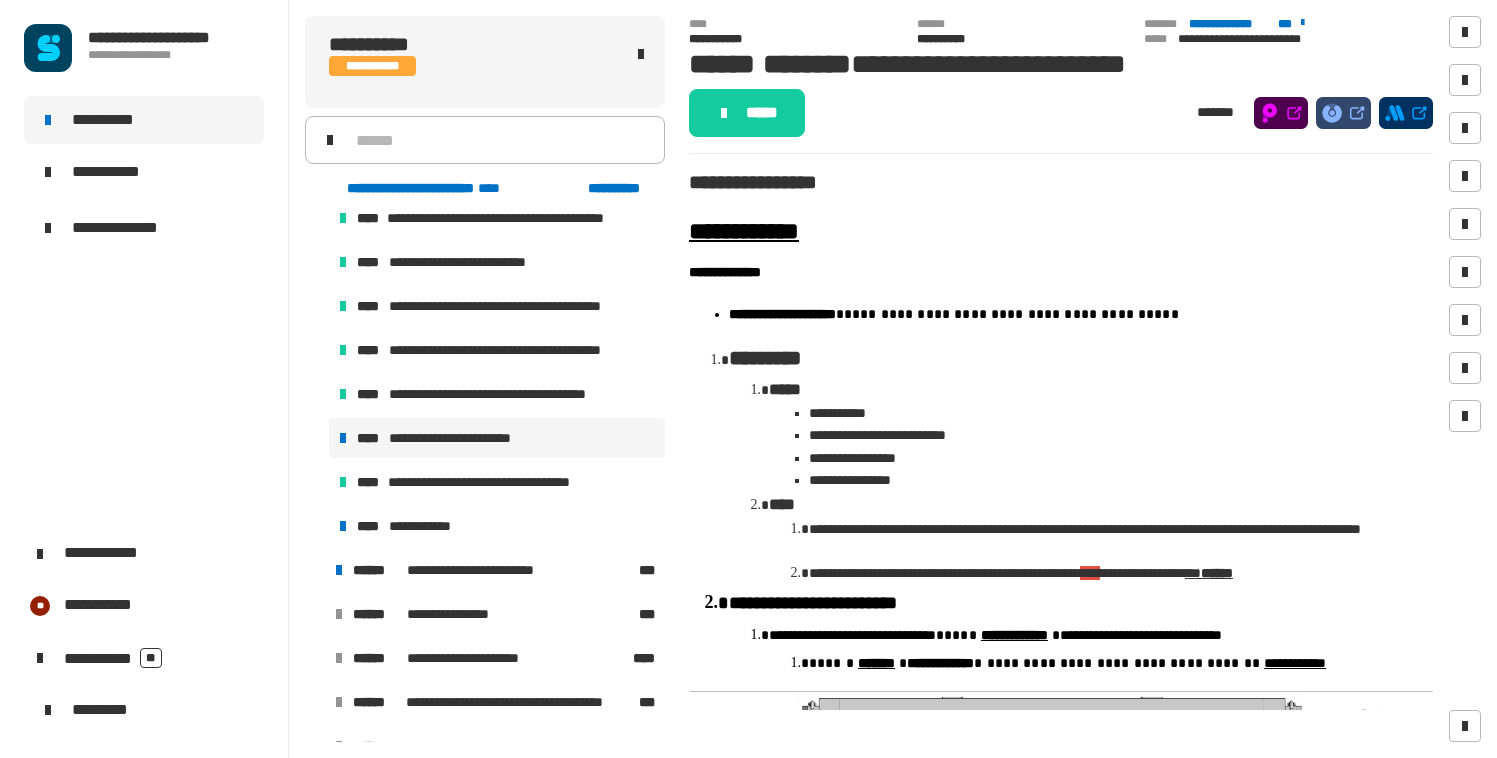 click on "**********" at bounding box center (463, 438) 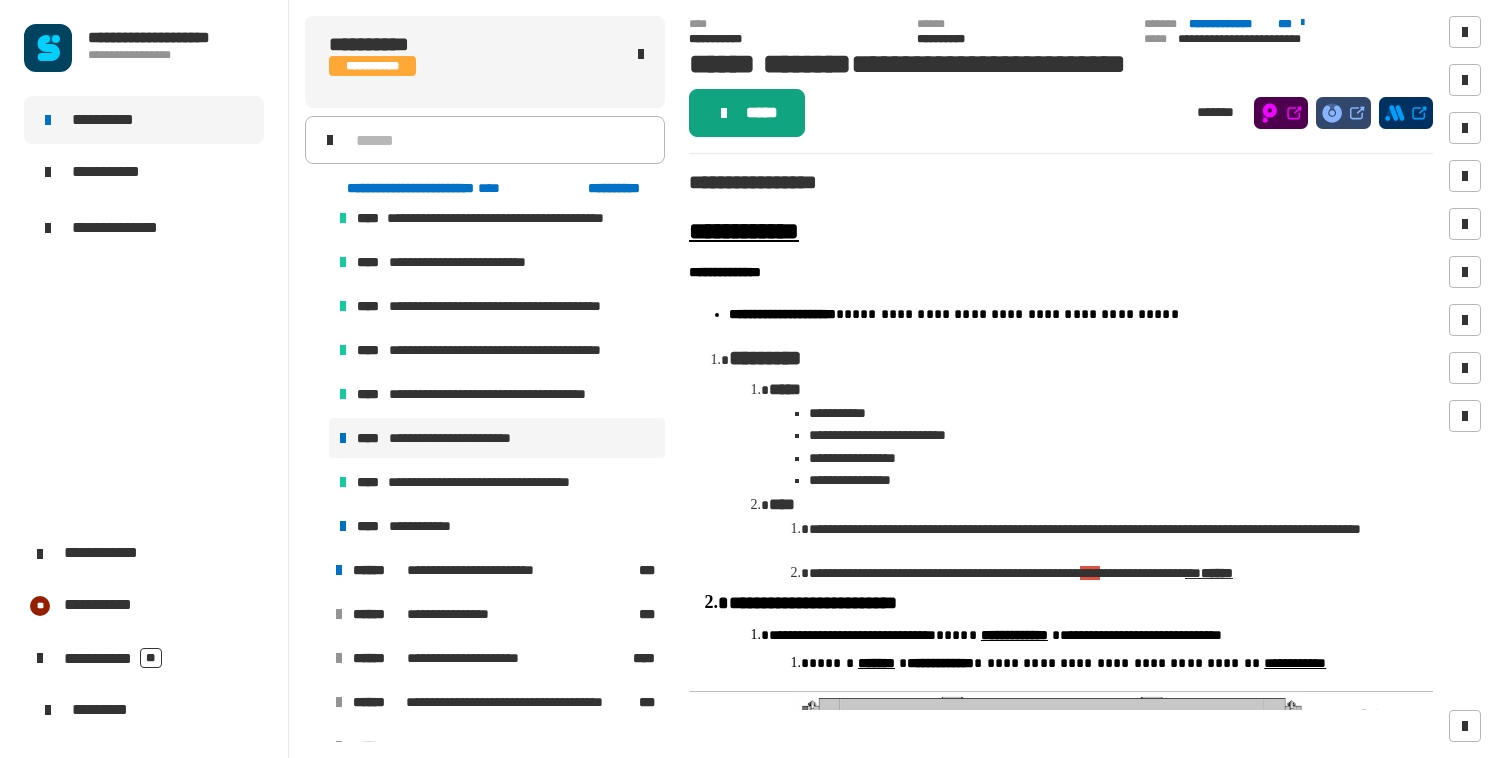 click on "*****" 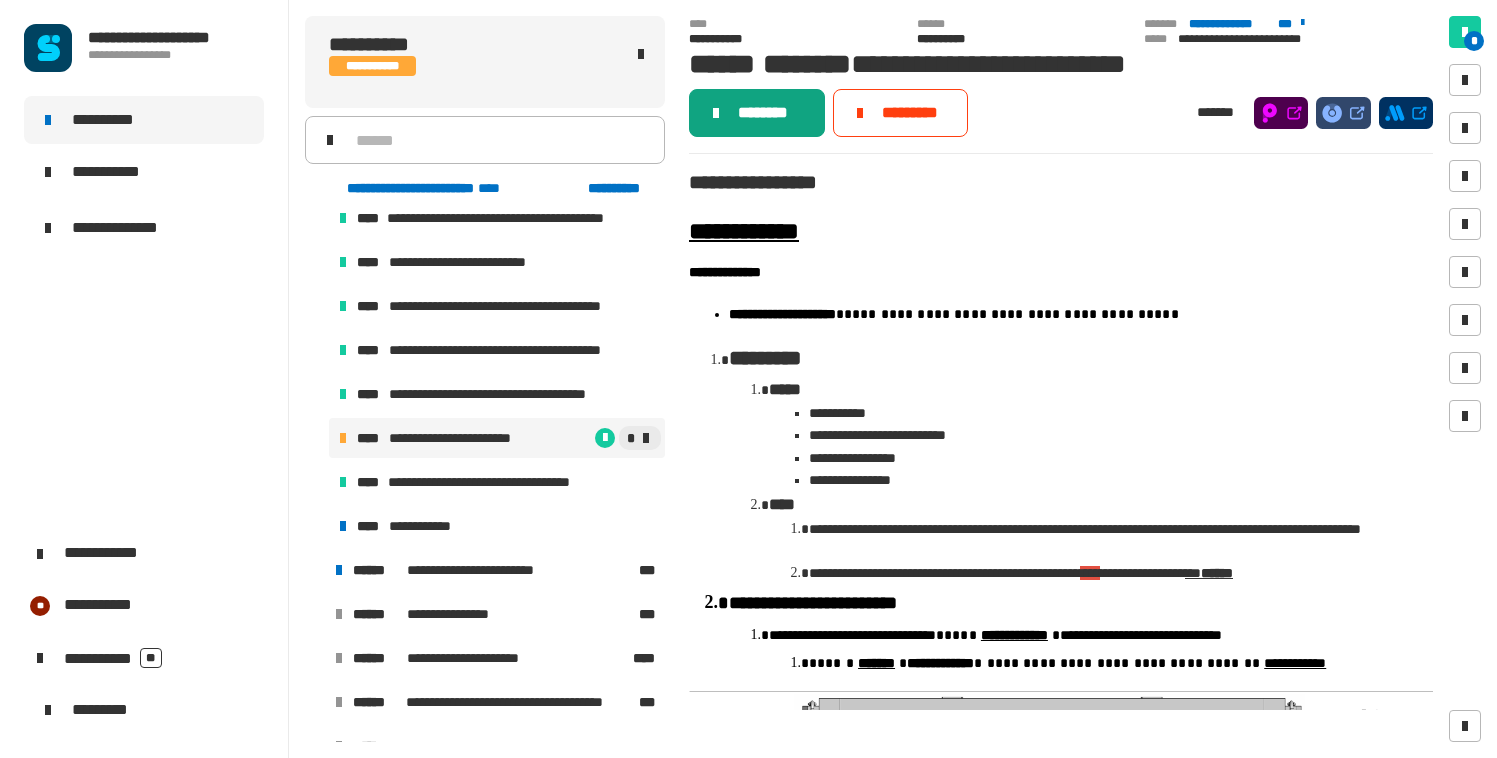 click on "********" 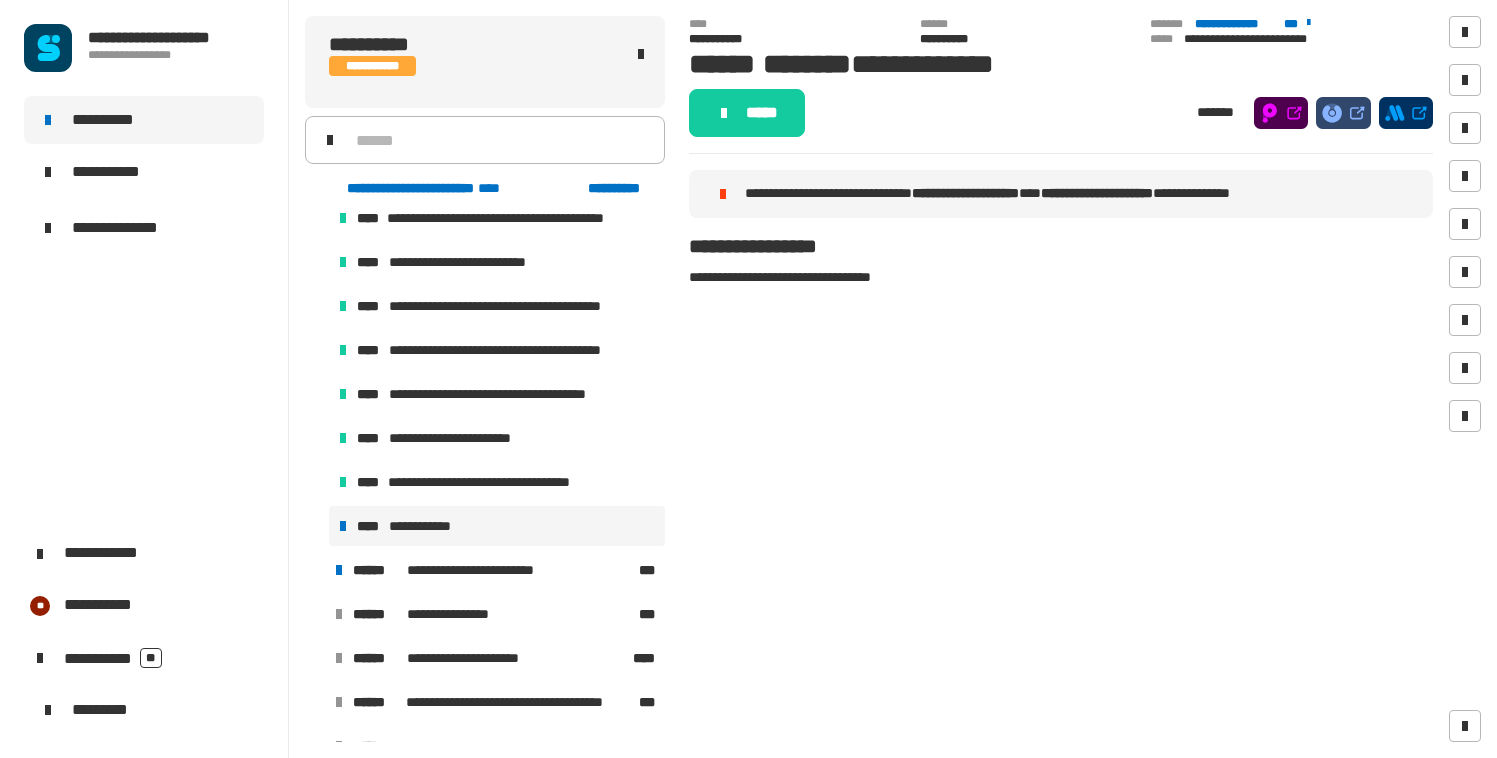 click on "**********" at bounding box center (429, 526) 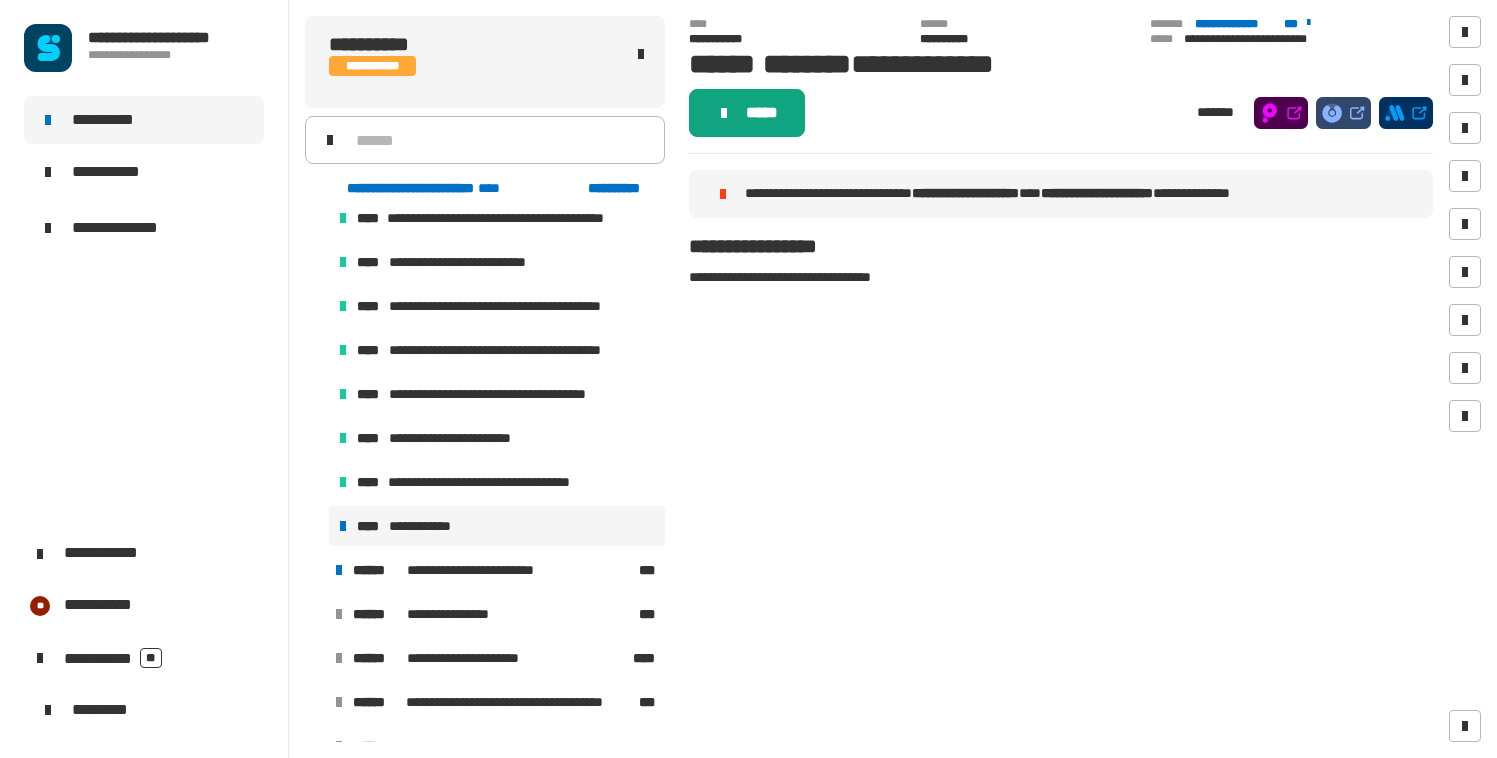 click on "*****" 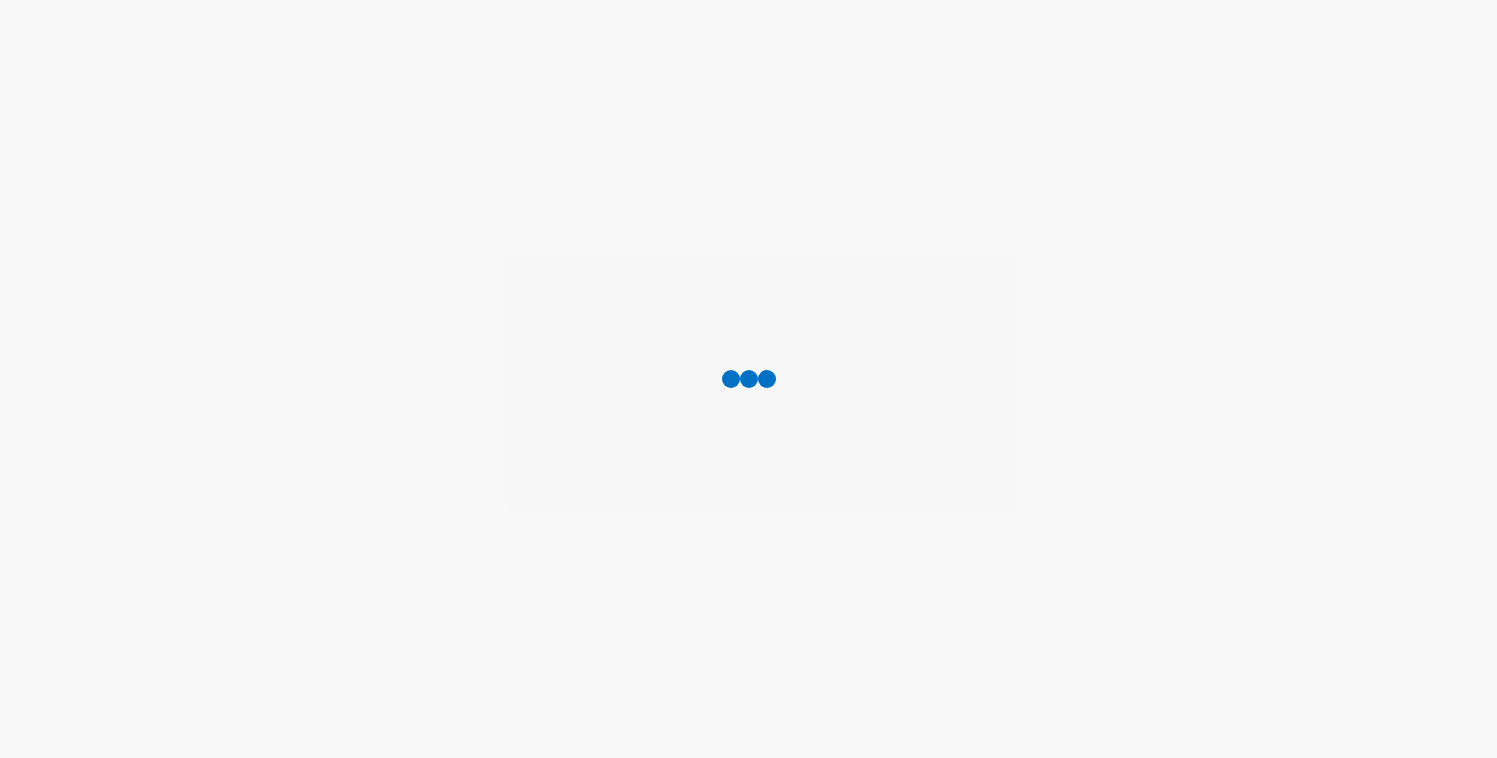scroll, scrollTop: 0, scrollLeft: 0, axis: both 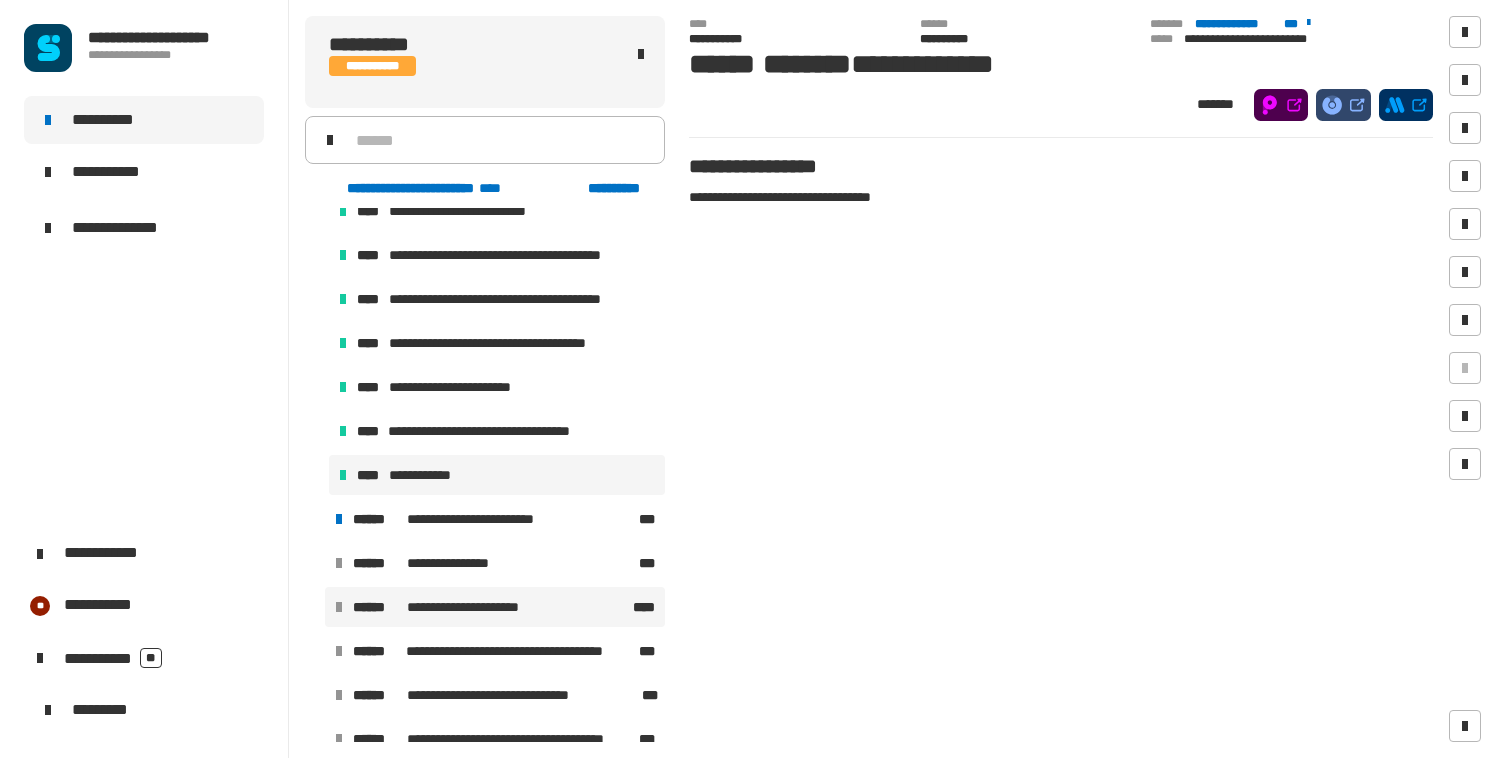 click on "**********" at bounding box center [471, 607] 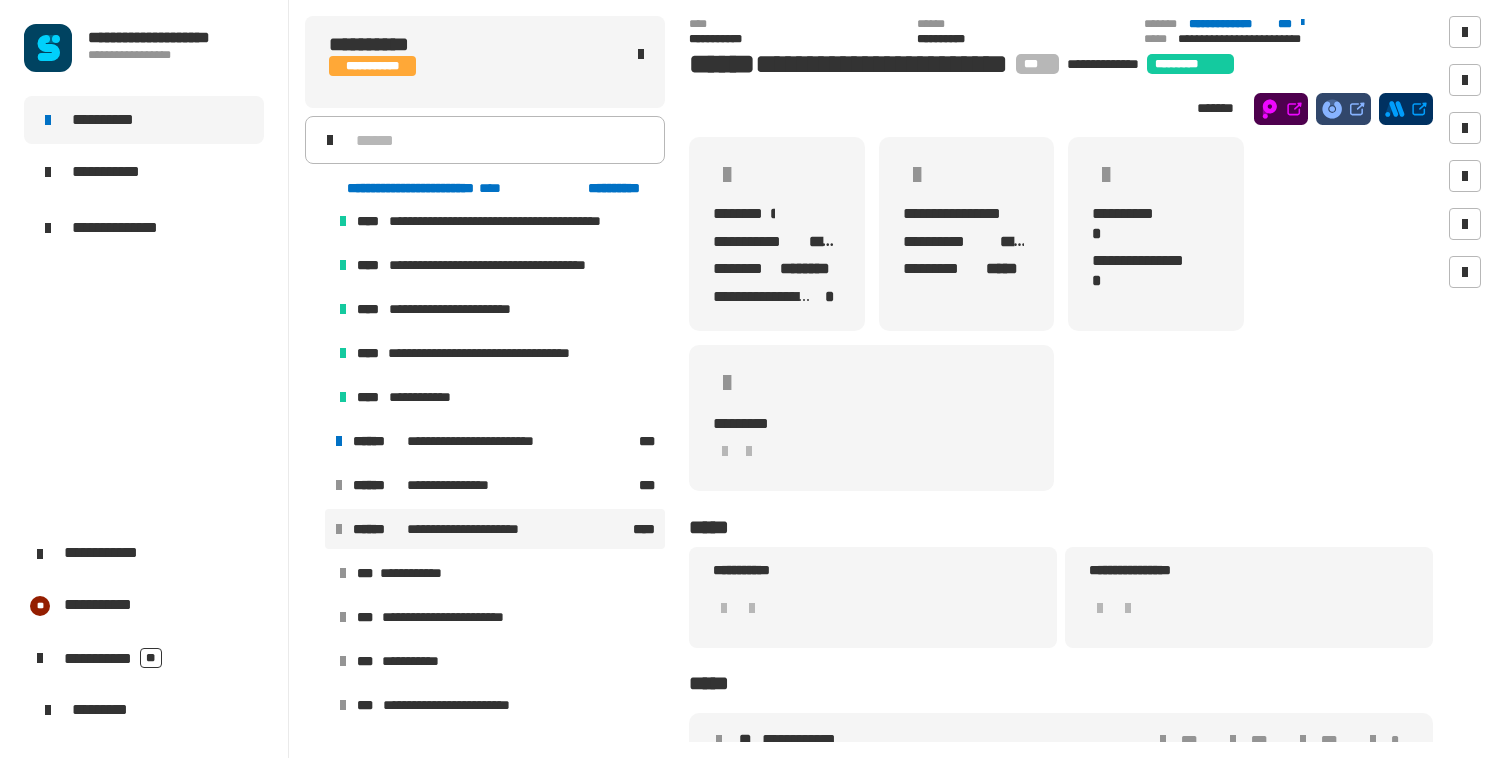 scroll, scrollTop: 1636, scrollLeft: 0, axis: vertical 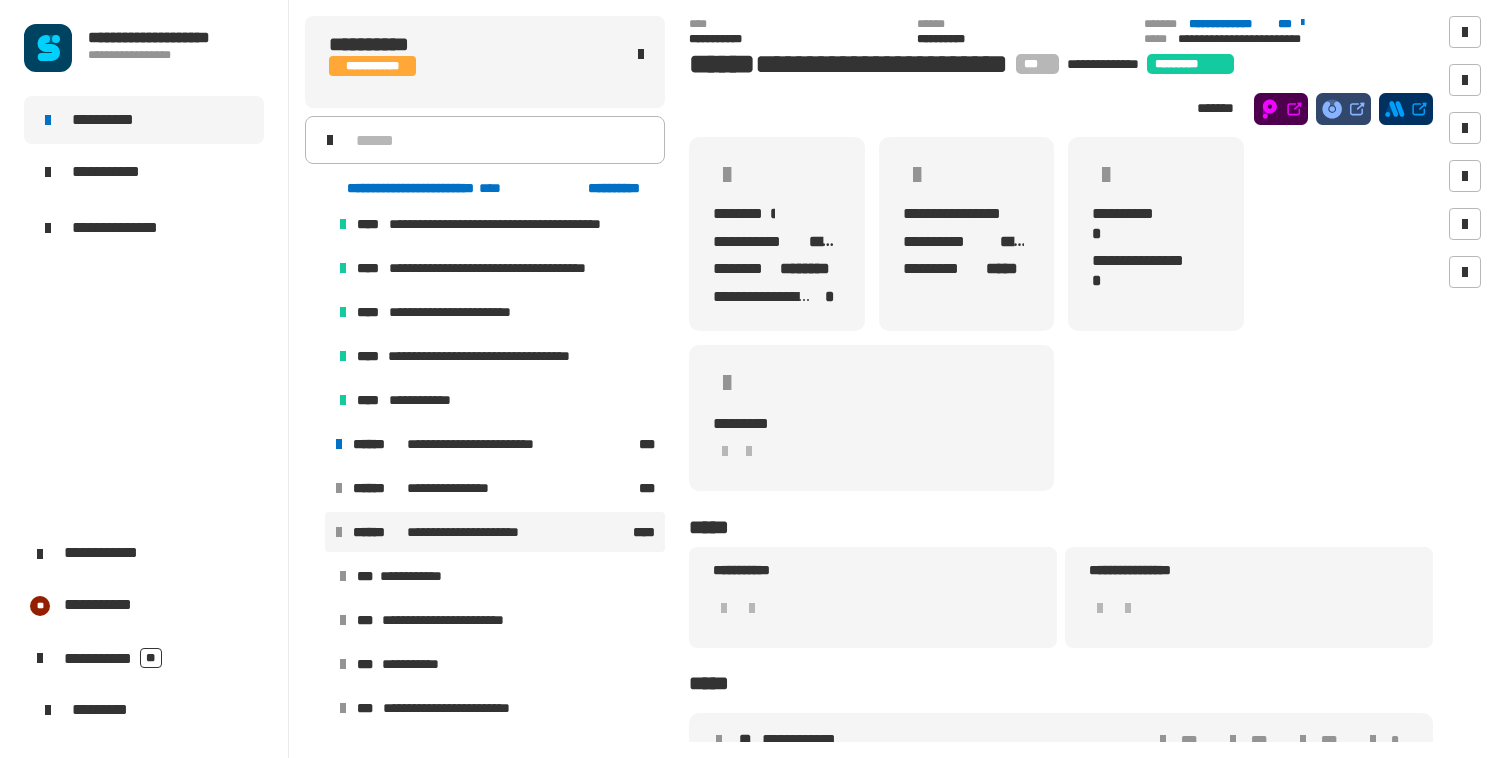 click at bounding box center [315, 532] 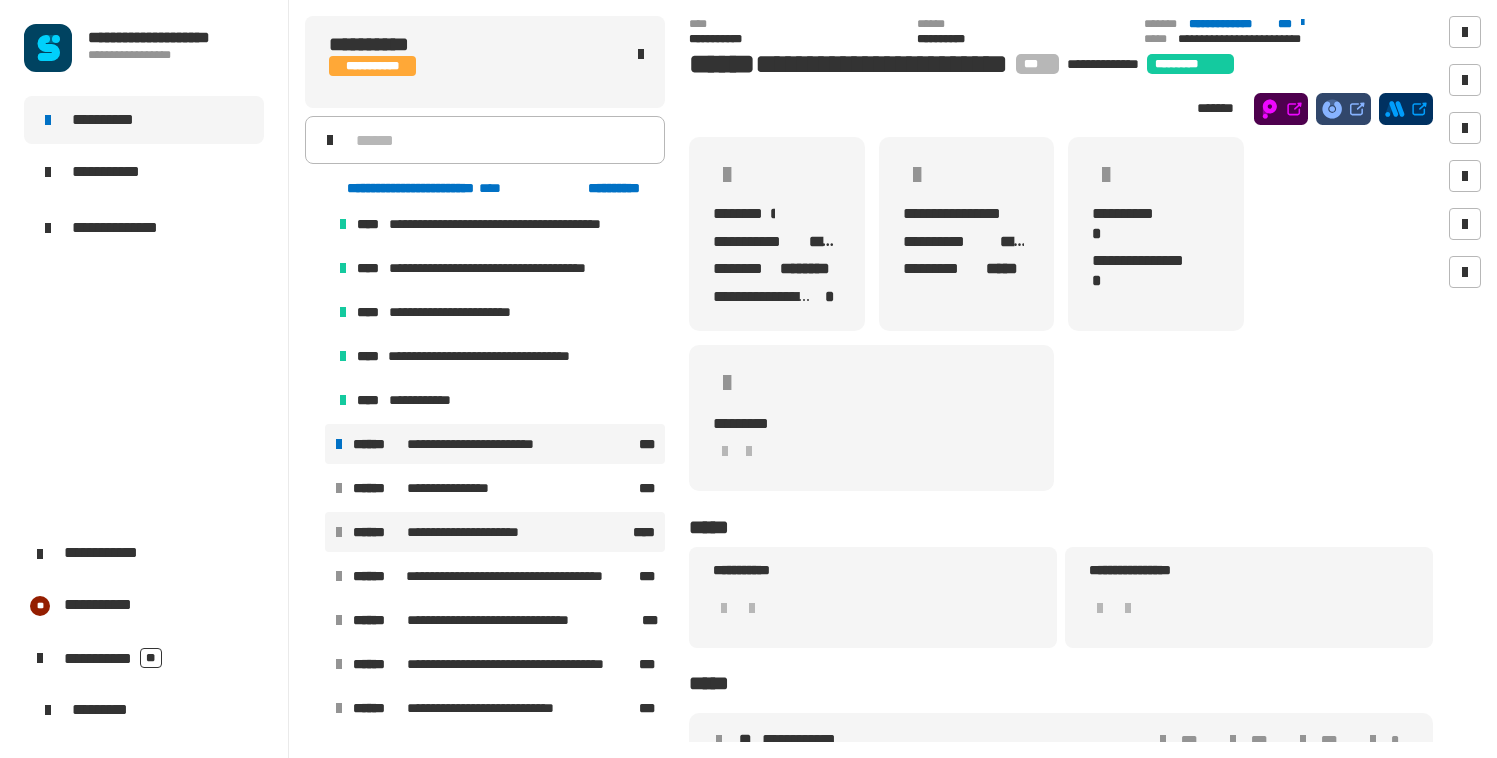 click on "**********" at bounding box center (493, 444) 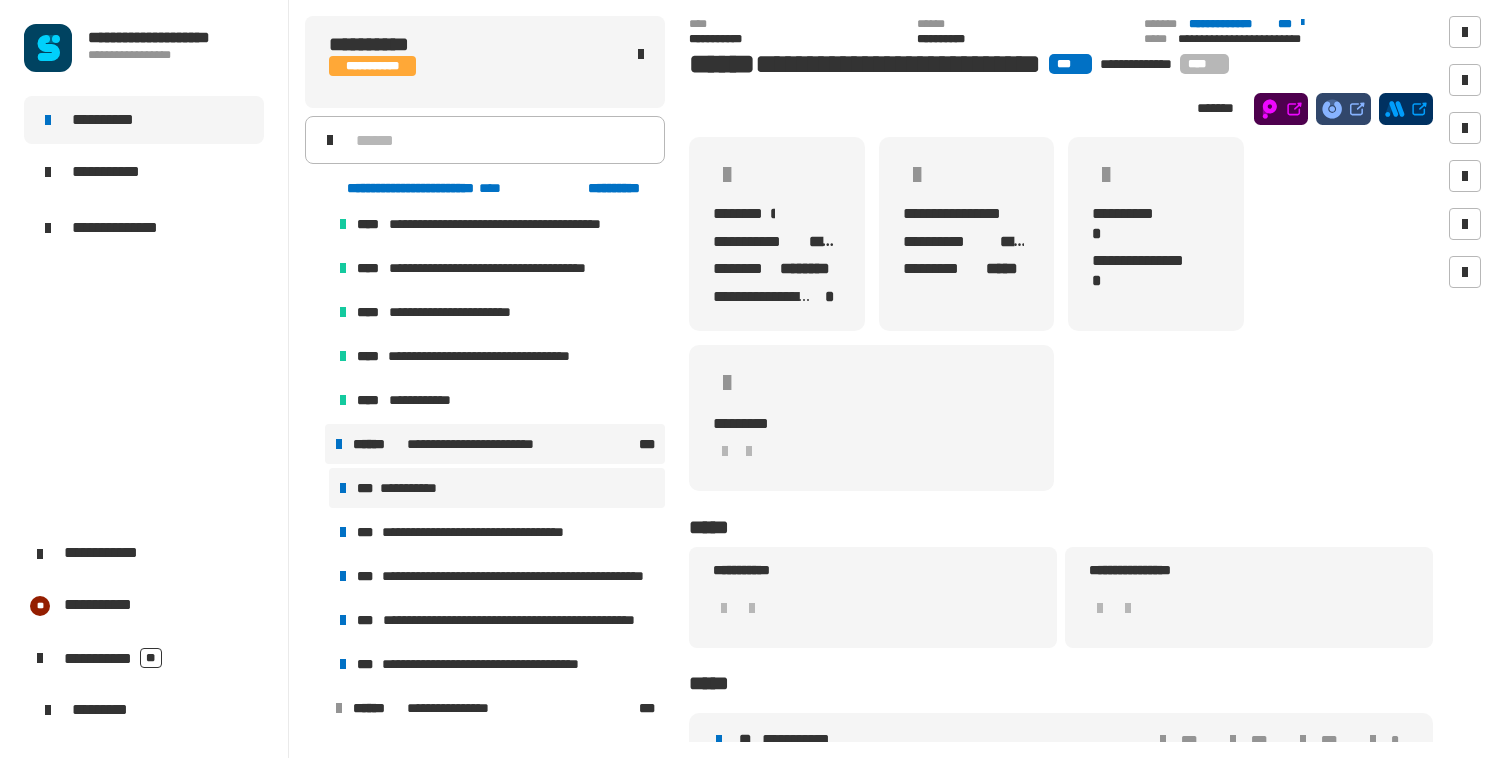 click on "**********" at bounding box center [415, 488] 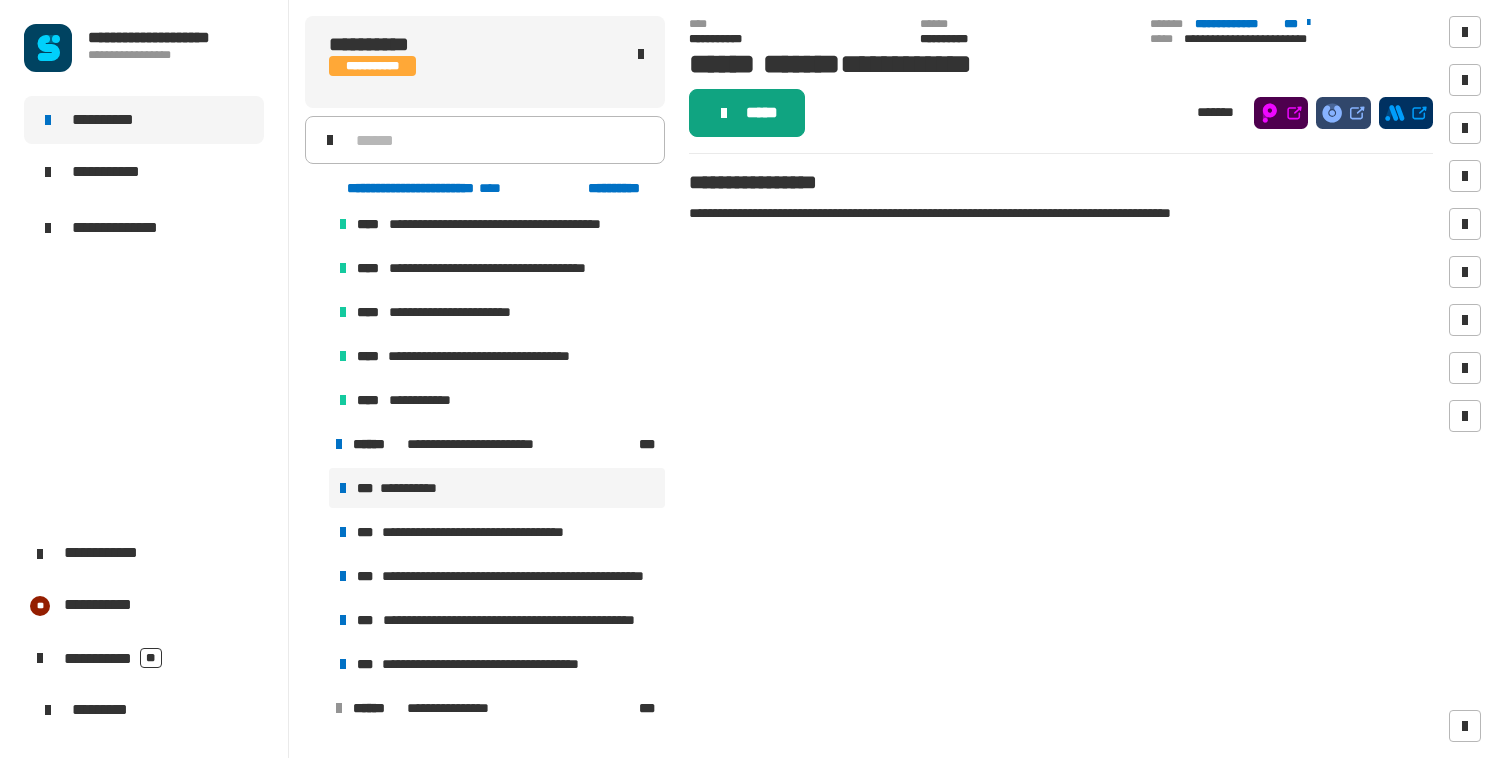 click on "*****" 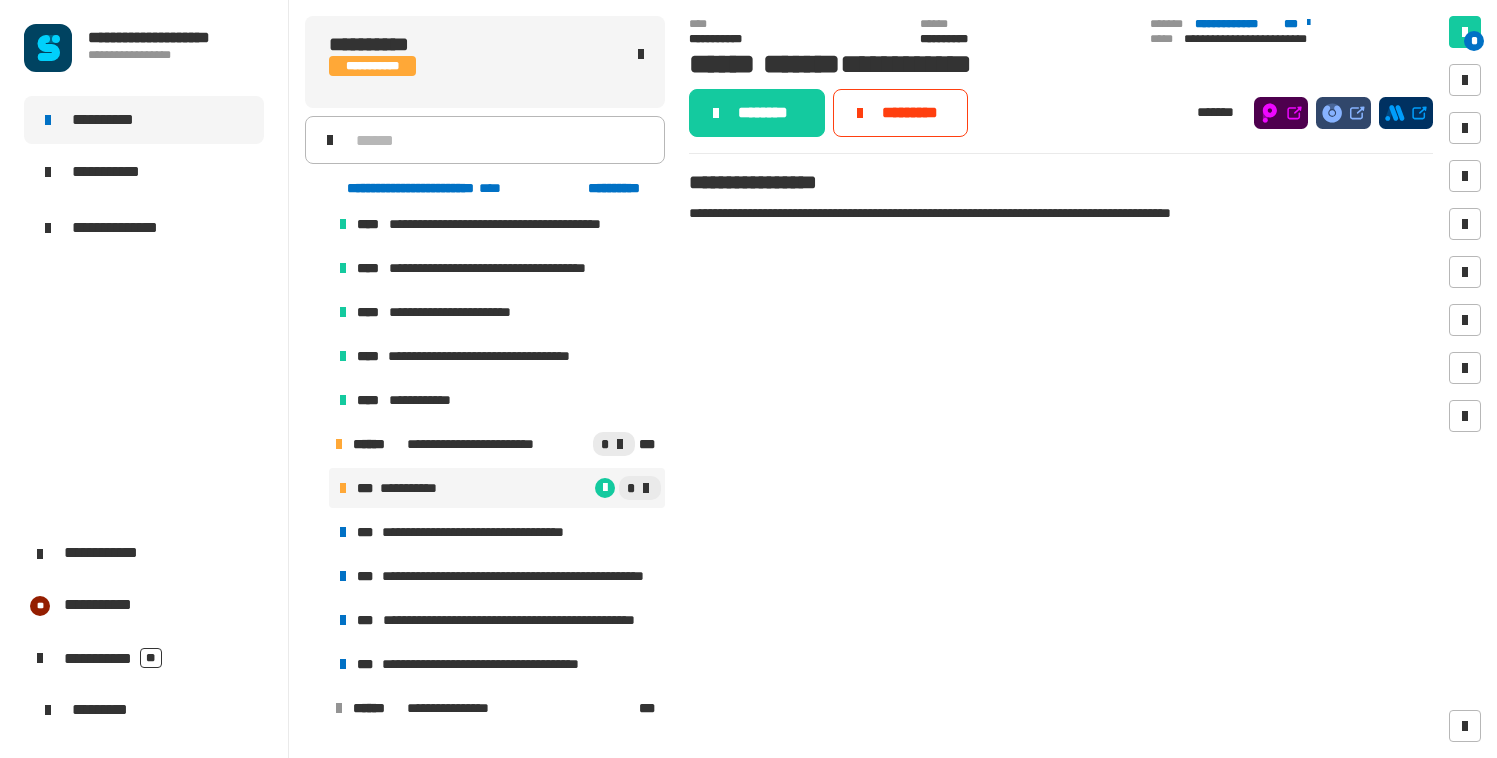 click on "********" 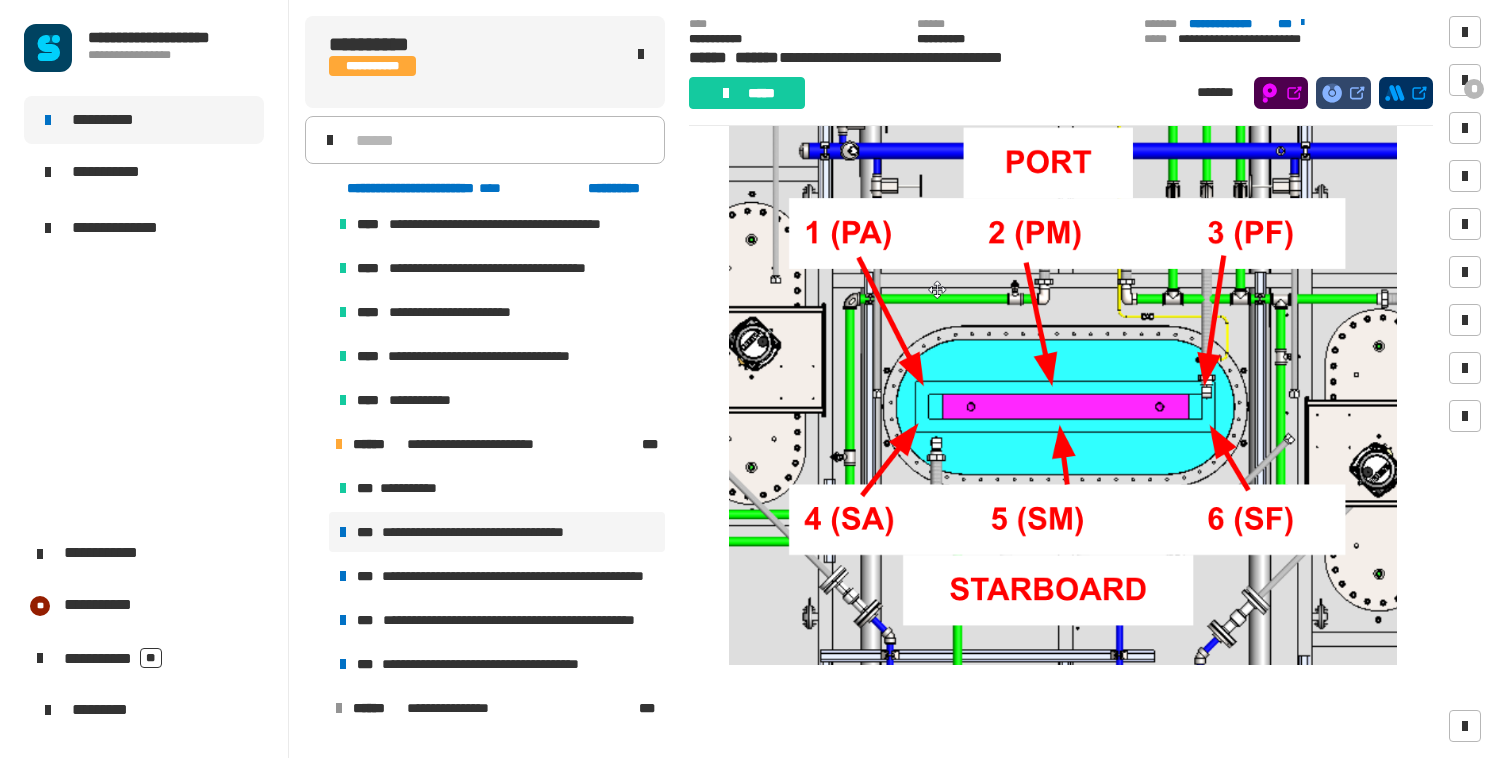 scroll, scrollTop: 293, scrollLeft: 0, axis: vertical 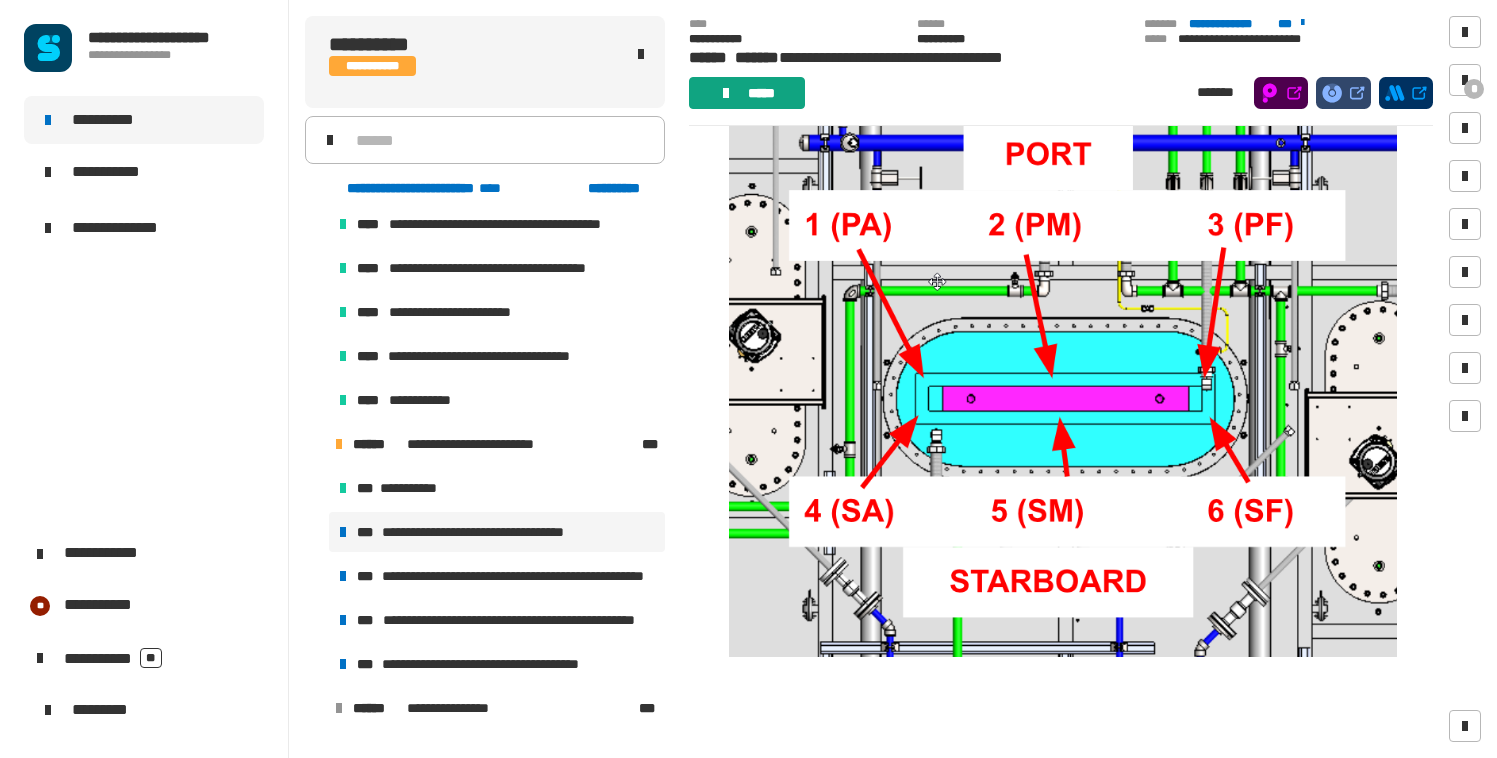 click on "*****" 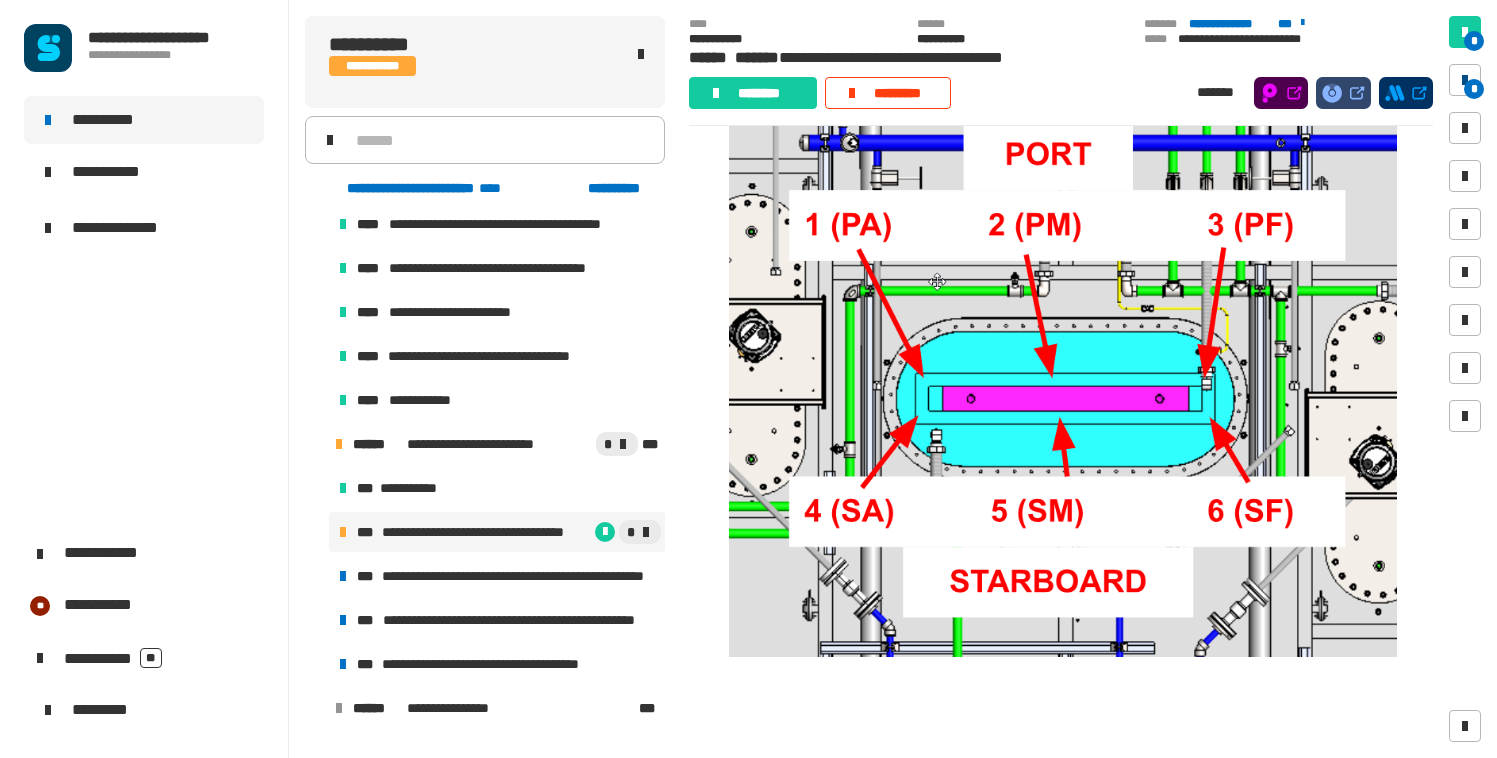 click at bounding box center (1465, 80) 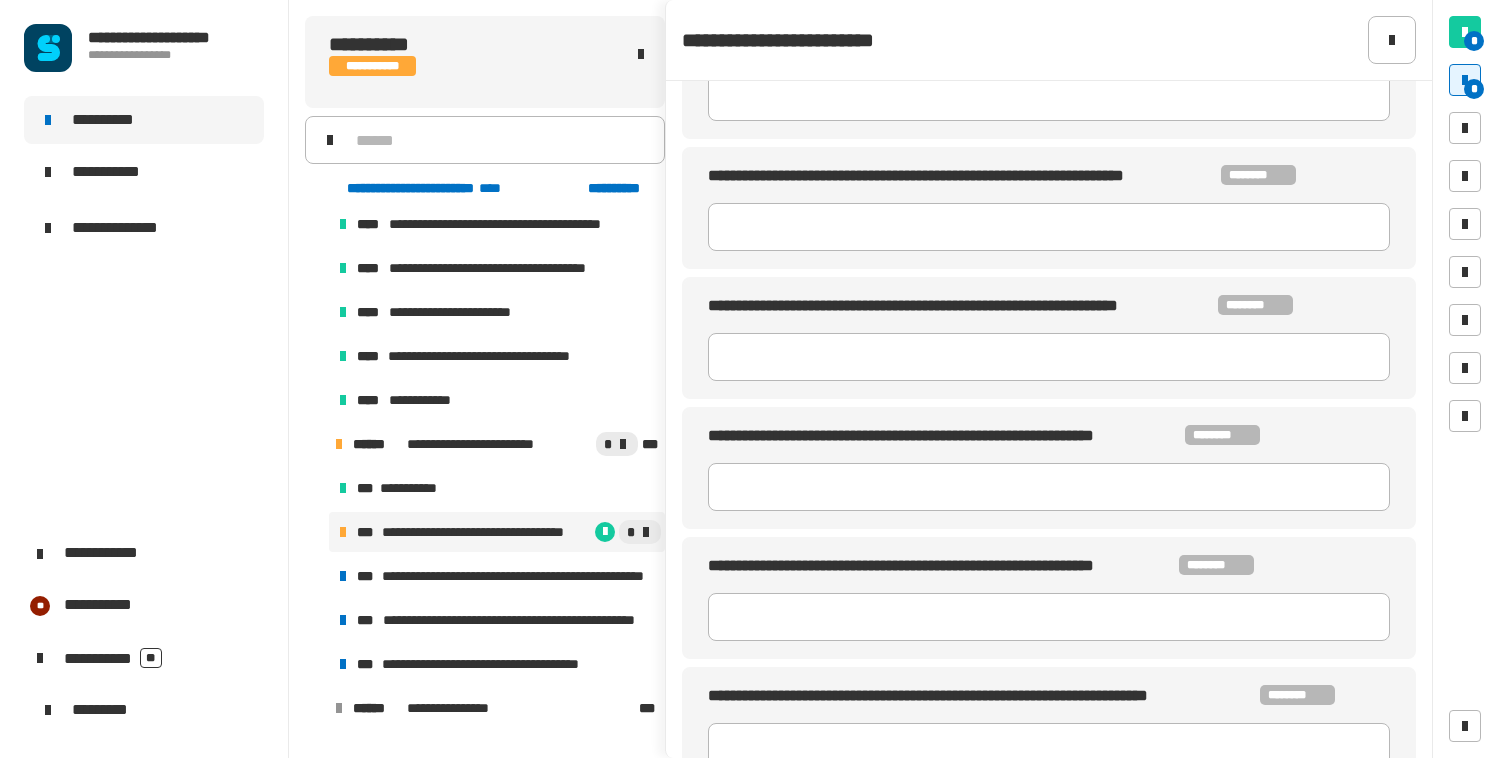 scroll, scrollTop: 111, scrollLeft: 0, axis: vertical 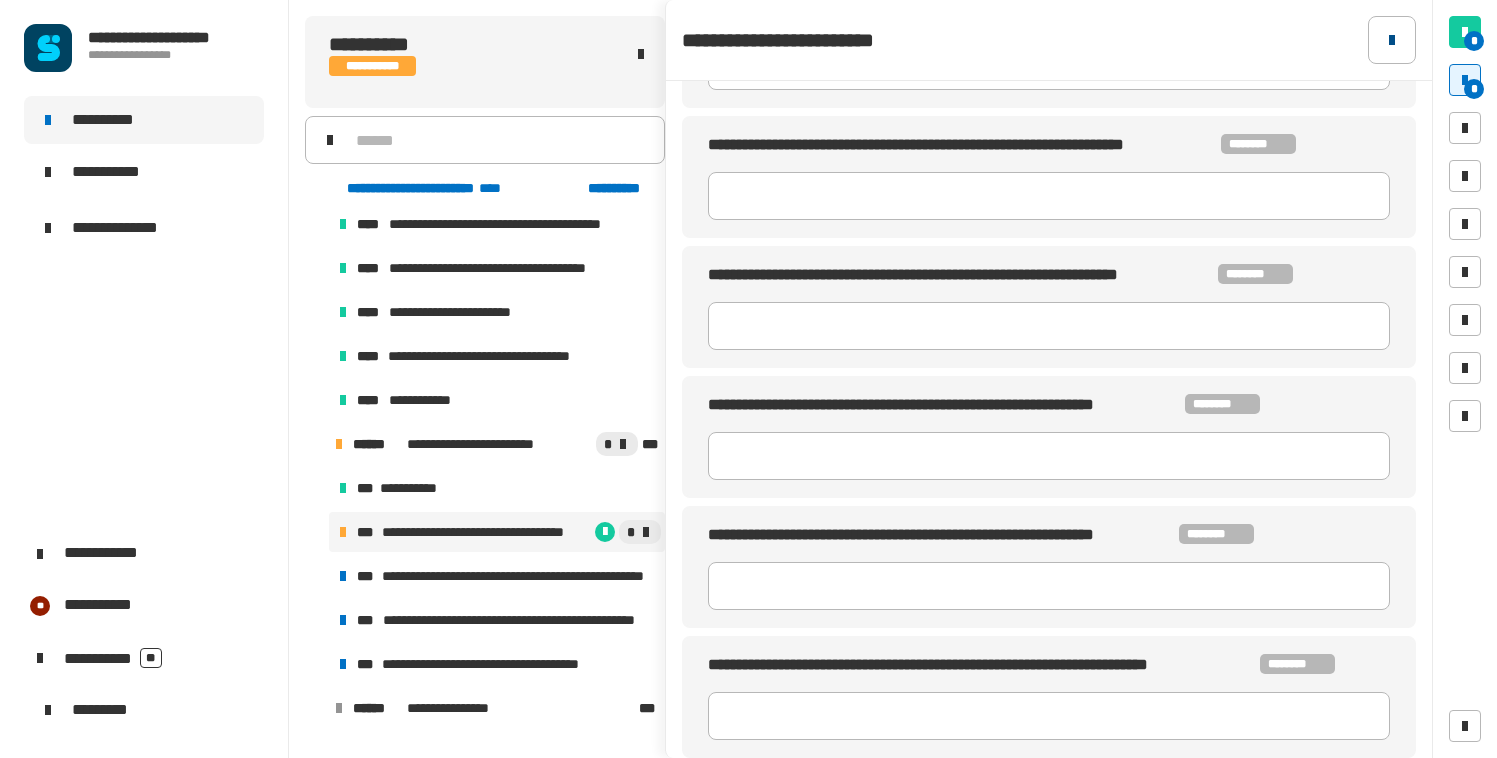 click 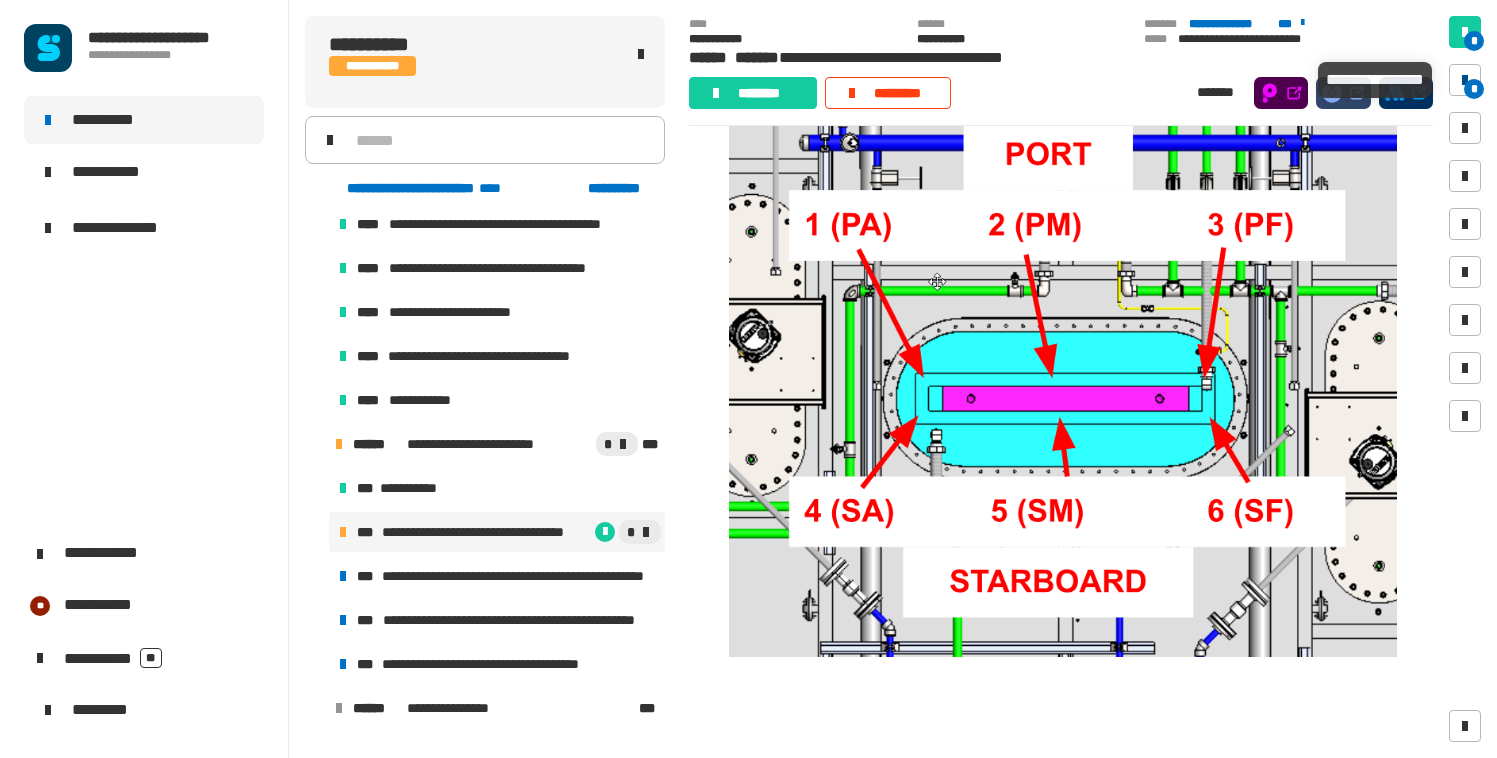 click at bounding box center (1465, 80) 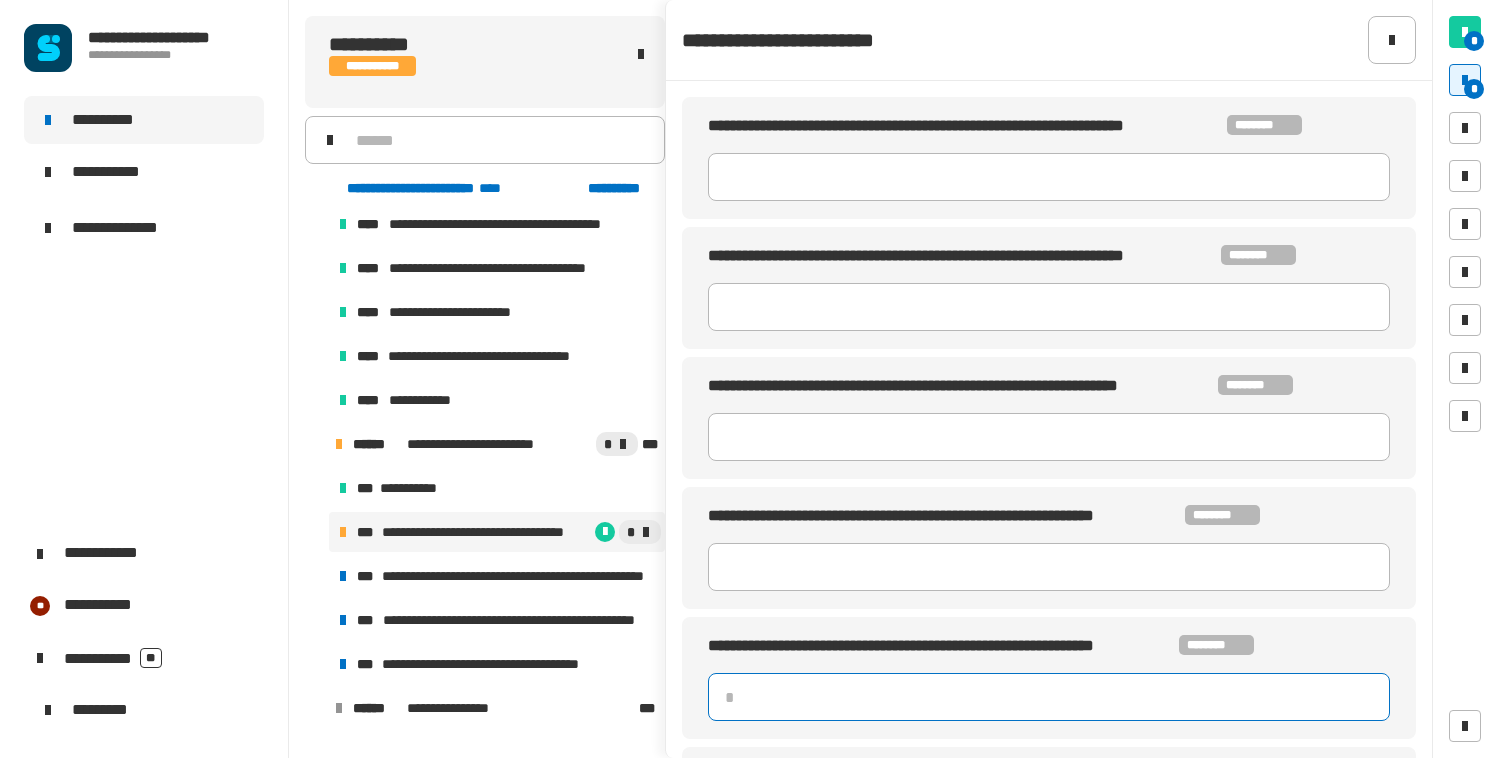 click 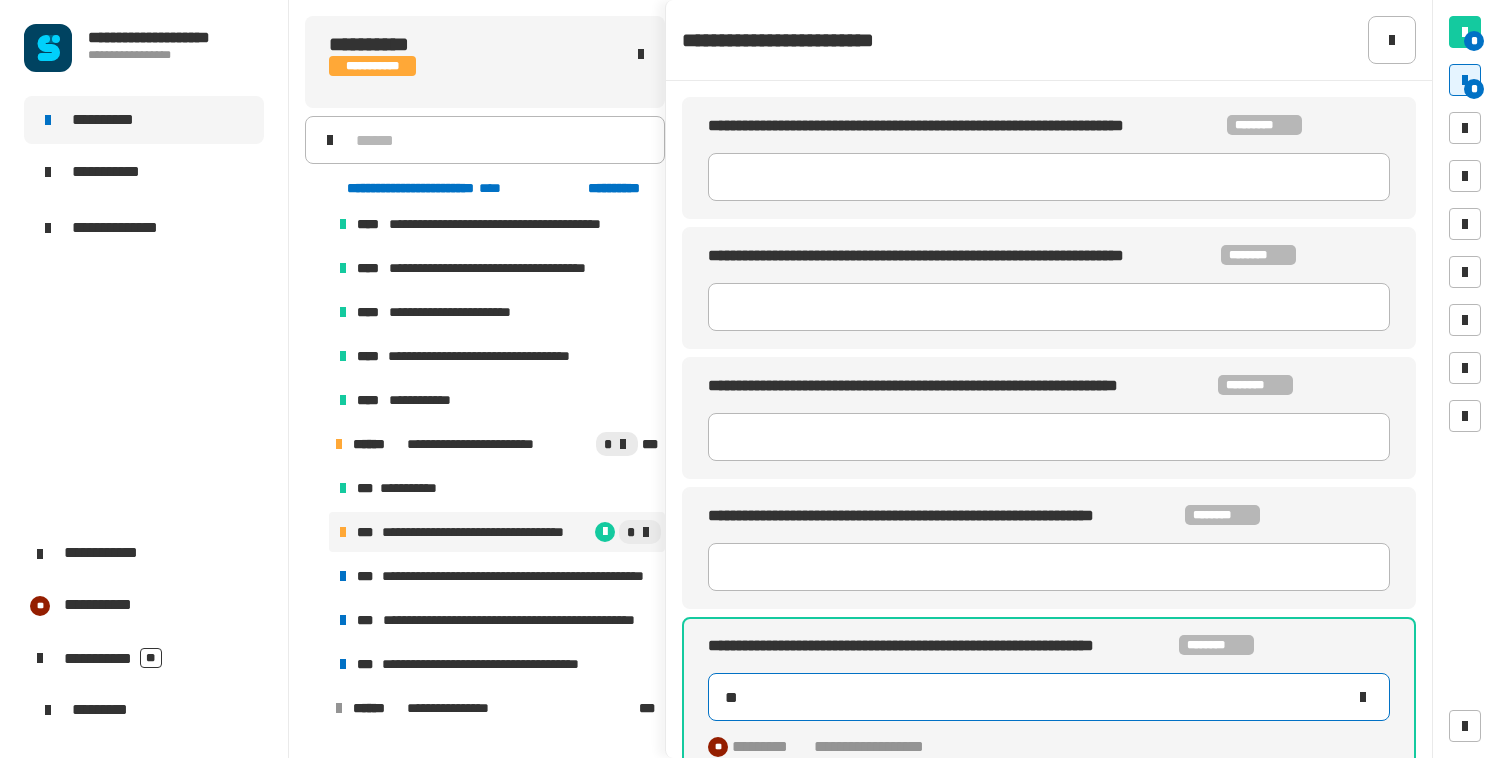 type on "***" 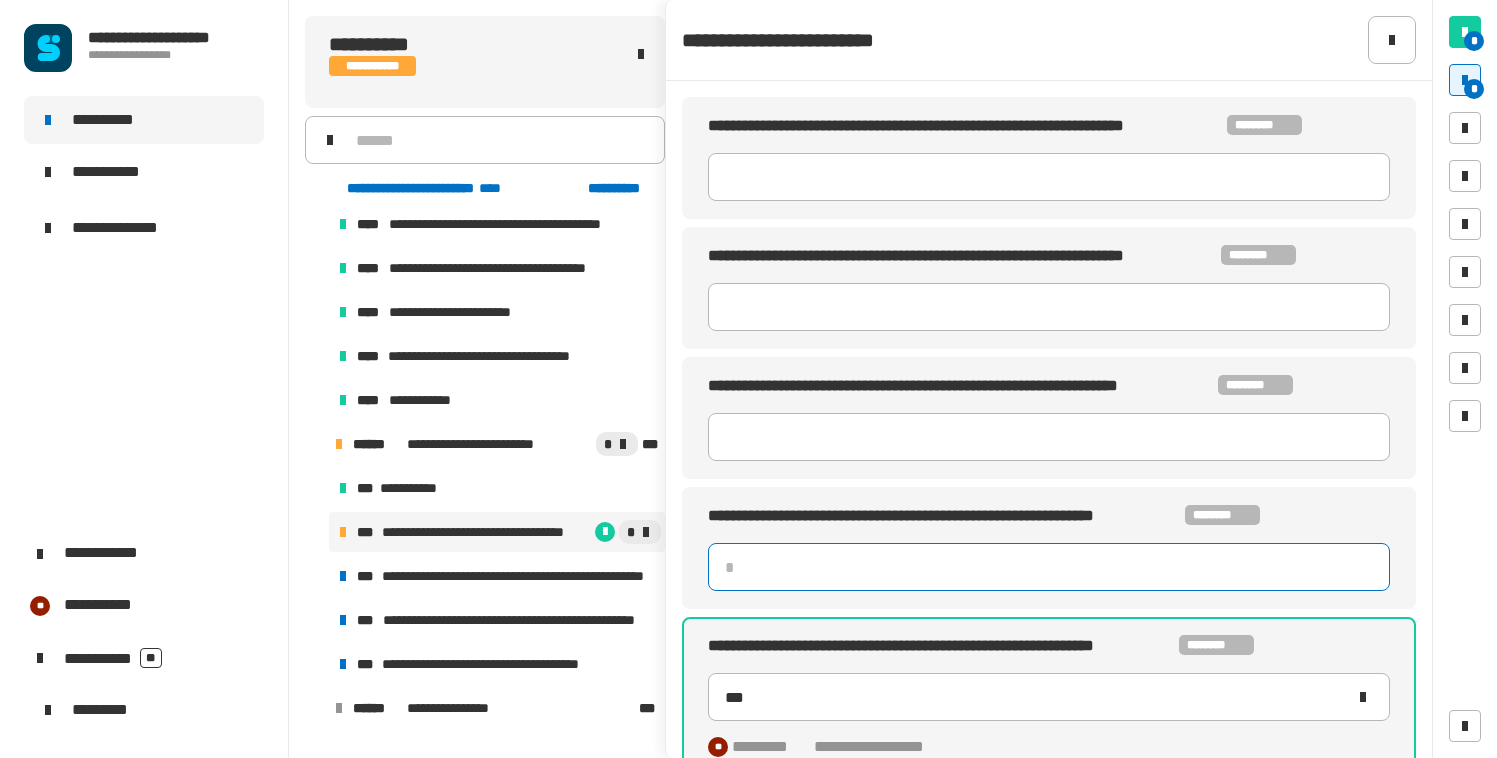 click 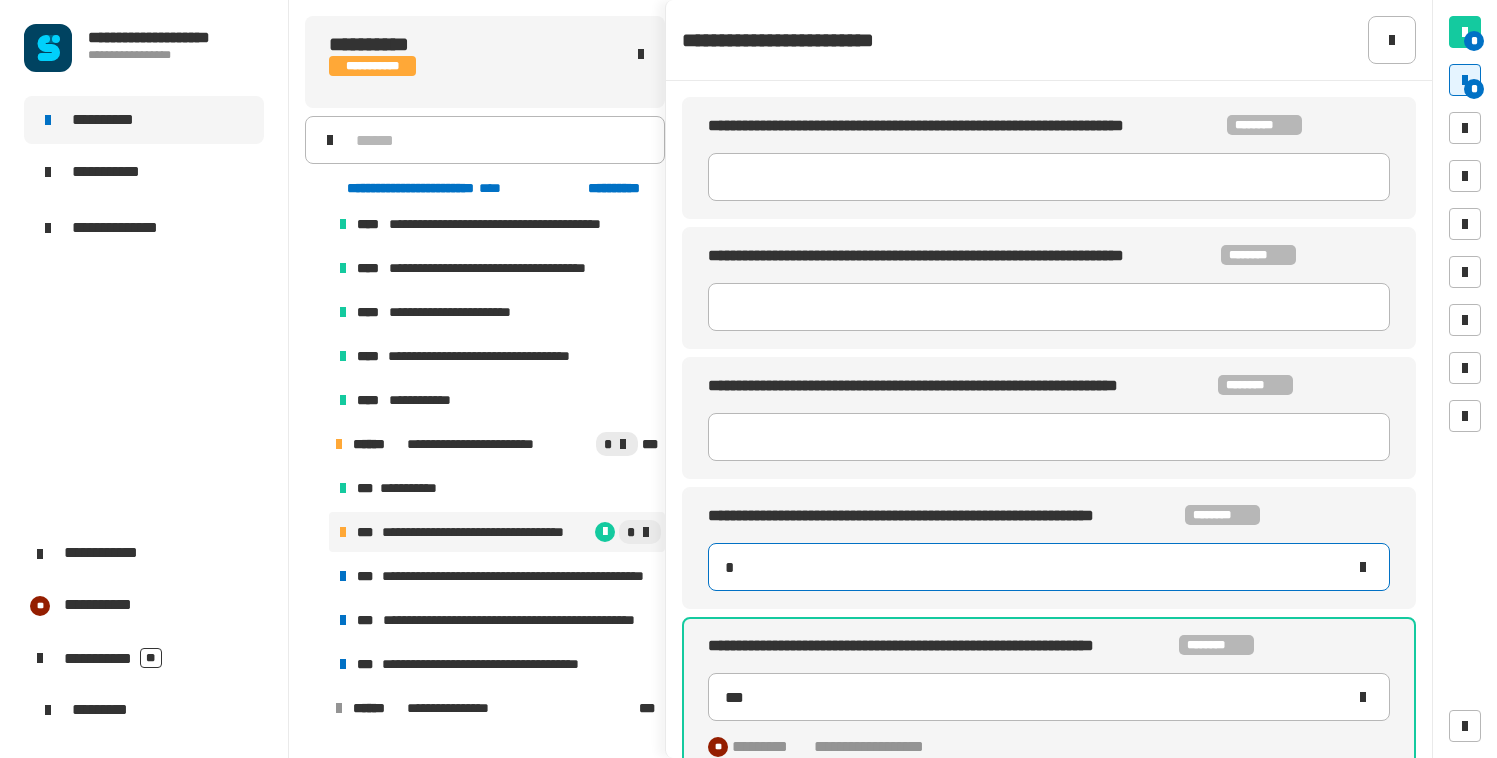 type on "**" 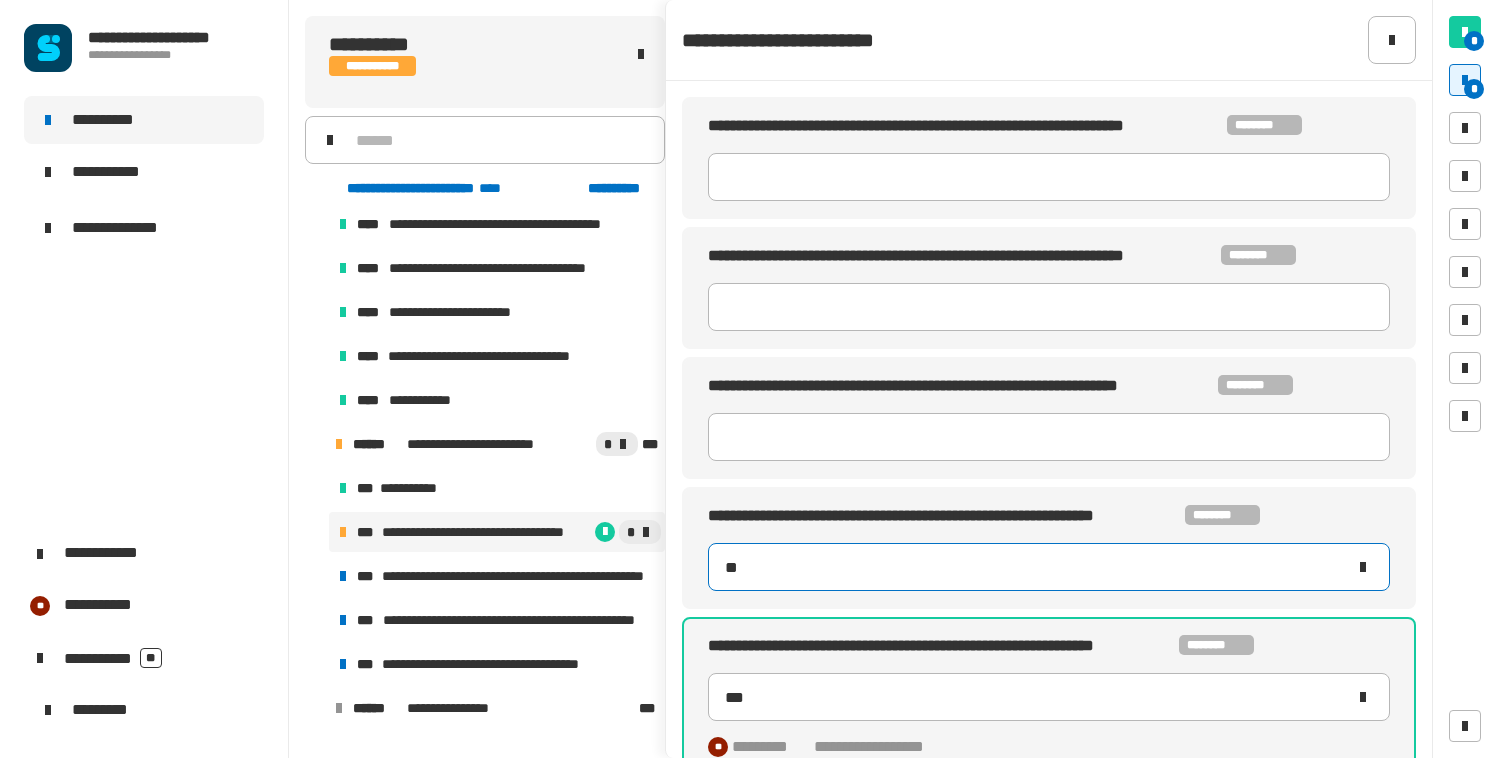 type on "***" 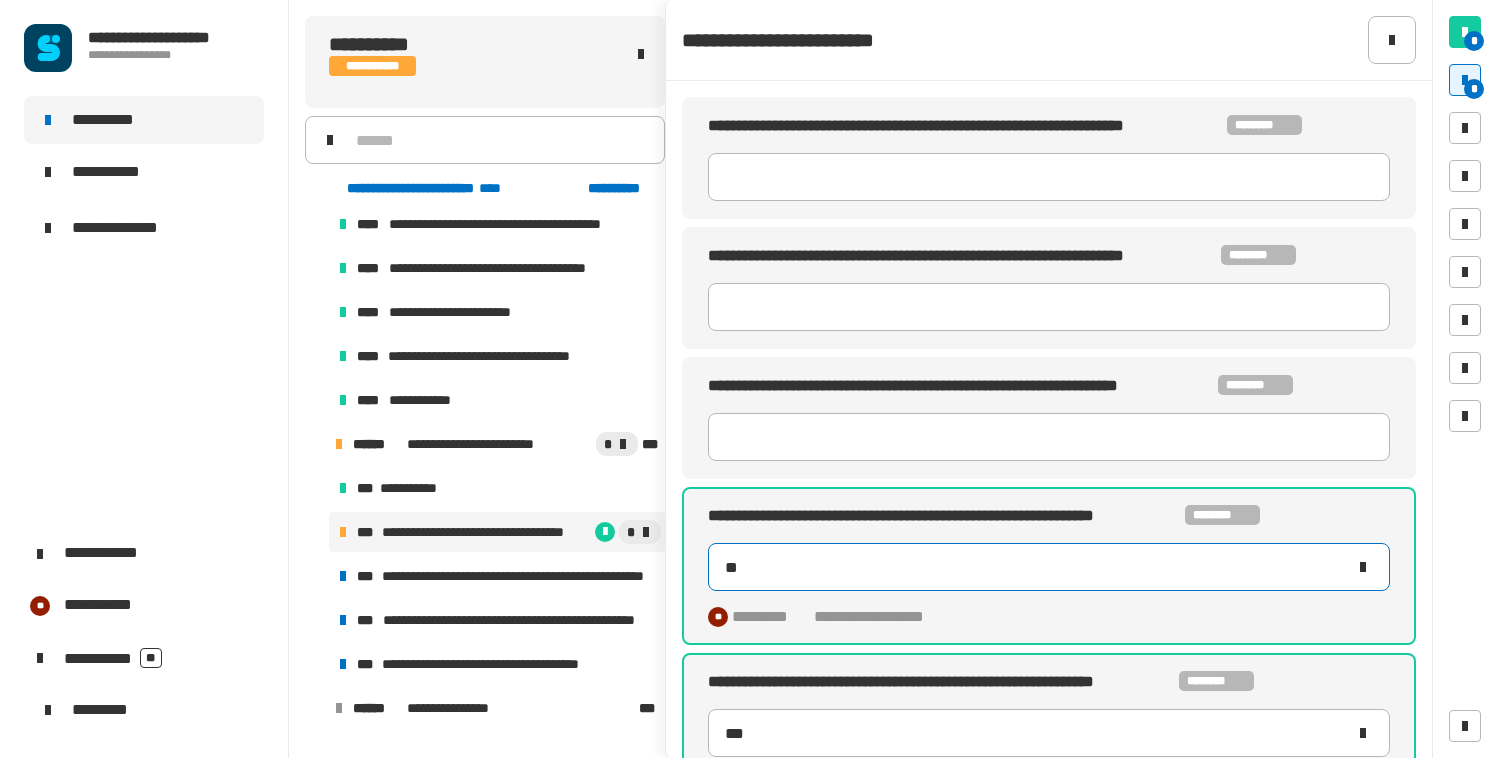 type on "***" 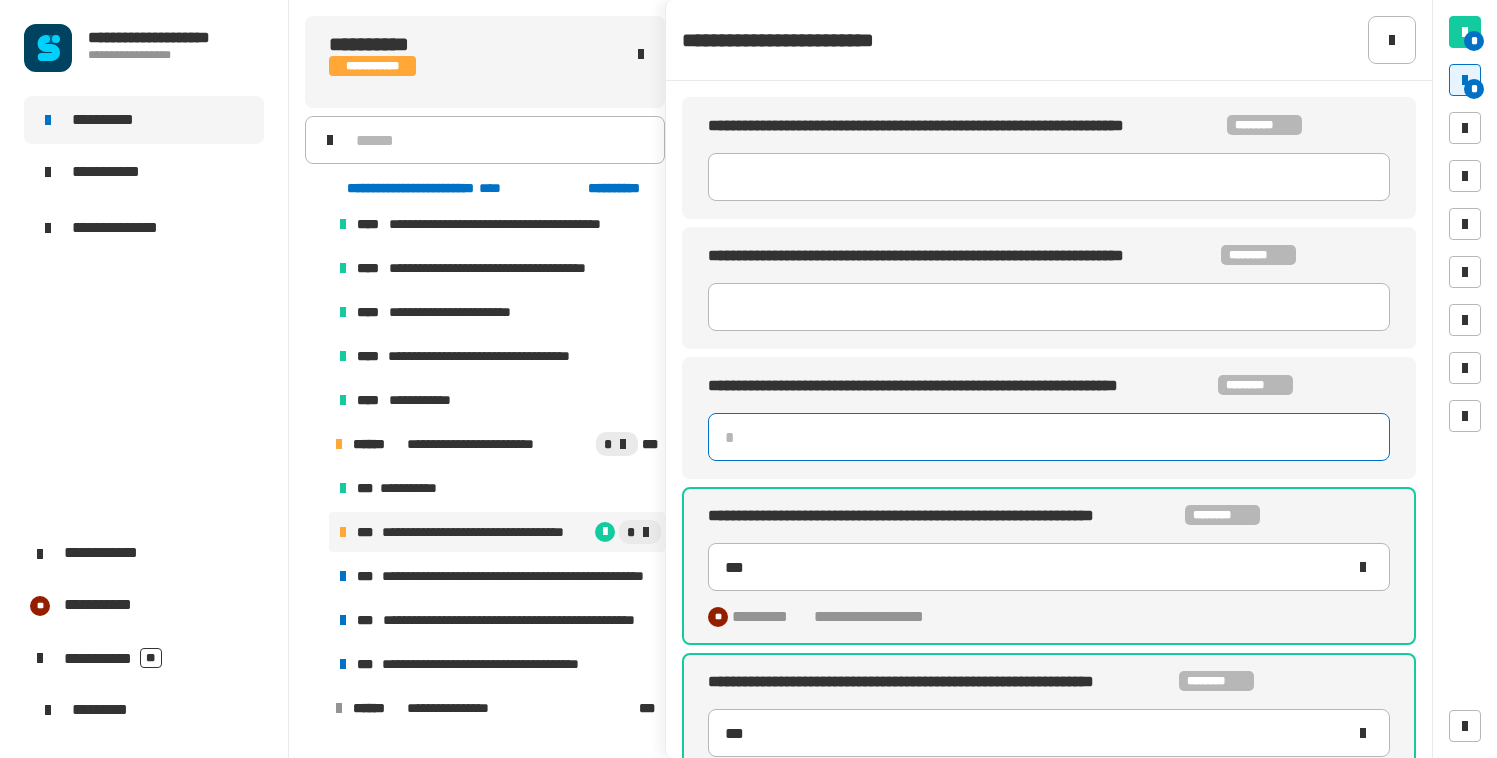 click 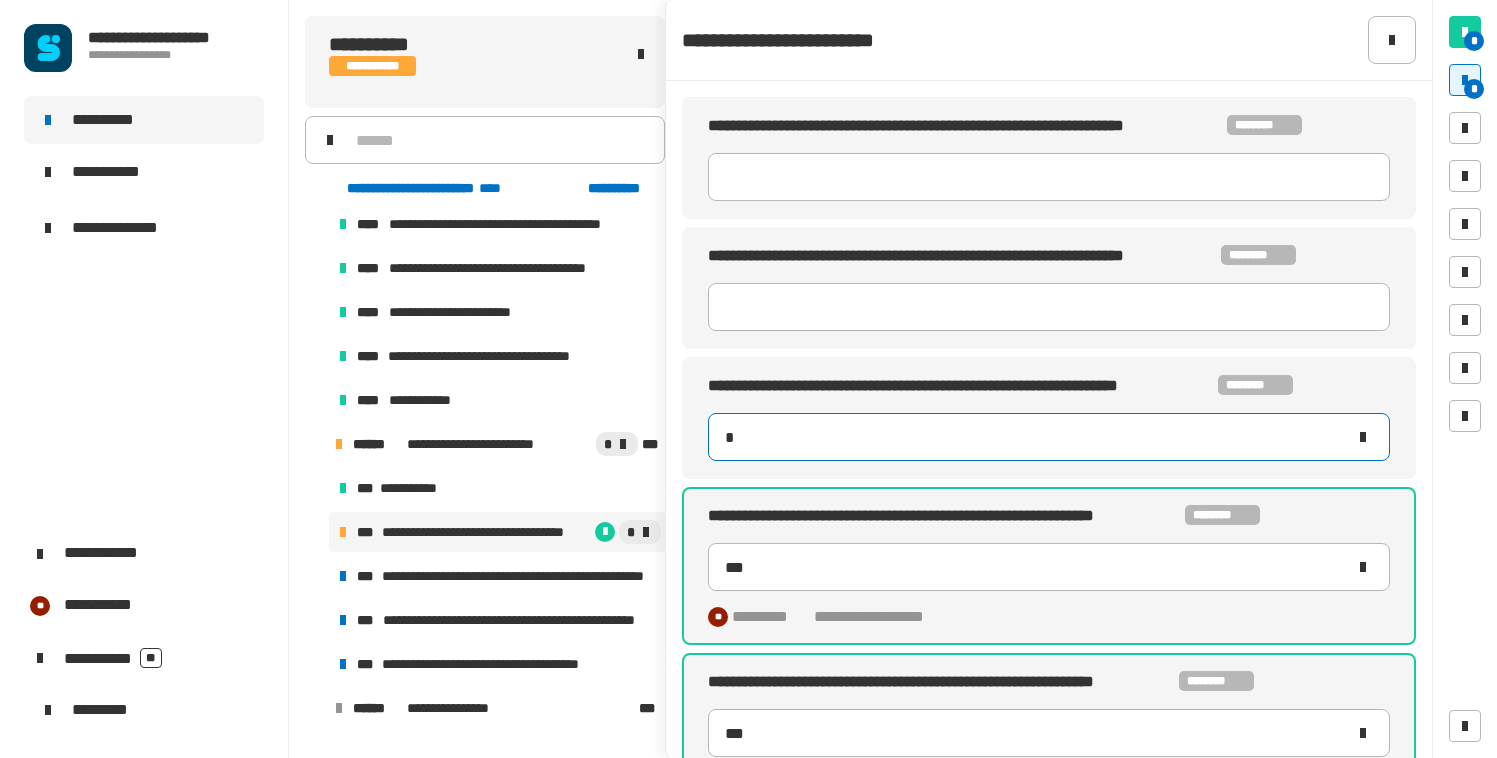 type on "**" 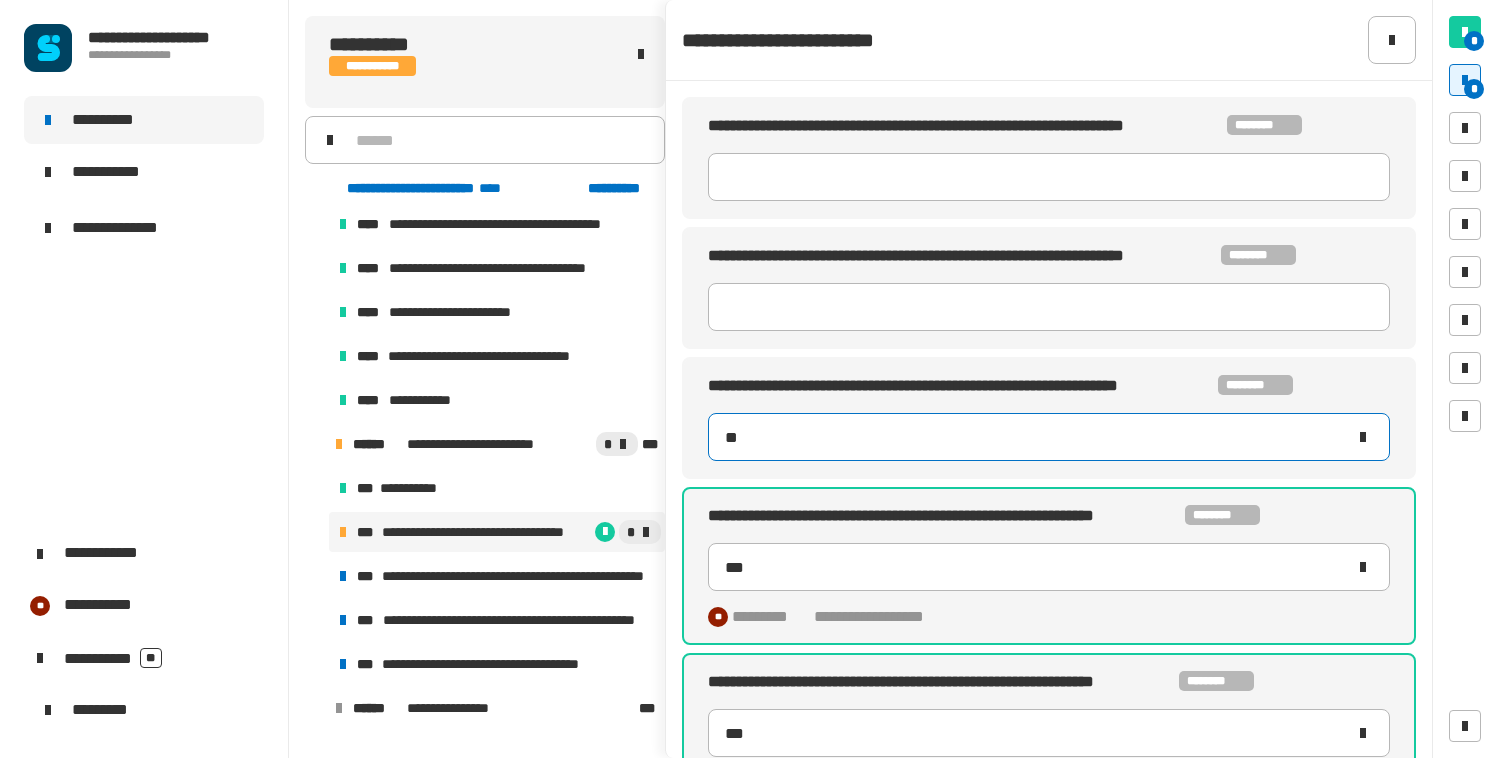 type on "***" 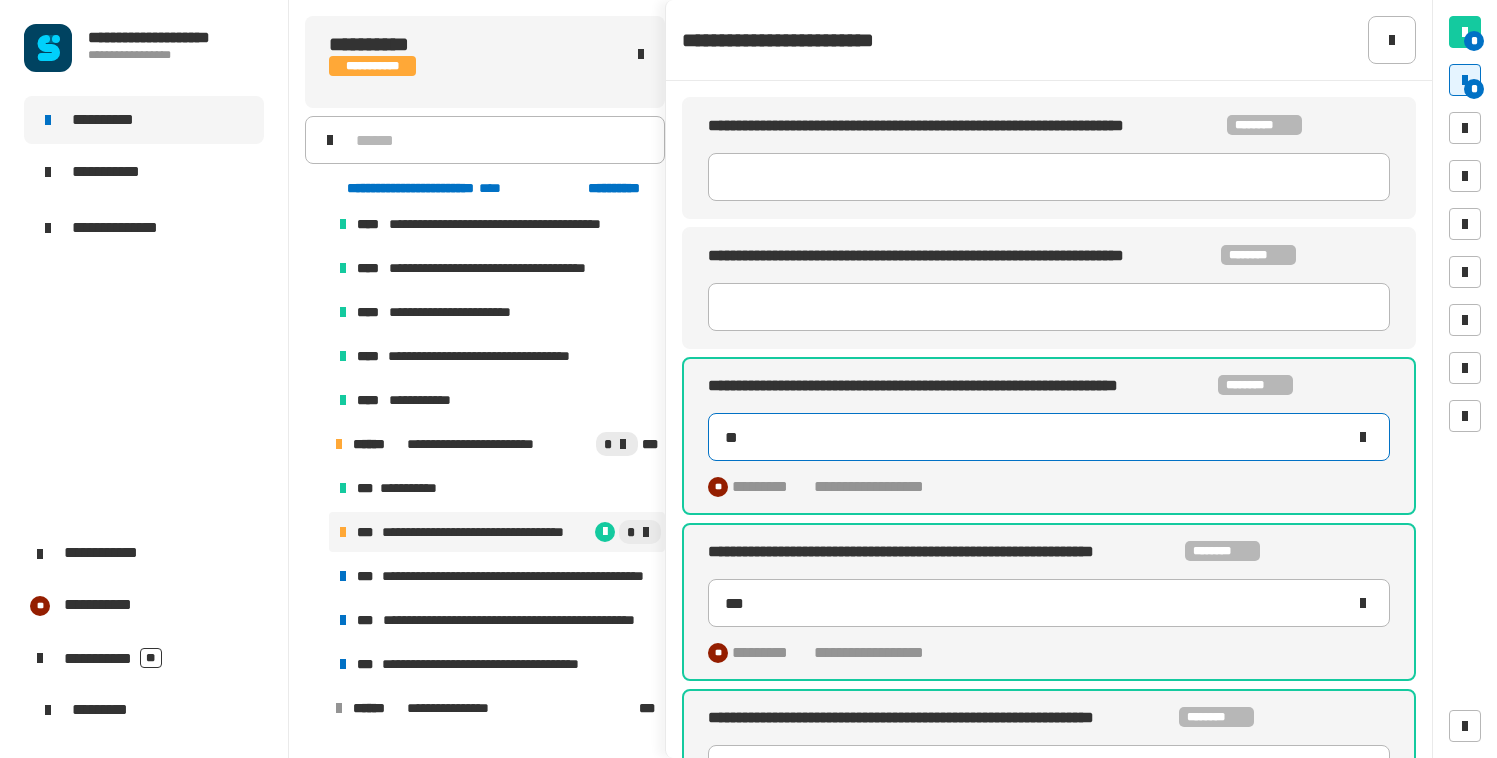 type on "***" 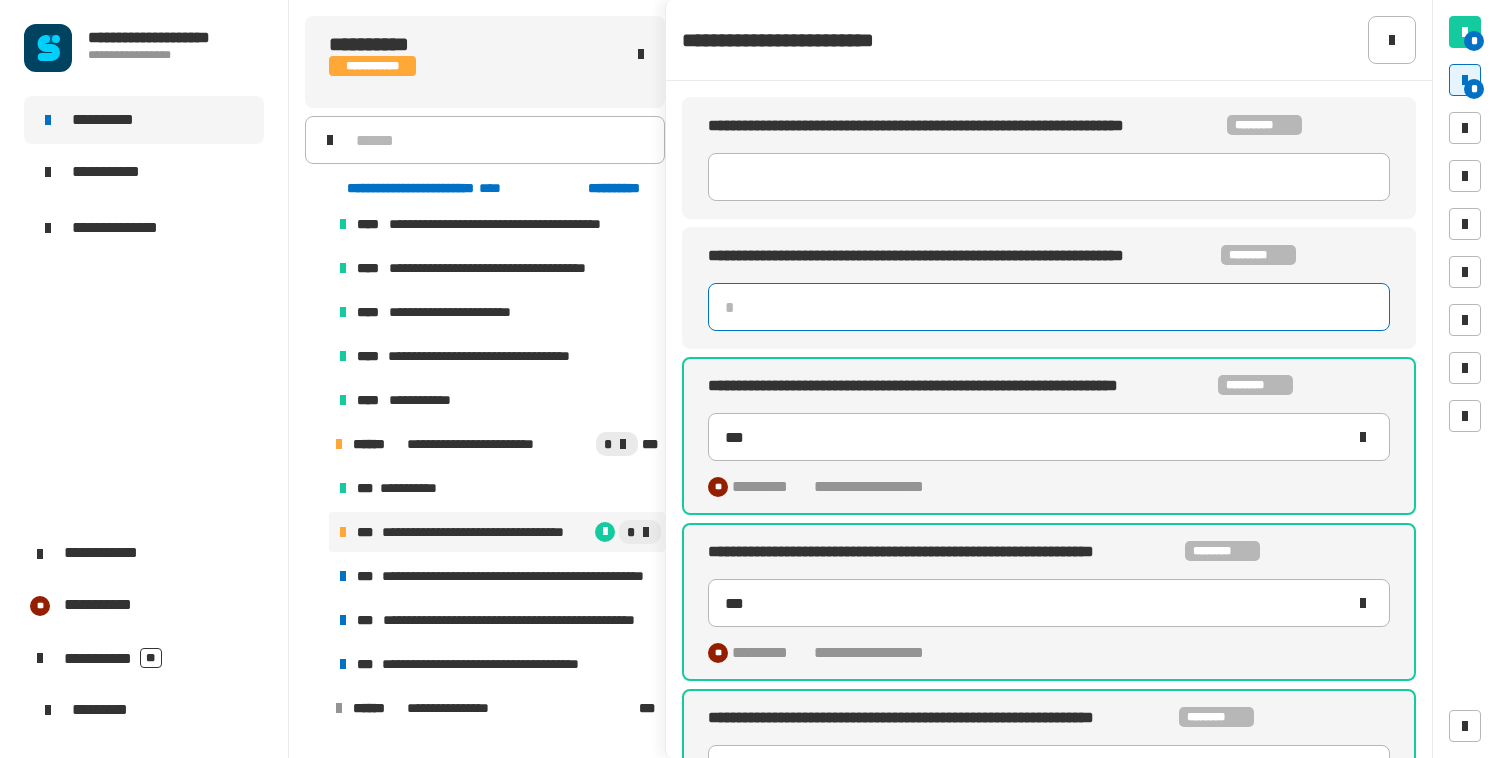 click 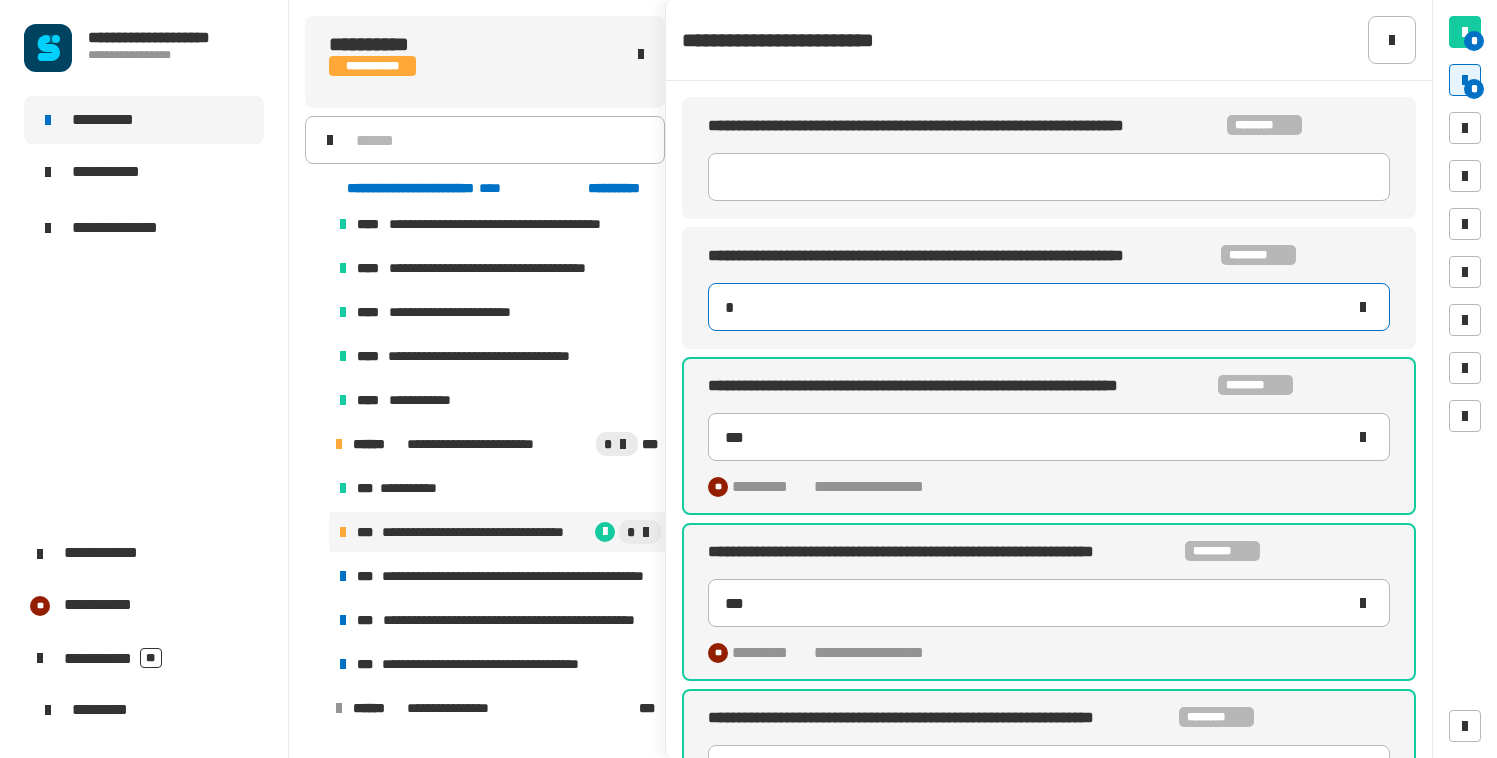 type on "**" 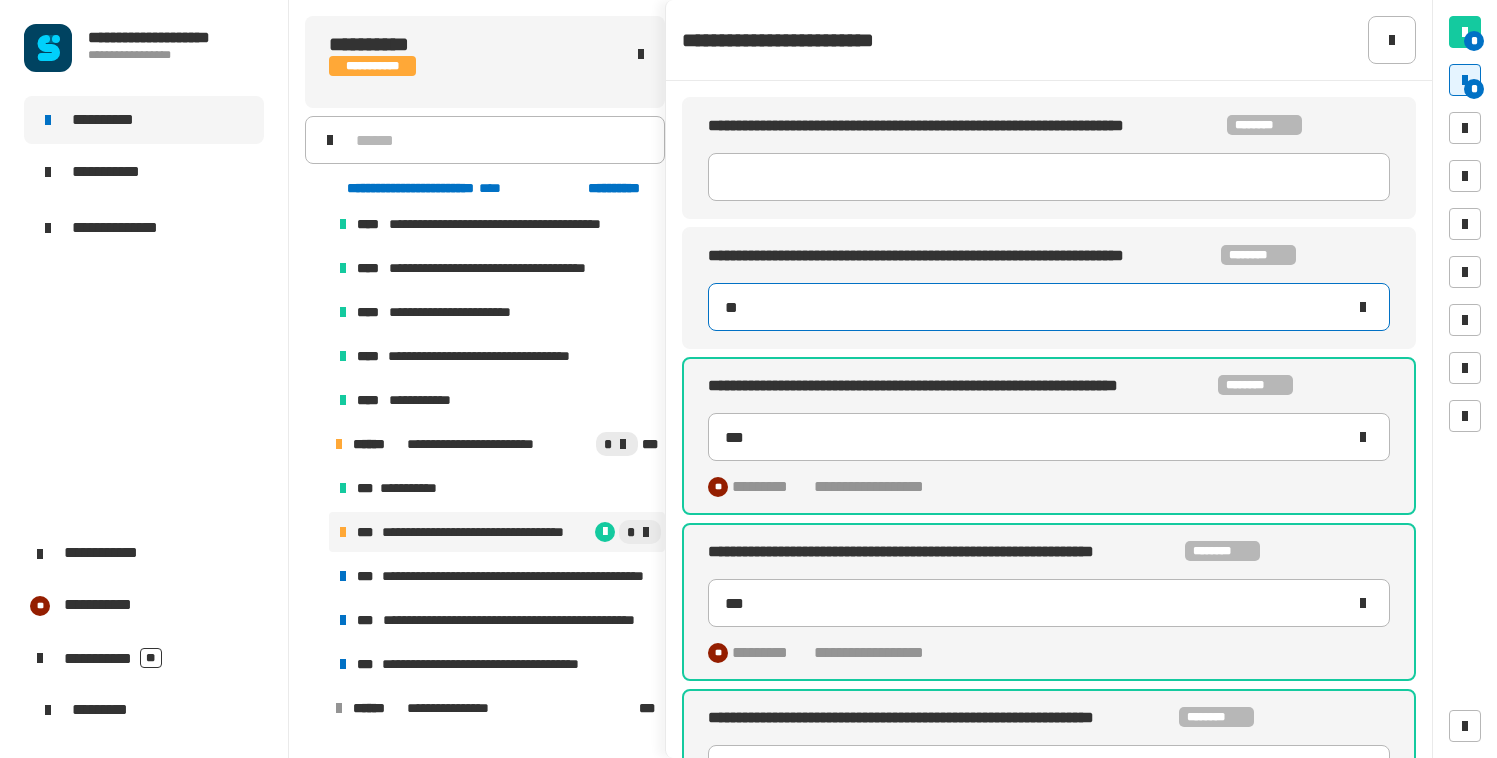 type on "***" 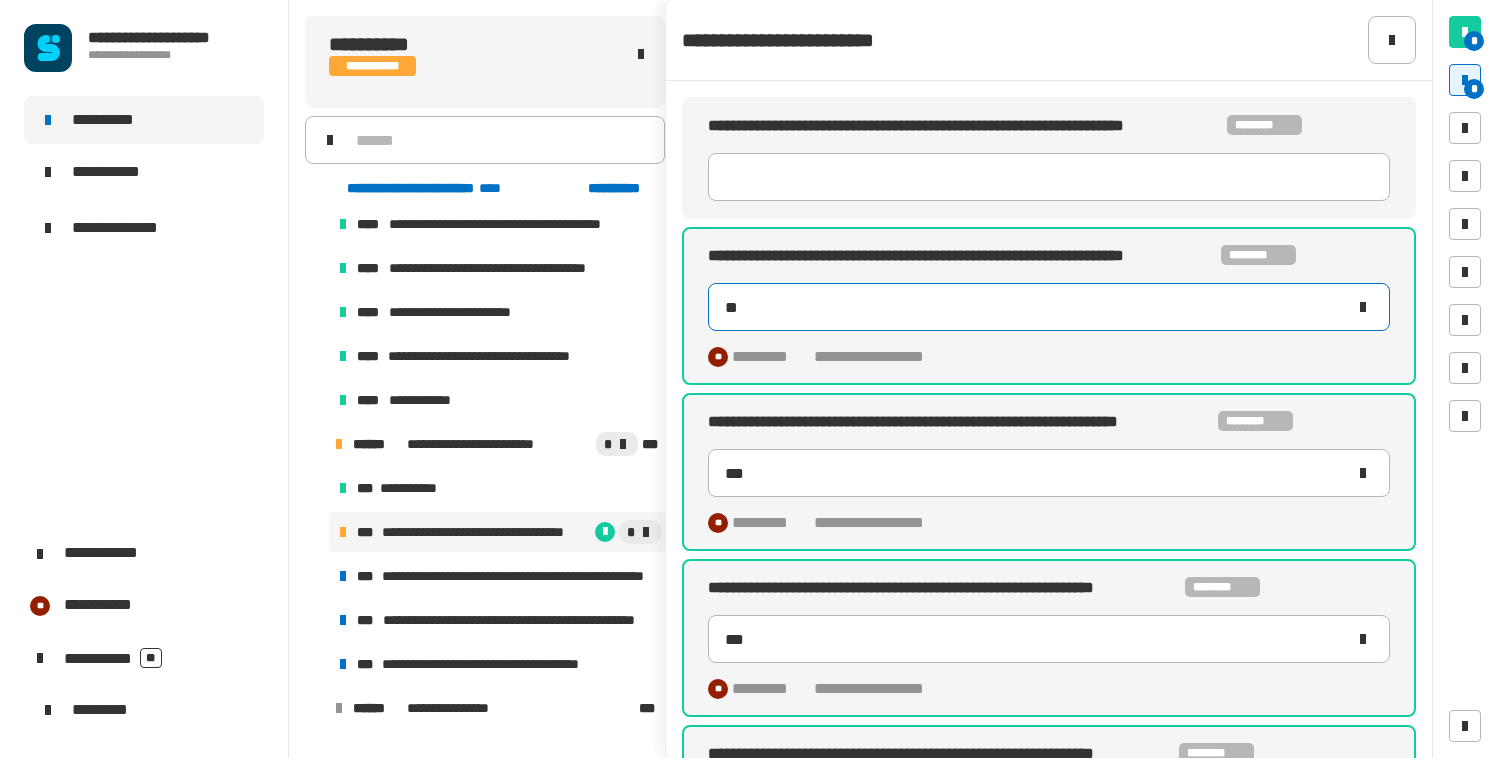 type on "***" 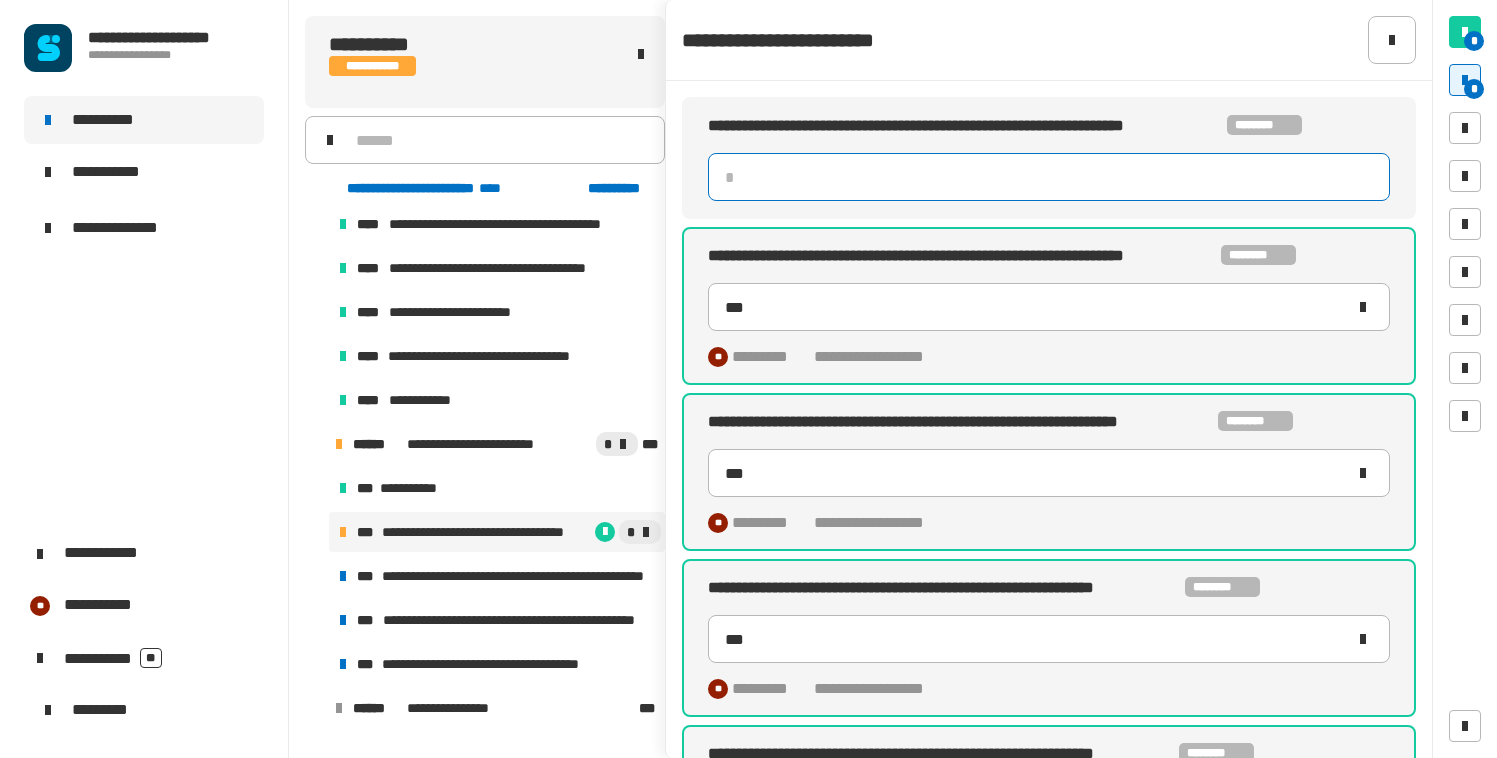 click 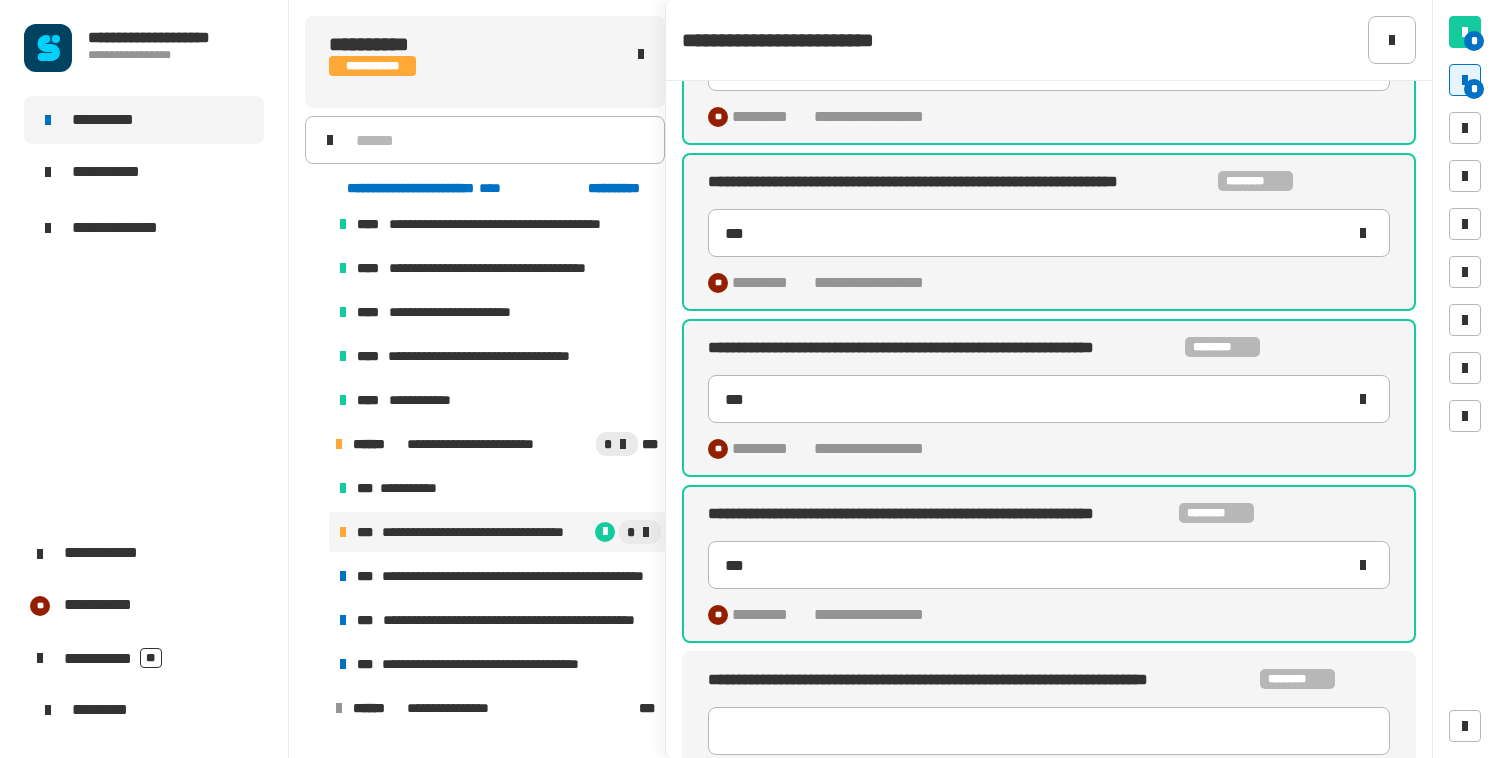 scroll, scrollTop: 255, scrollLeft: 0, axis: vertical 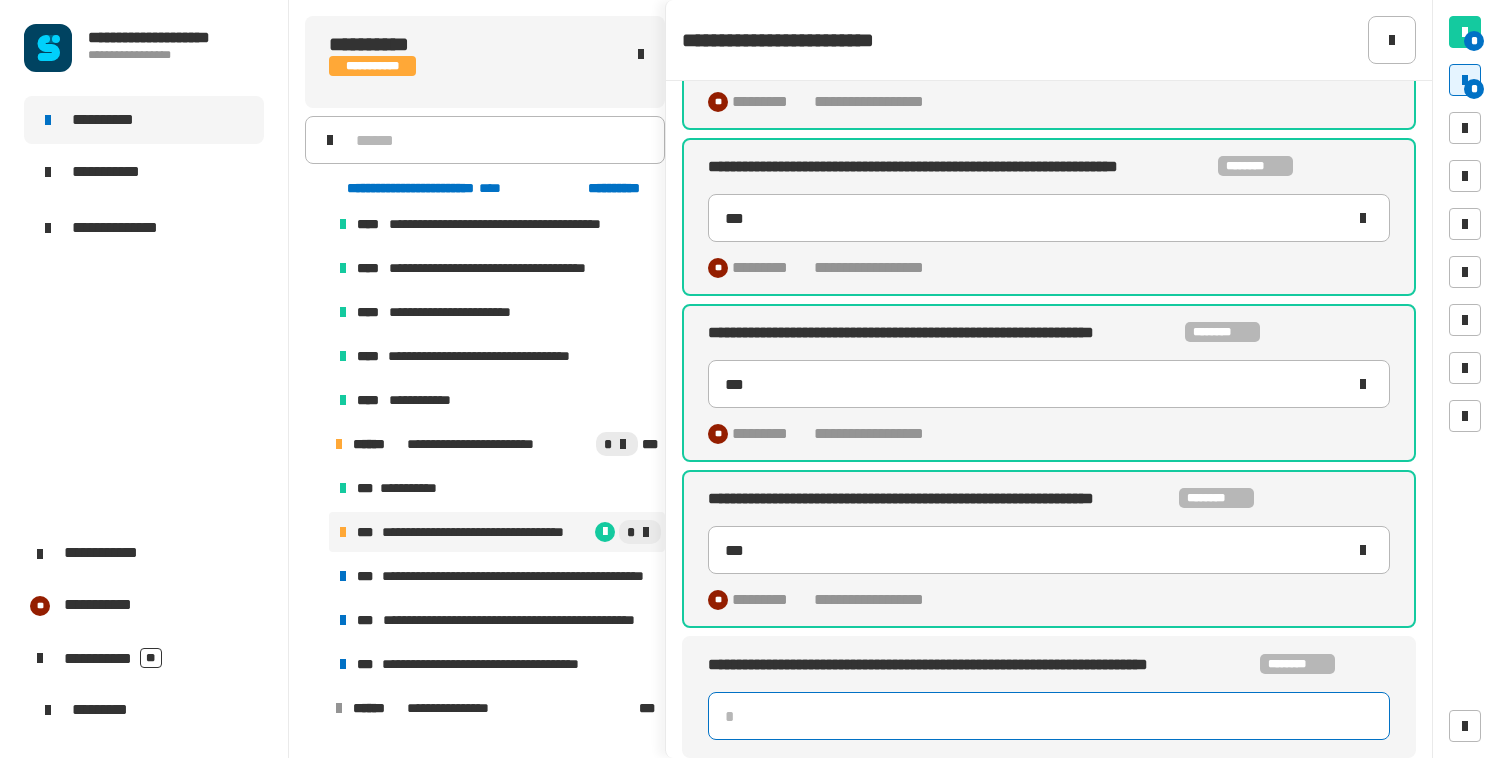 type 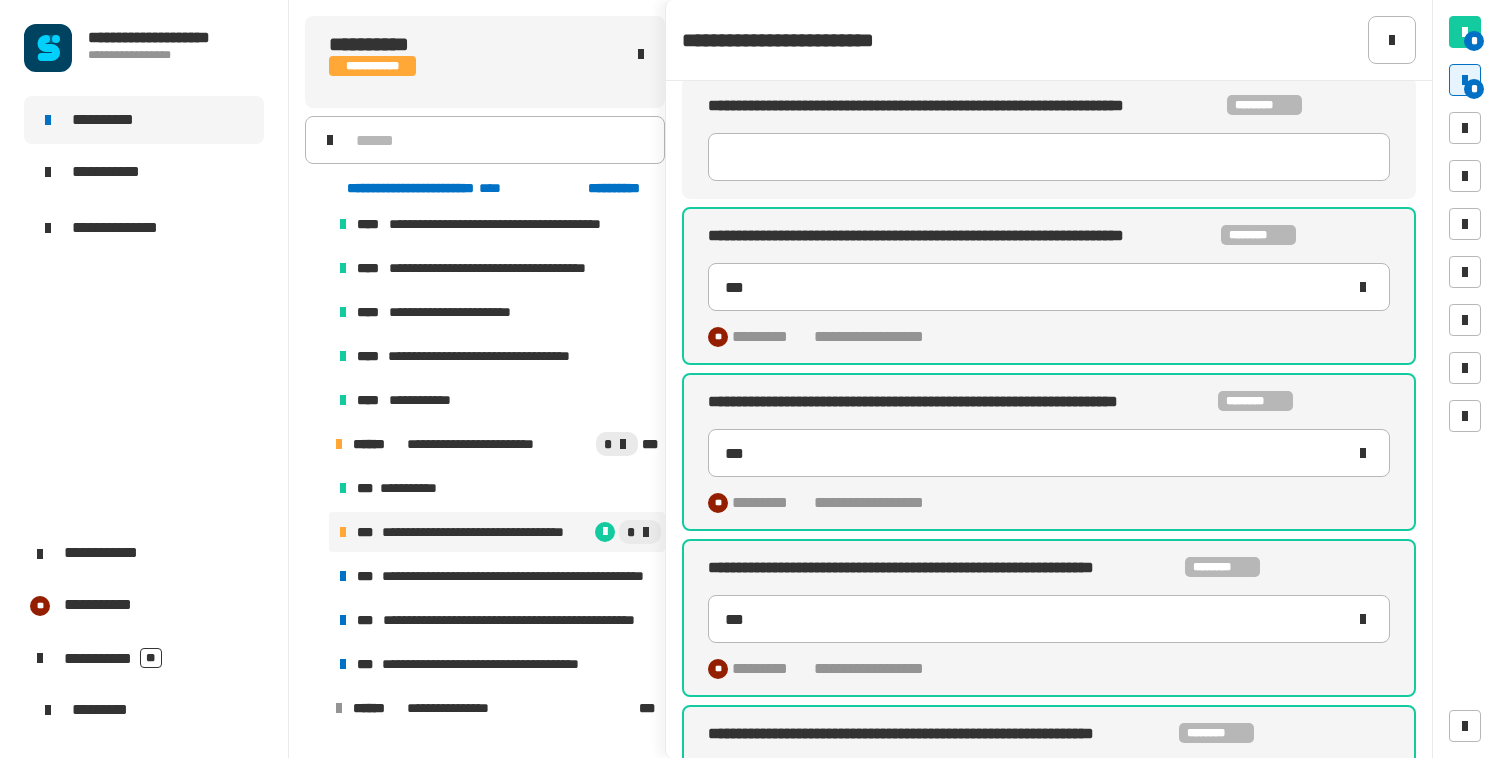 scroll, scrollTop: 0, scrollLeft: 0, axis: both 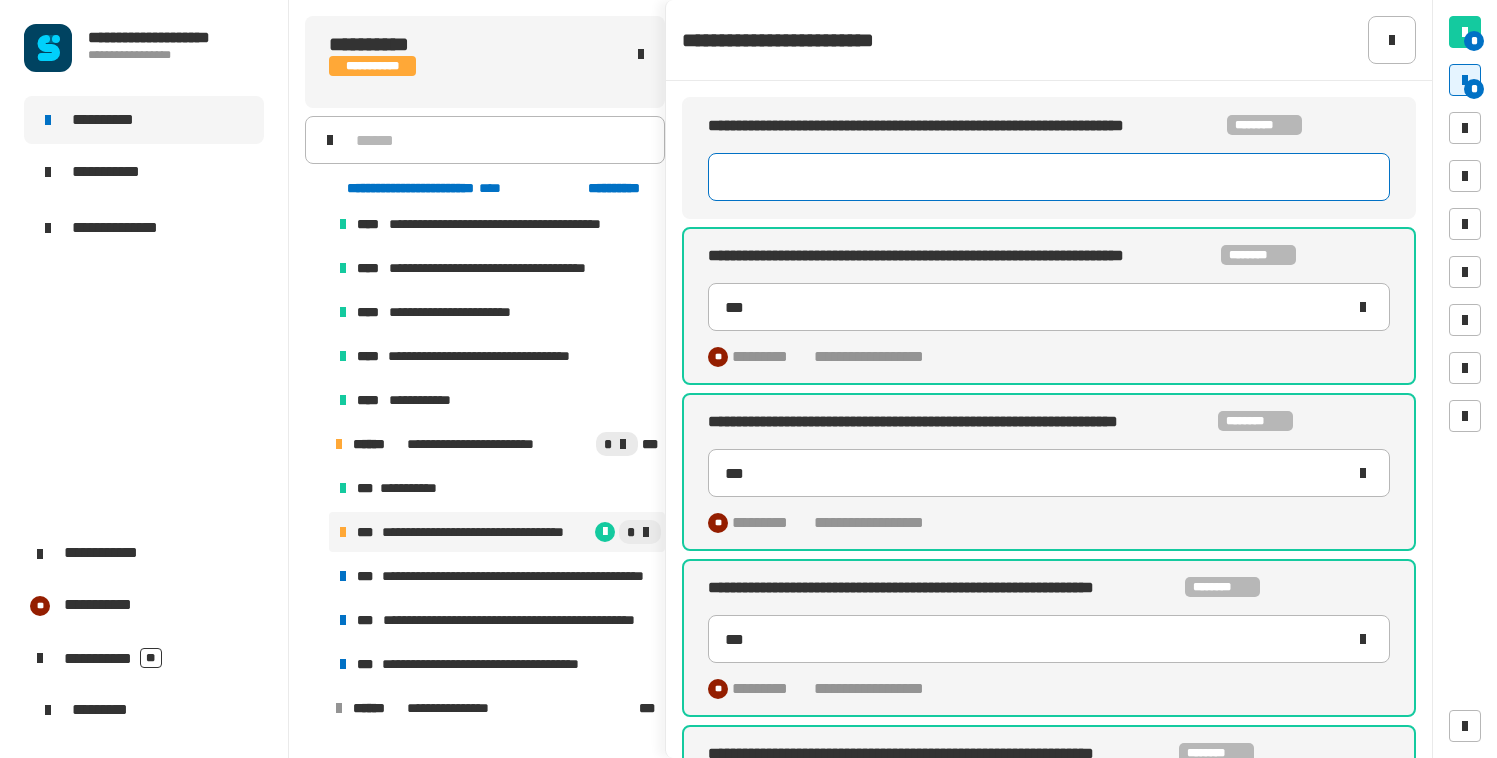 type 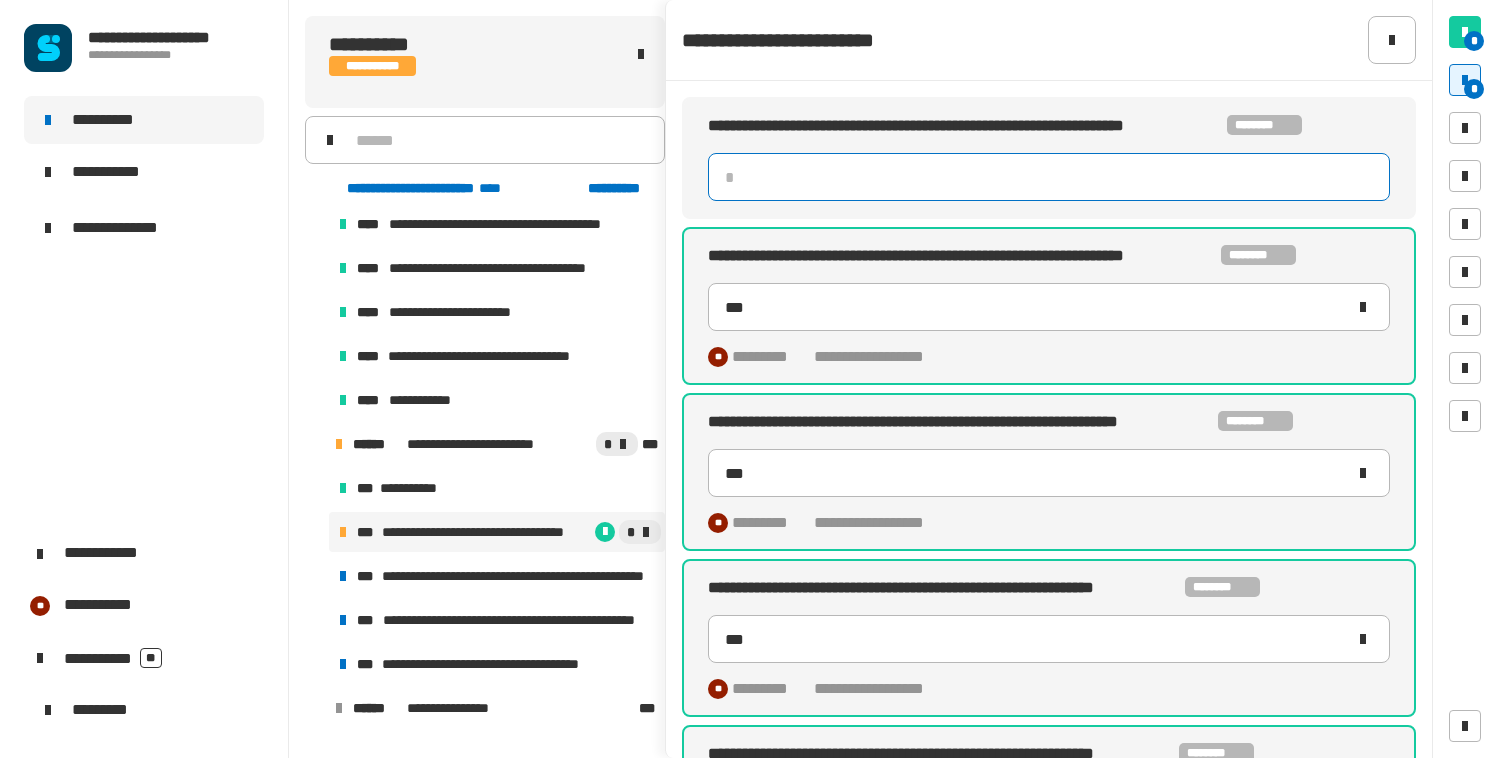 click 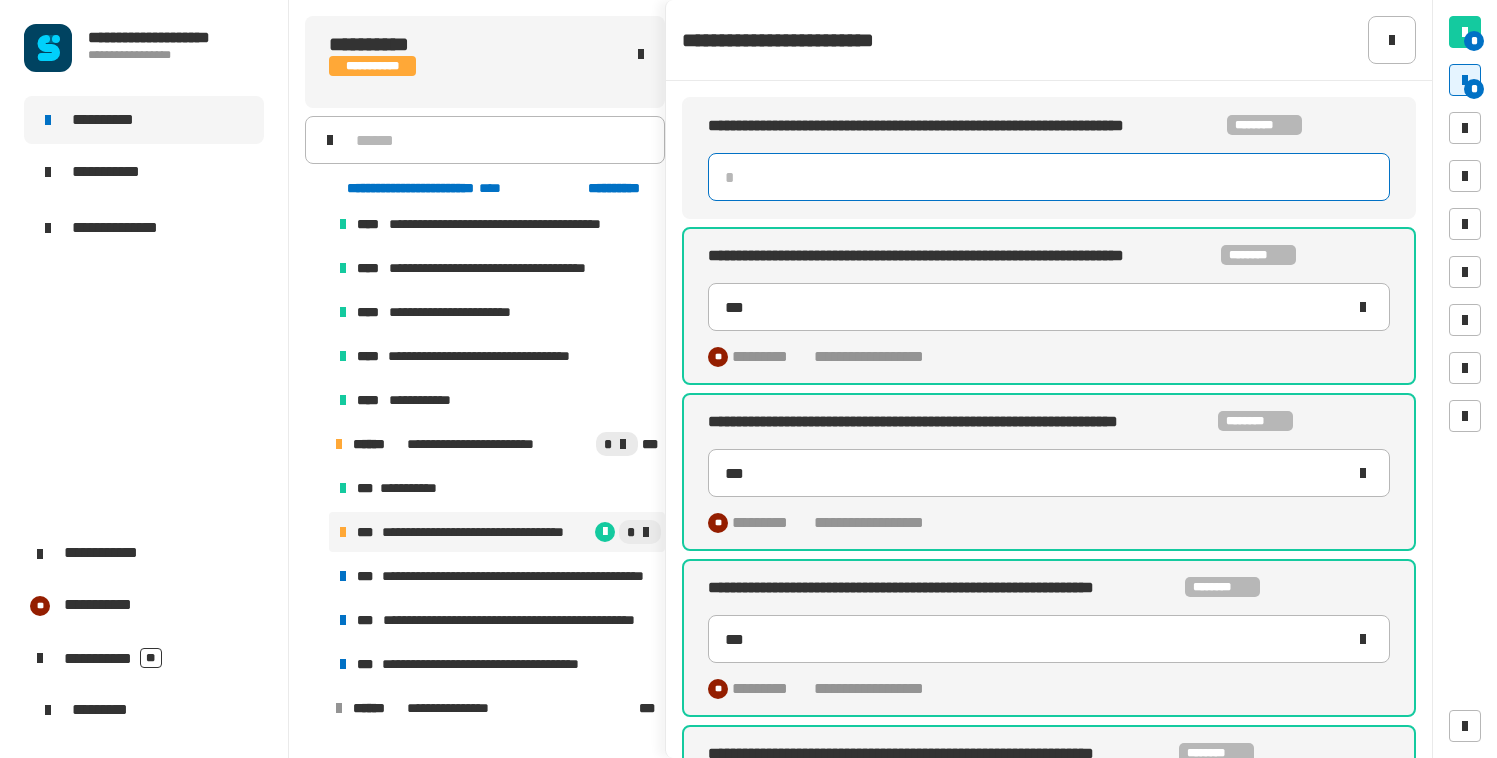 type on "*" 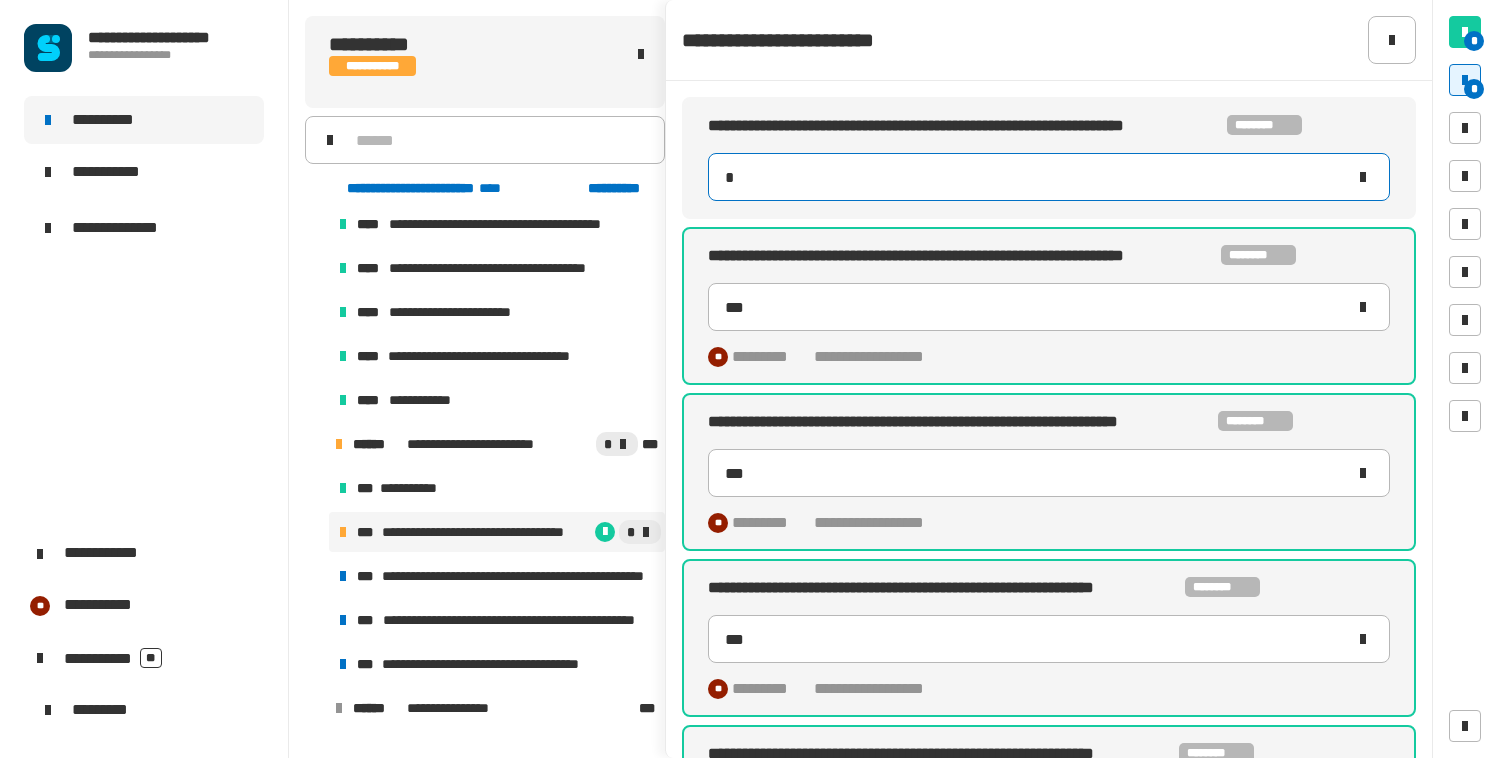 type on "***" 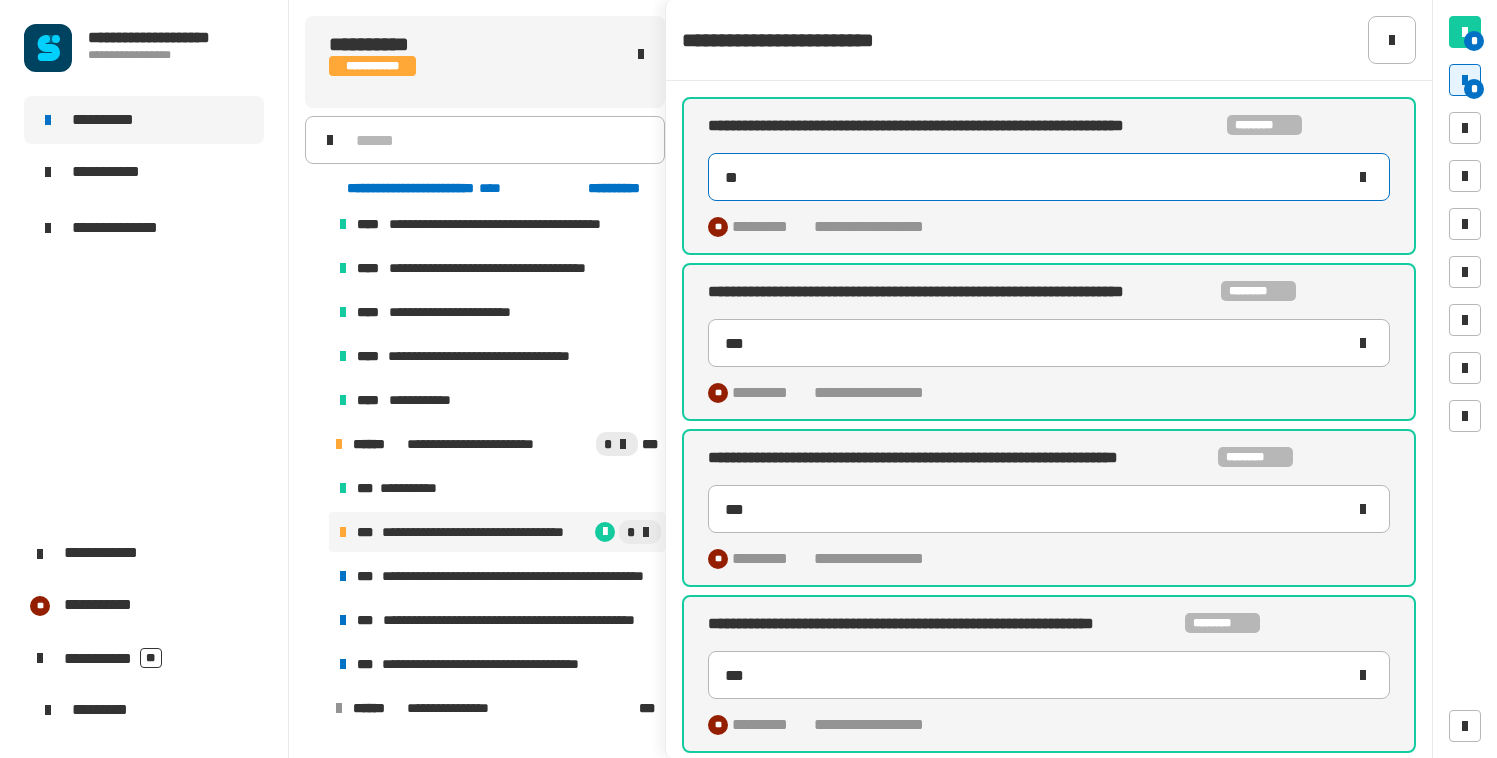 type on "***" 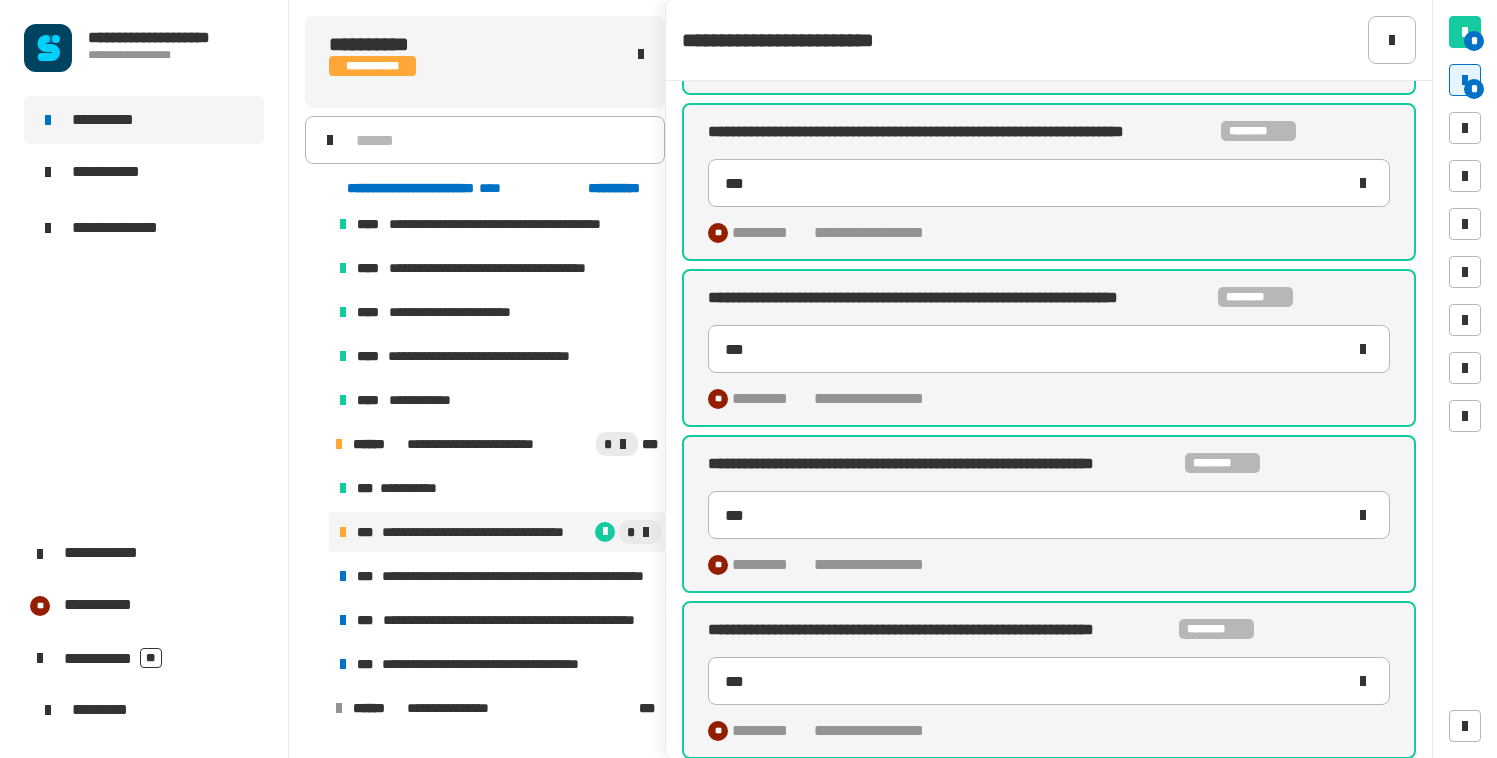 scroll, scrollTop: 291, scrollLeft: 0, axis: vertical 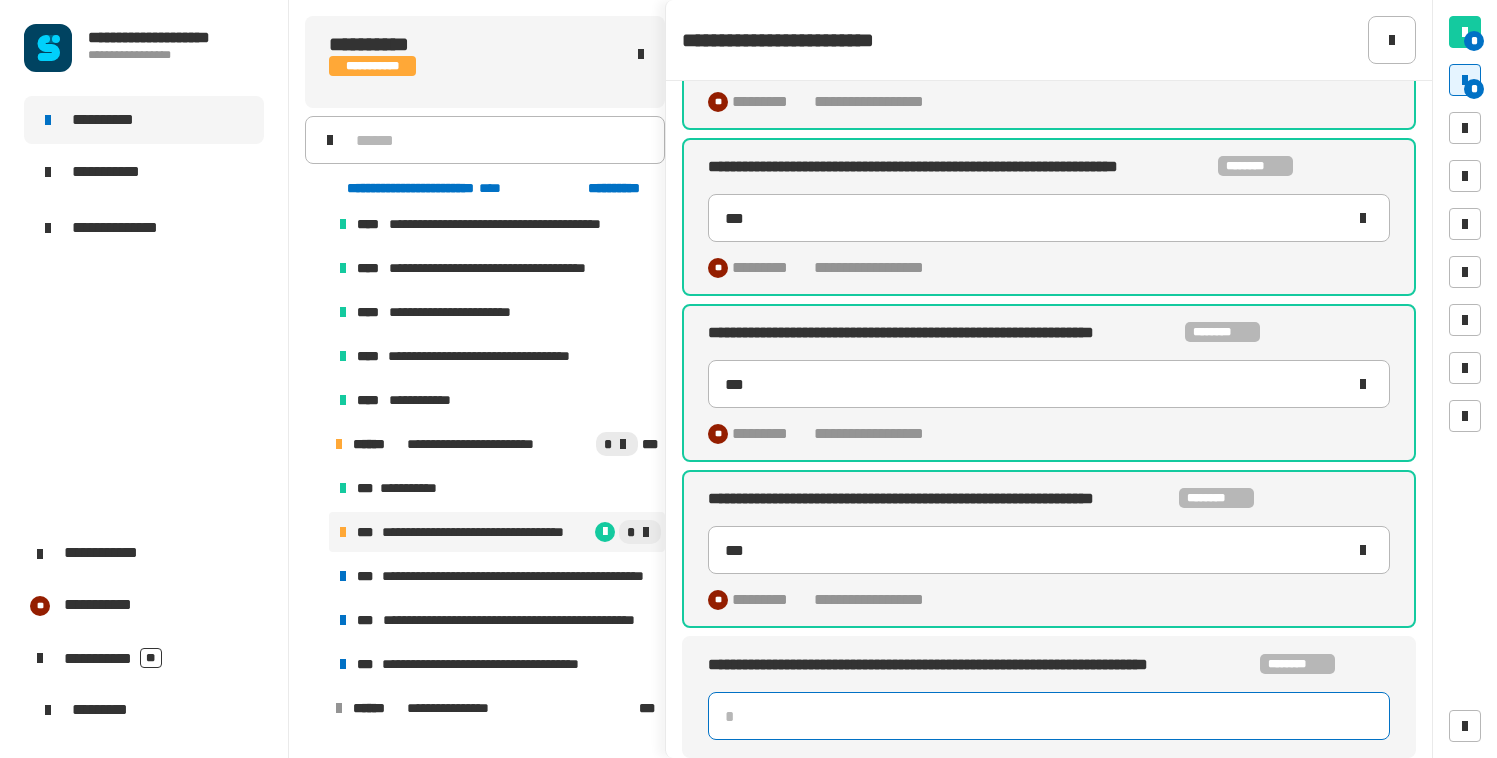 click 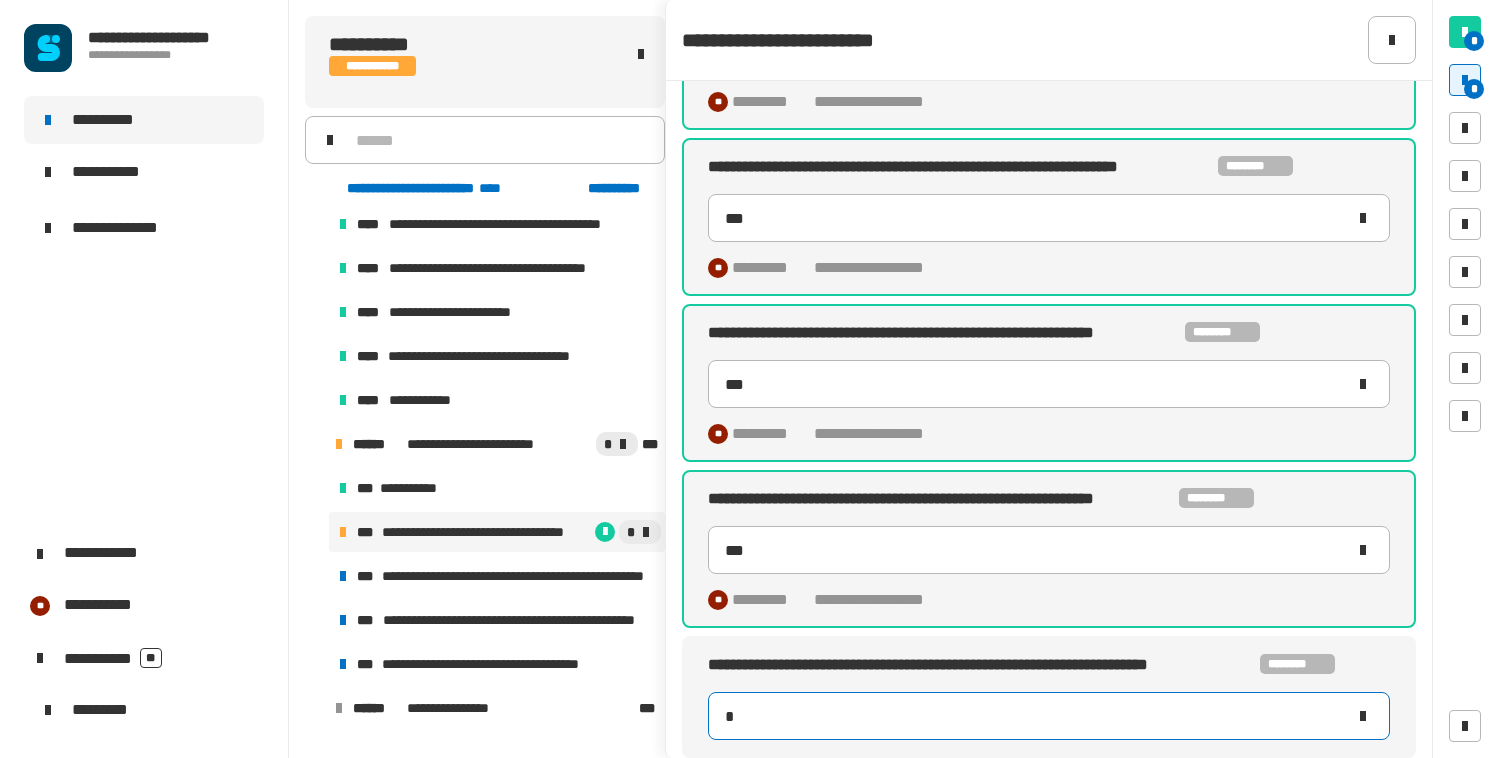 type on "**" 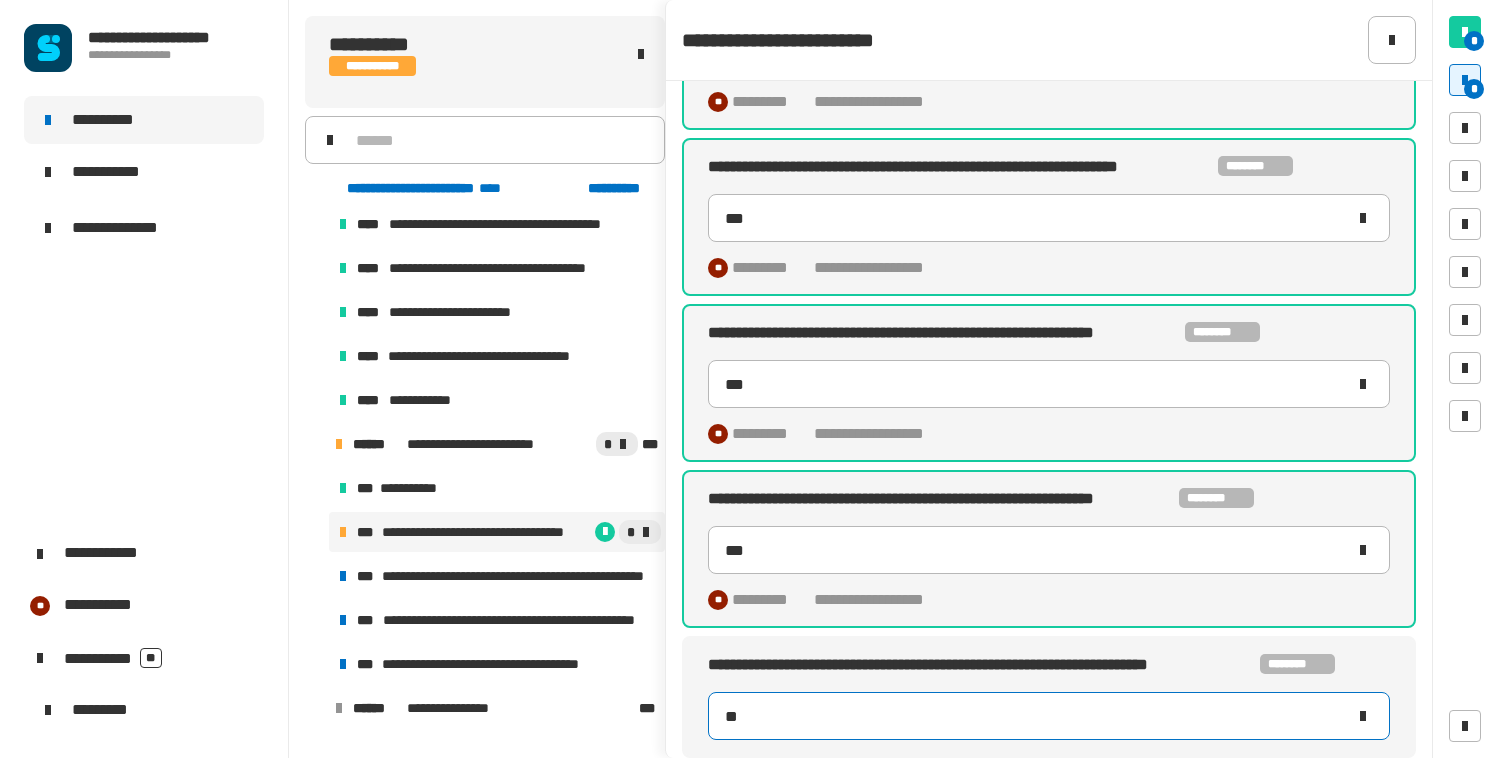 type on "***" 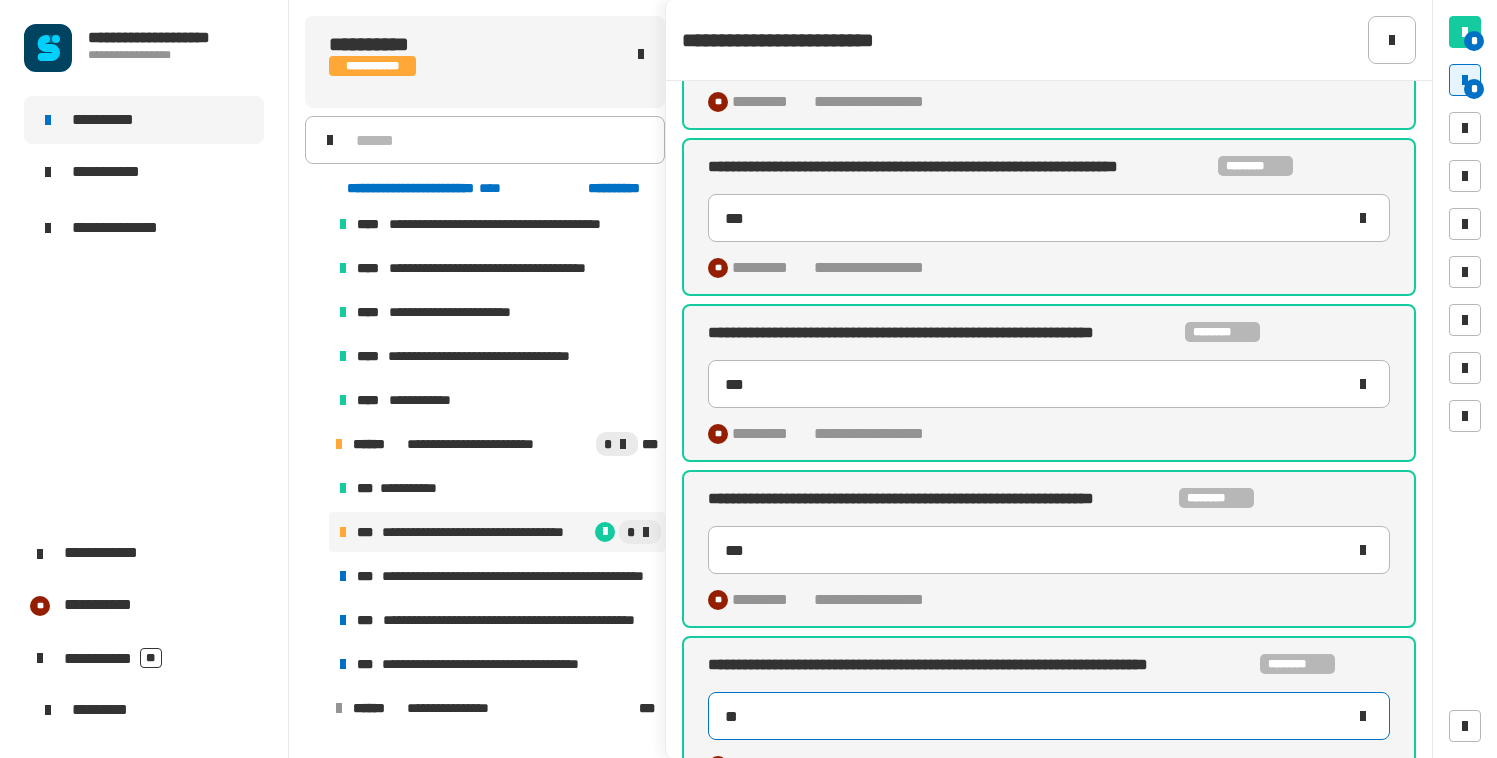type on "***" 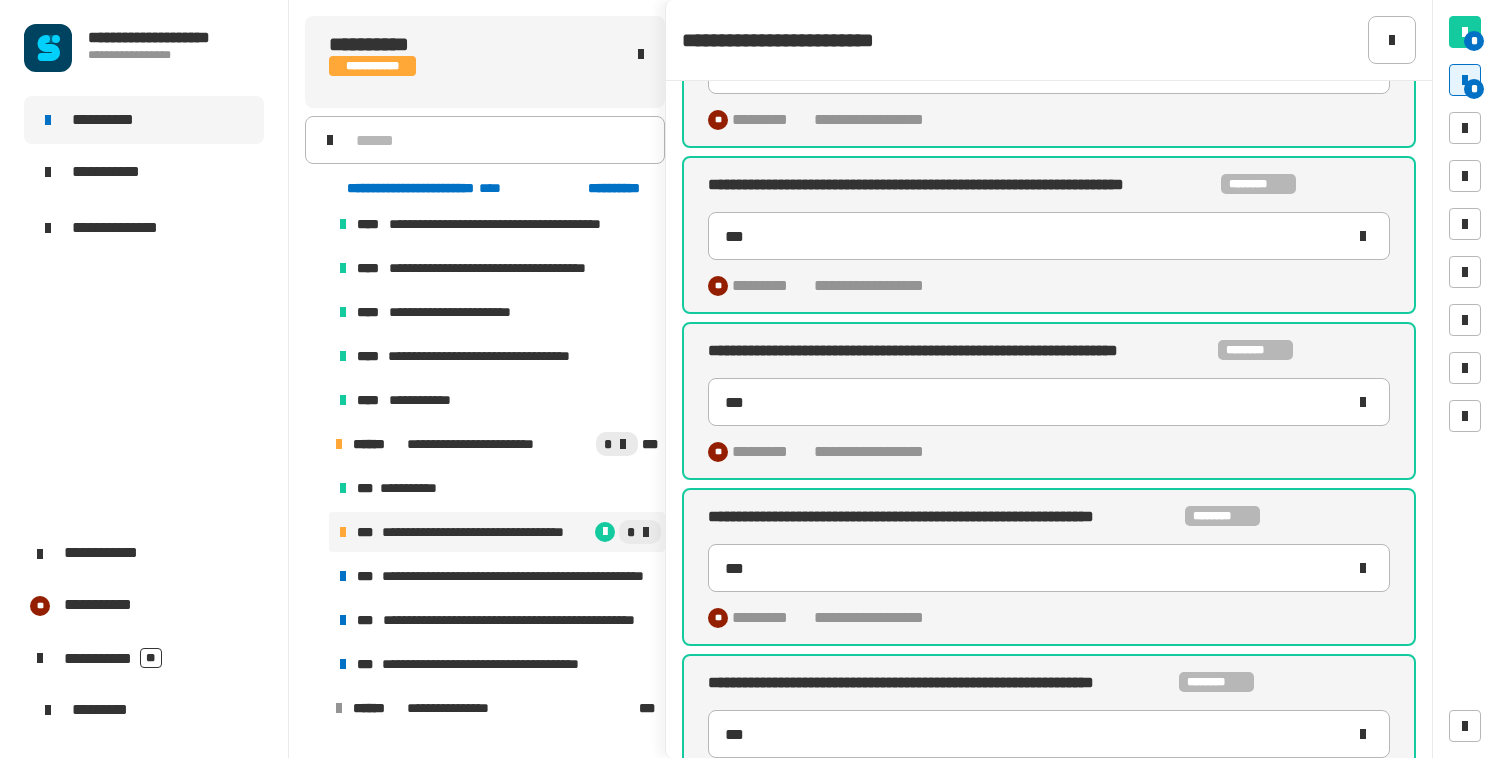 scroll, scrollTop: 0, scrollLeft: 0, axis: both 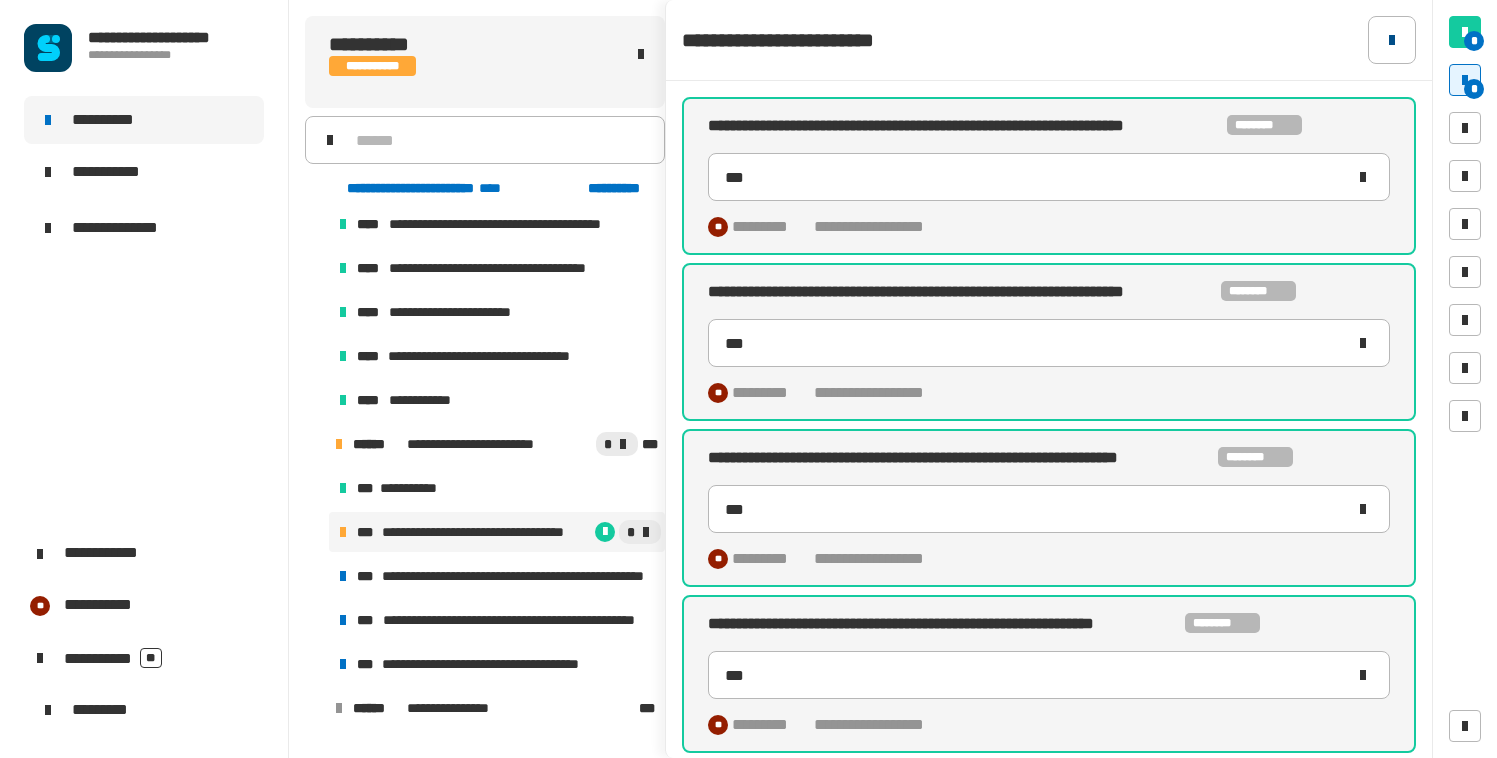 click 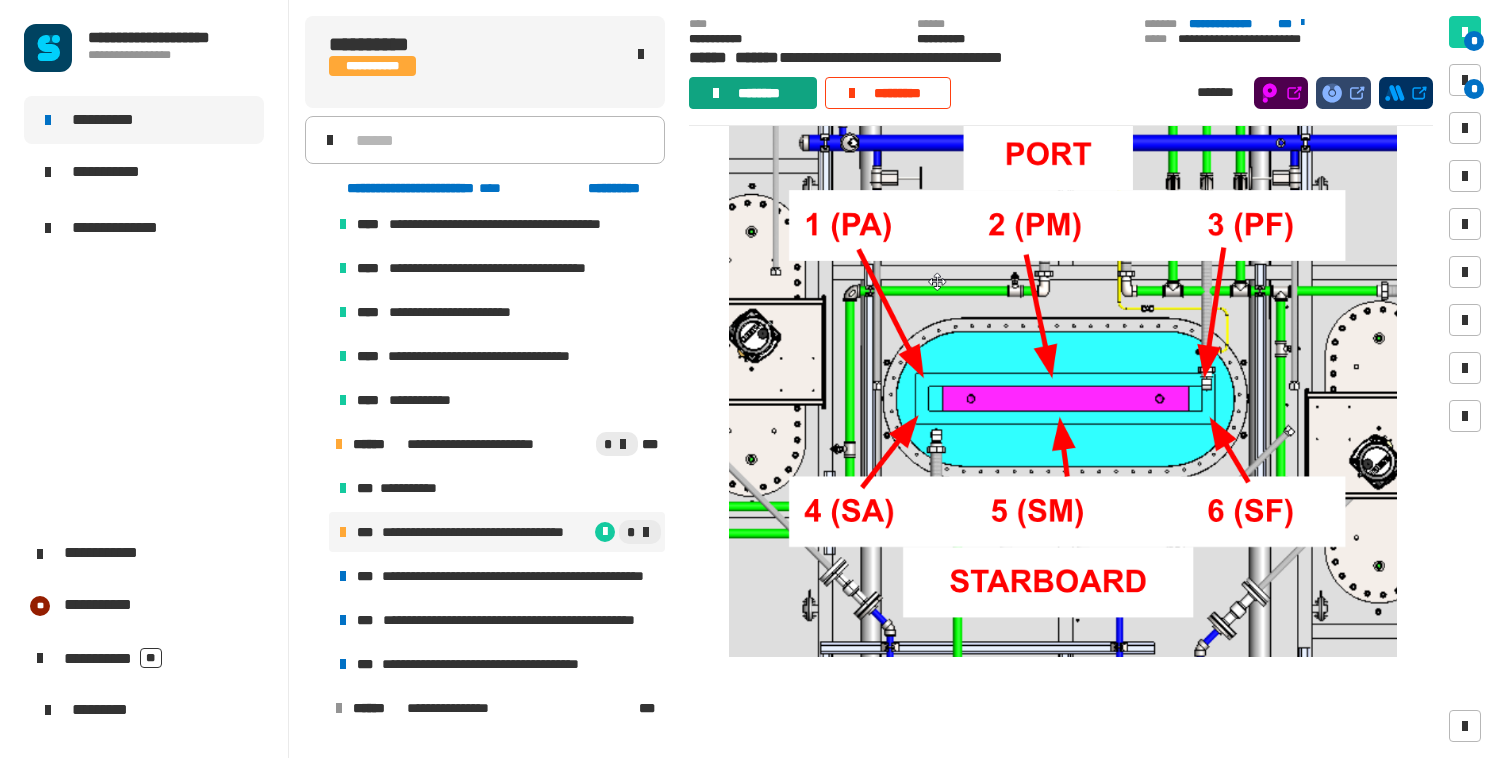 click on "********" 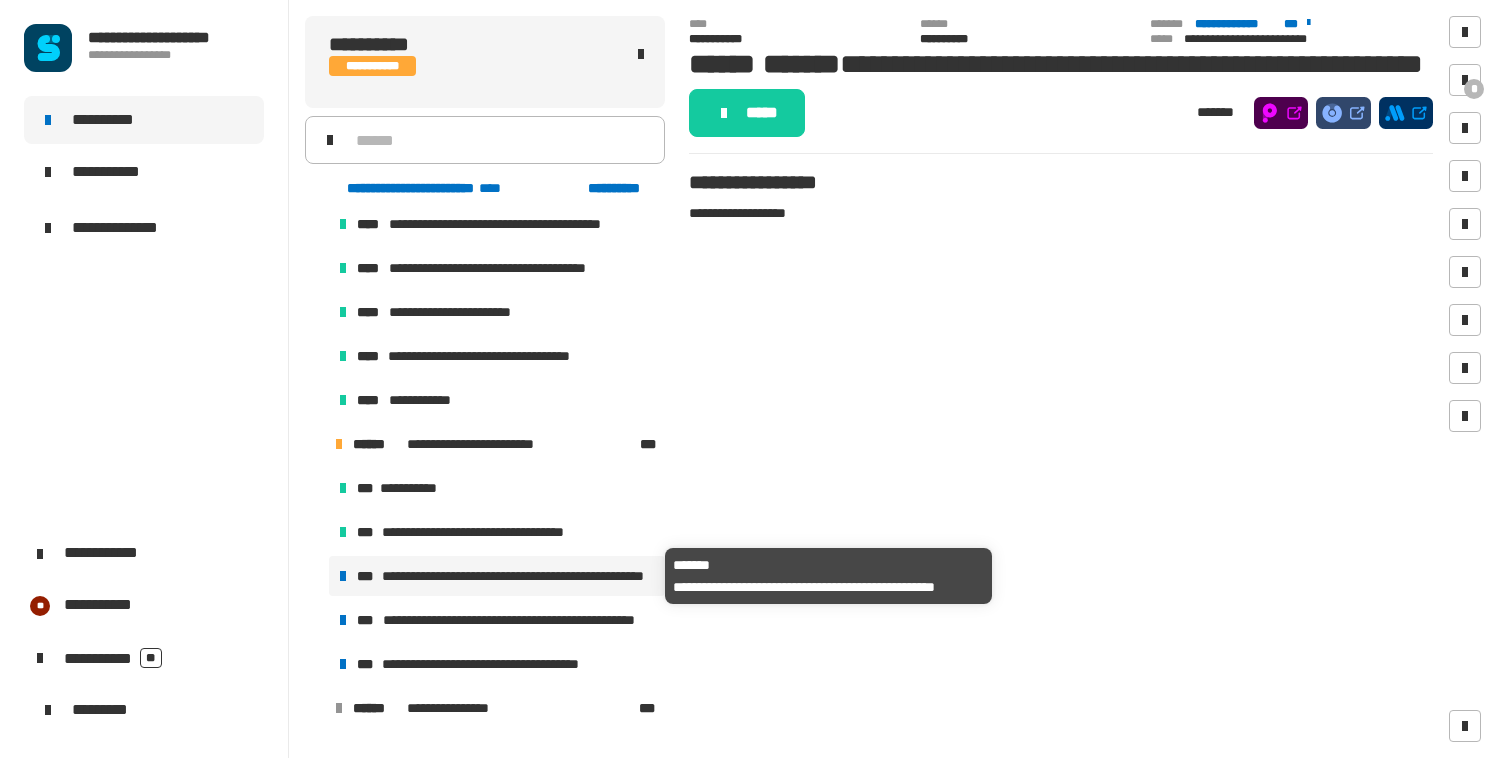 click on "**********" at bounding box center (519, 576) 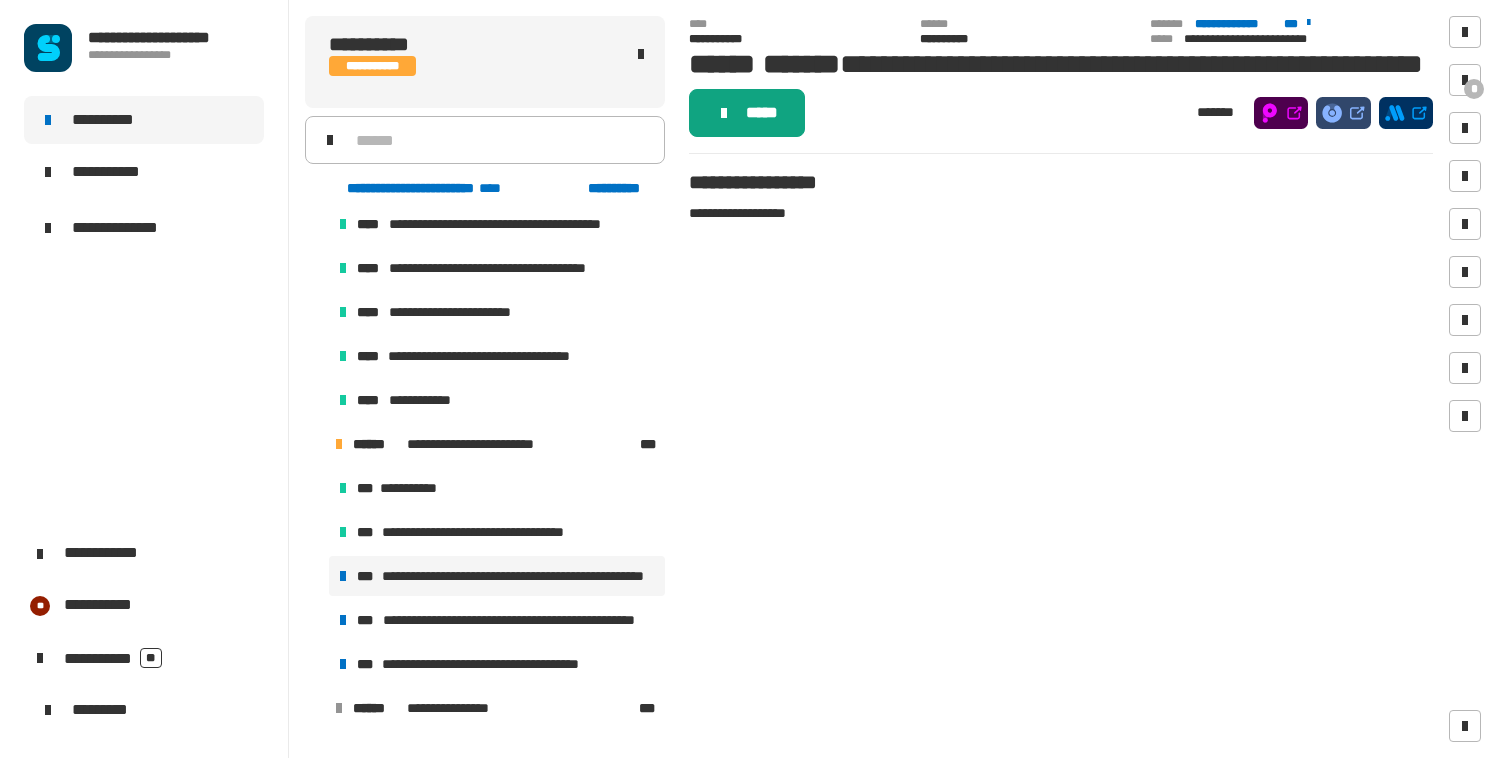 click on "*****" 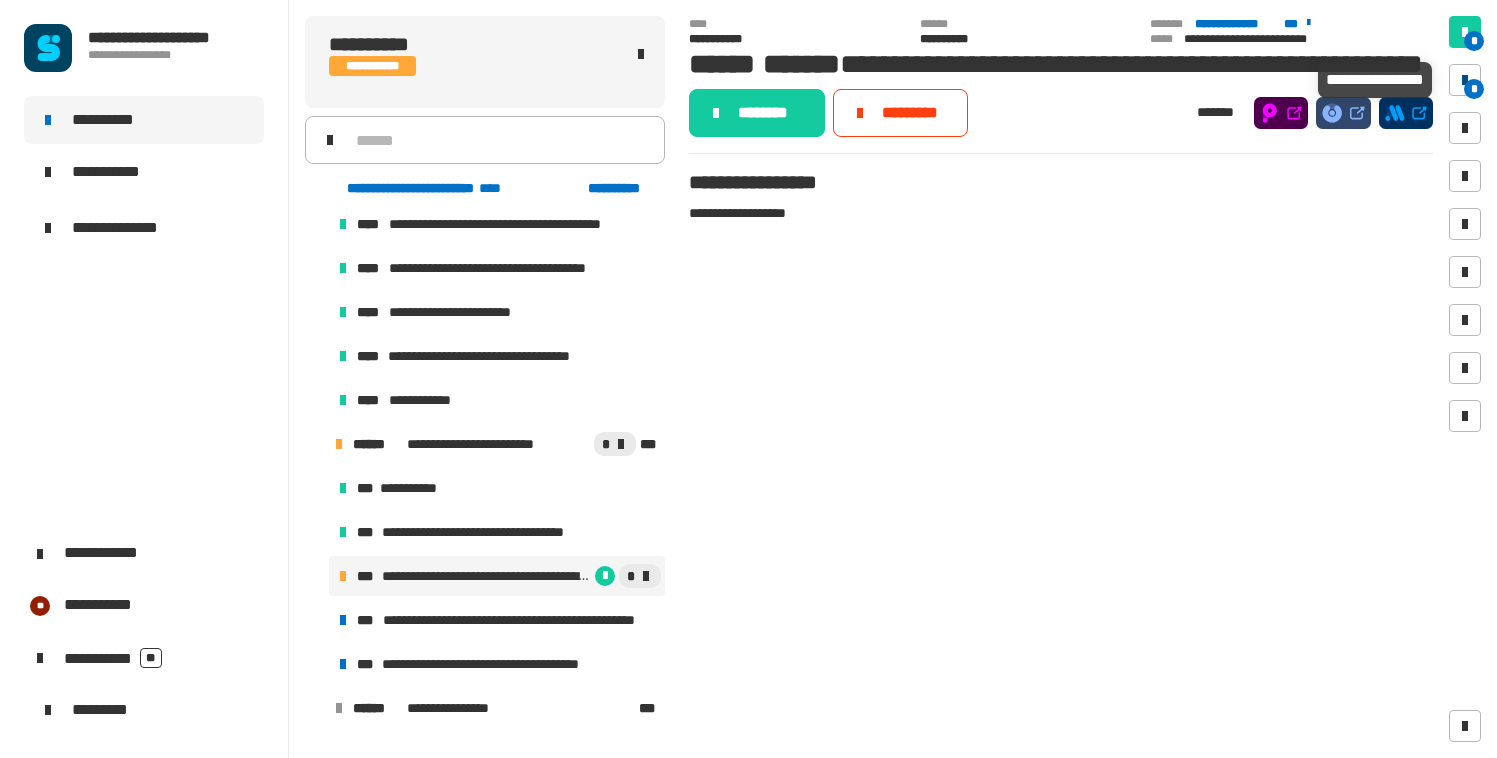 click at bounding box center (1465, 80) 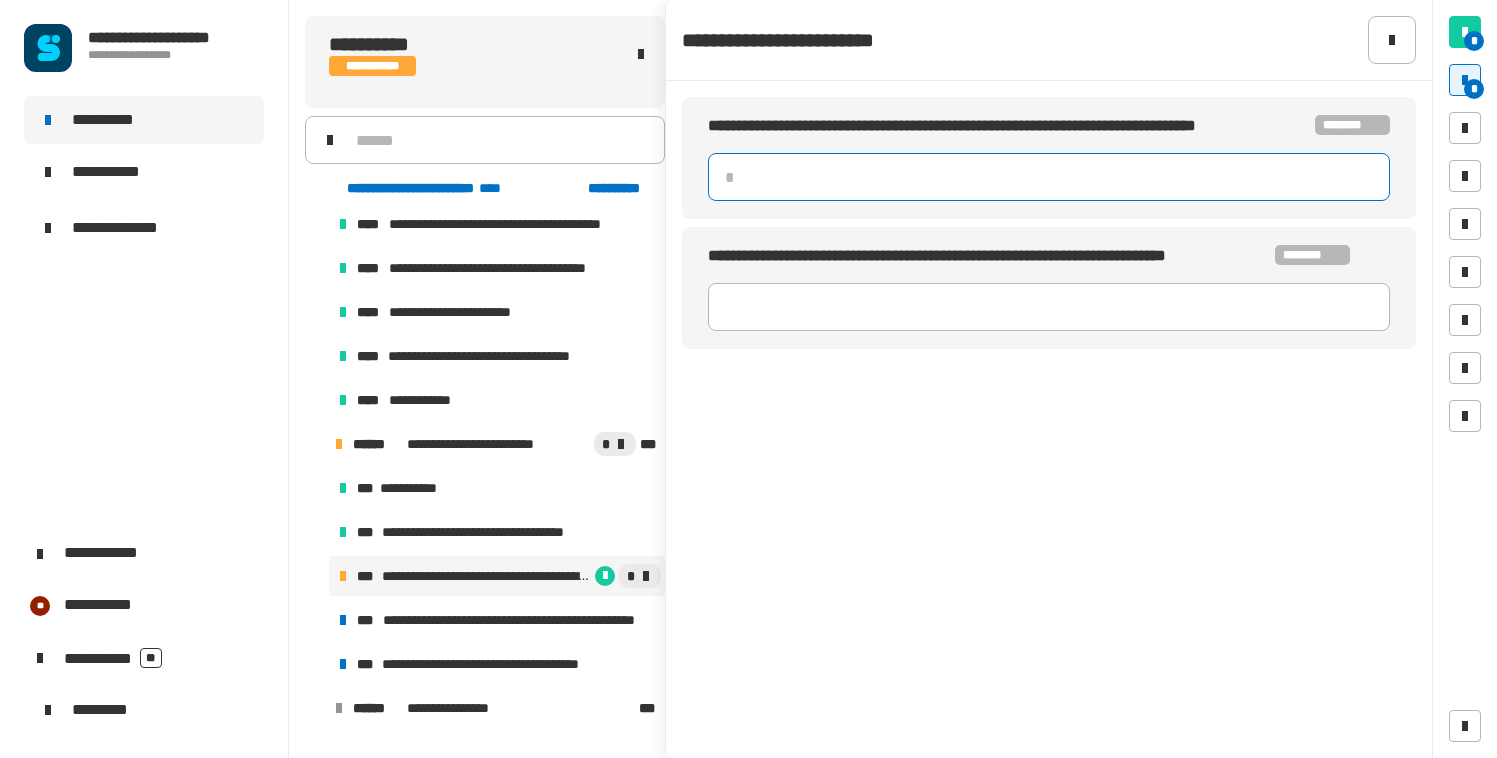 click 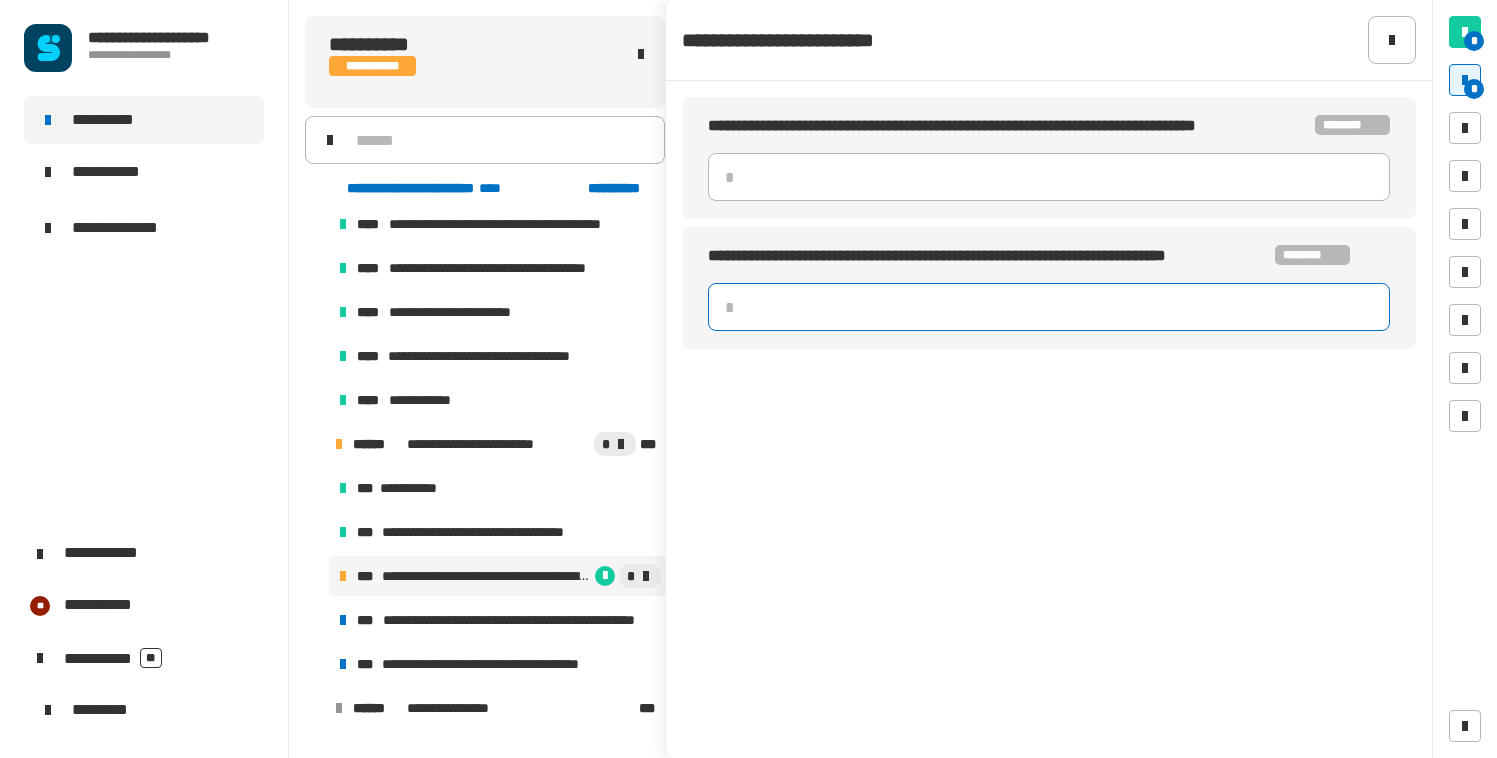 type 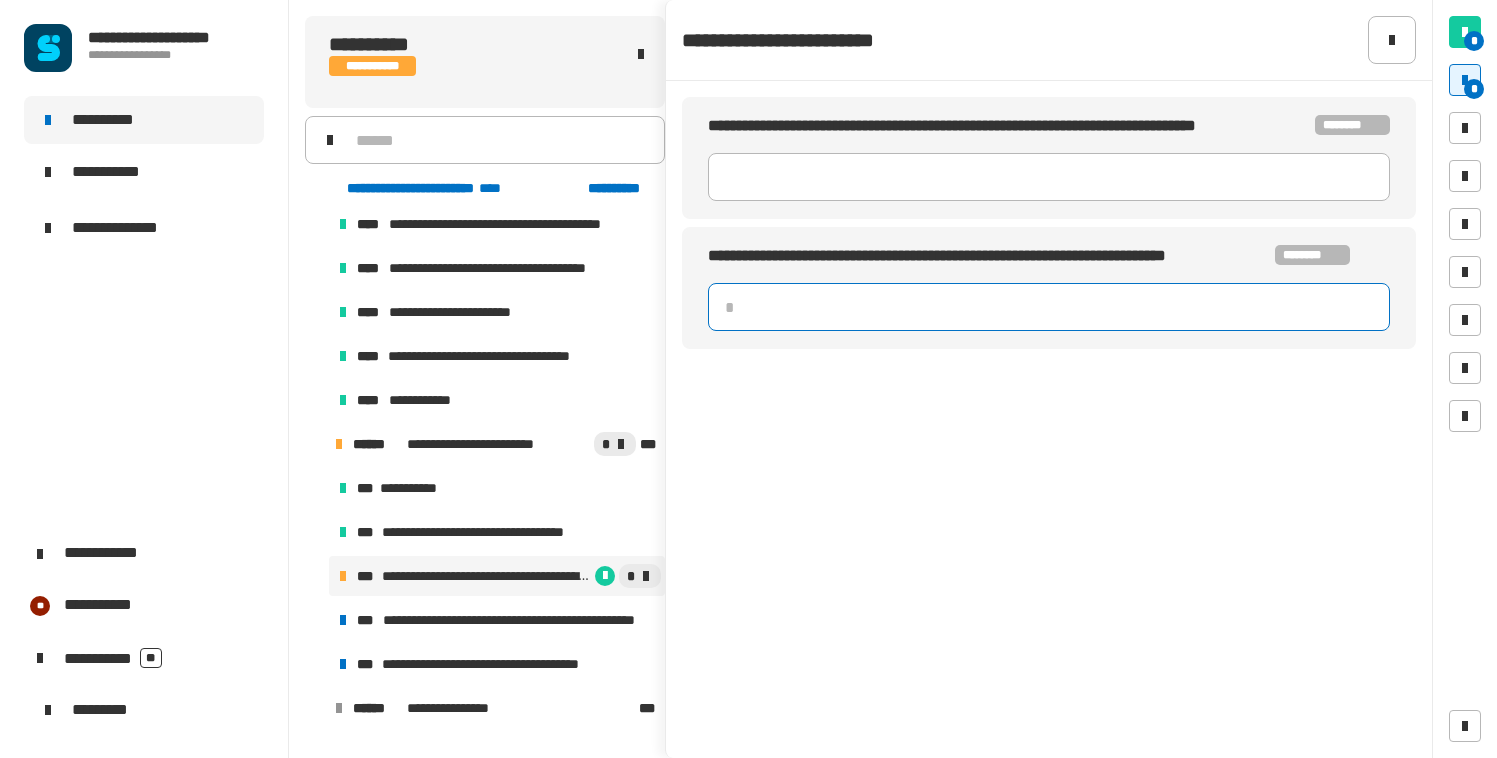click 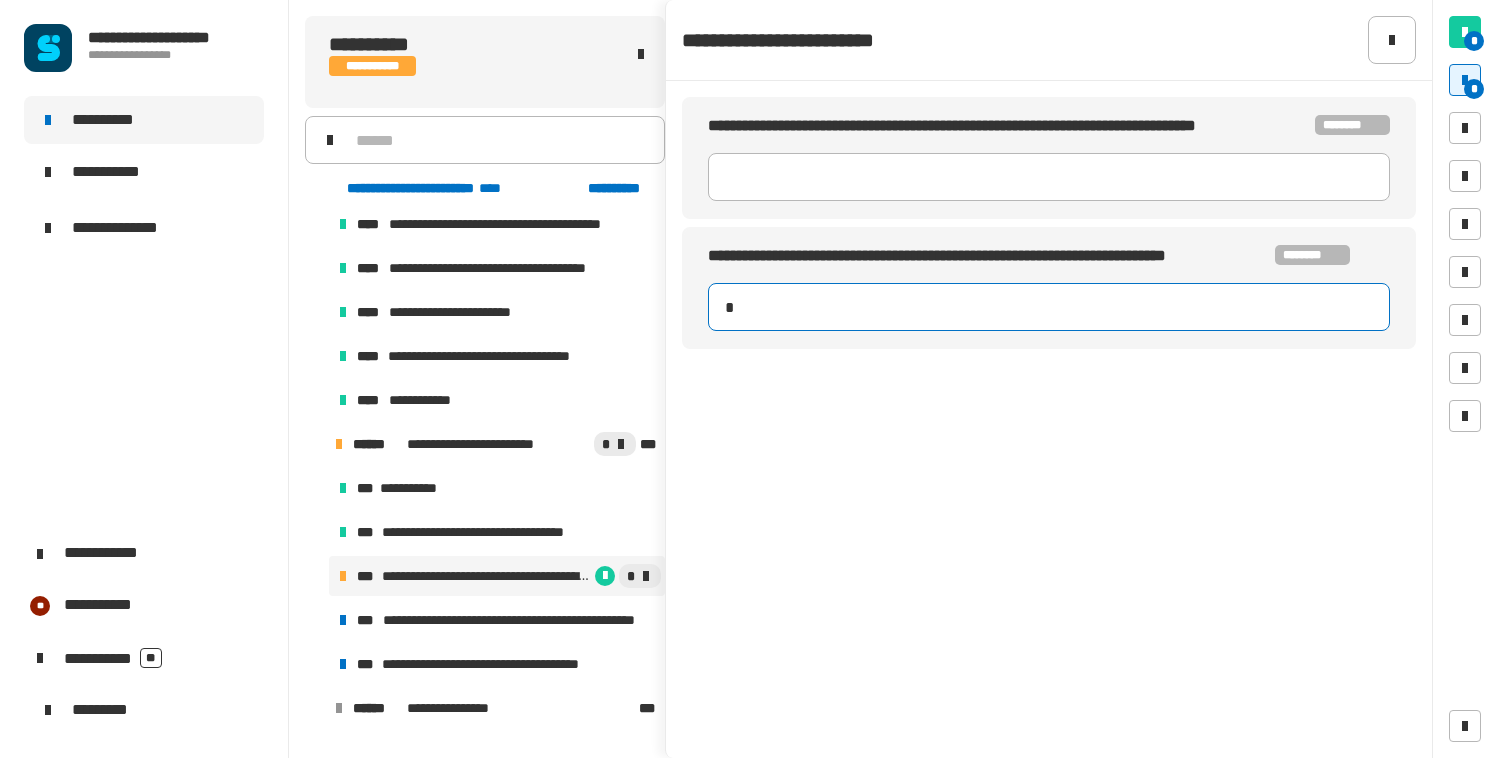 type on "**" 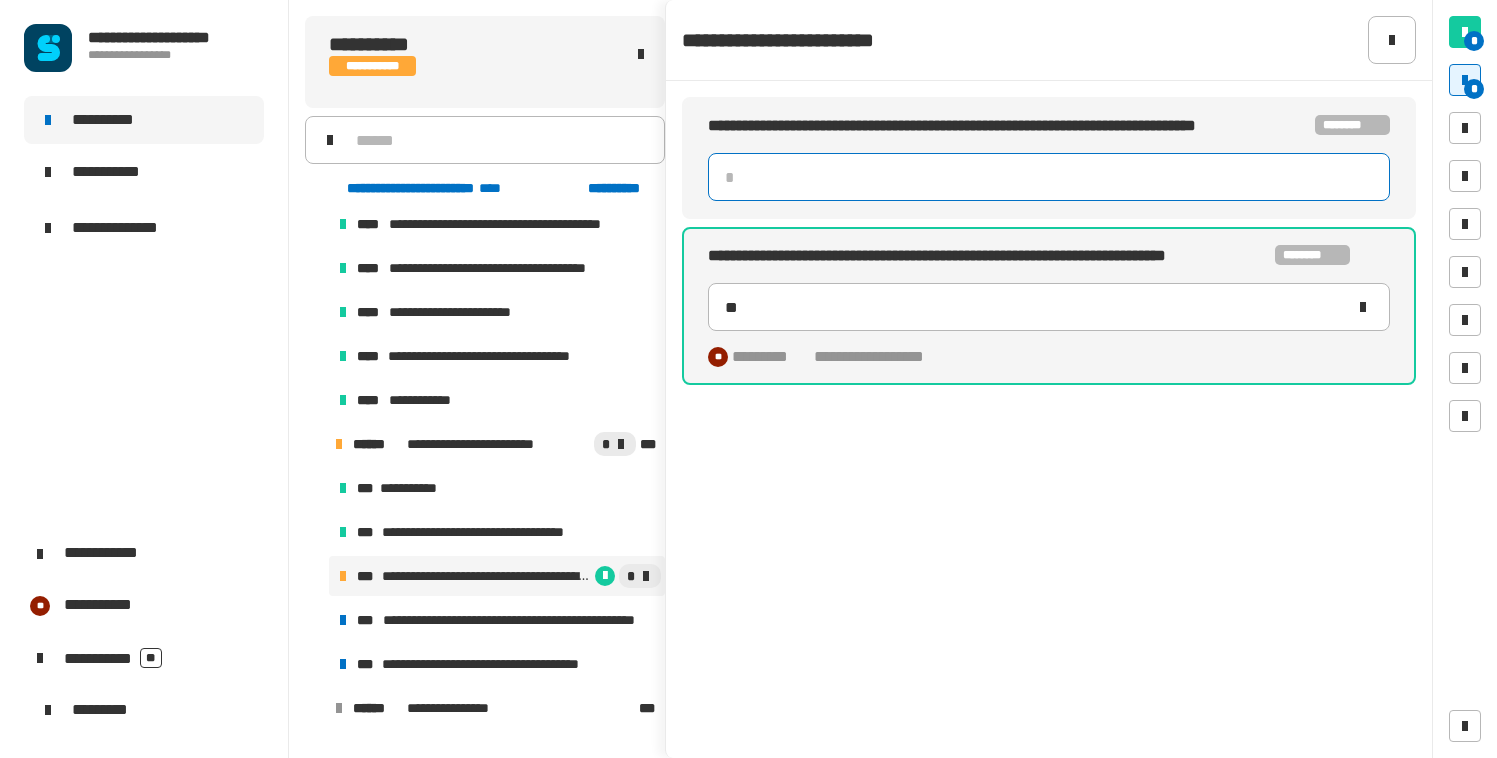 click 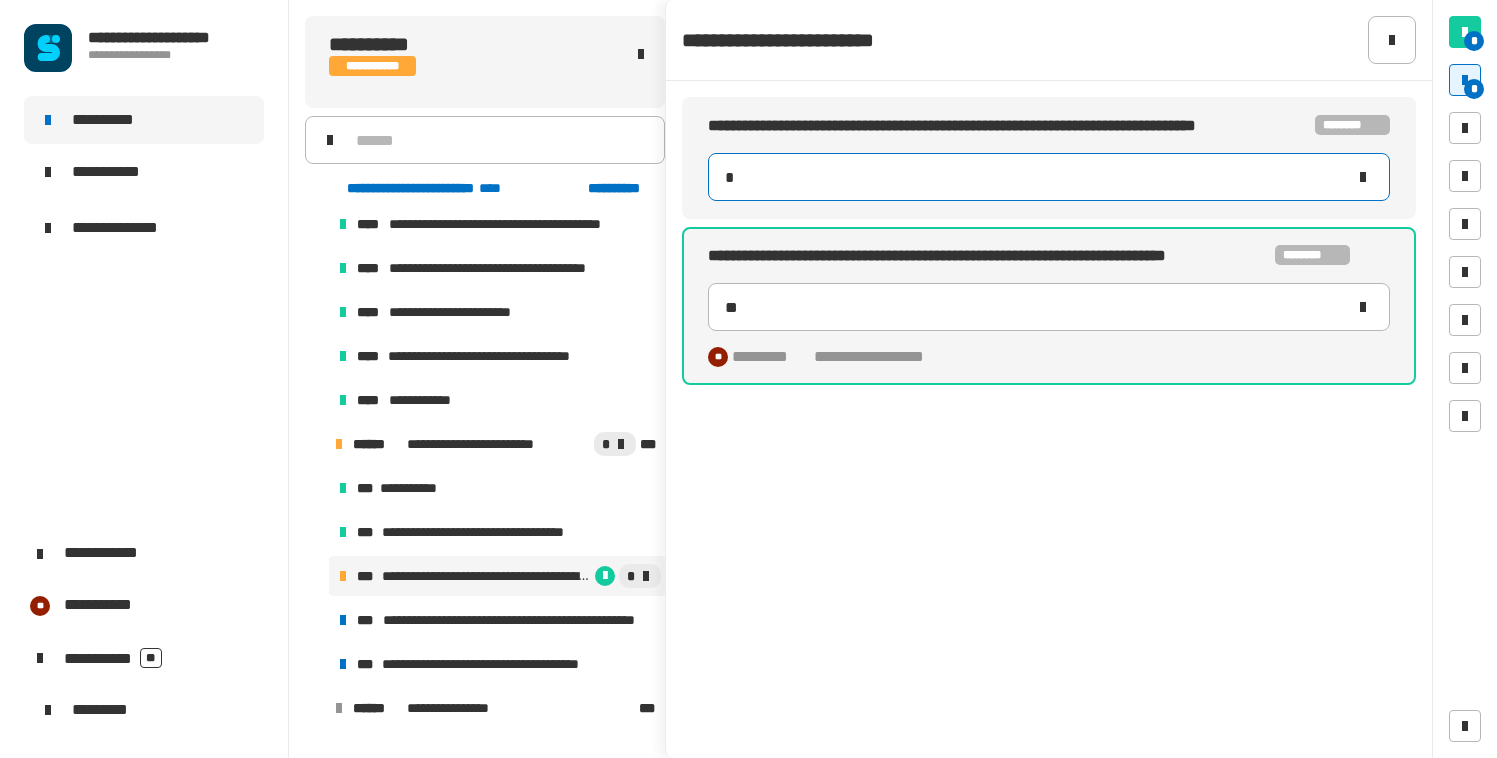 type on "**" 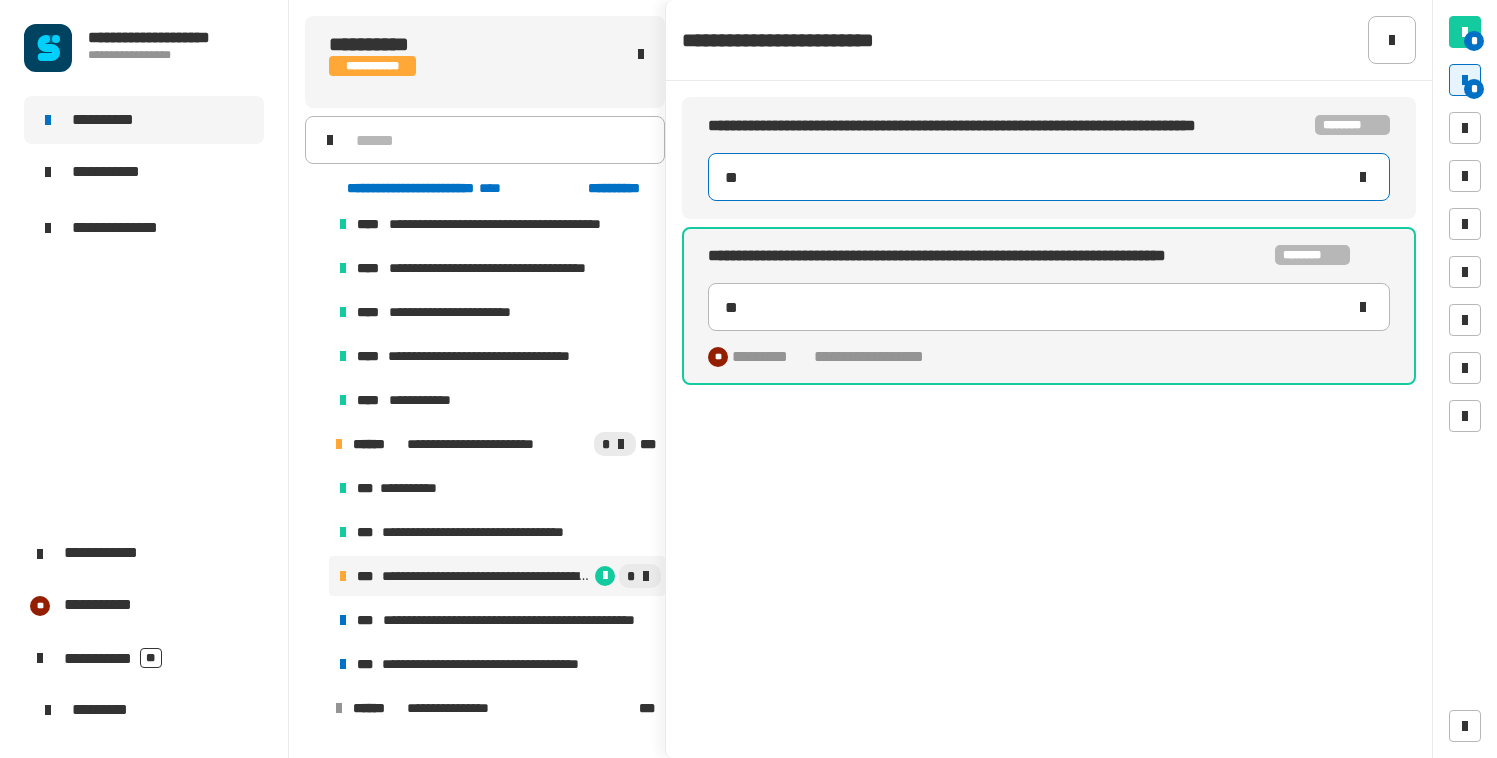 type on "**" 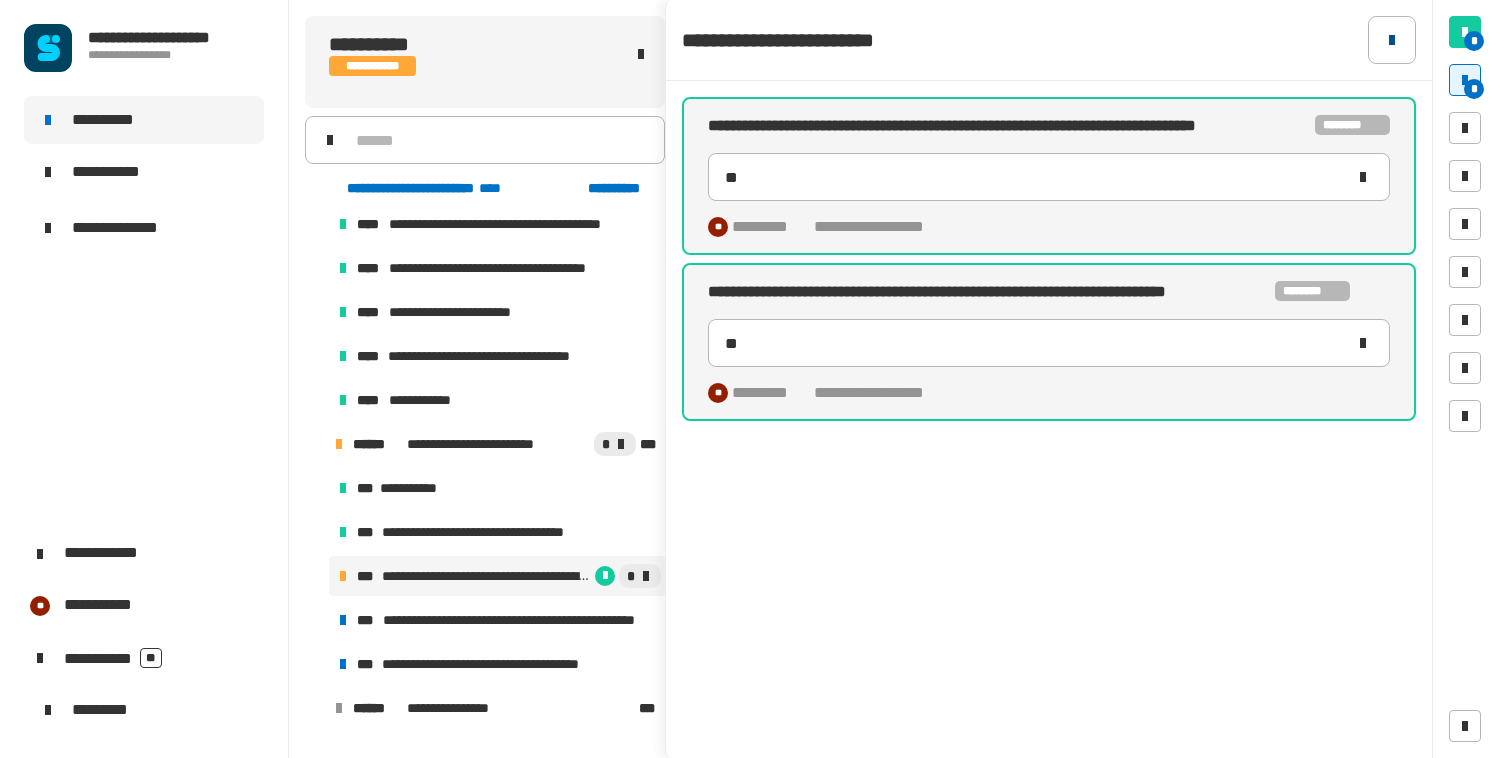 click 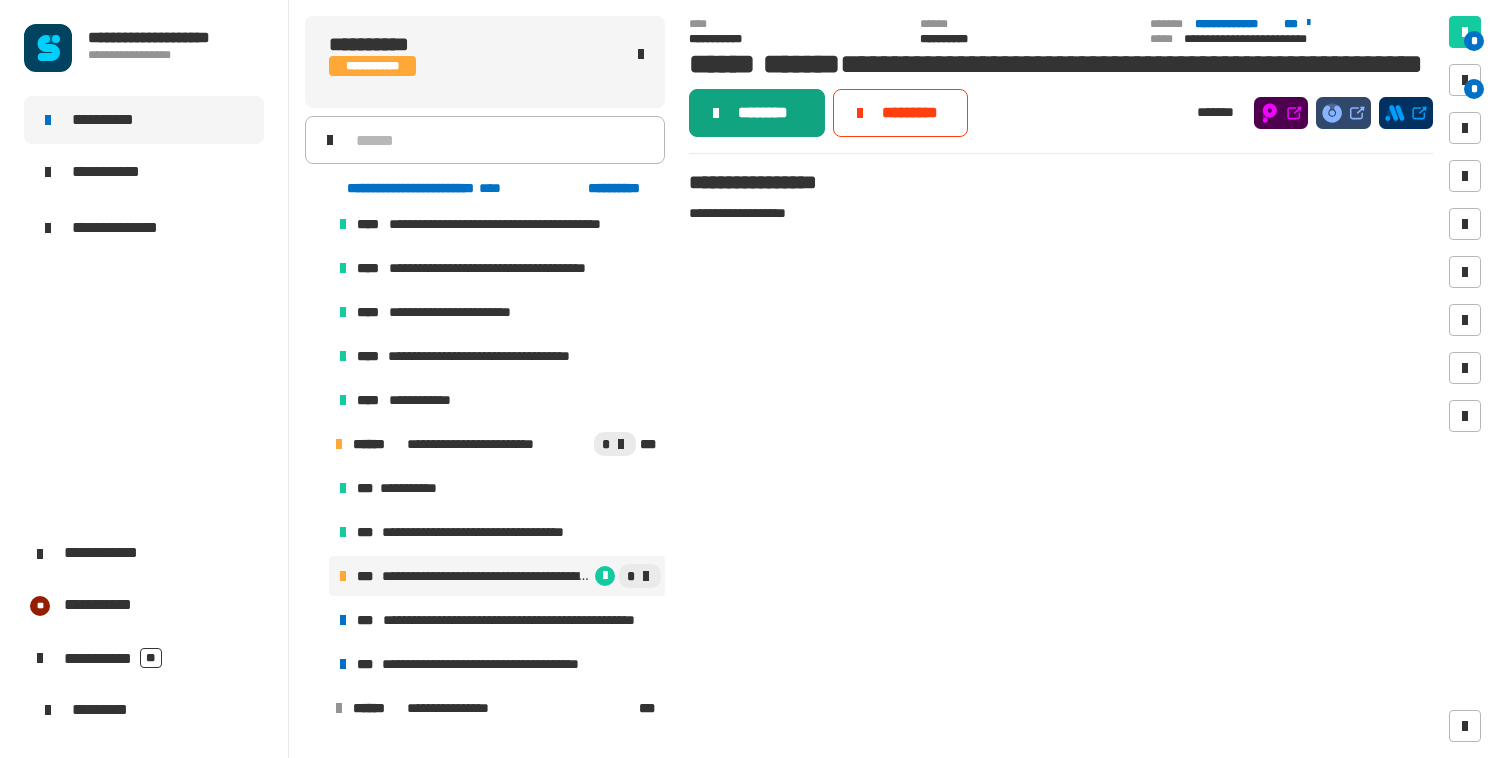 click on "********" 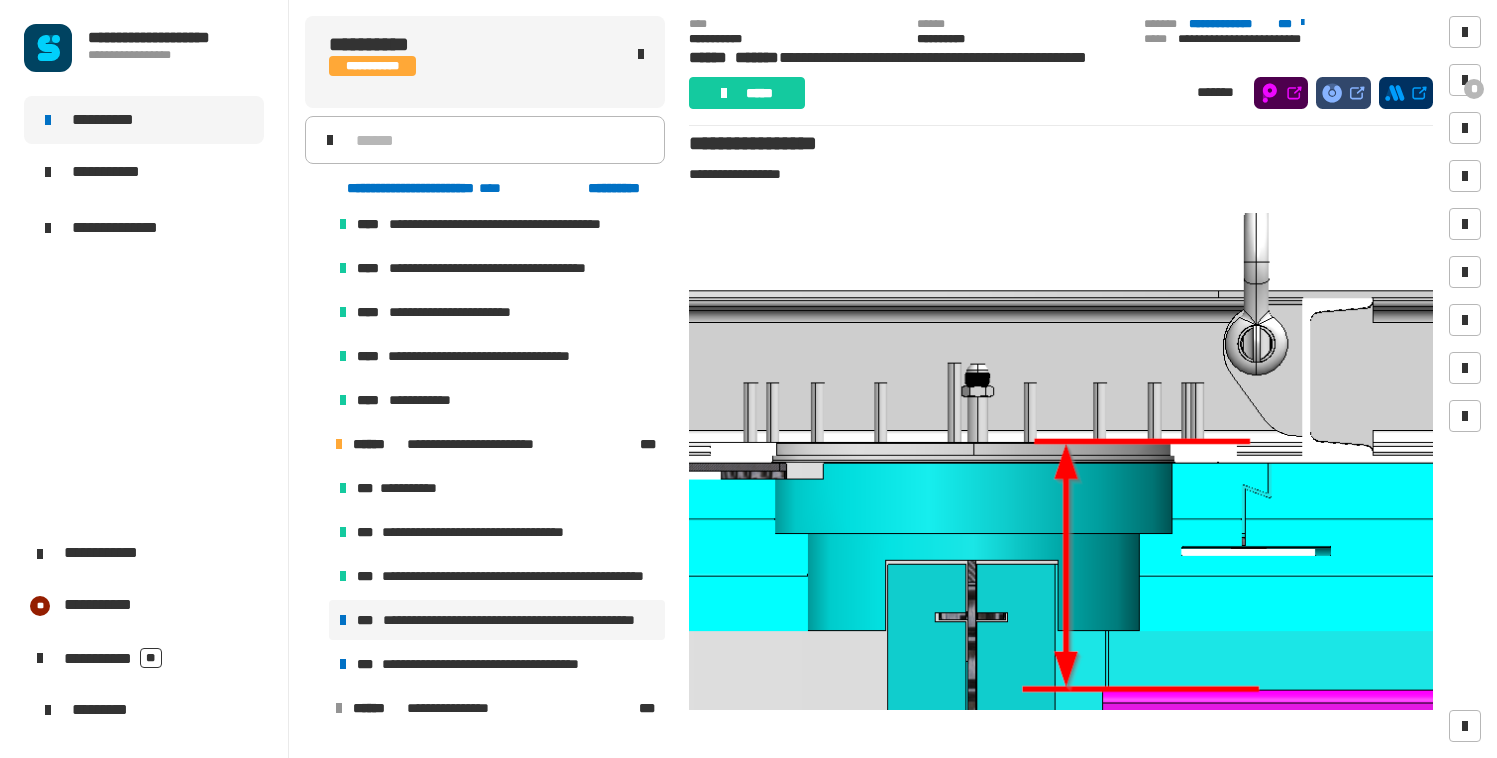 scroll, scrollTop: 8, scrollLeft: 0, axis: vertical 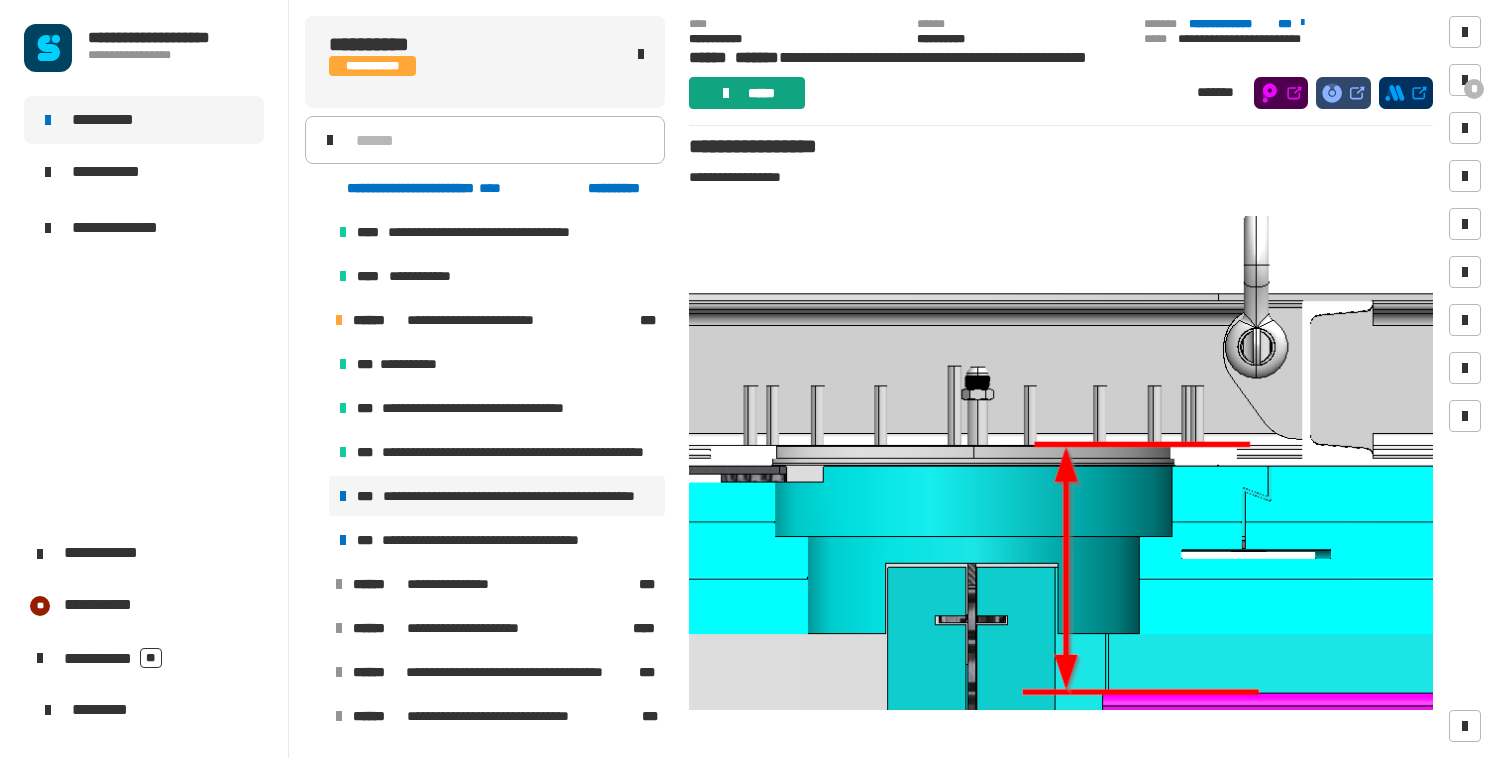click on "*****" 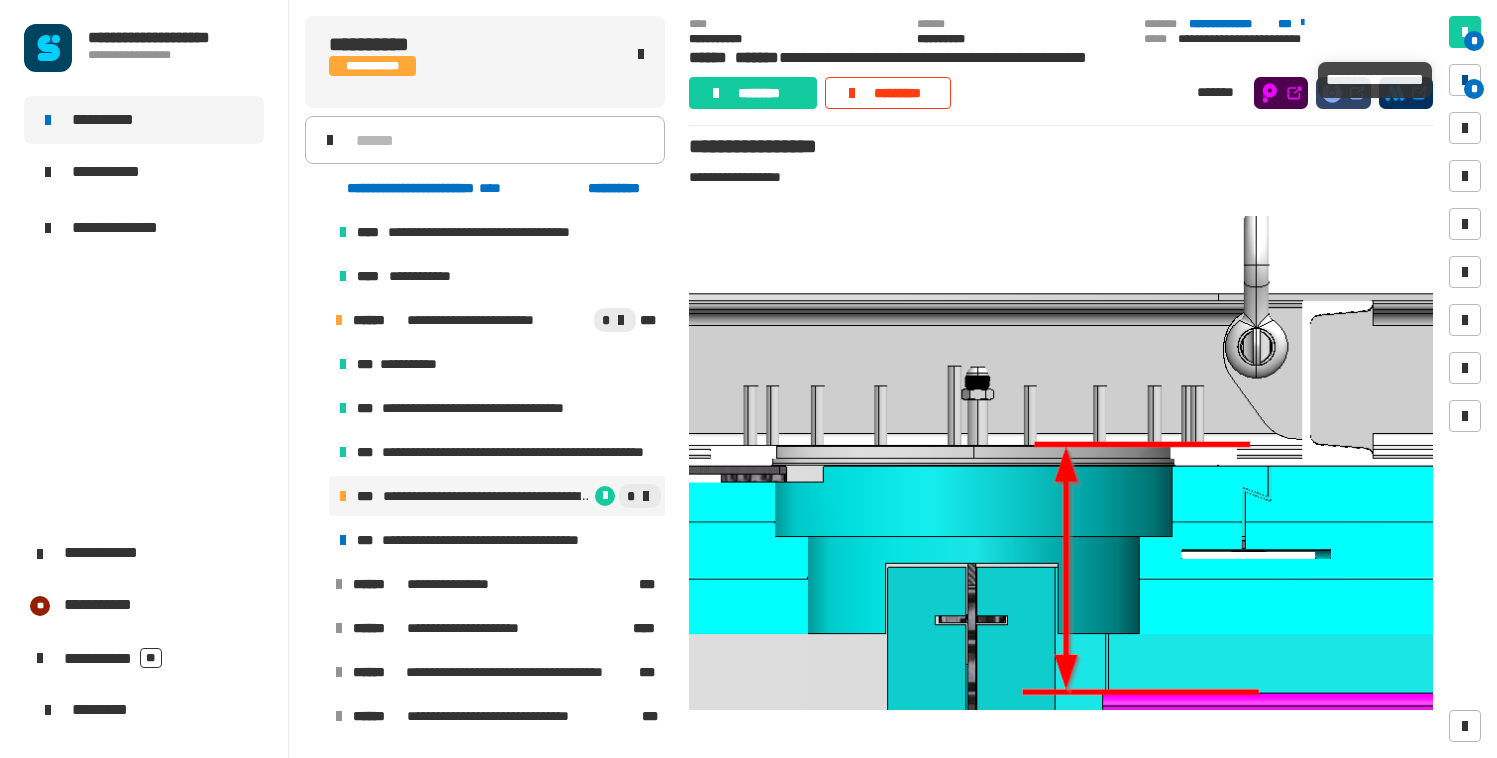 click on "*" at bounding box center (1465, 80) 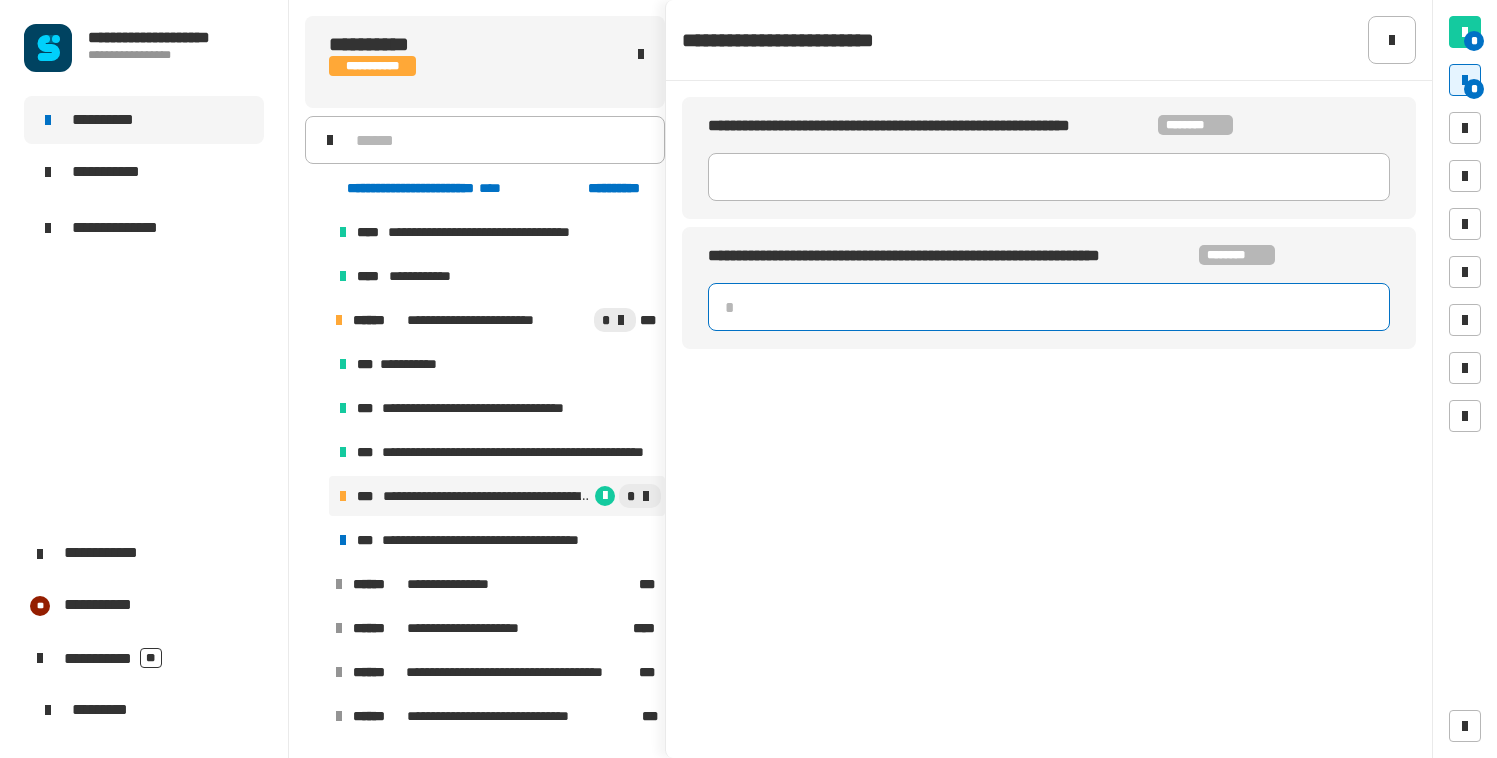 click 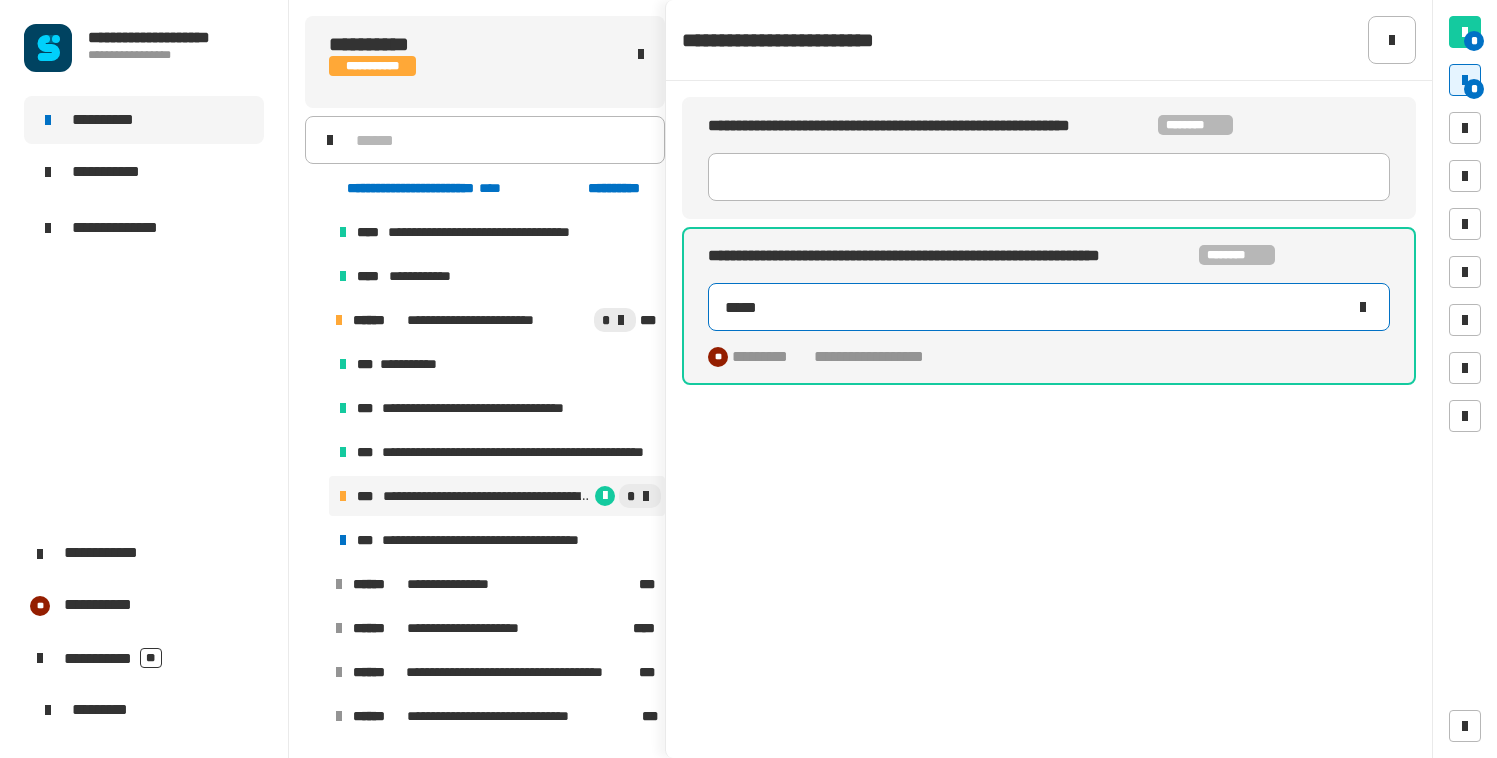 type on "*****" 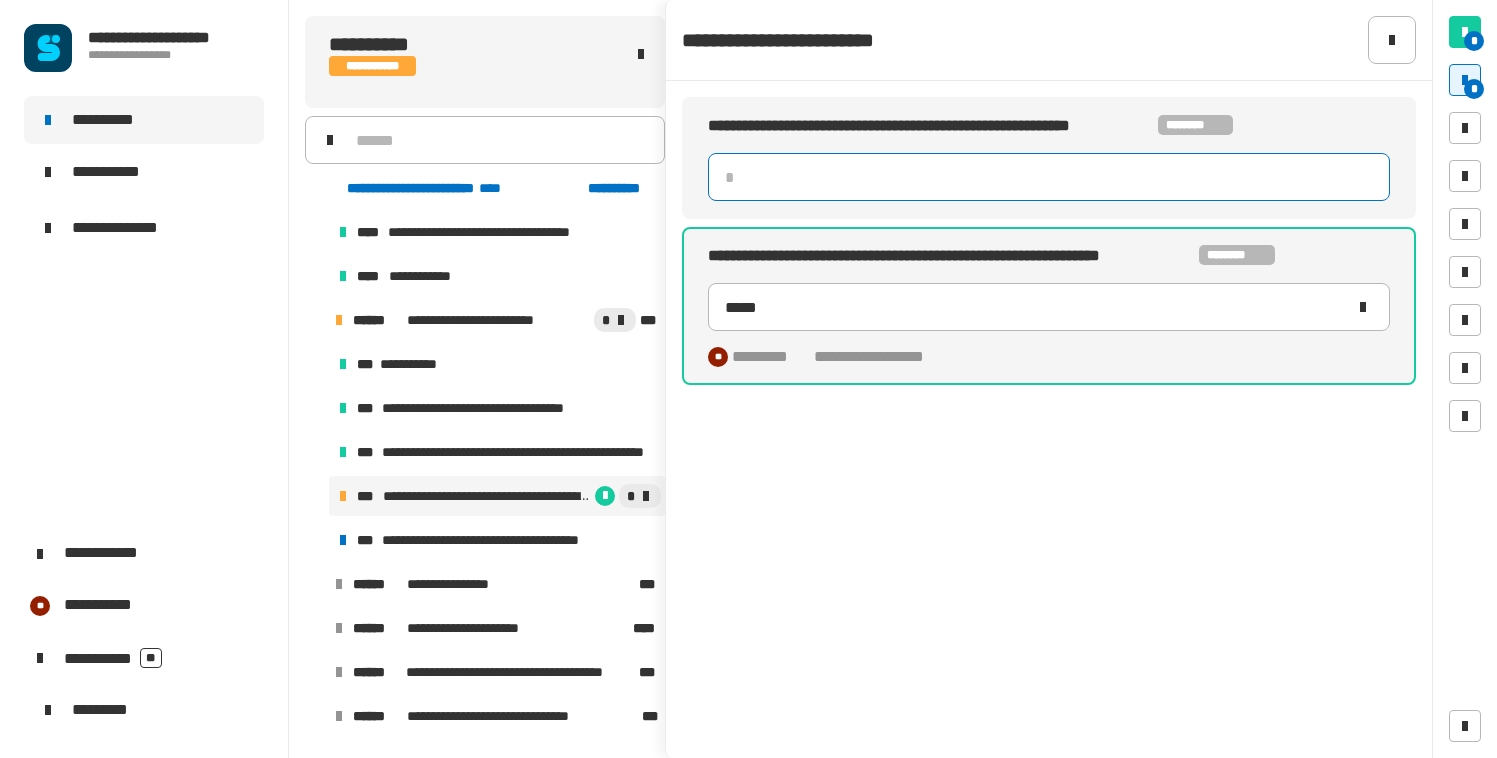 click 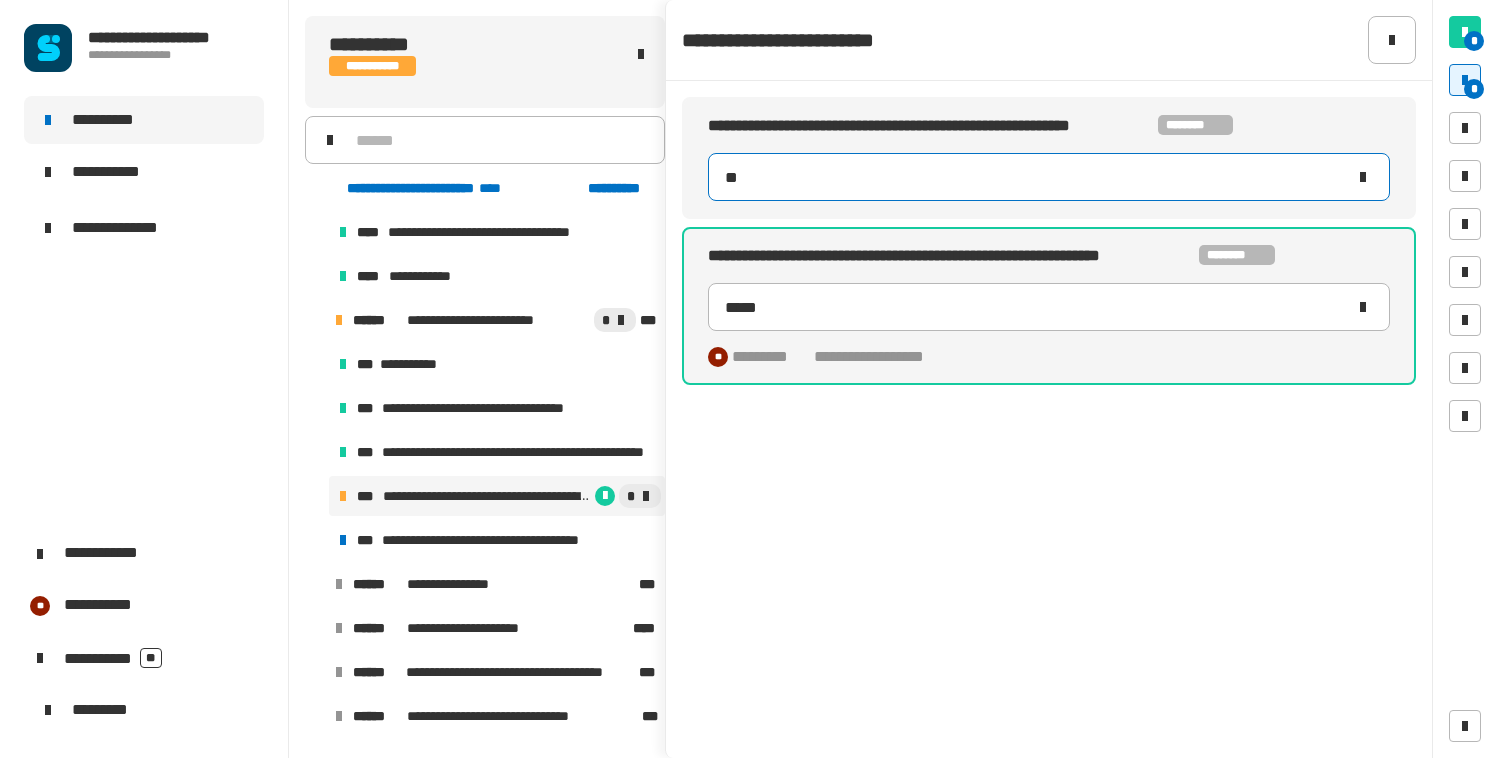 type on "***" 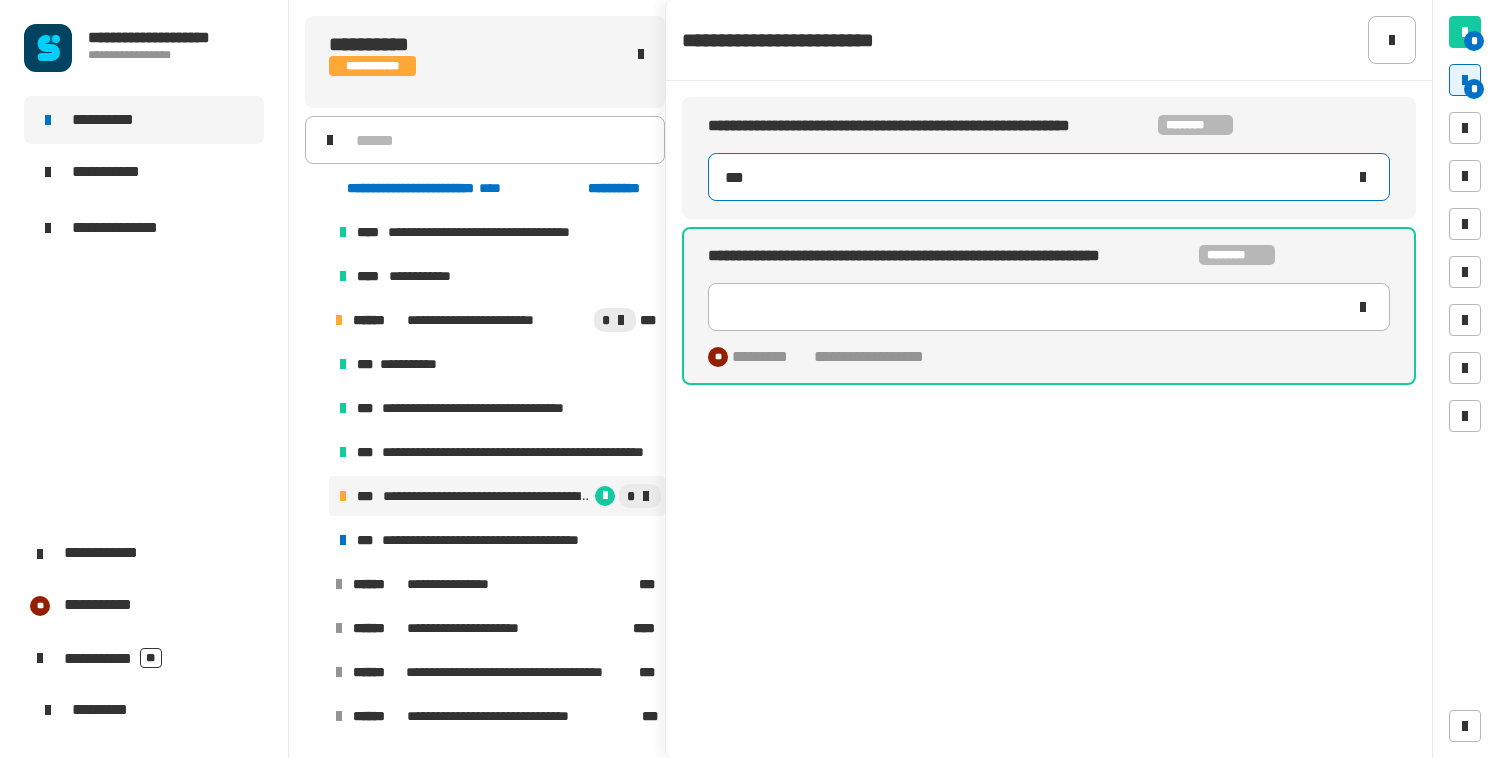 type on "*****" 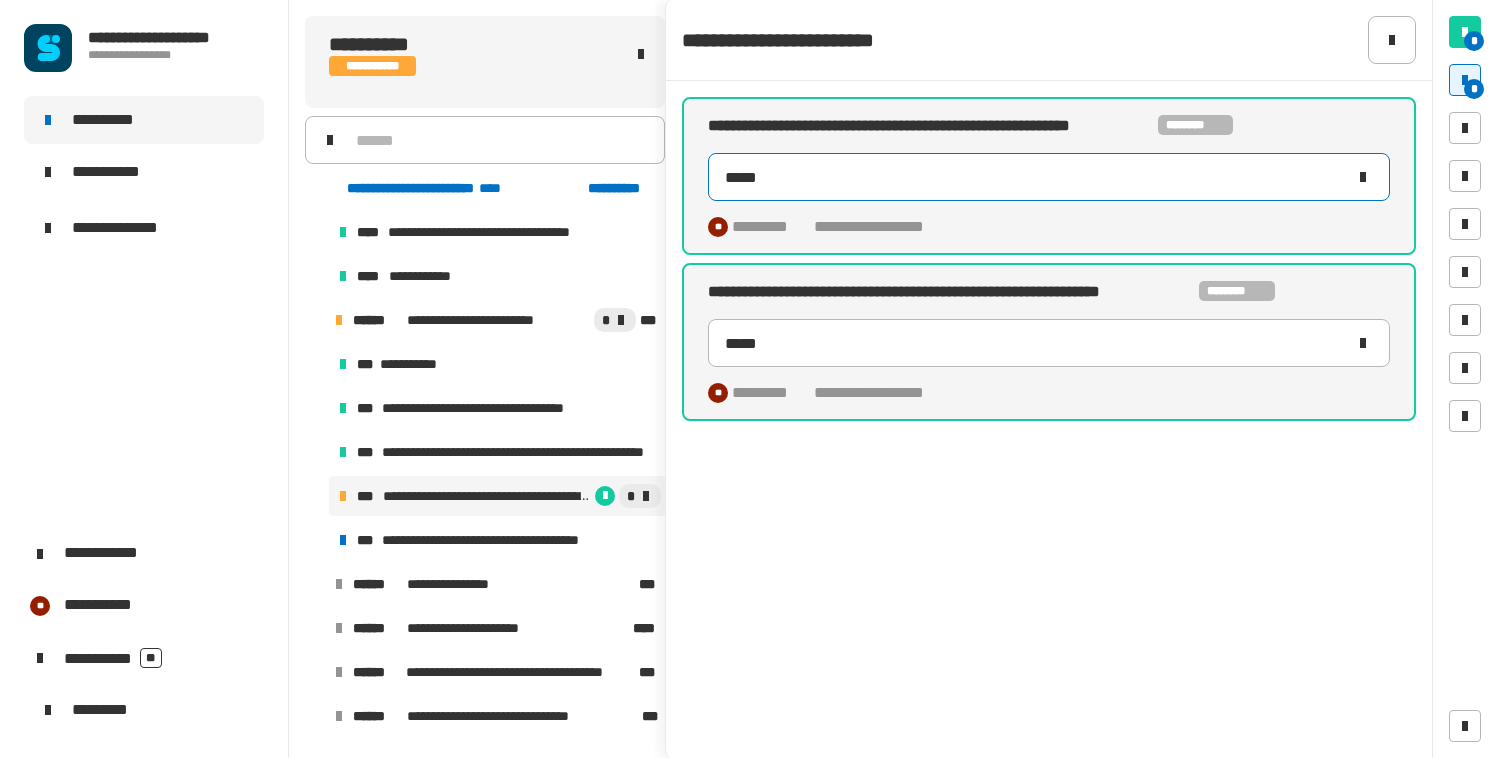 type on "*****" 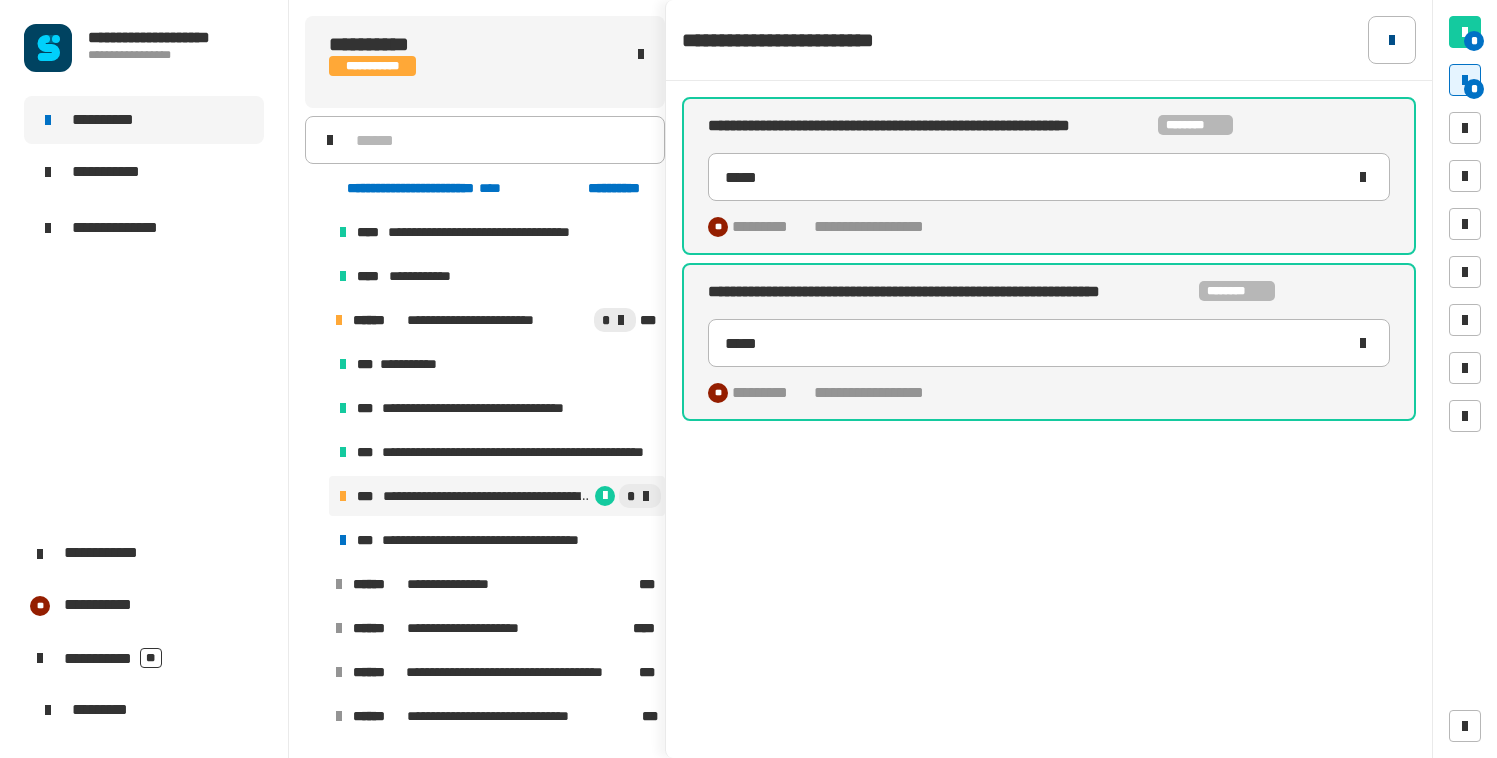 click 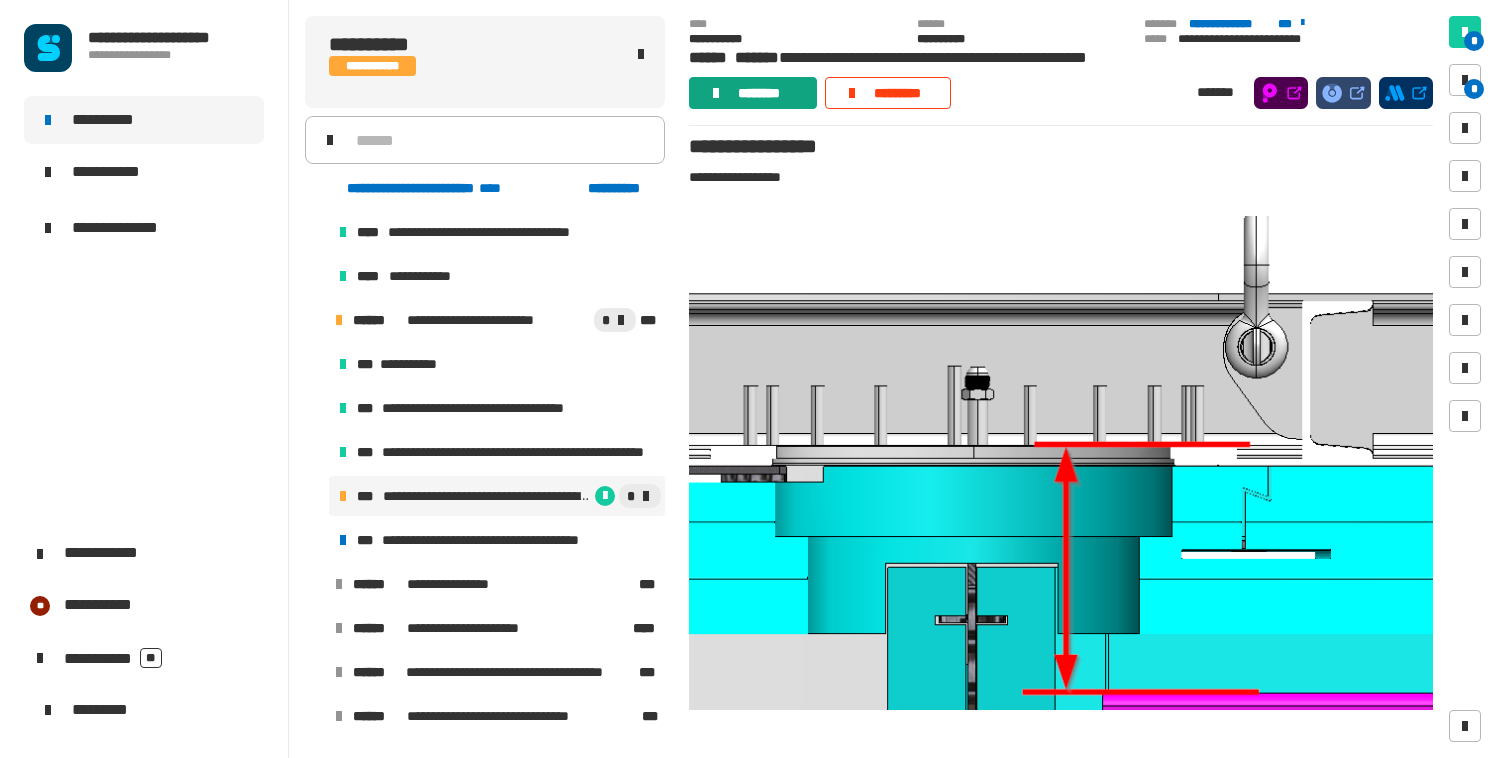 click on "********" 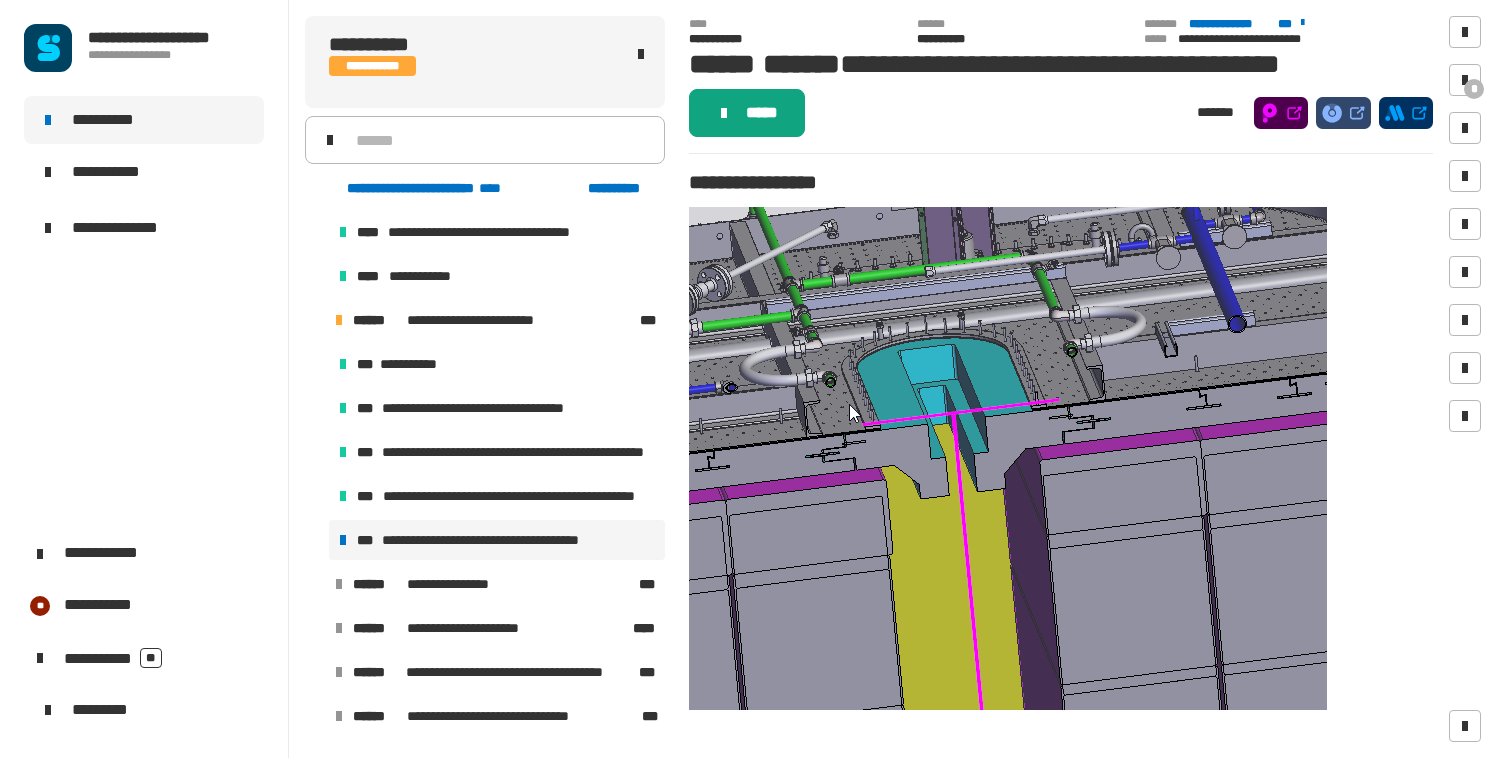 click on "*****" 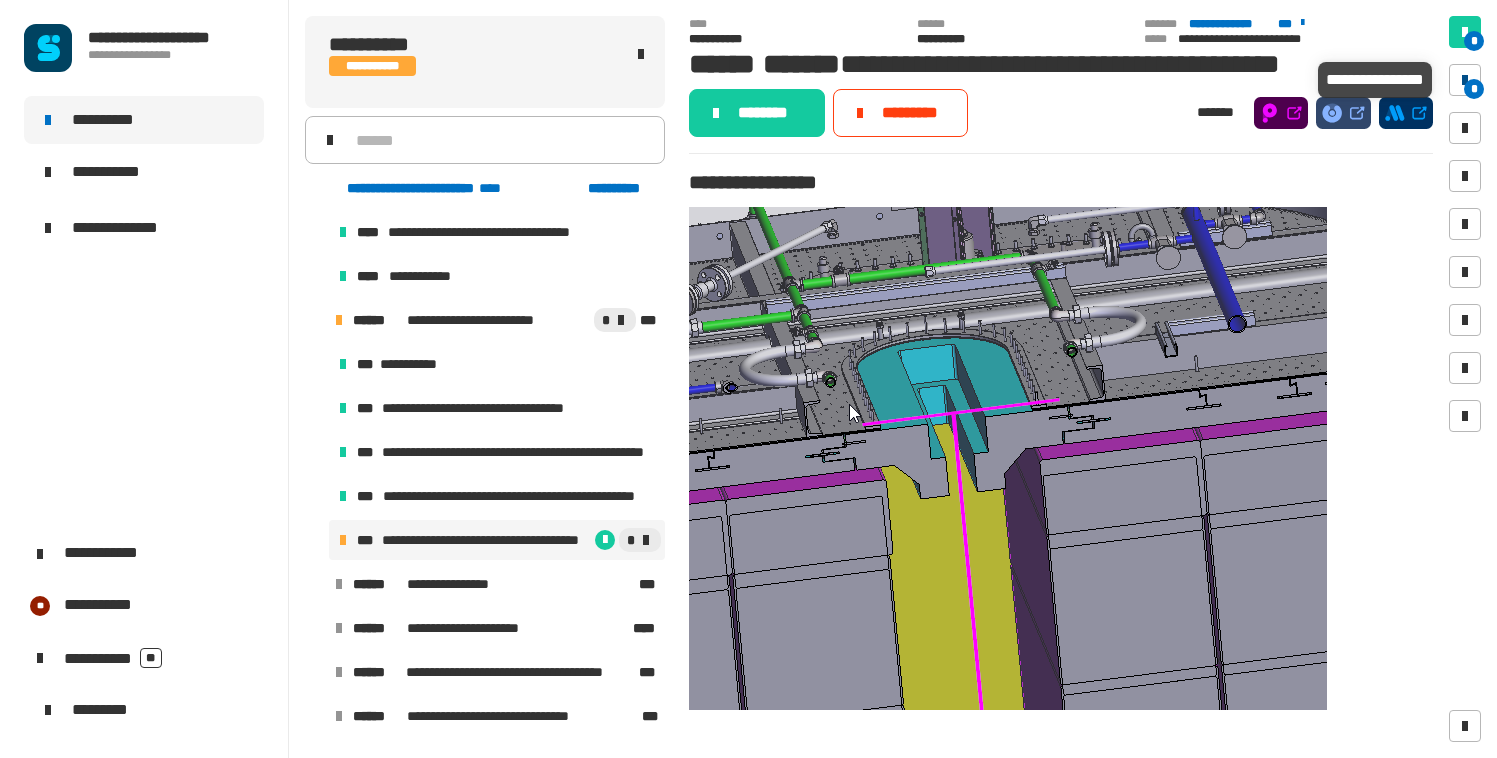 click on "*" at bounding box center [1465, 80] 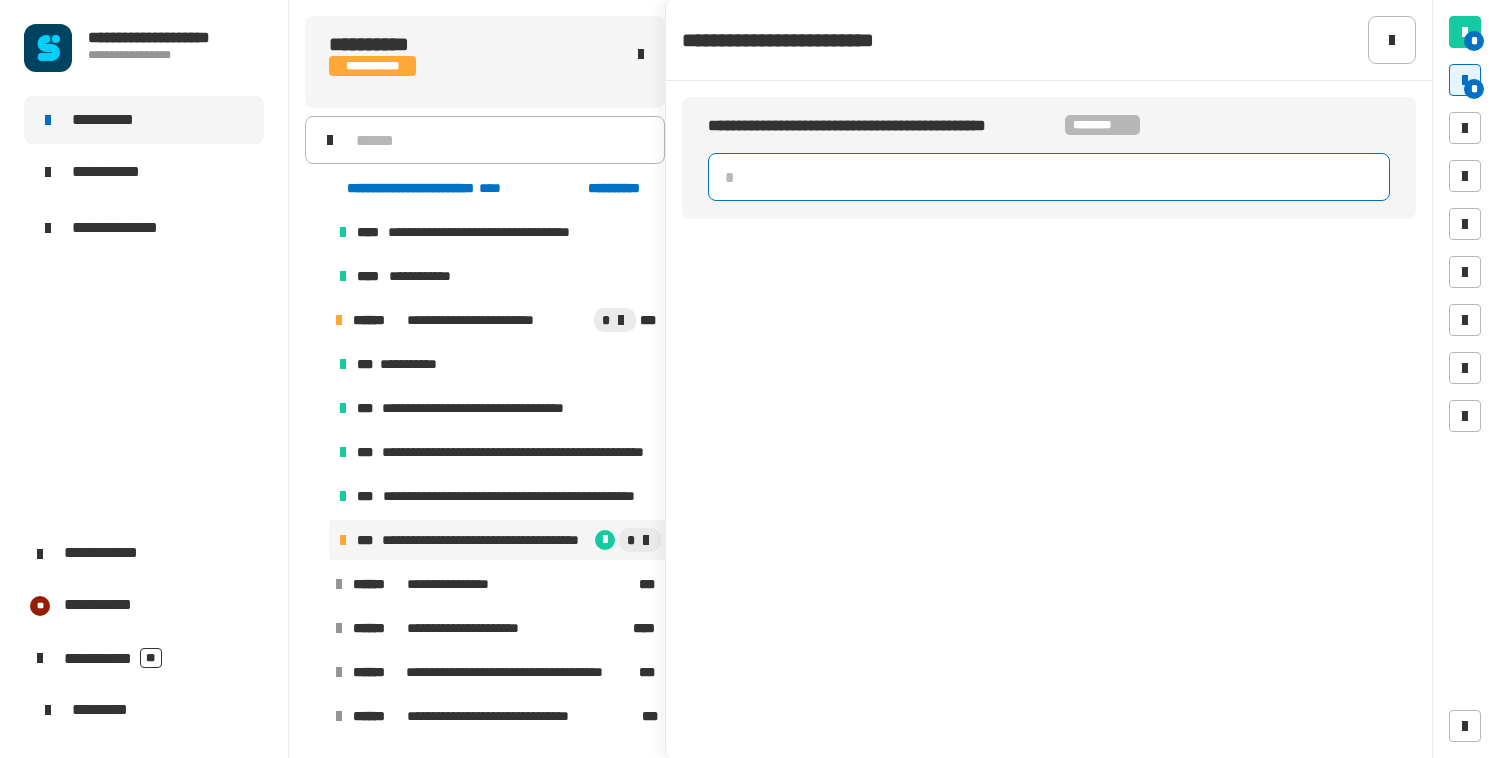 click 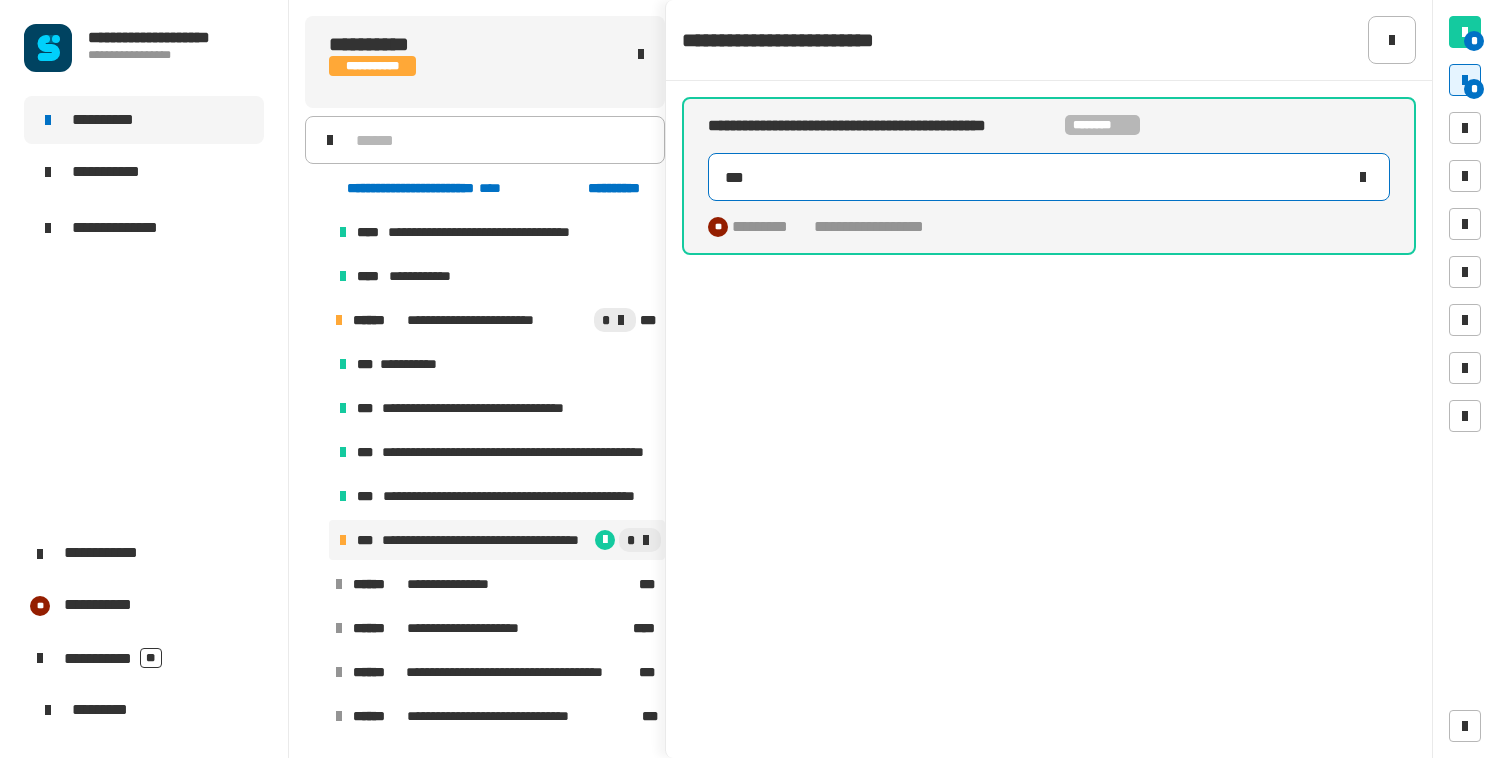 type on "****" 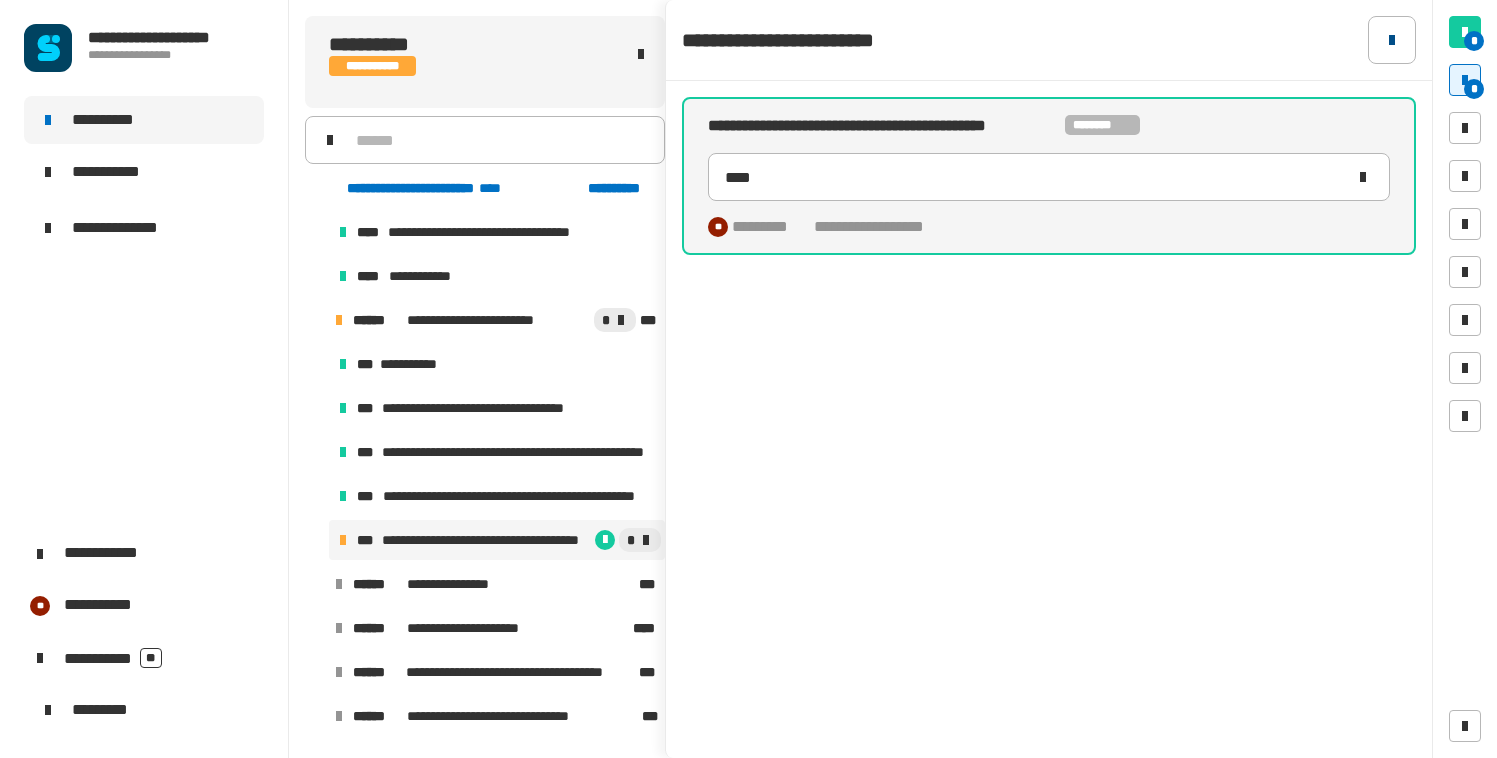 click 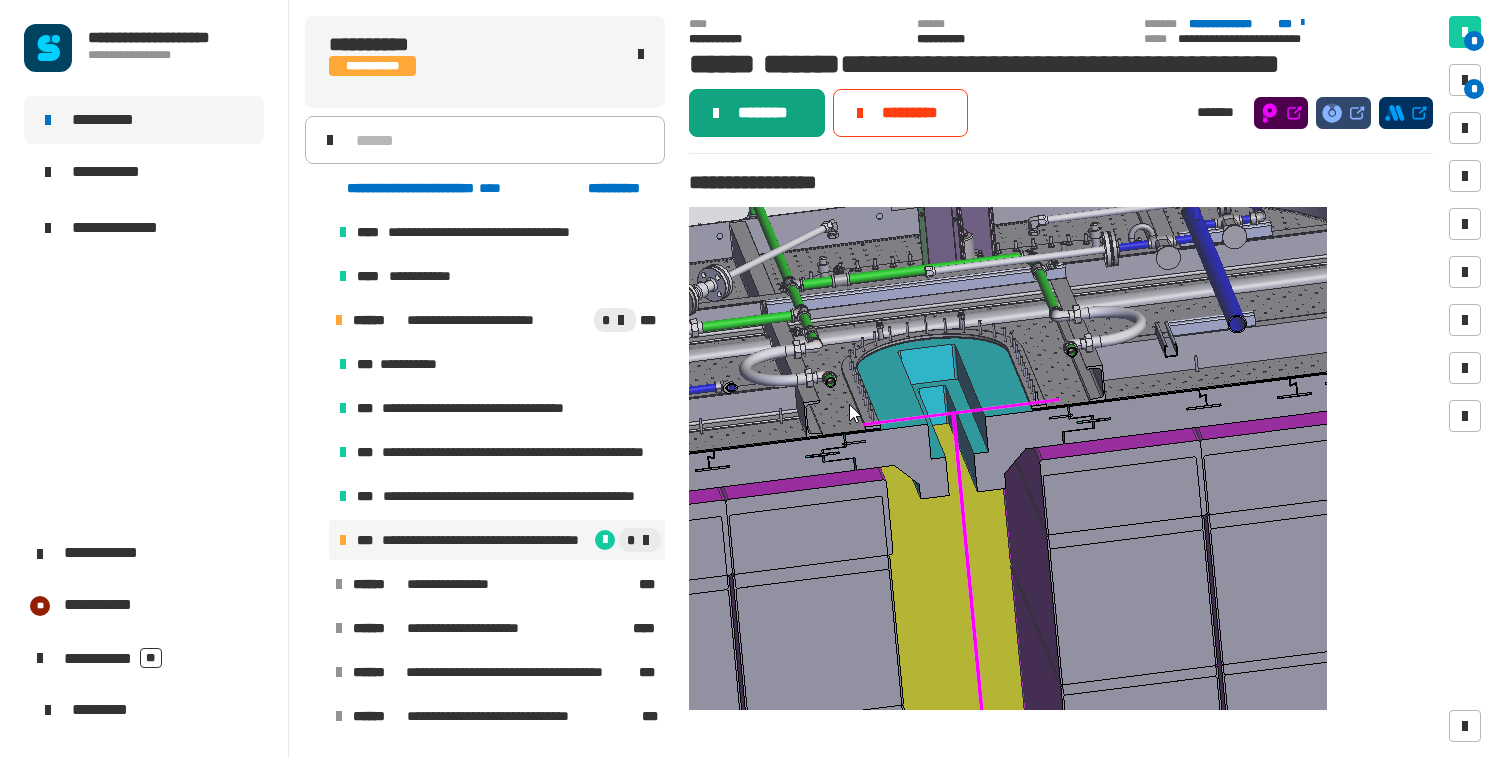 click on "********" 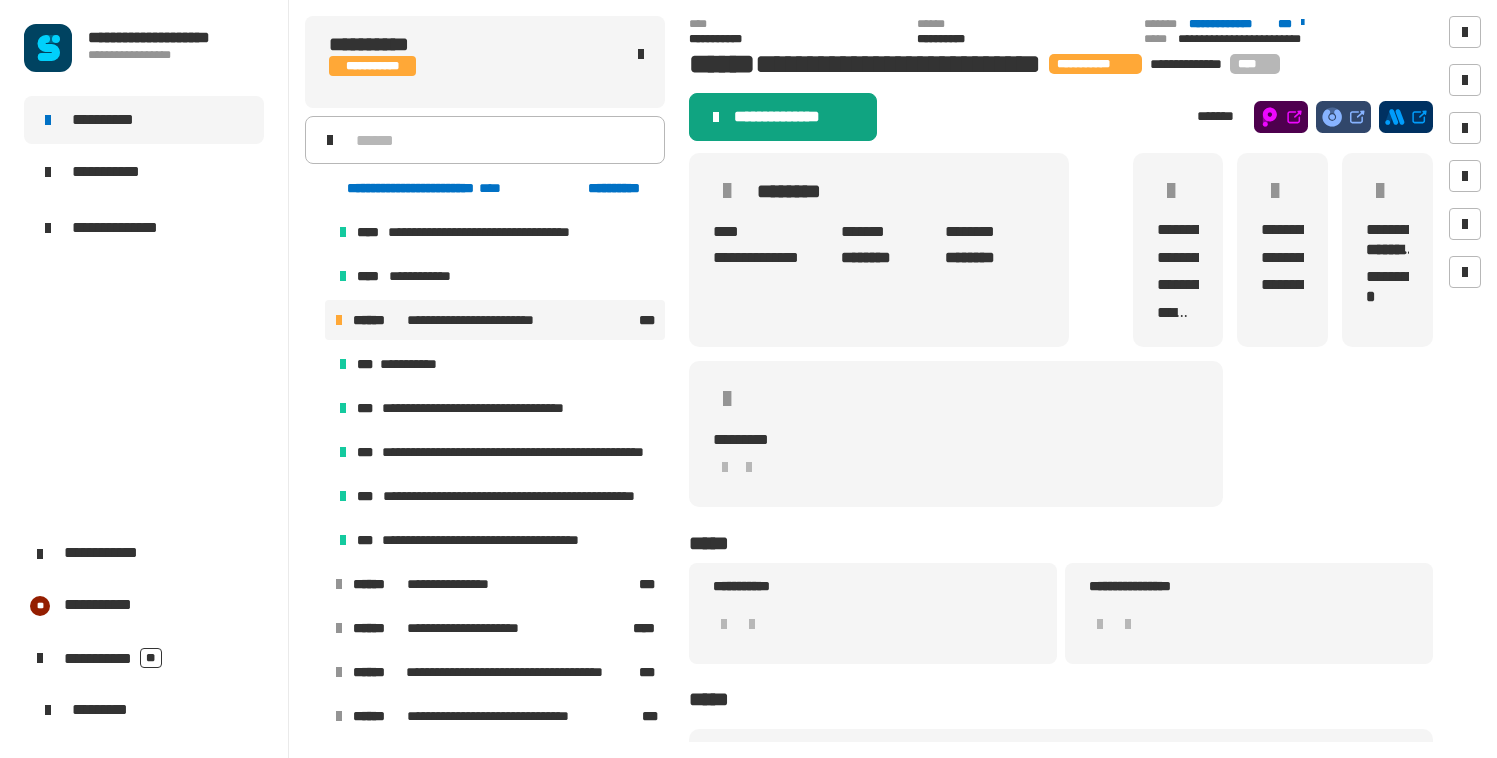 click on "**********" 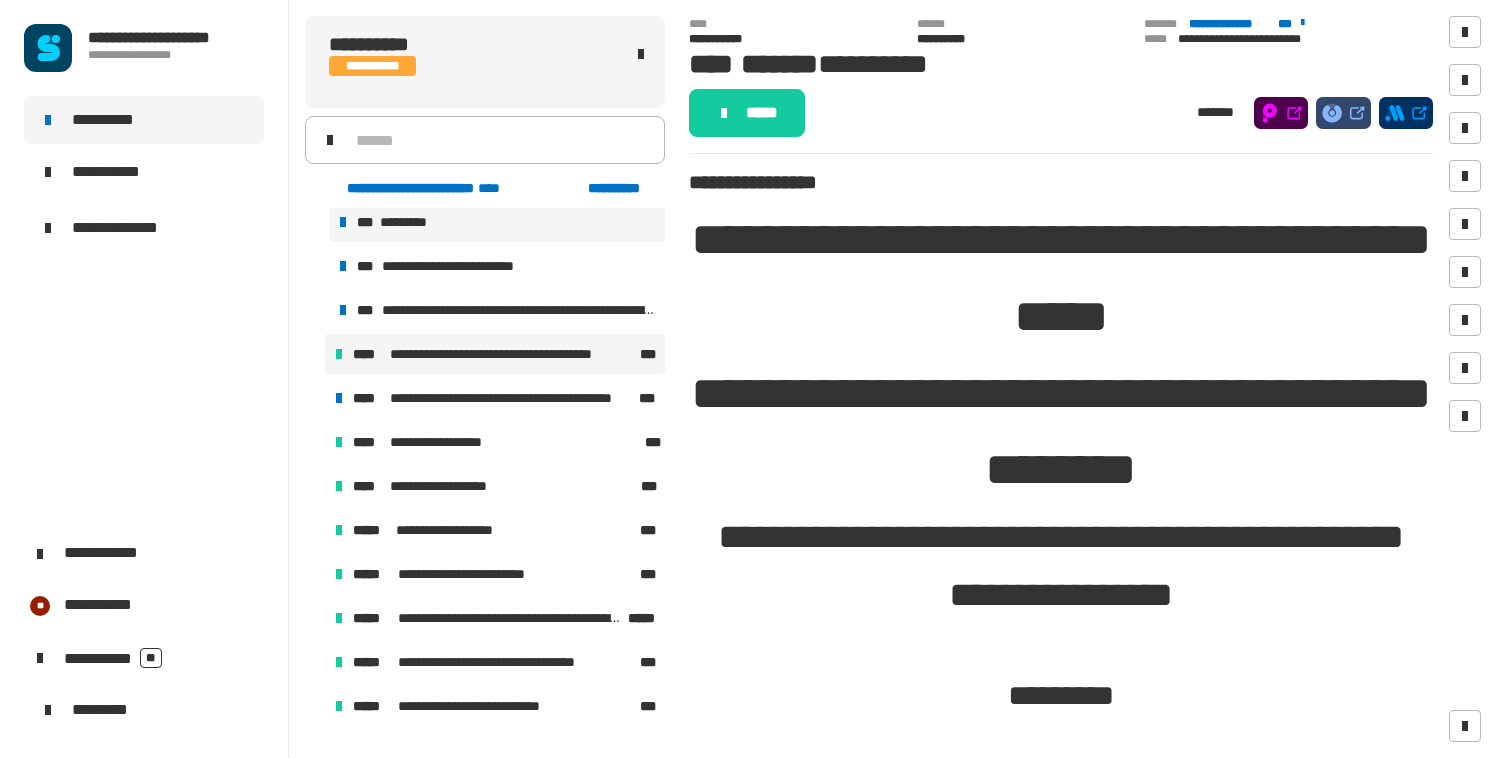 scroll, scrollTop: 0, scrollLeft: 0, axis: both 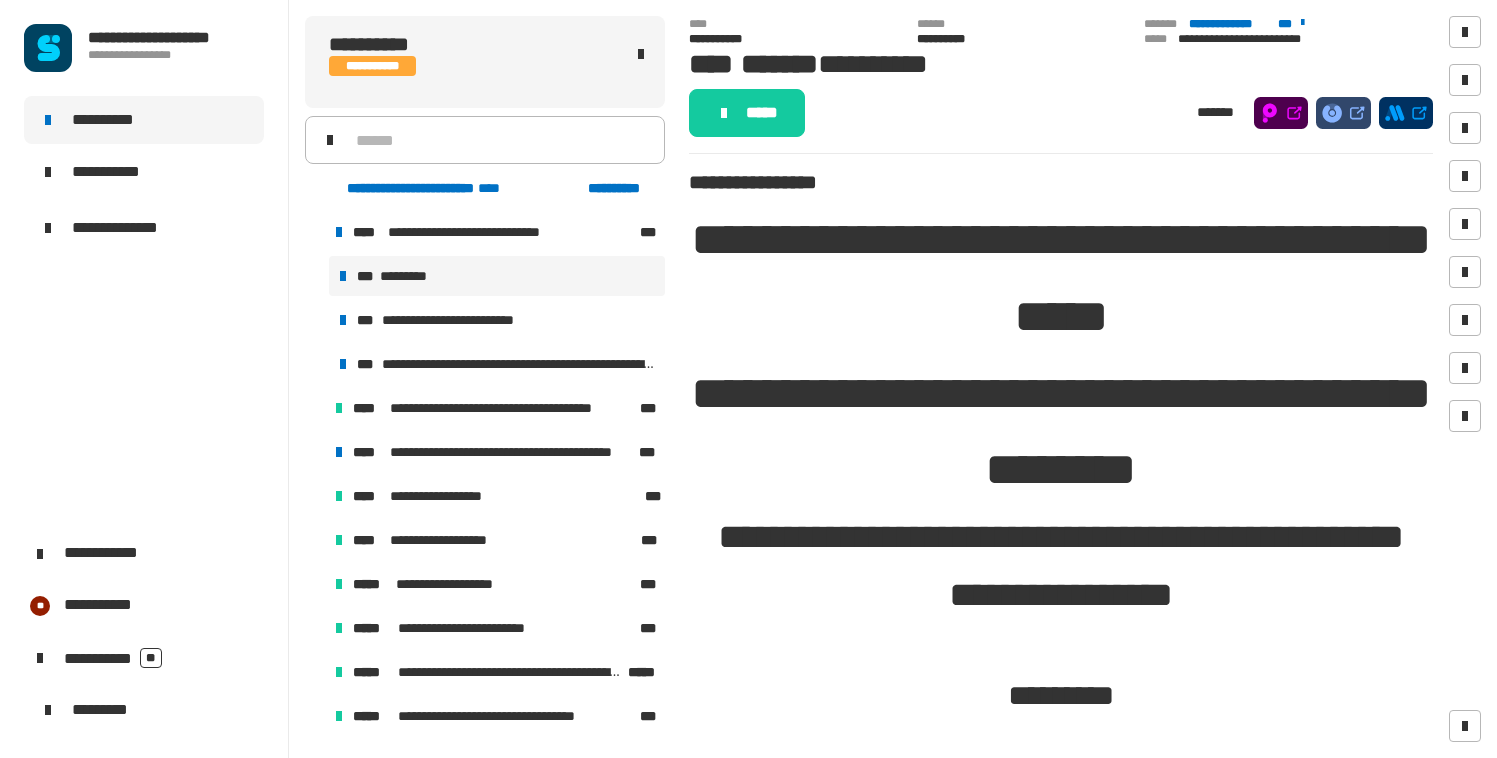 click at bounding box center [315, 232] 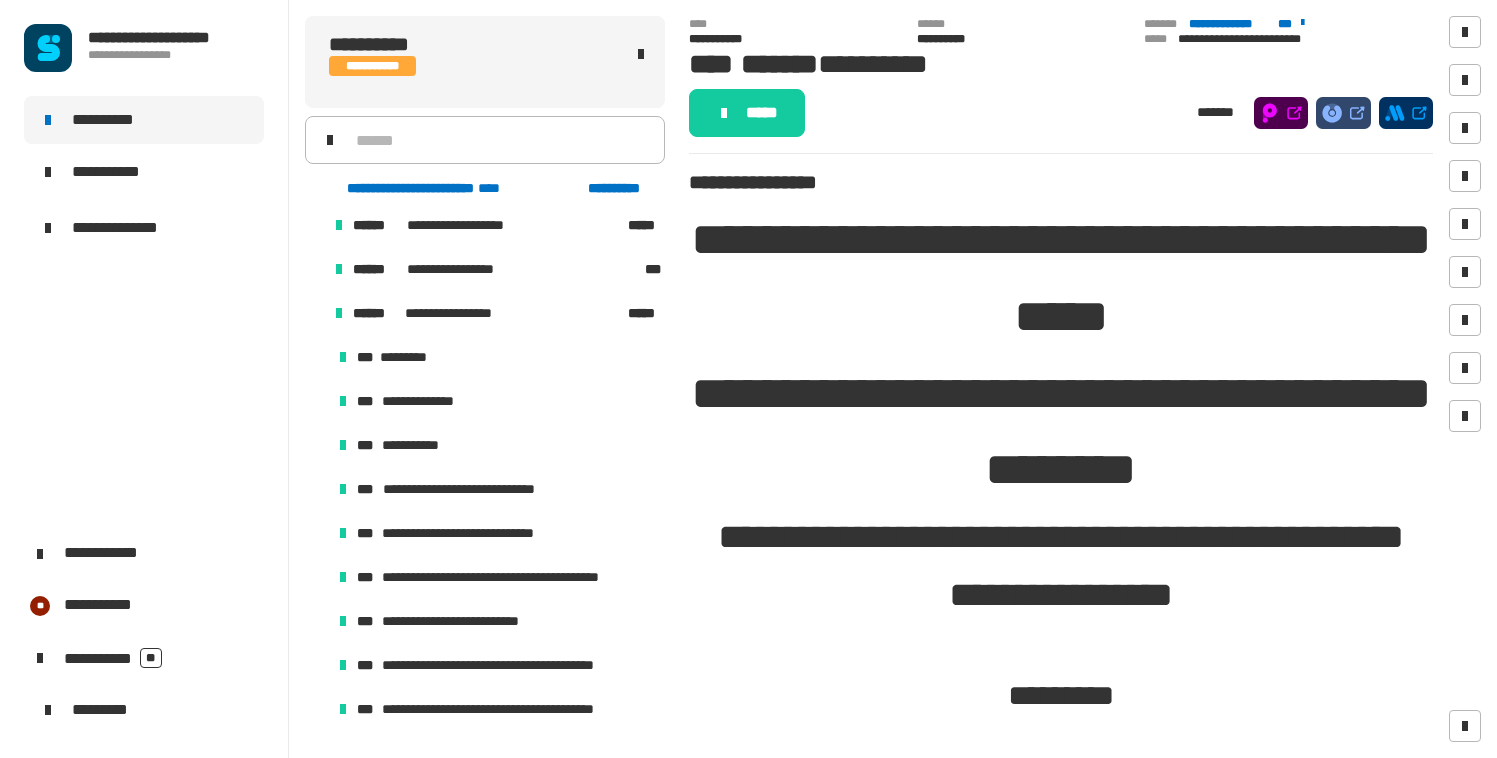 scroll, scrollTop: 959, scrollLeft: 0, axis: vertical 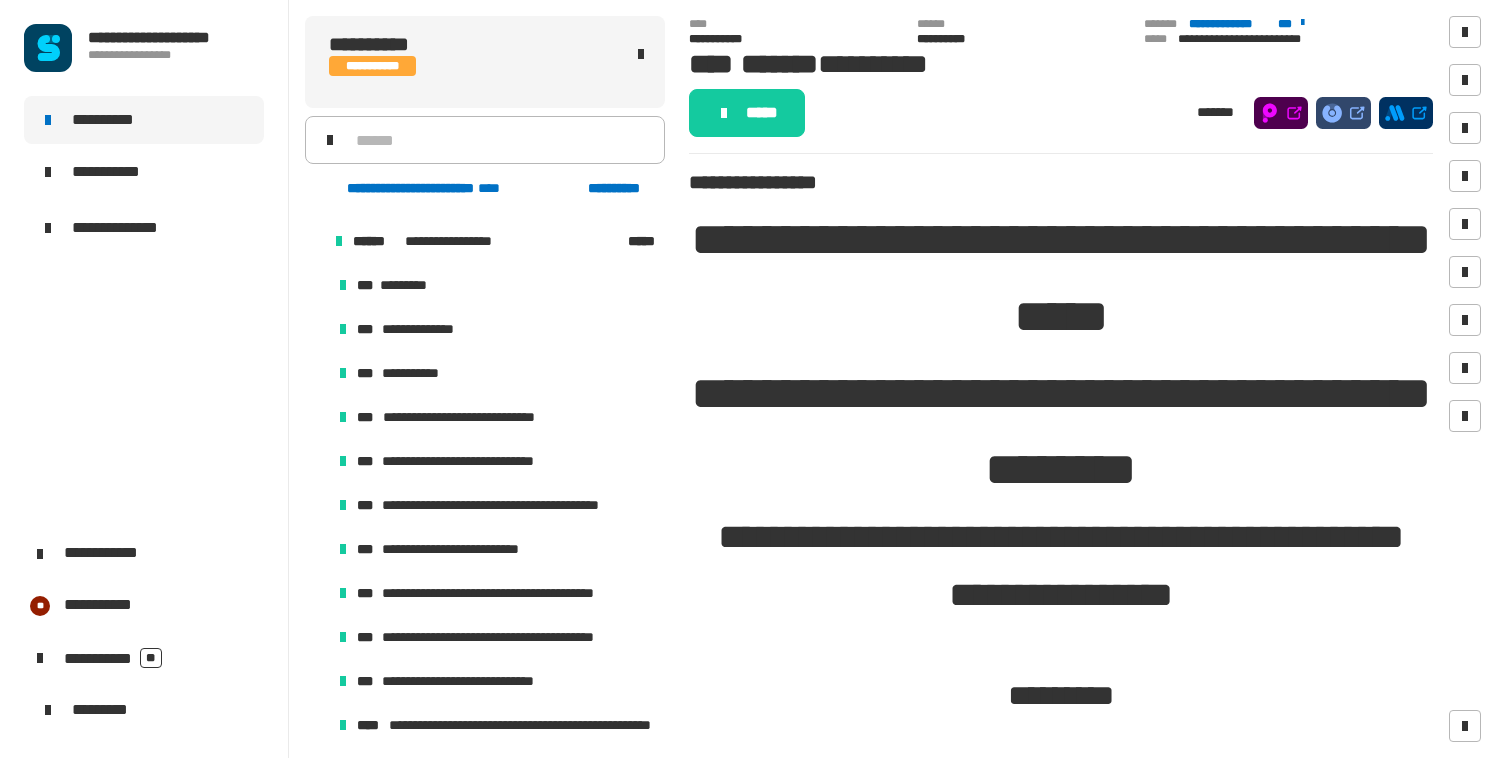 click at bounding box center [315, 241] 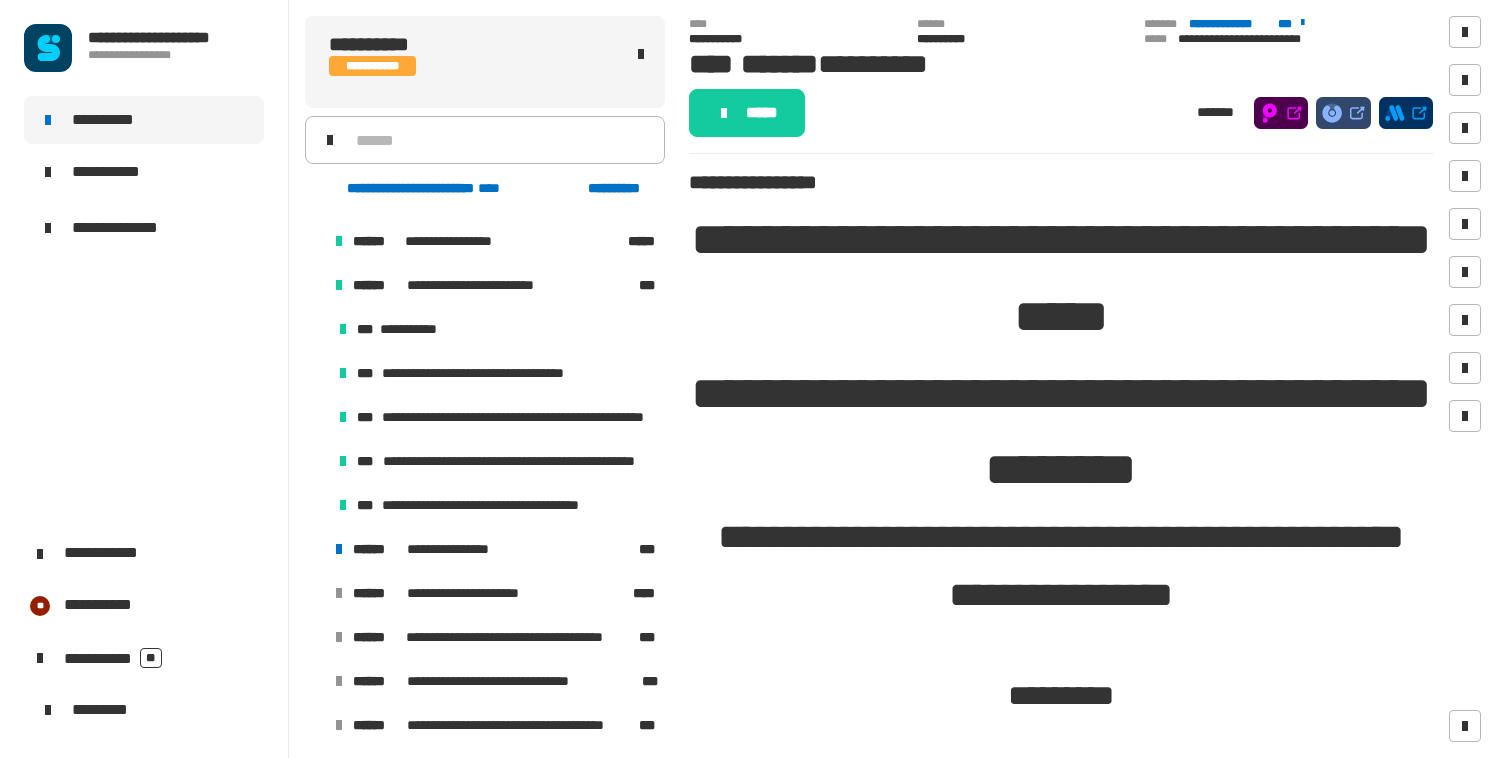 click at bounding box center (315, 285) 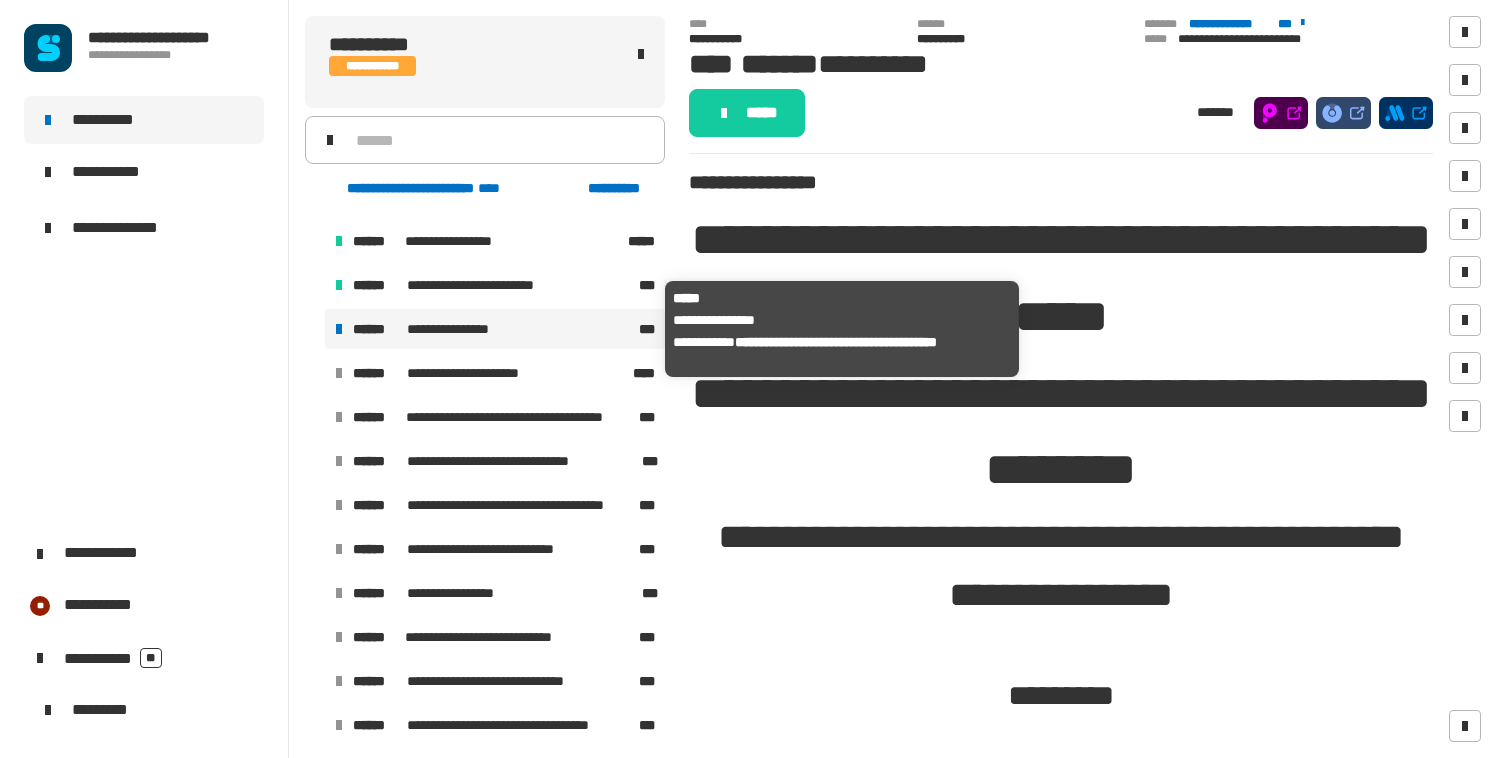 click on "**********" at bounding box center (494, 329) 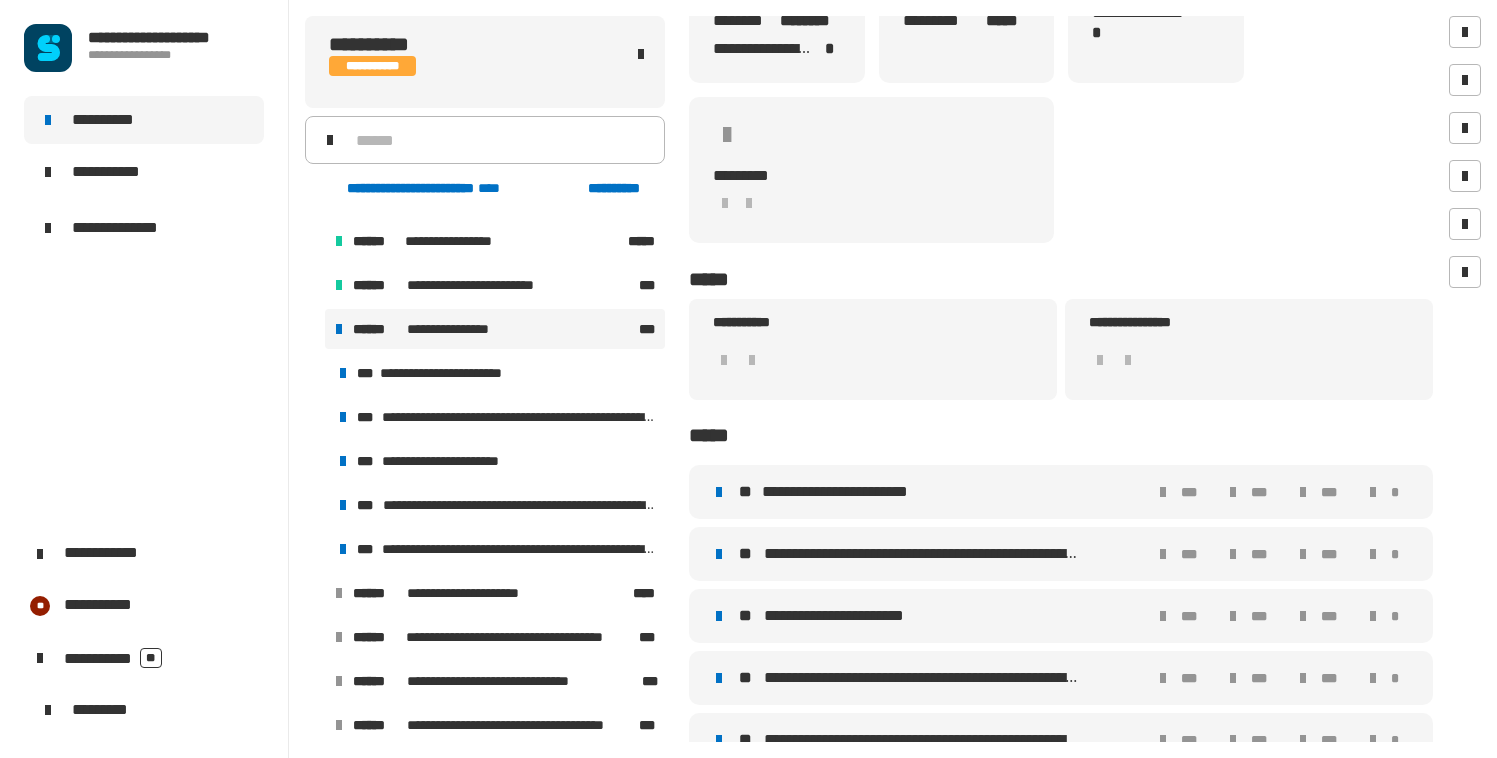 scroll, scrollTop: 273, scrollLeft: 0, axis: vertical 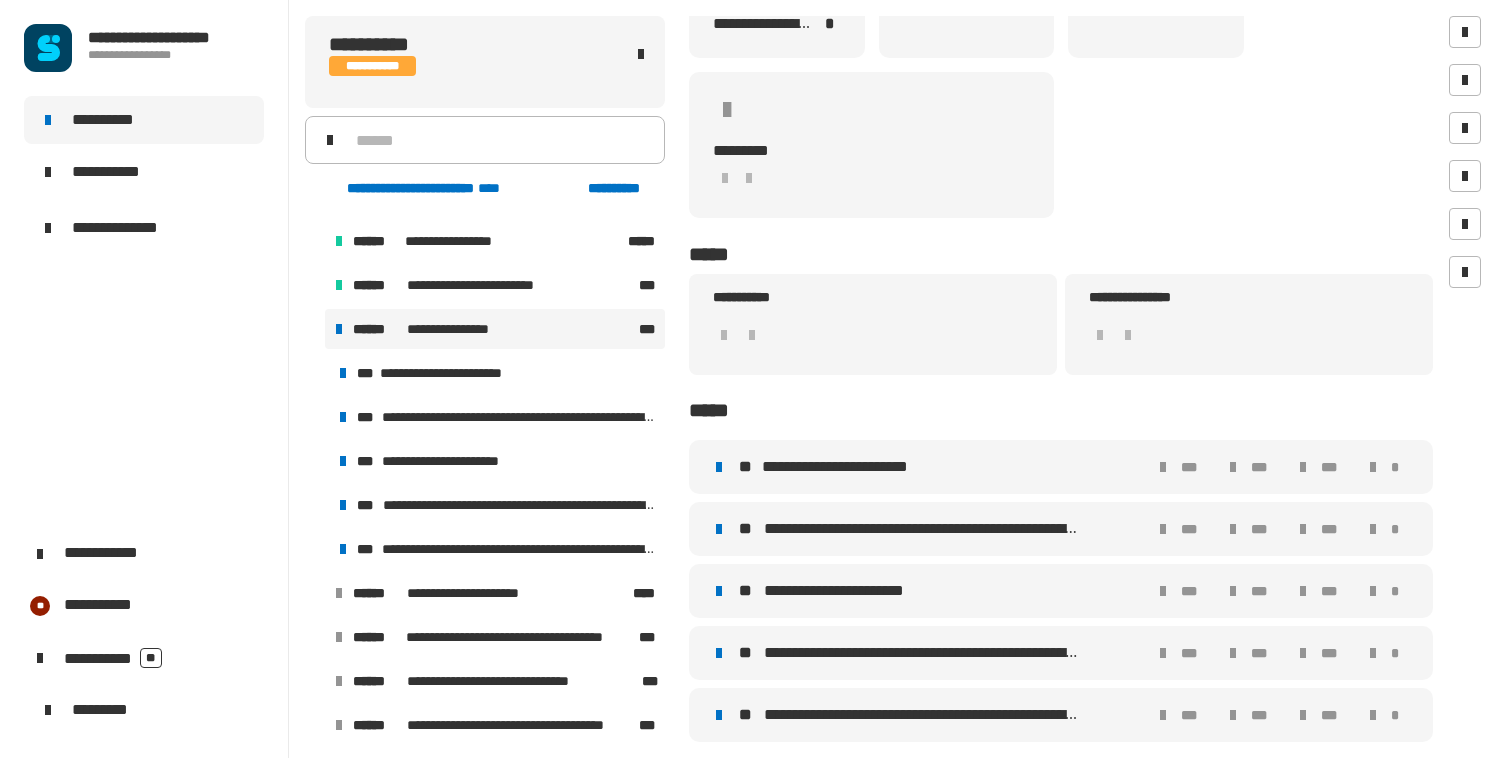 click on "**********" at bounding box center (1061, 467) 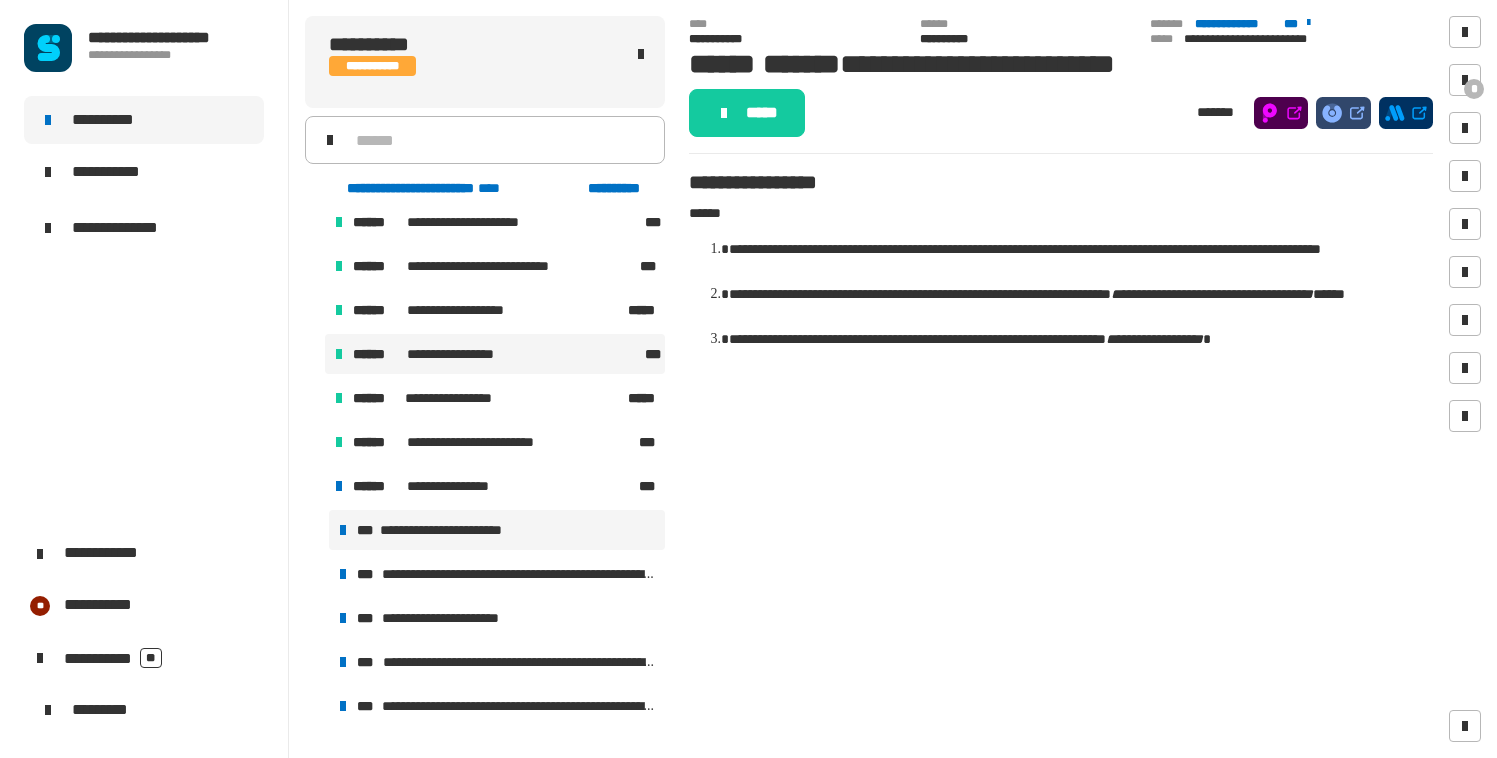 scroll, scrollTop: 898, scrollLeft: 0, axis: vertical 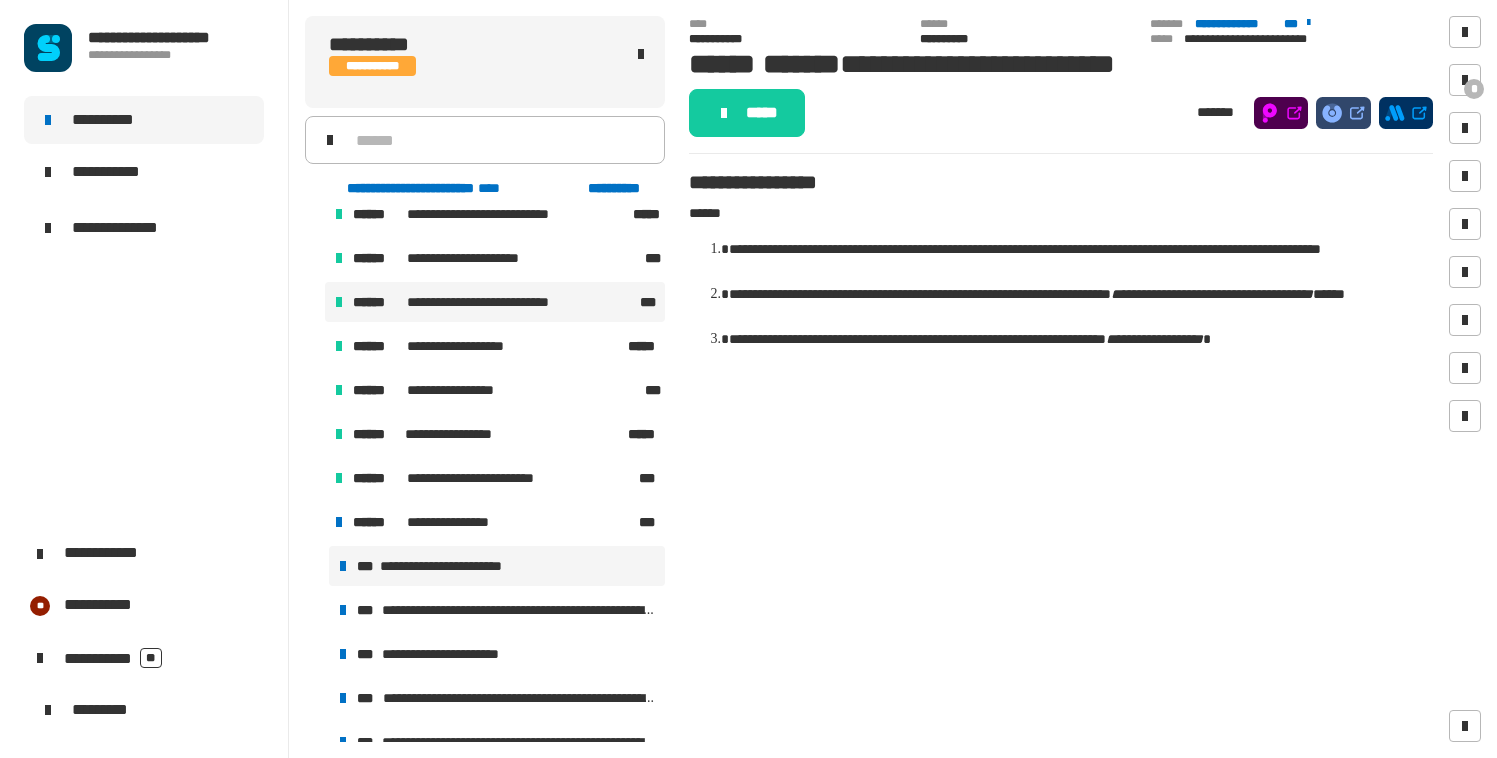 click on "**********" at bounding box center (494, 302) 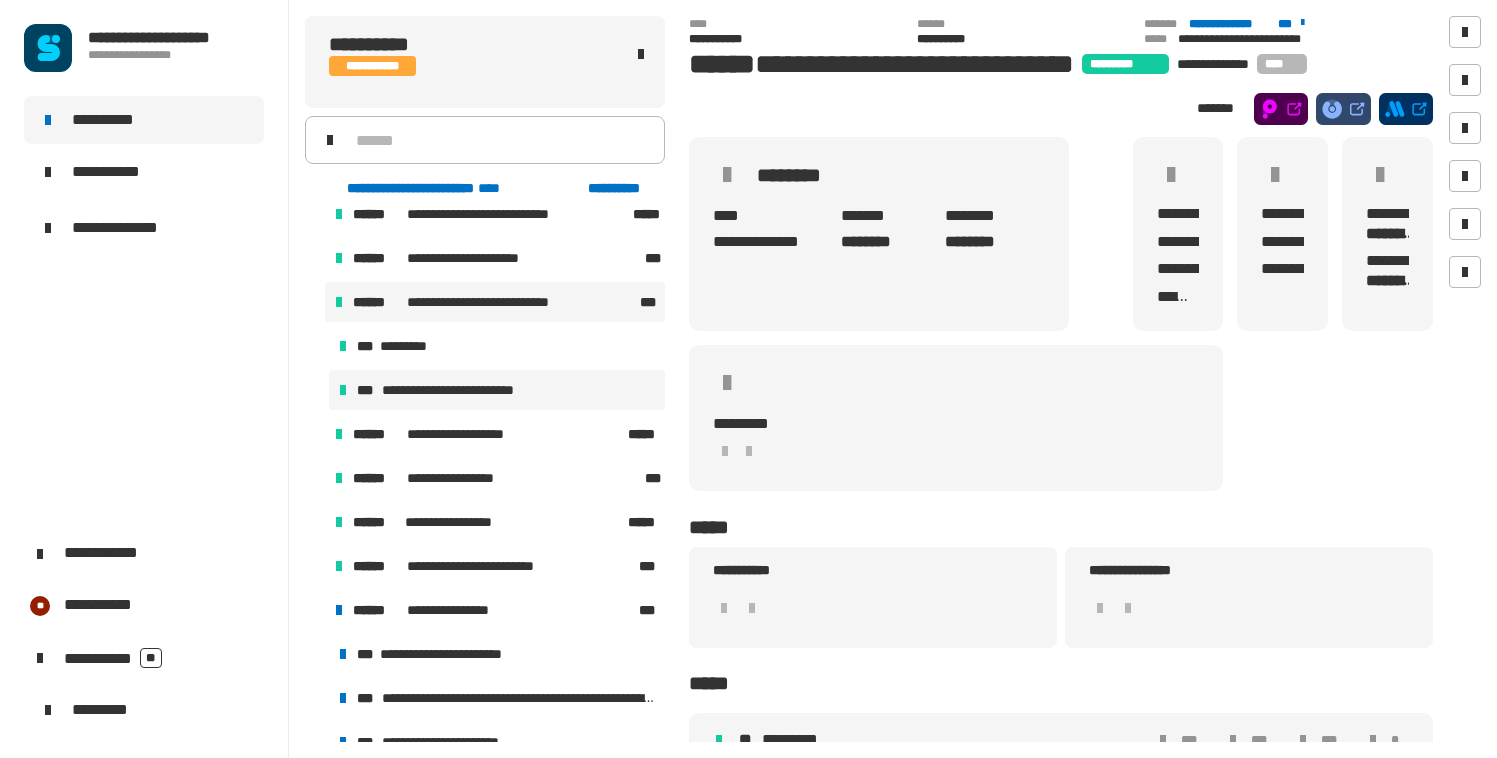 click on "**********" at bounding box center (463, 390) 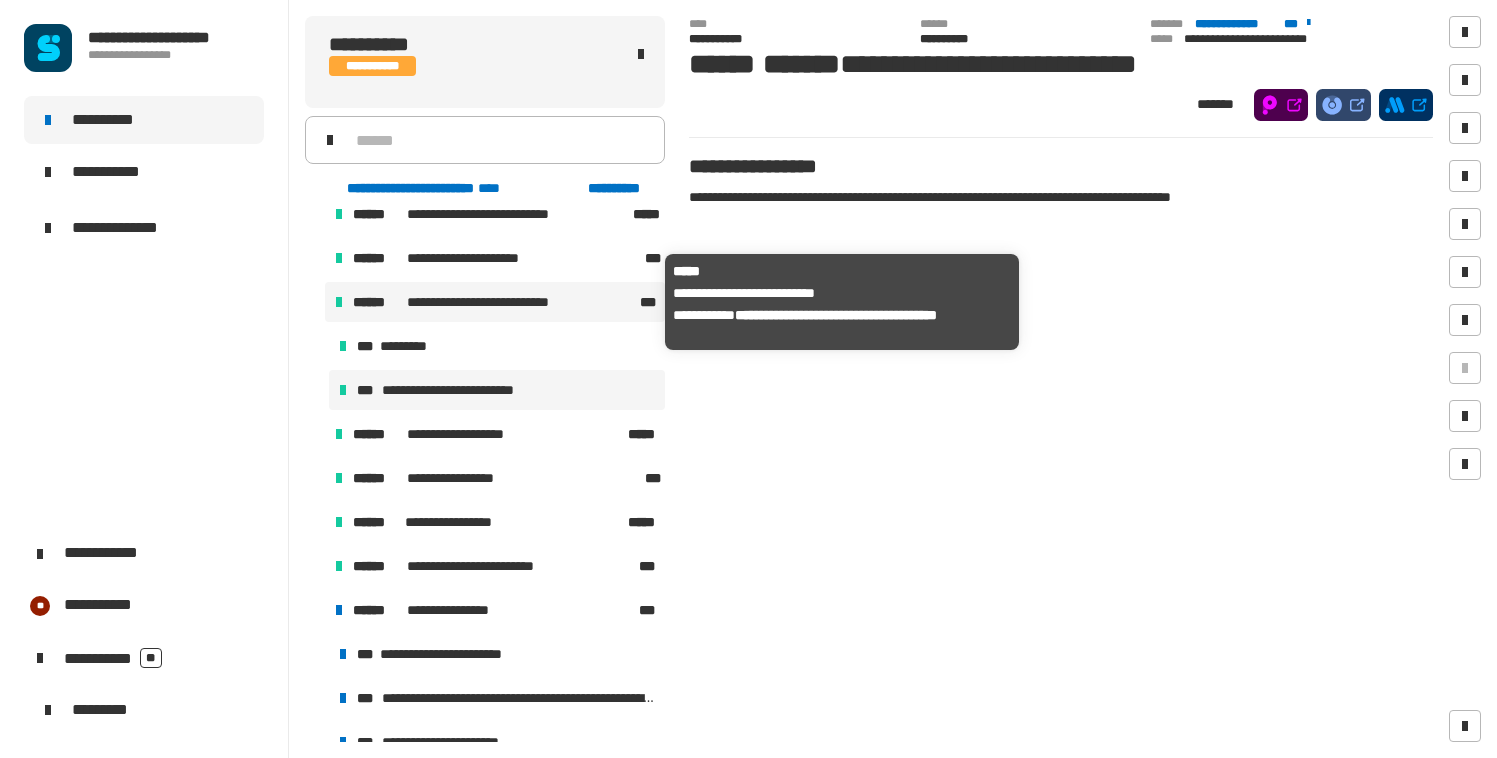 click on "**********" at bounding box center [494, 302] 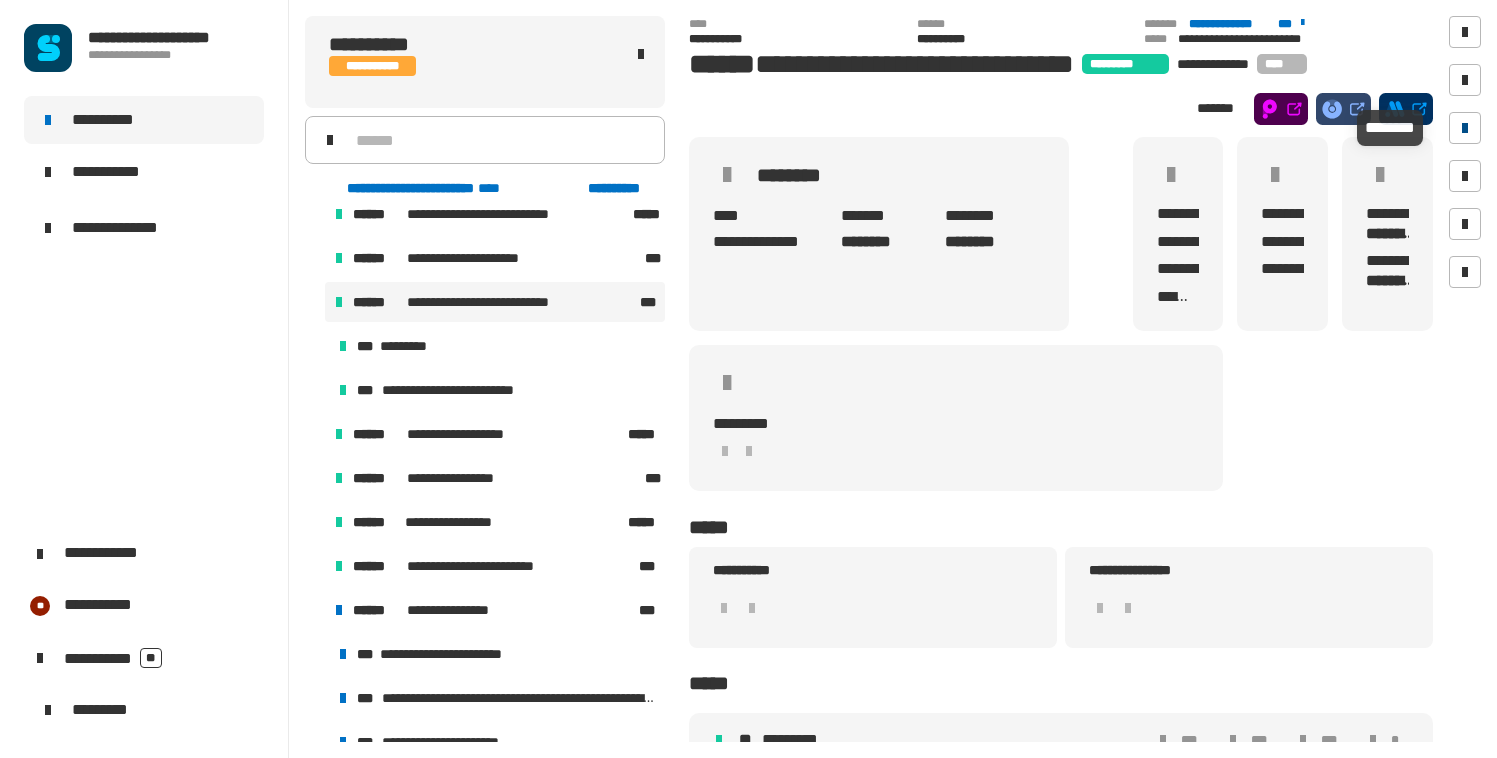 click at bounding box center (1465, 128) 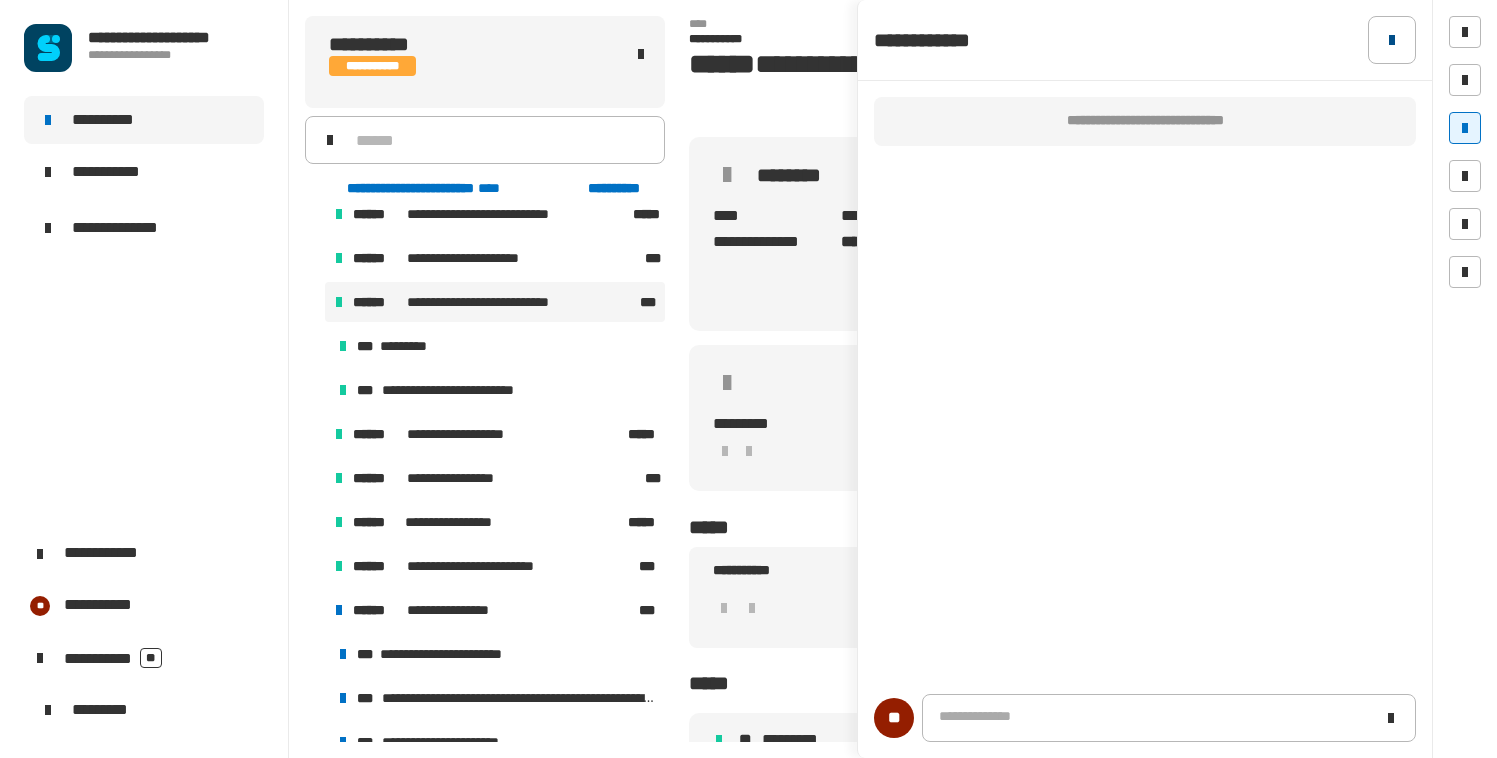click 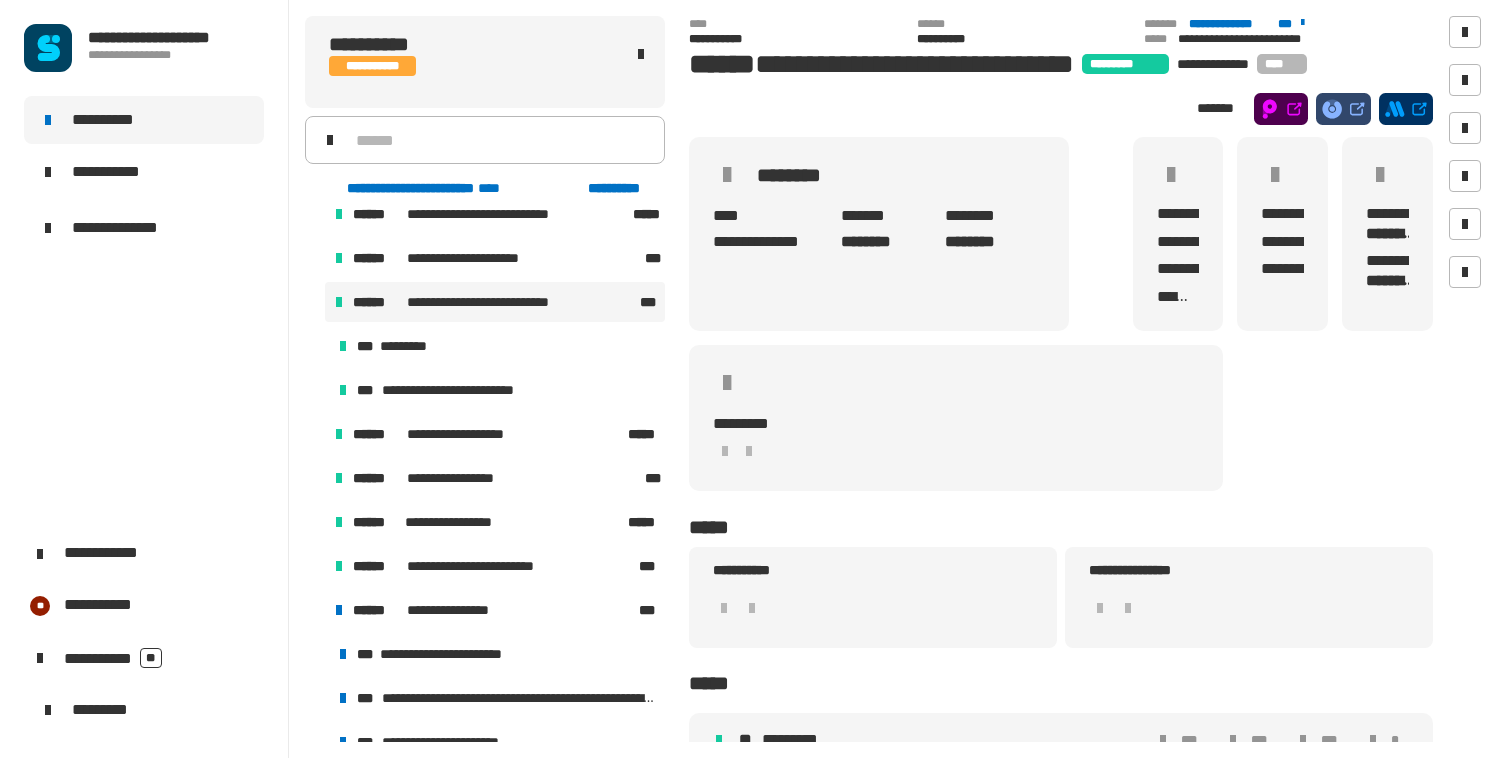 scroll, scrollTop: 87, scrollLeft: 0, axis: vertical 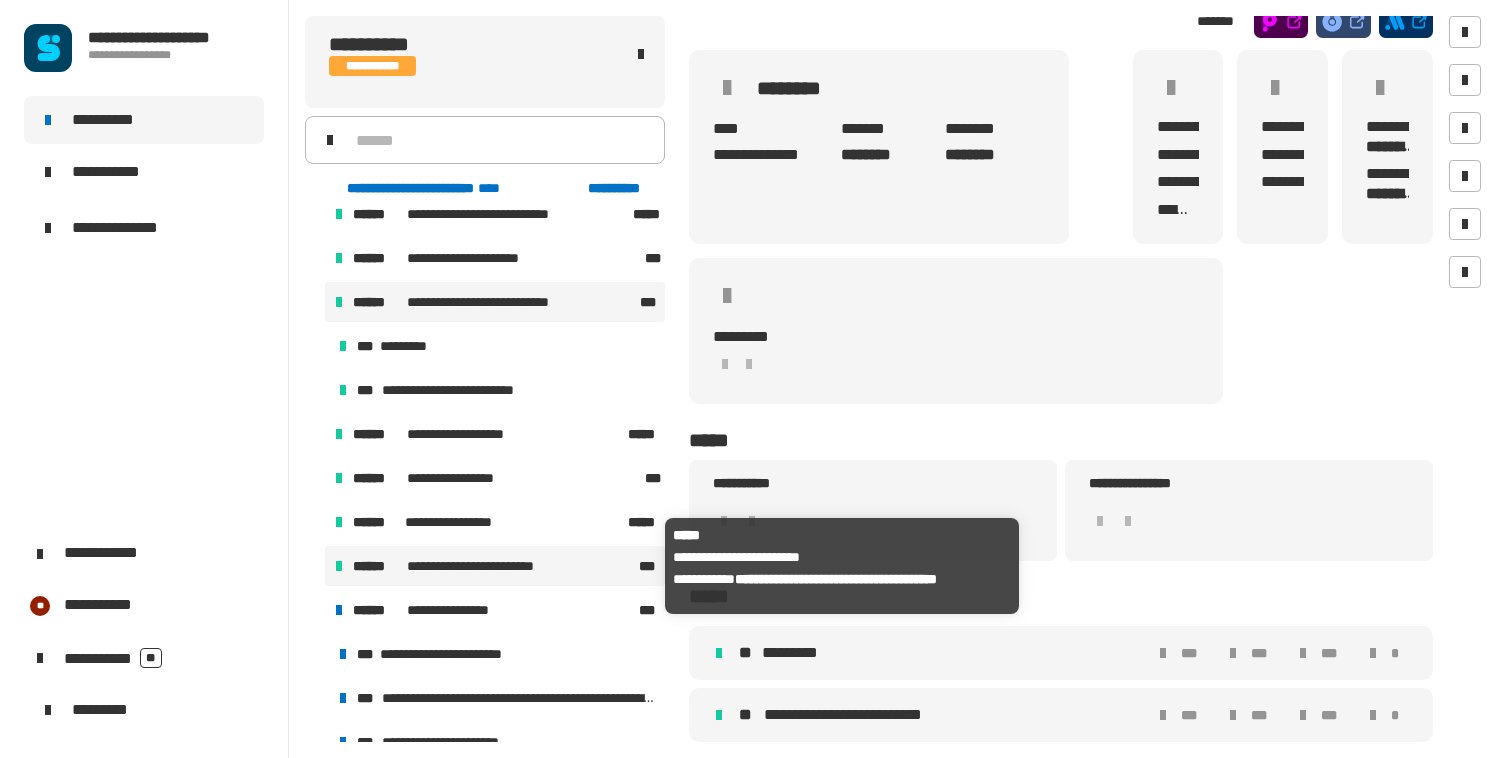 click on "******" at bounding box center [378, 566] 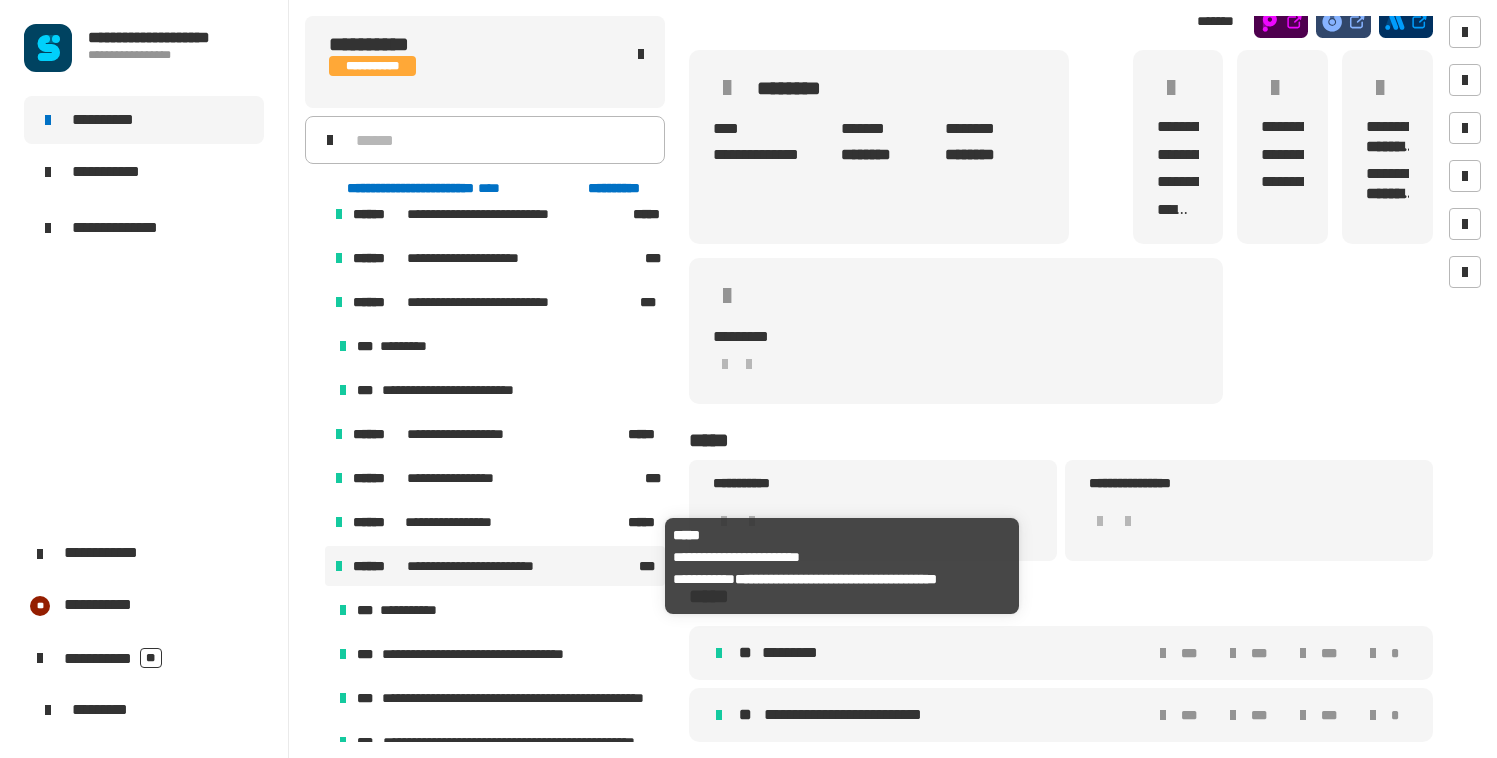 scroll, scrollTop: 0, scrollLeft: 0, axis: both 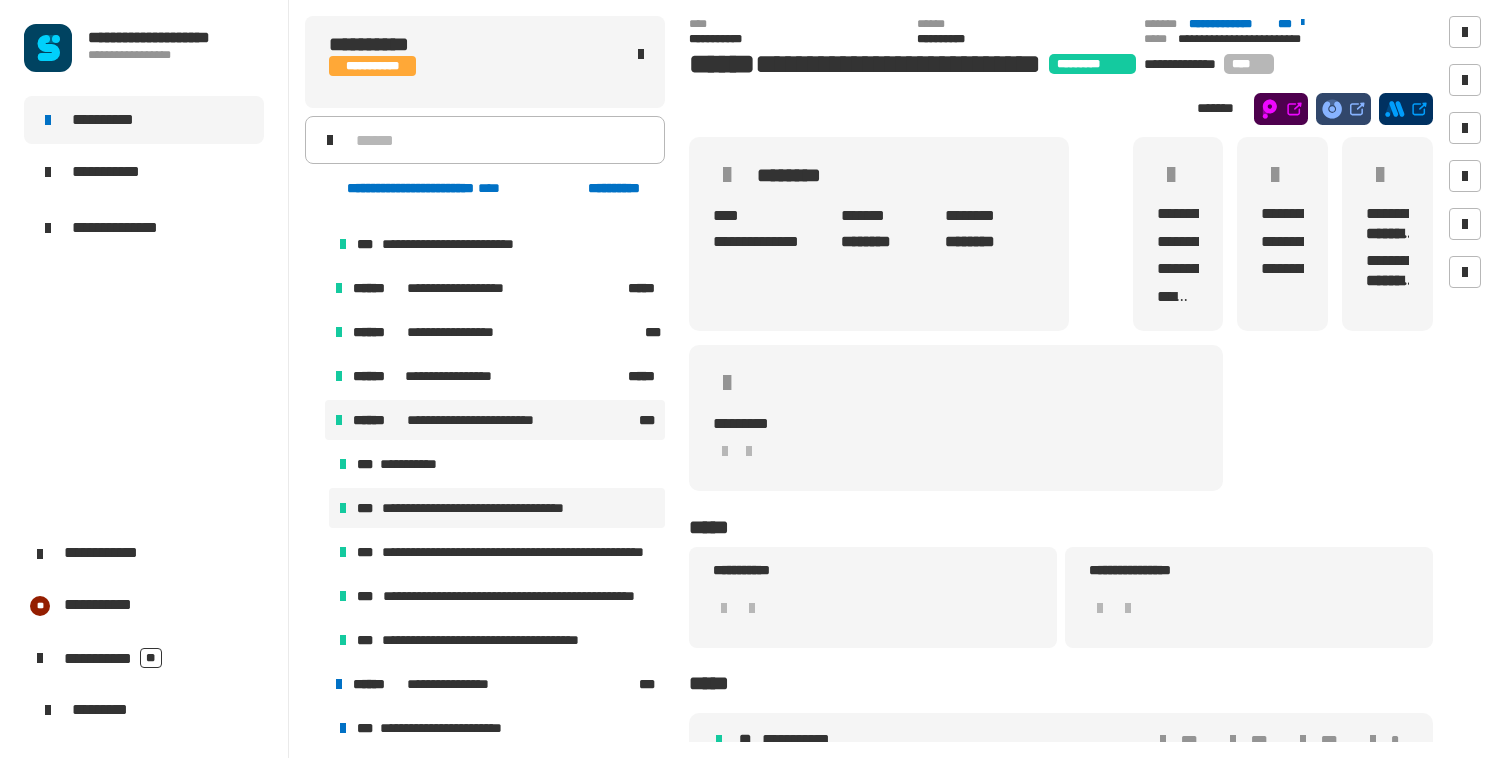 click on "**********" at bounding box center [495, 508] 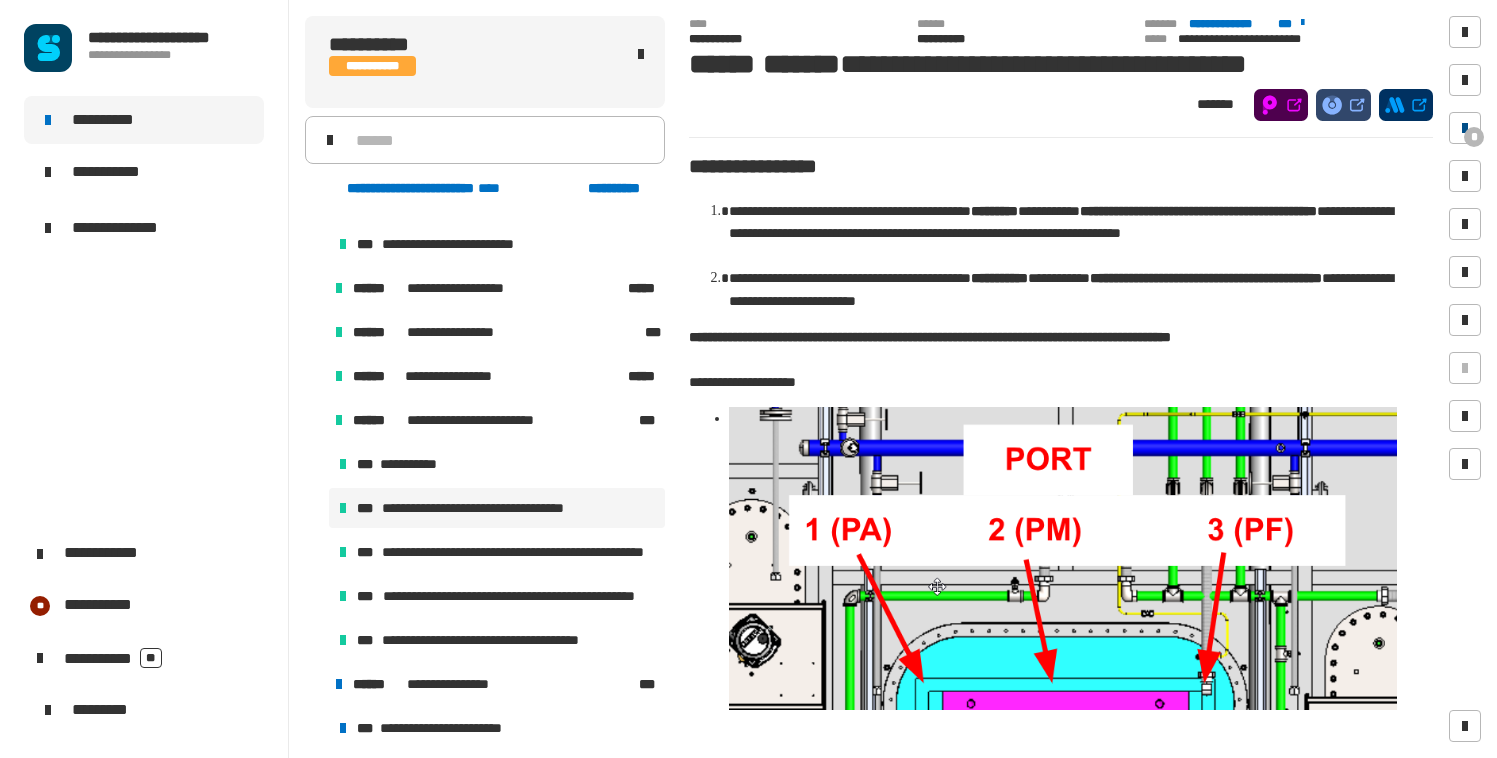 click on "*" at bounding box center [1465, 128] 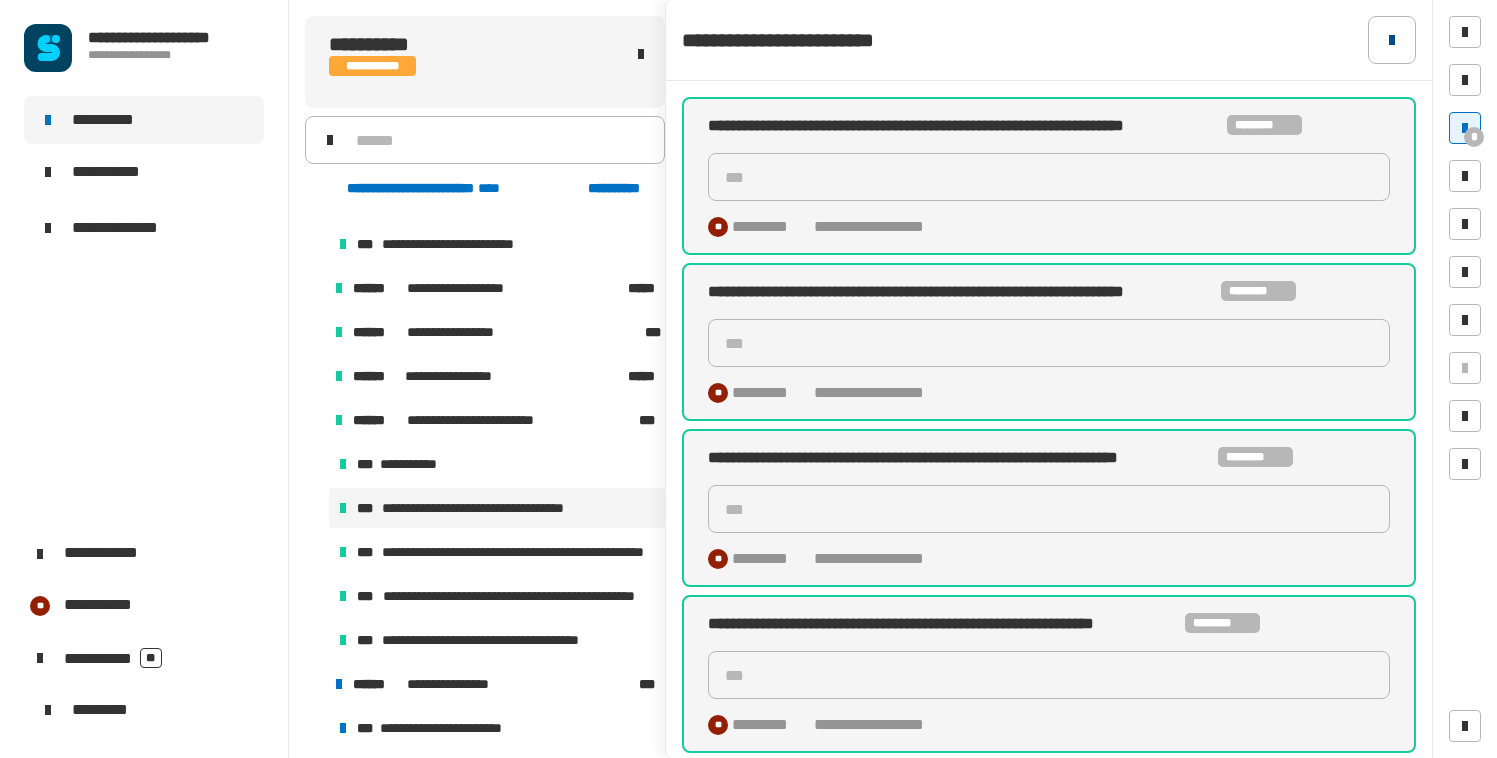 click 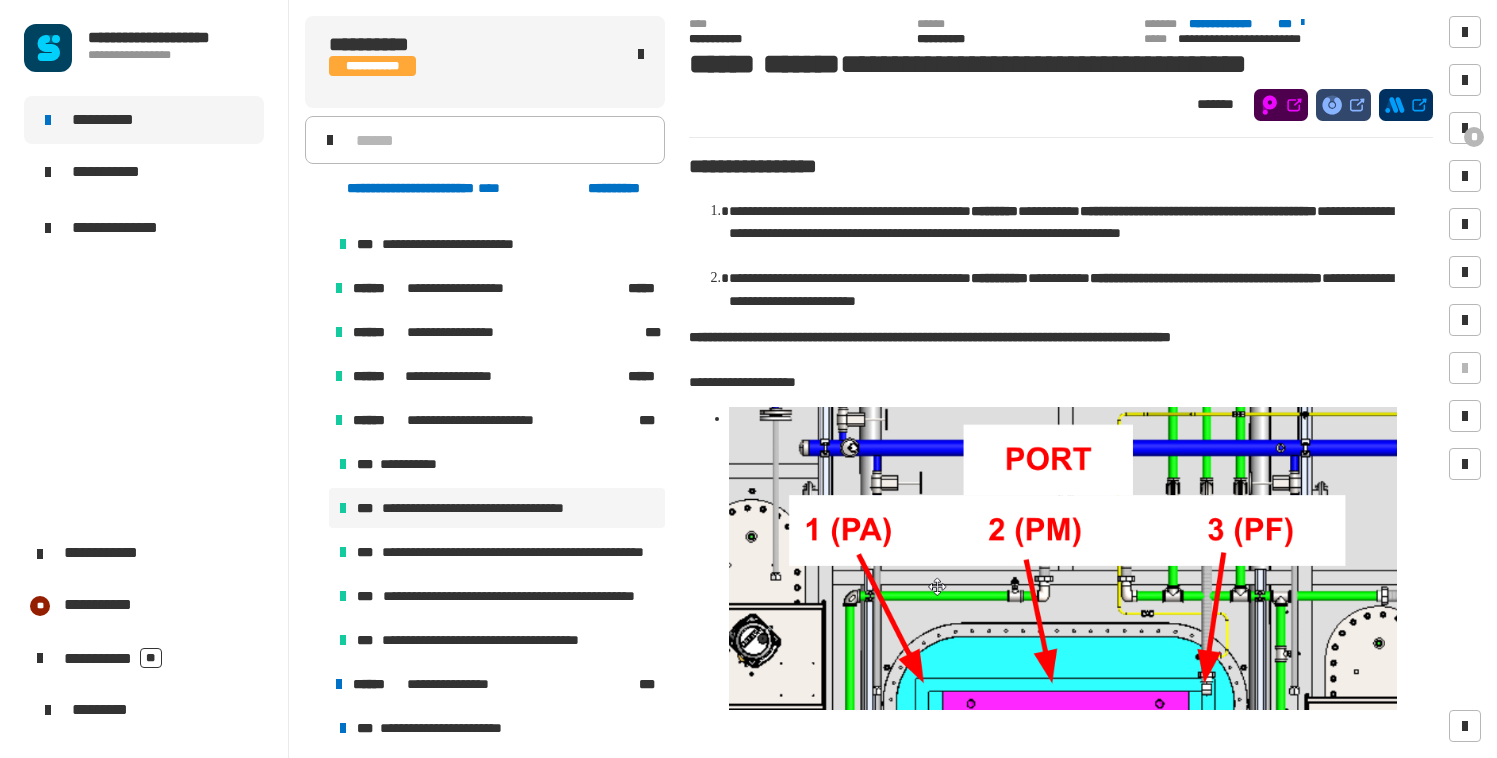 click at bounding box center (315, 420) 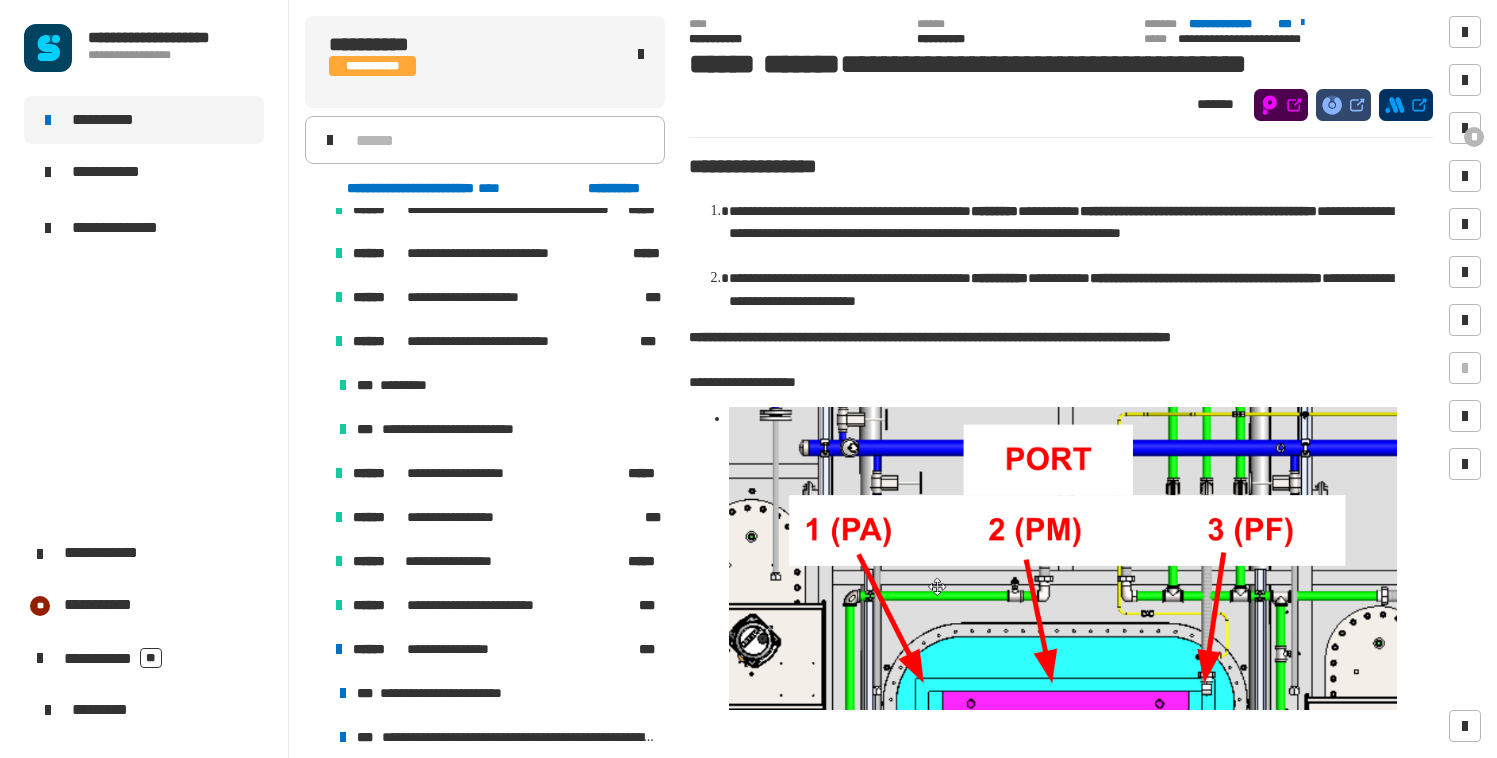 scroll, scrollTop: 856, scrollLeft: 0, axis: vertical 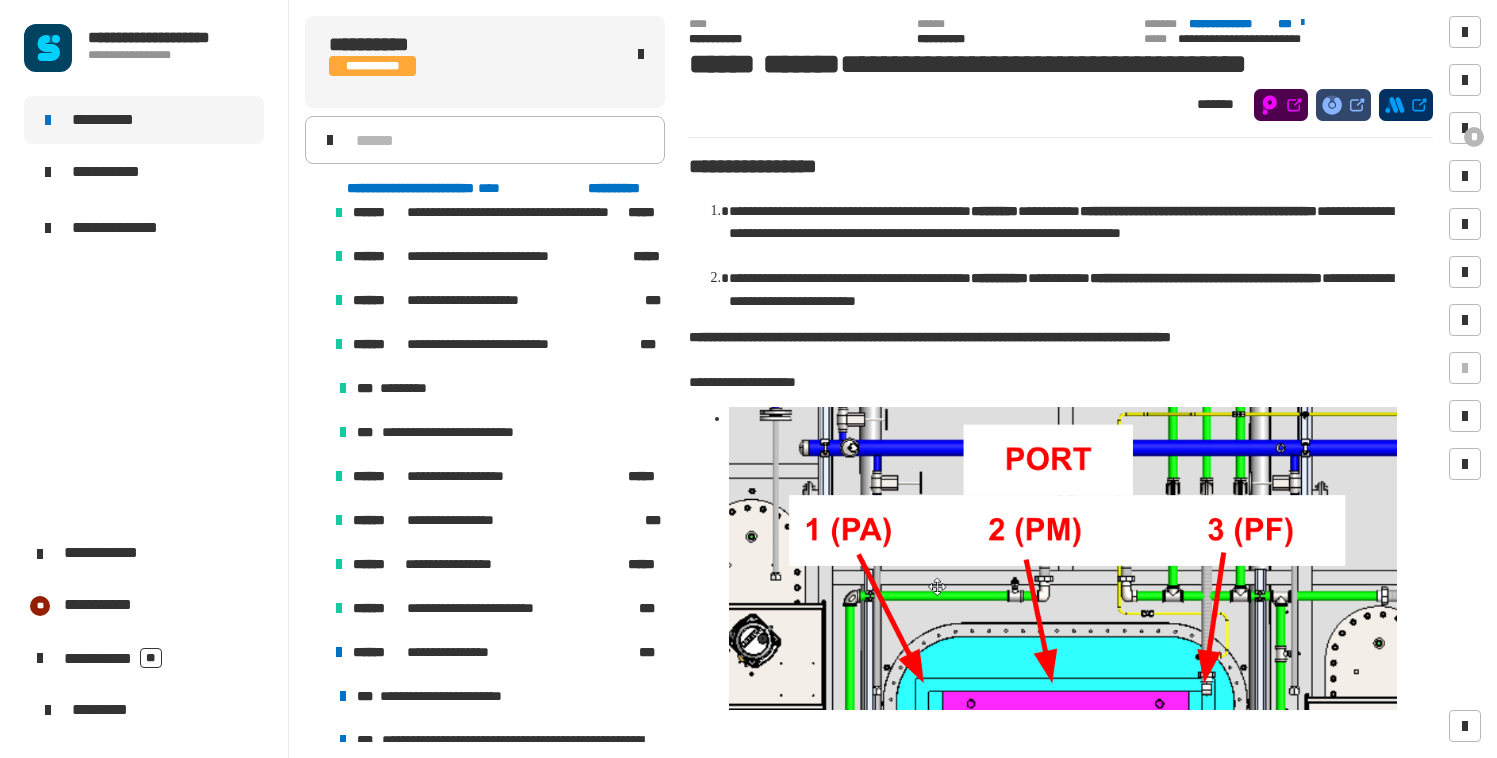 click at bounding box center [315, 344] 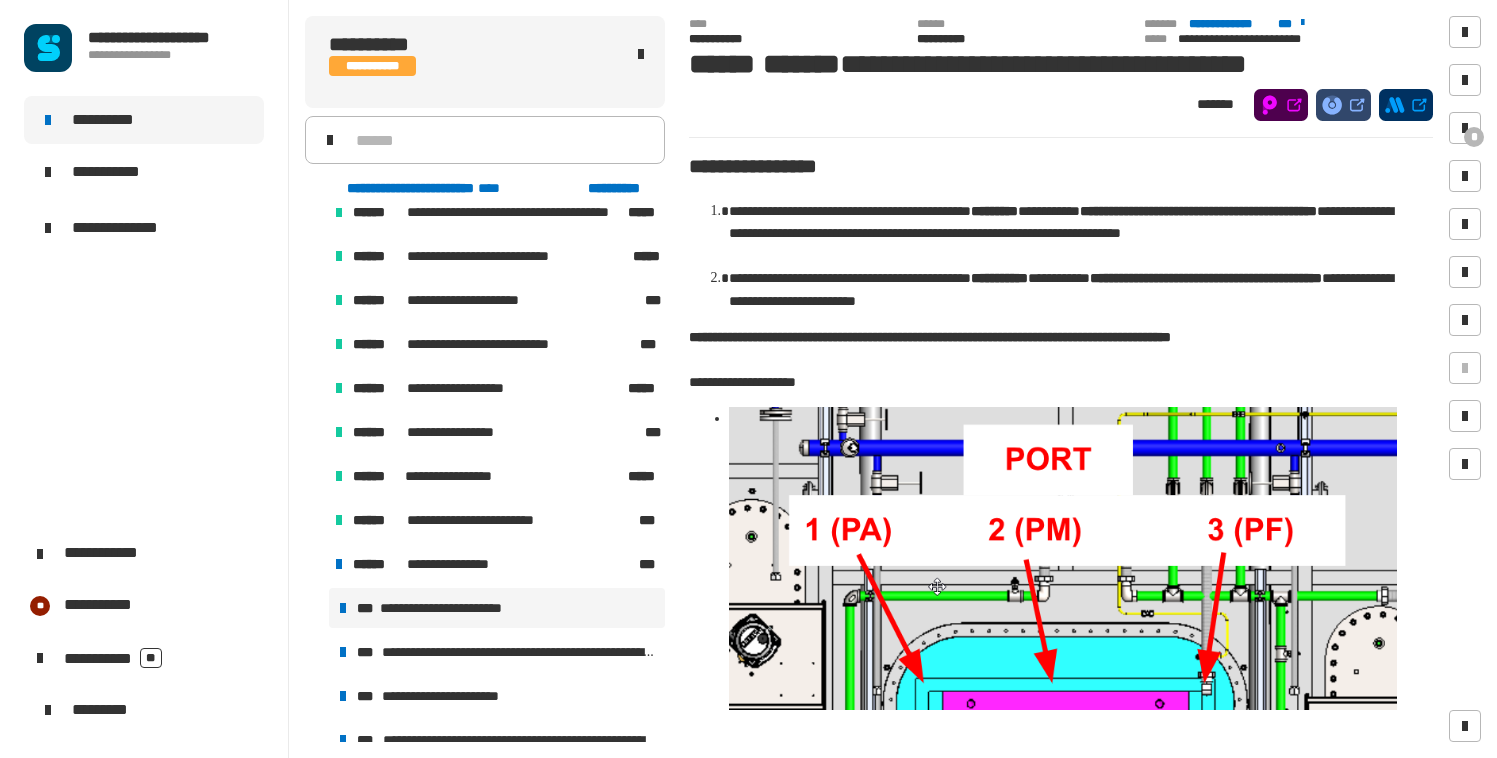 click on "**********" at bounding box center (458, 608) 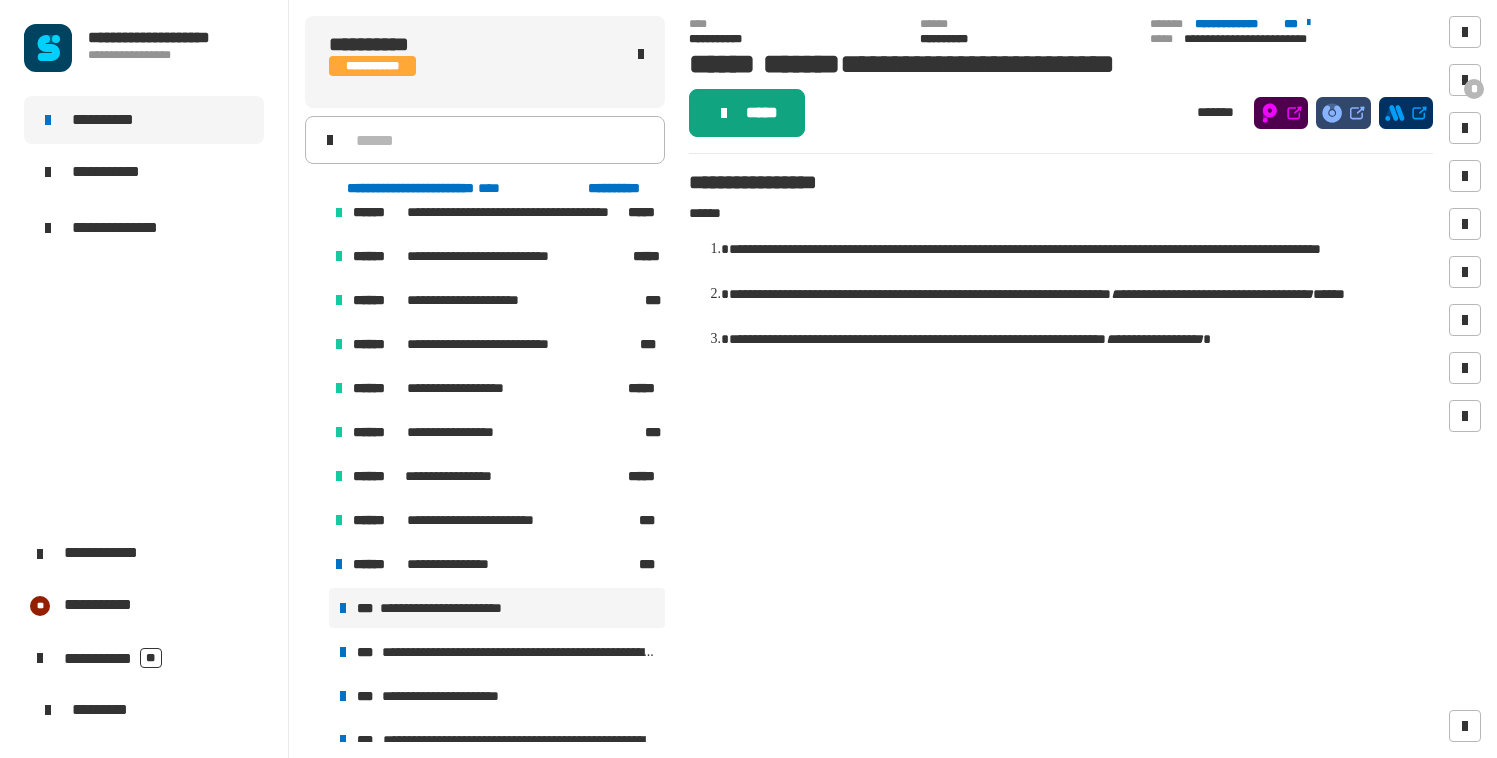 click on "*****" 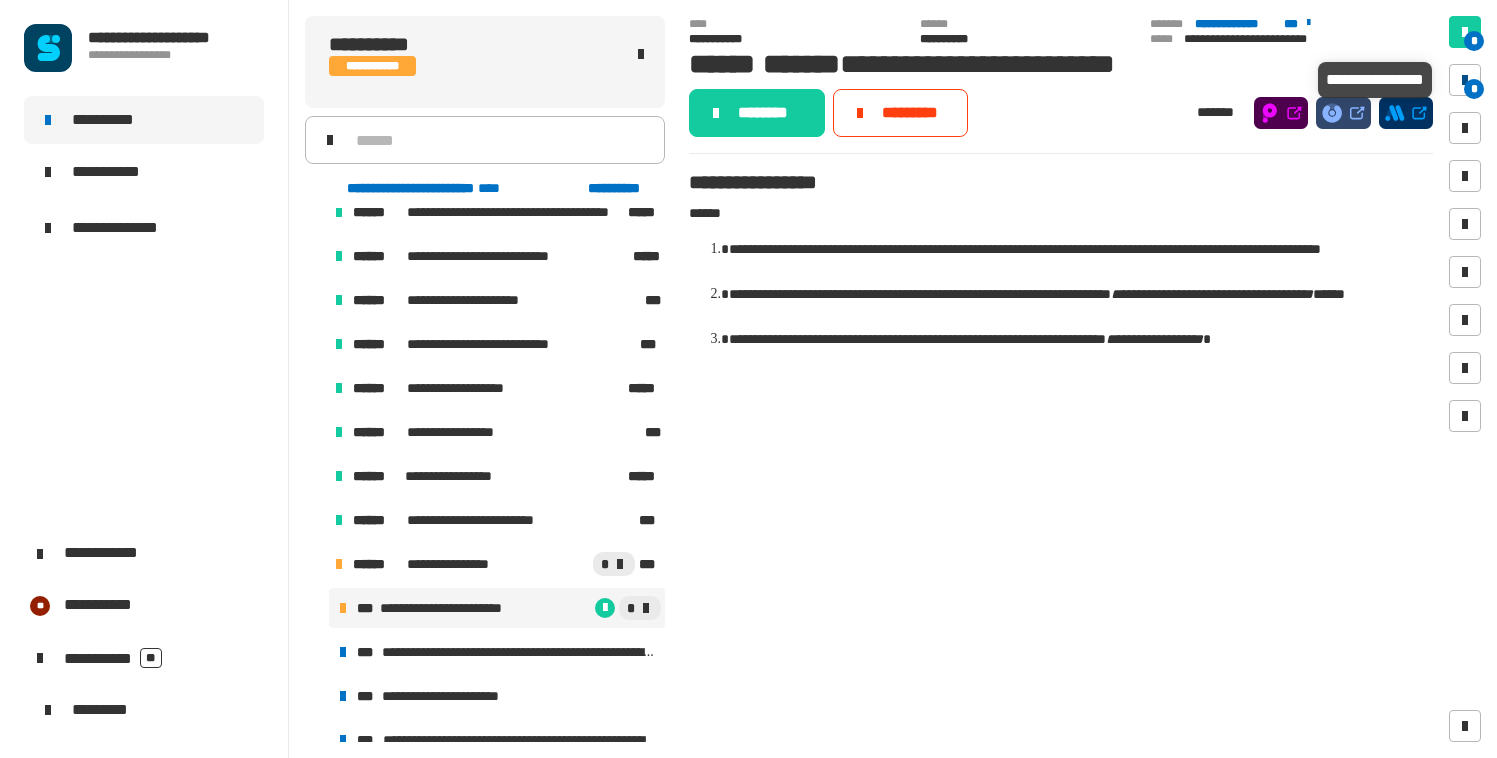 click at bounding box center [1465, 80] 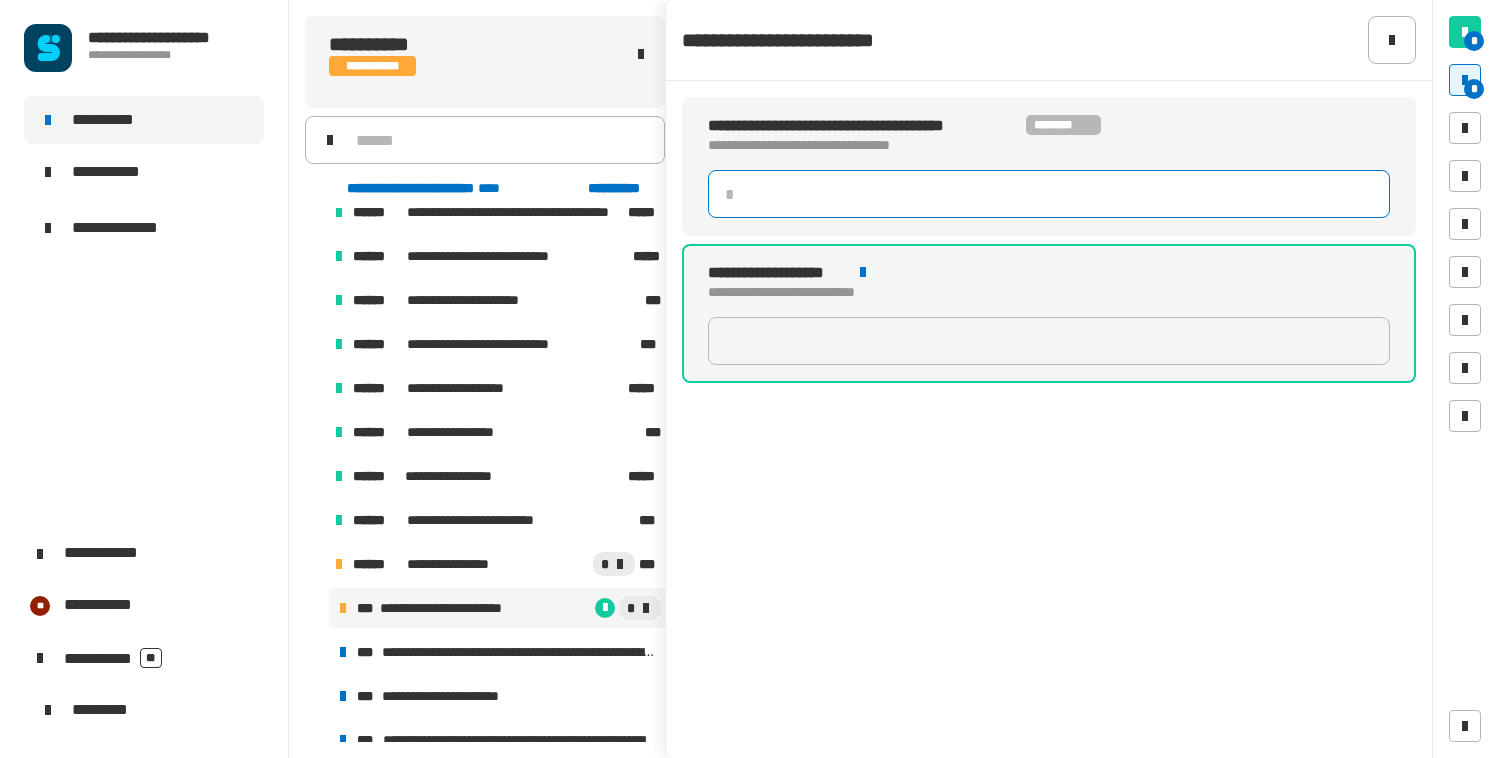 click 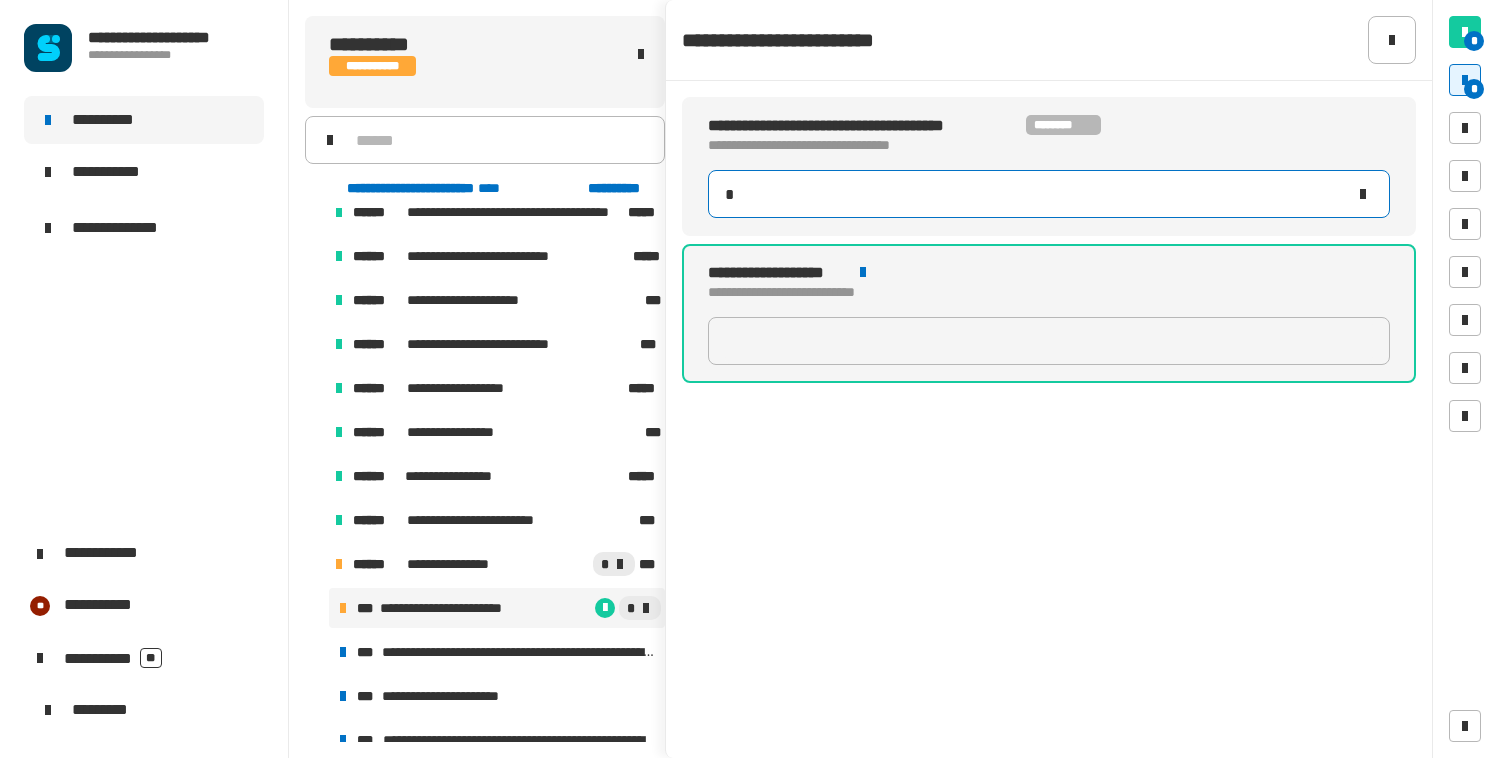 type on "**" 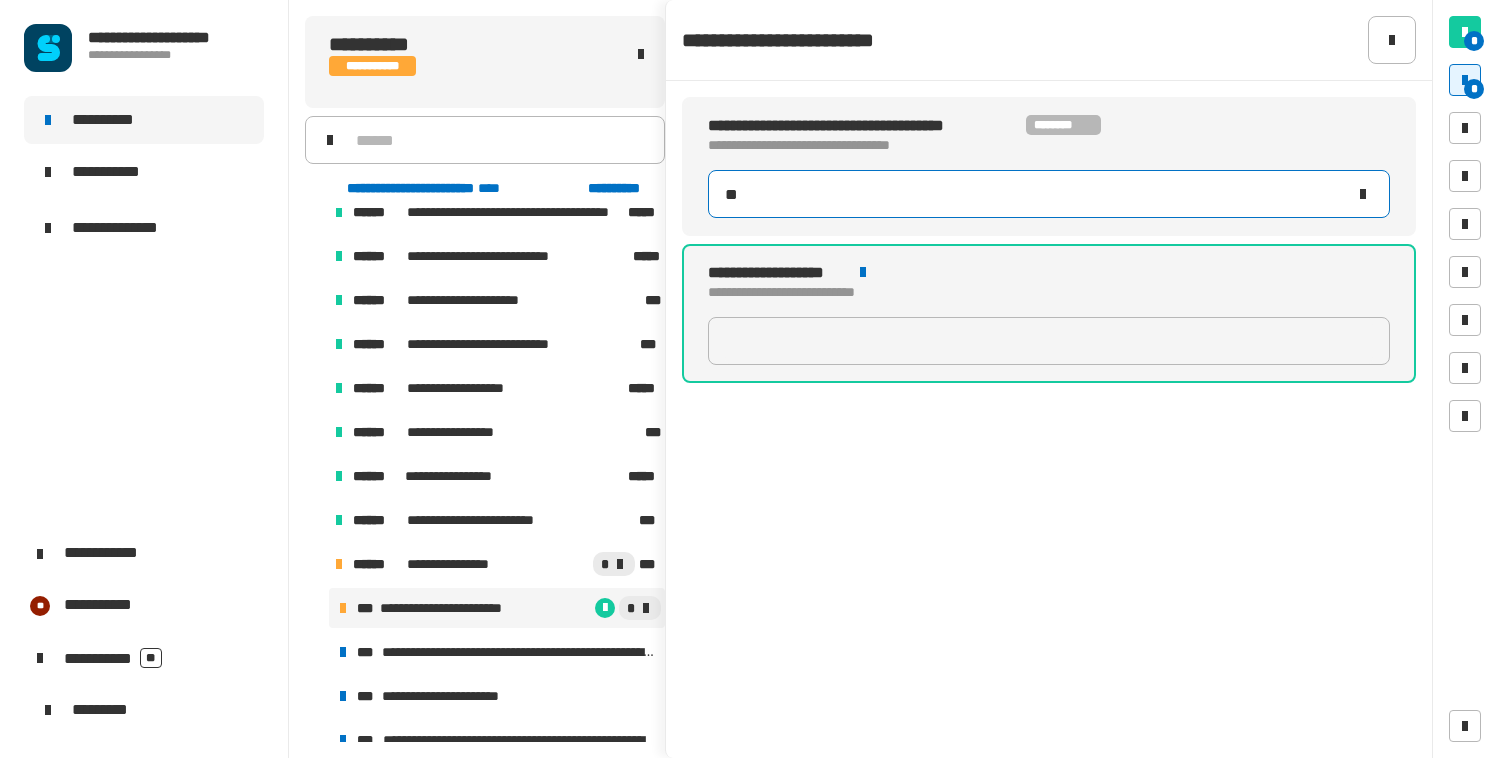 type on "****" 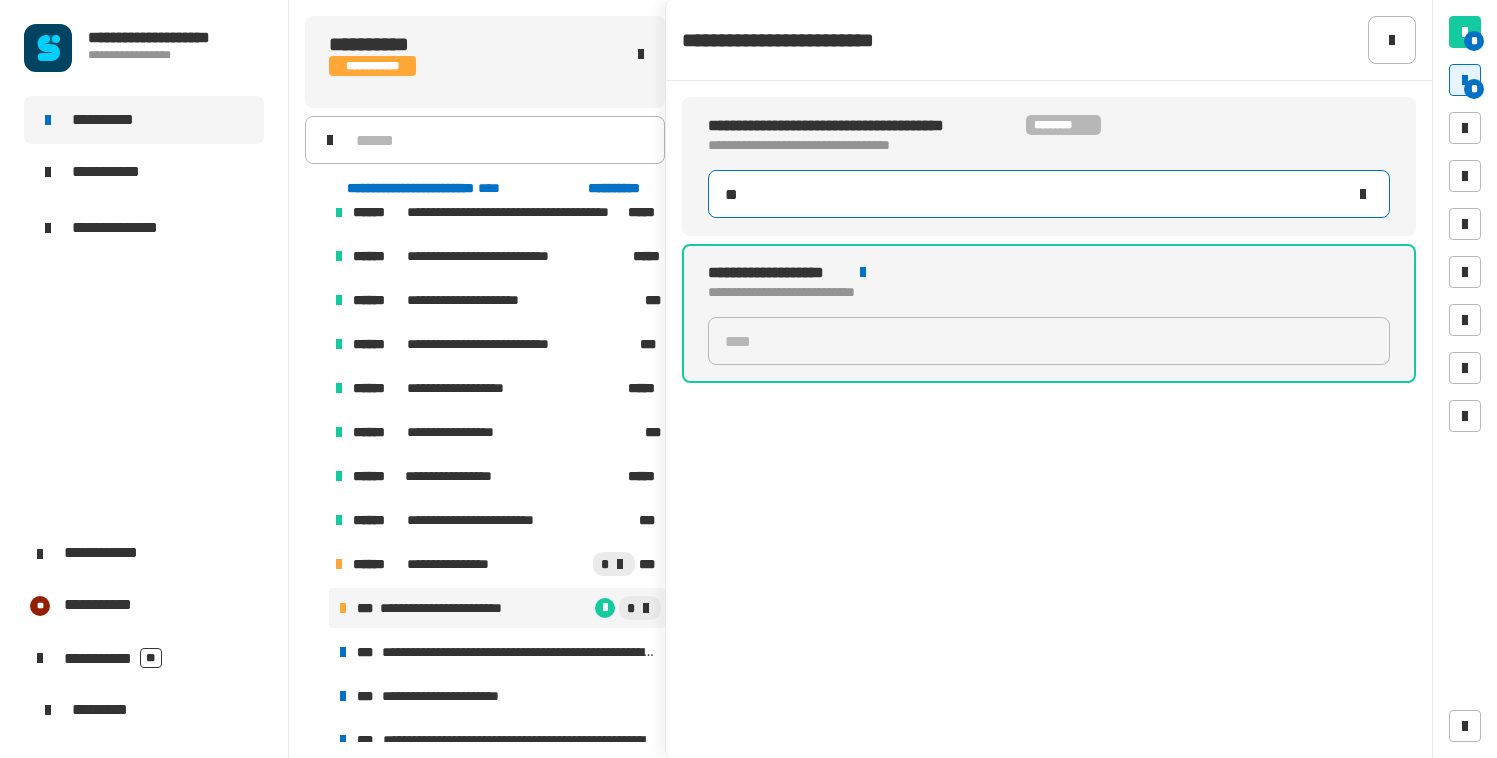type on "***" 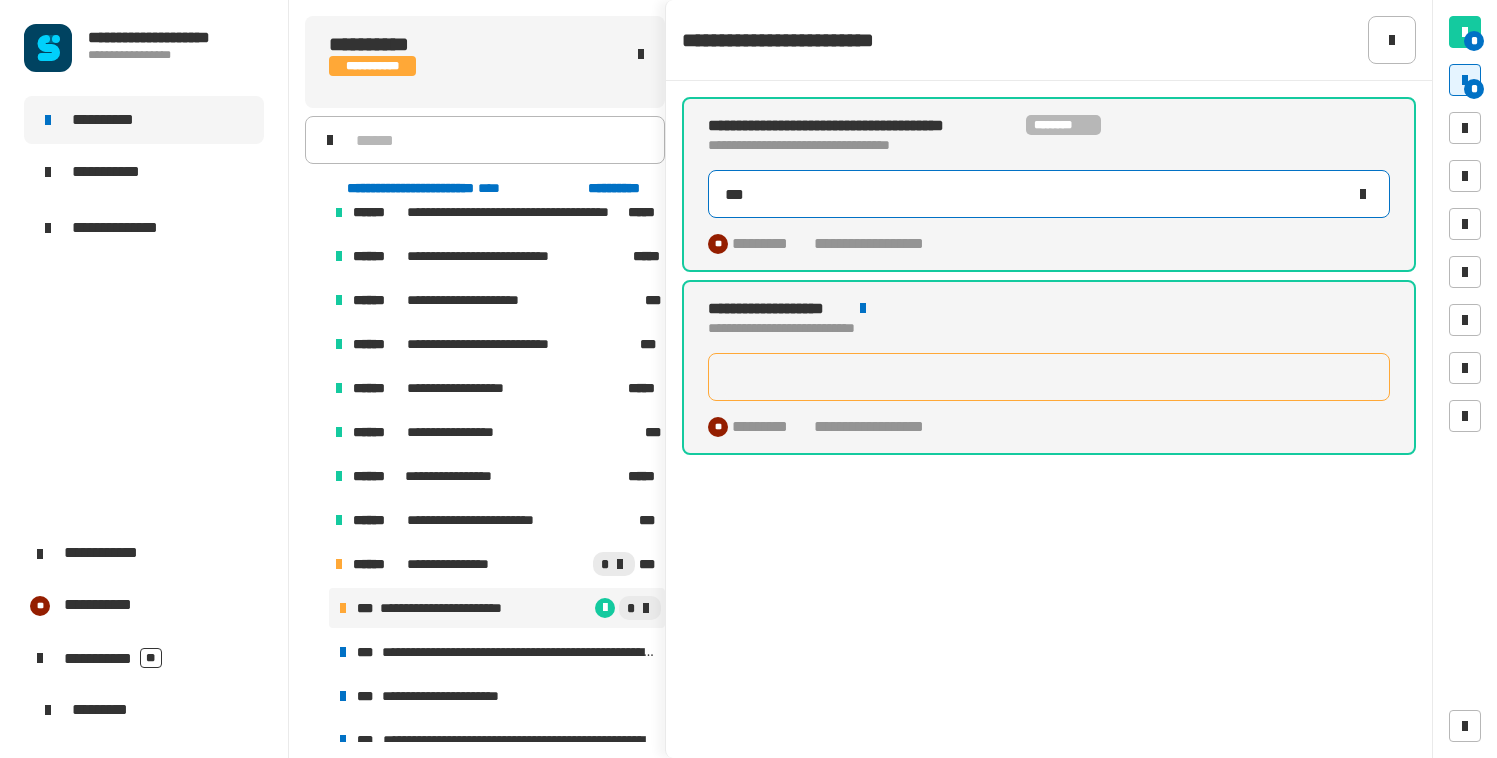 type on "**" 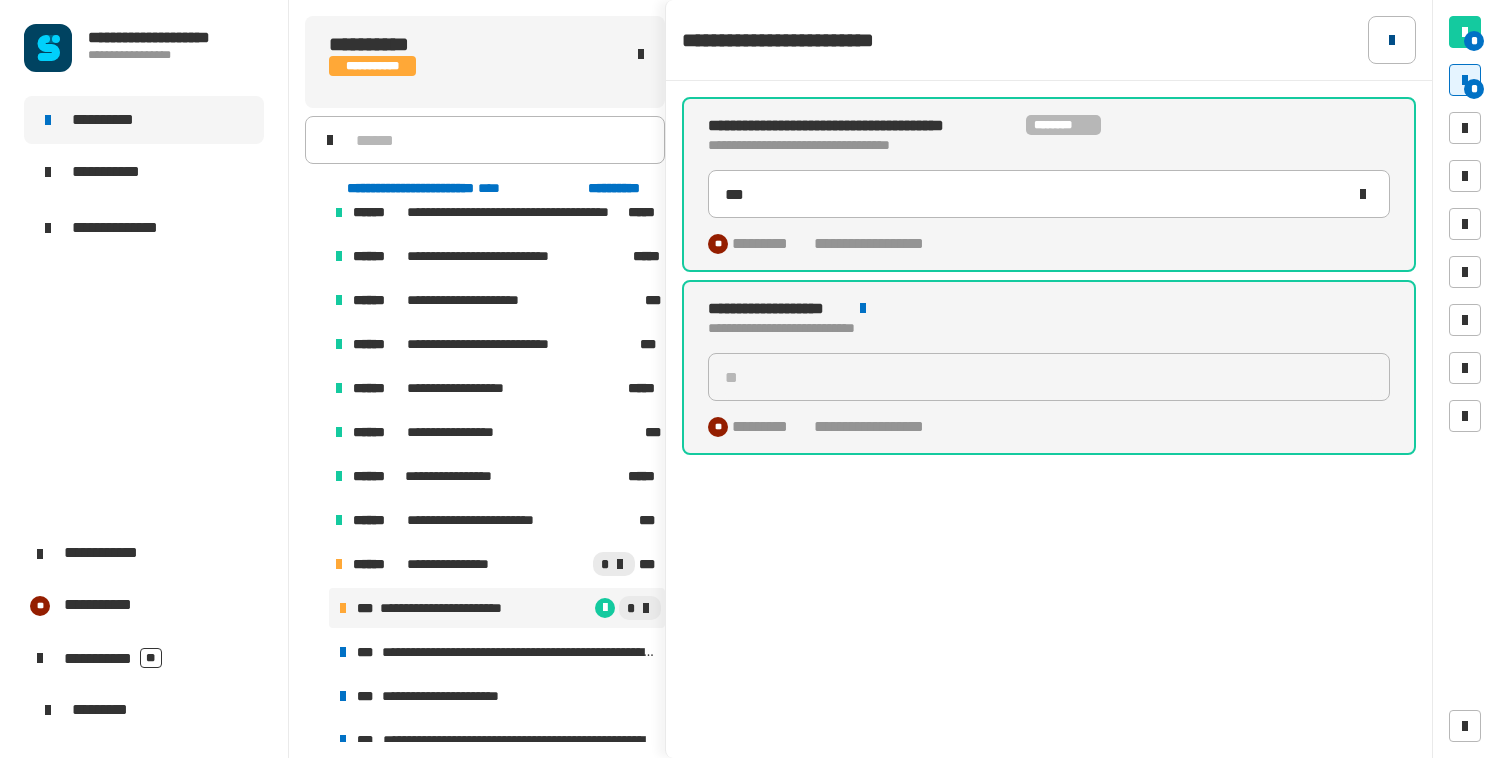 click 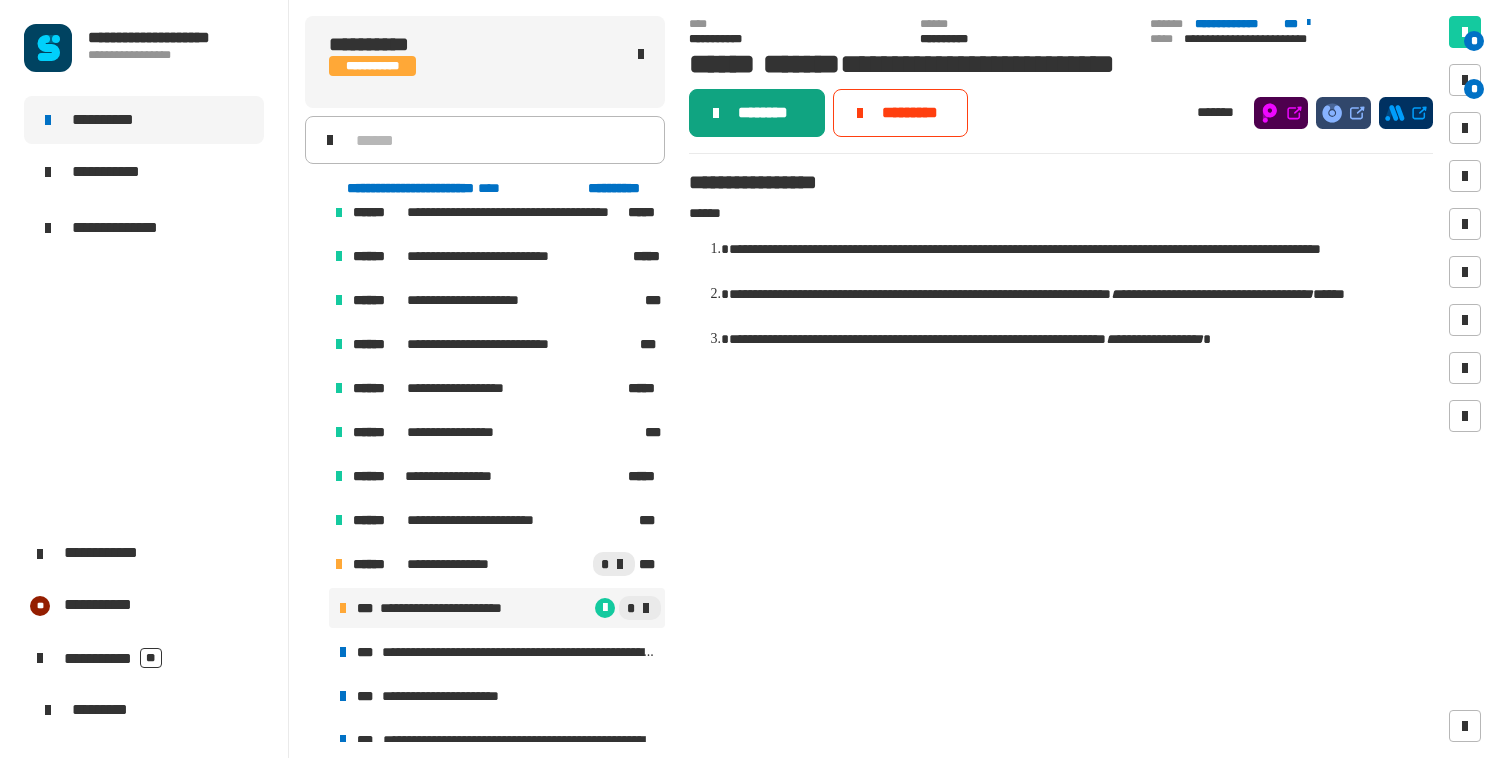 click on "********" 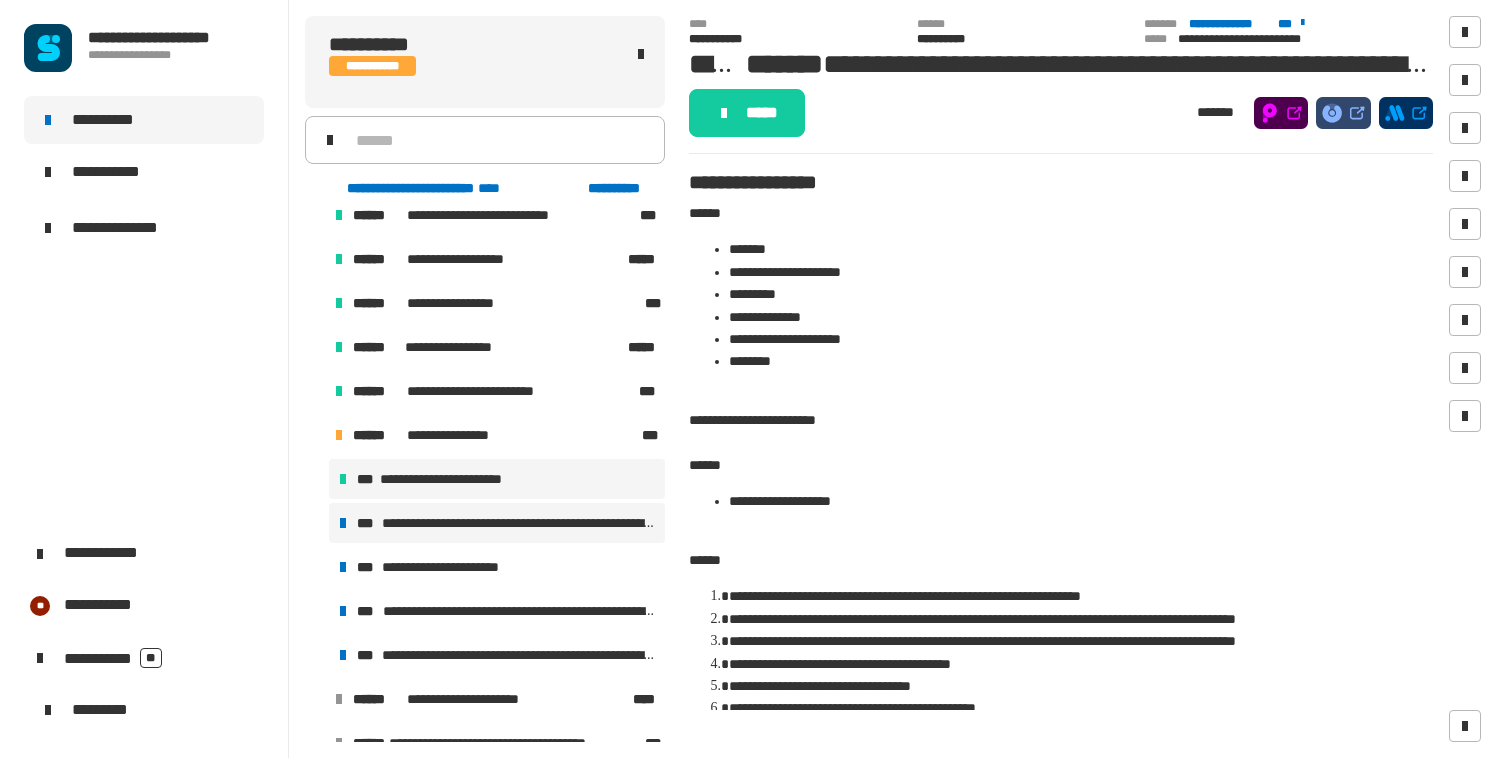 scroll, scrollTop: 991, scrollLeft: 0, axis: vertical 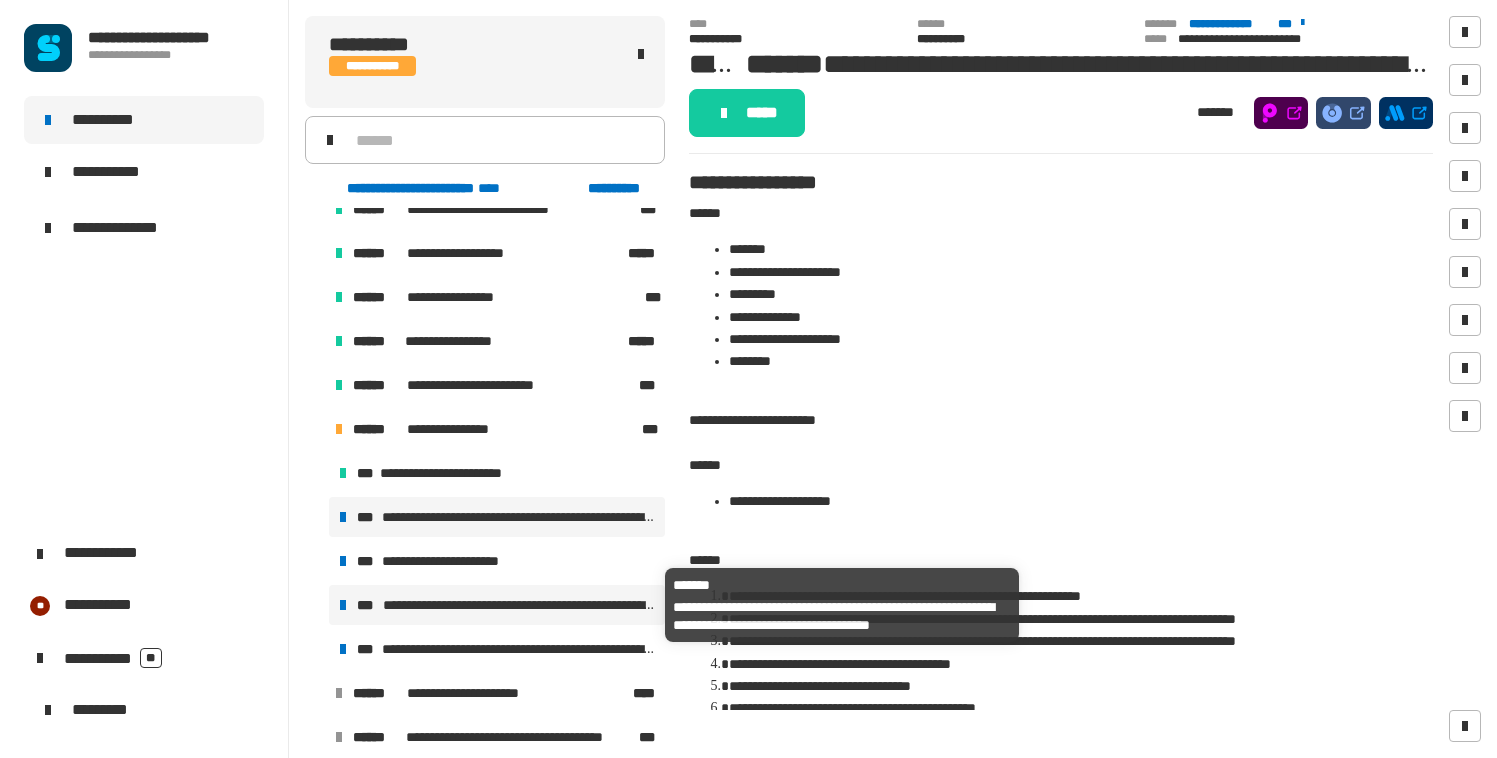 click on "**********" at bounding box center (520, 605) 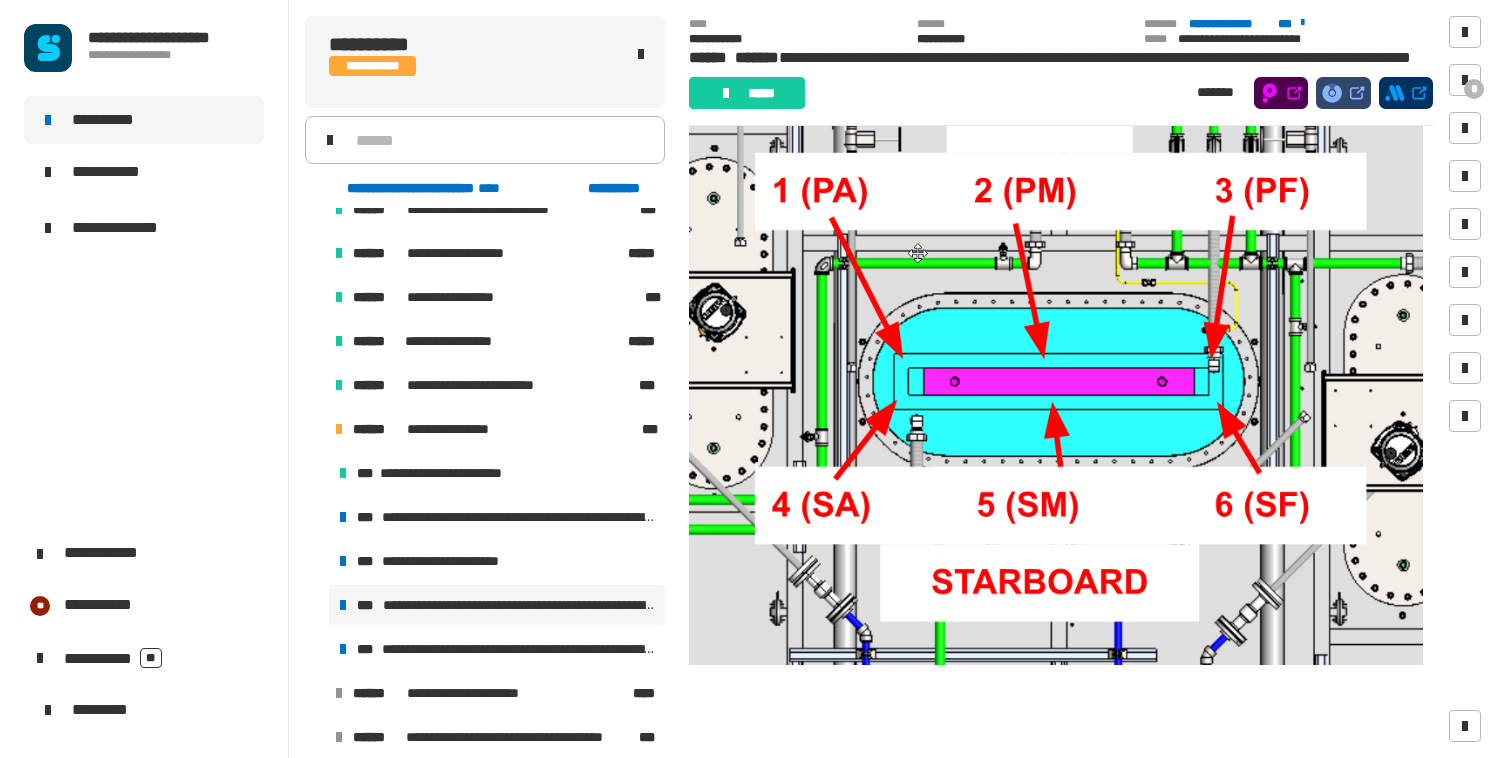 scroll, scrollTop: 165, scrollLeft: 0, axis: vertical 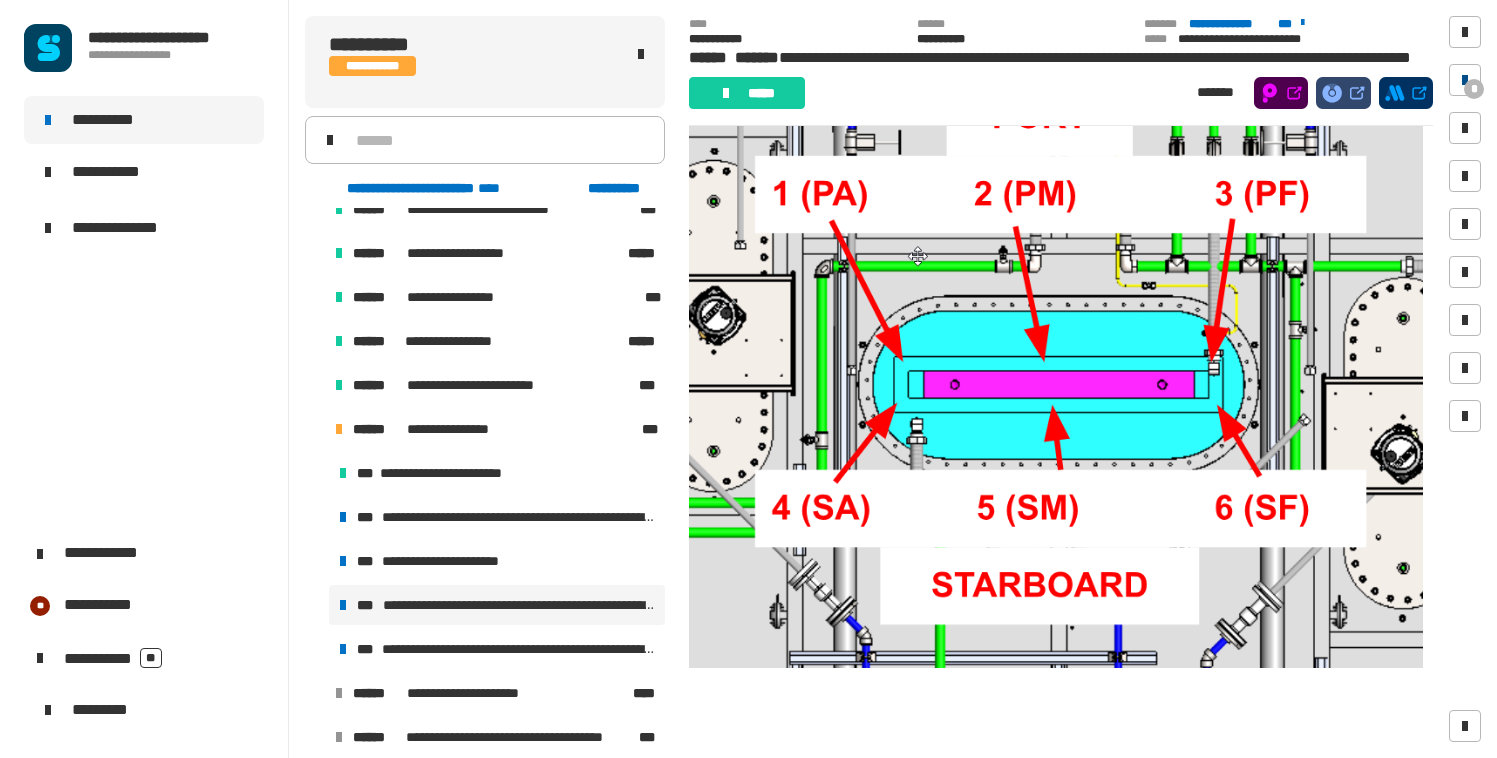 click at bounding box center [1465, 80] 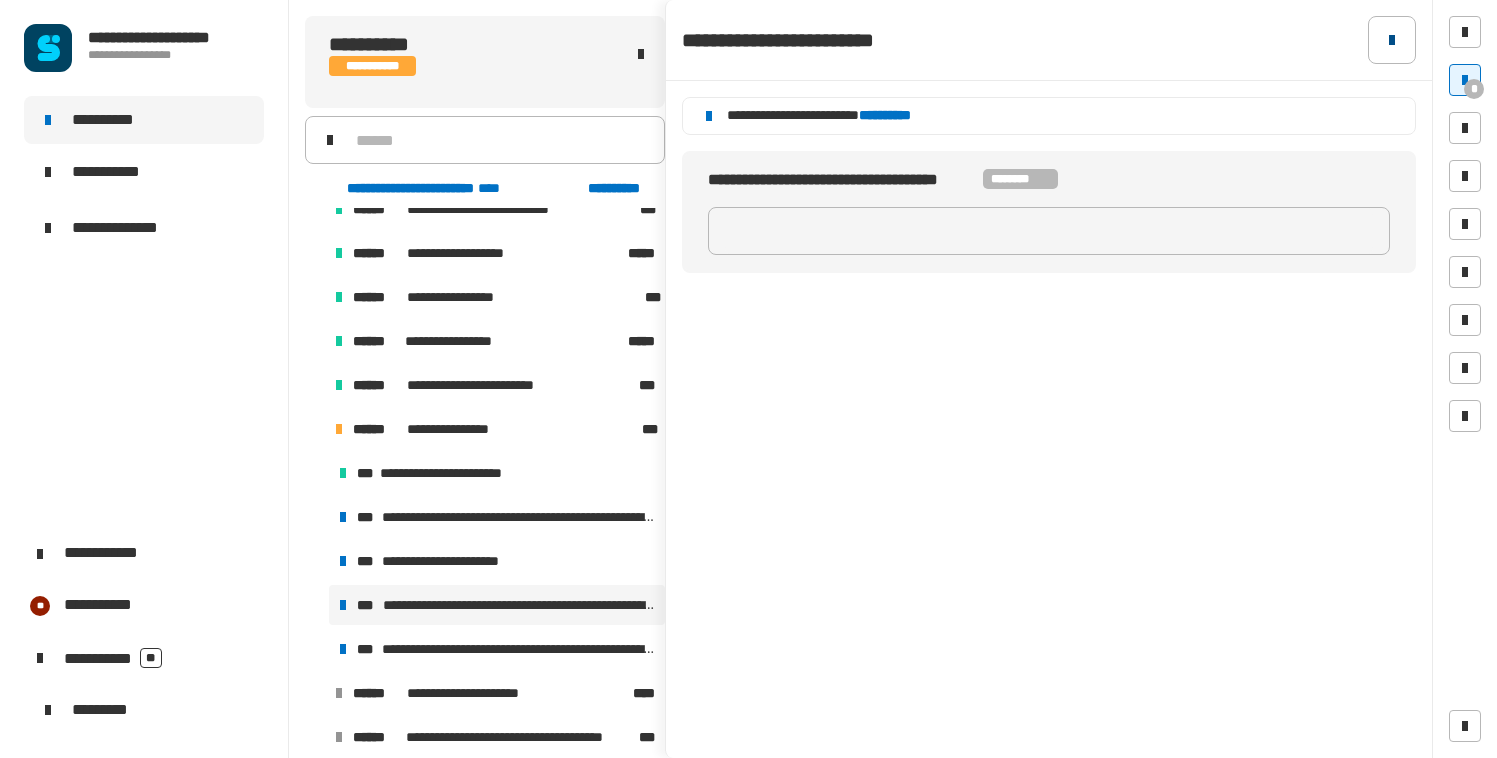 click 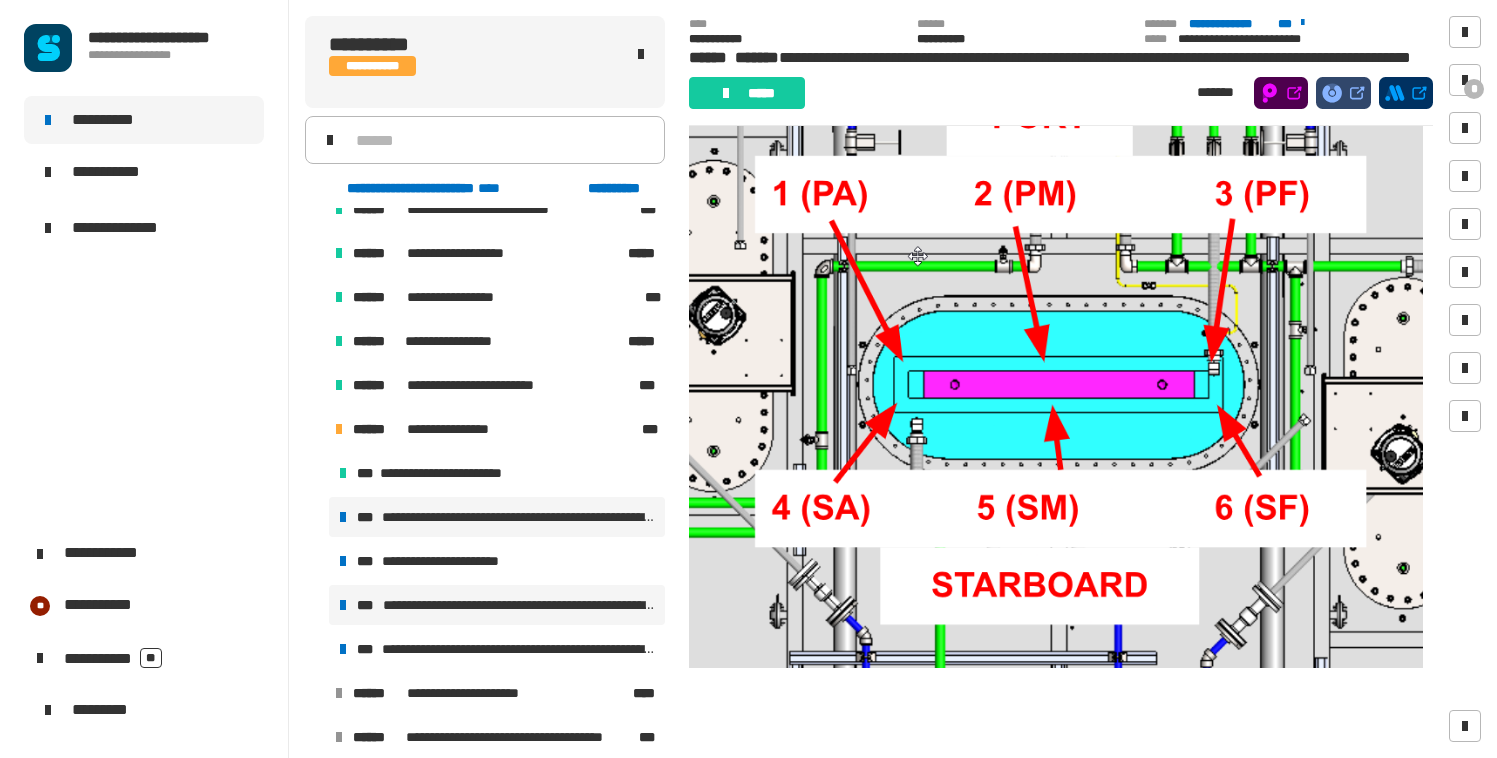 click on "**********" at bounding box center (519, 517) 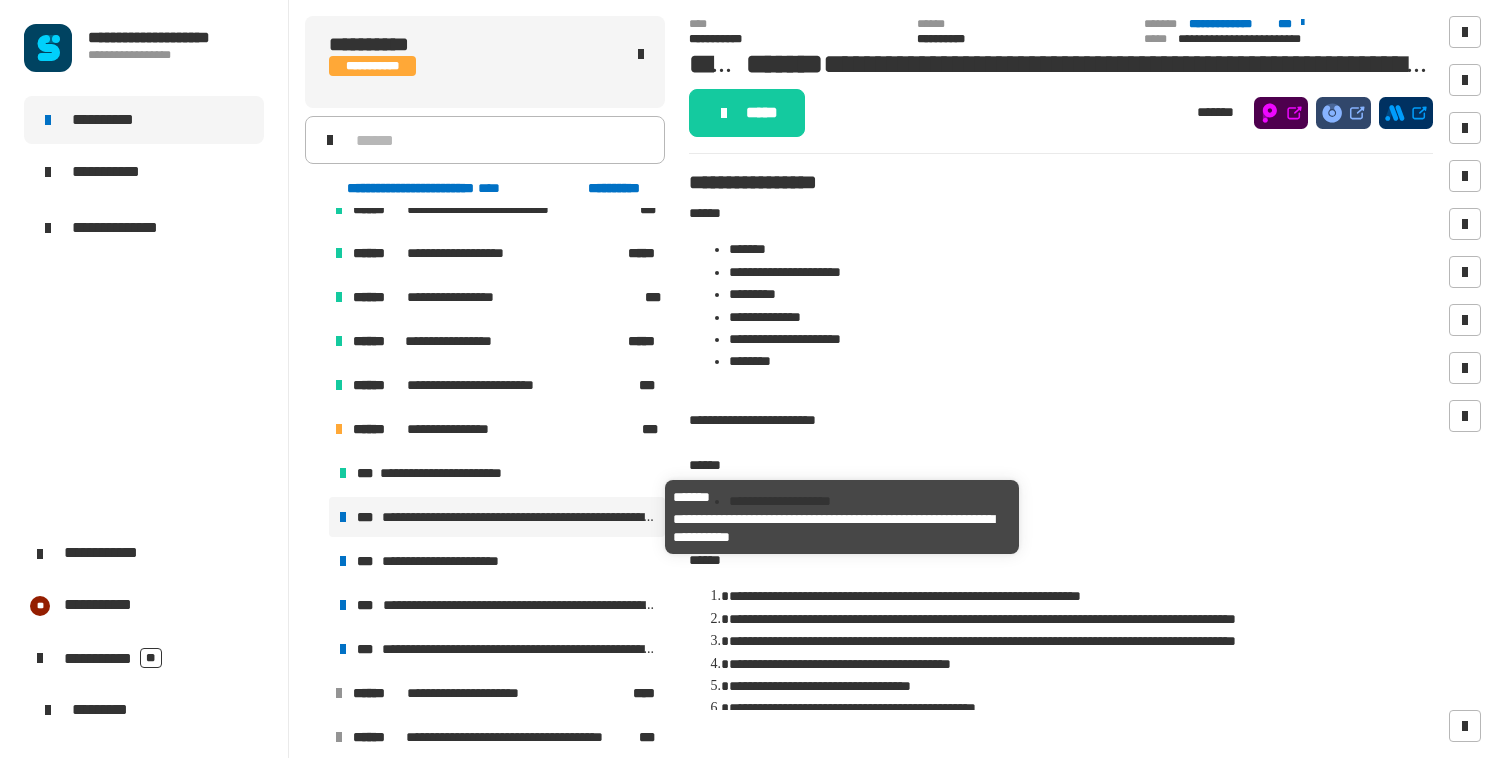 click on "**********" at bounding box center (519, 517) 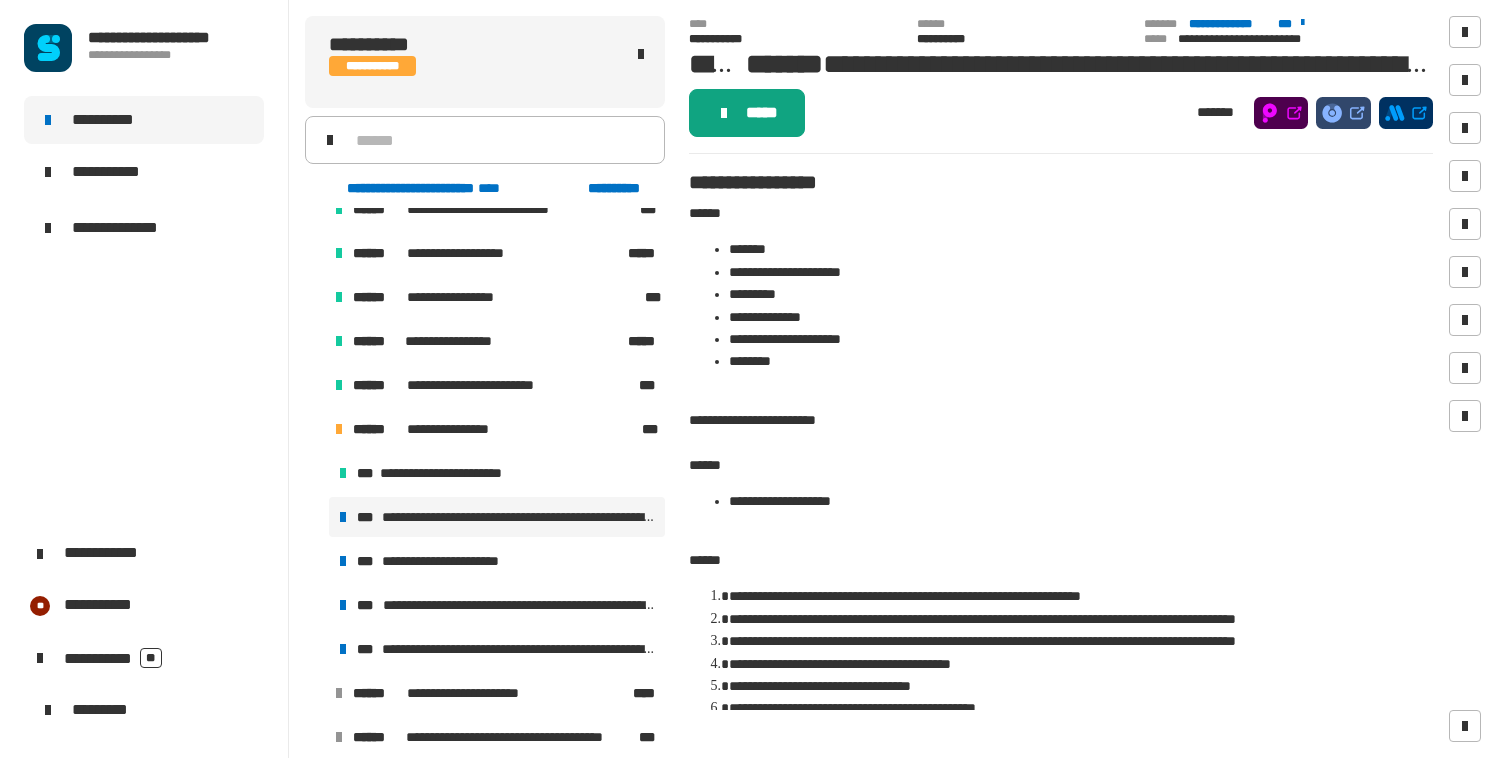 click on "*****" 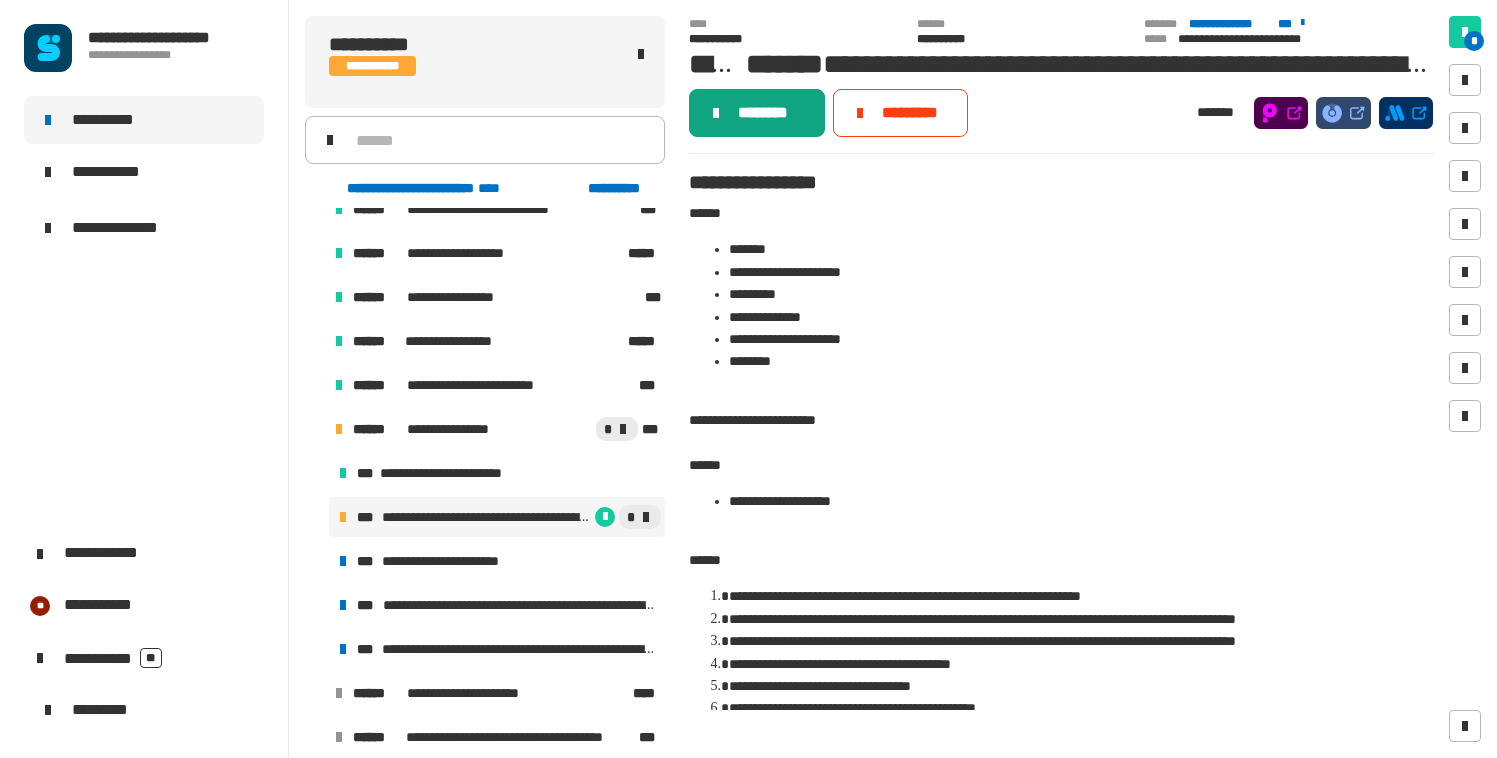 click on "********" 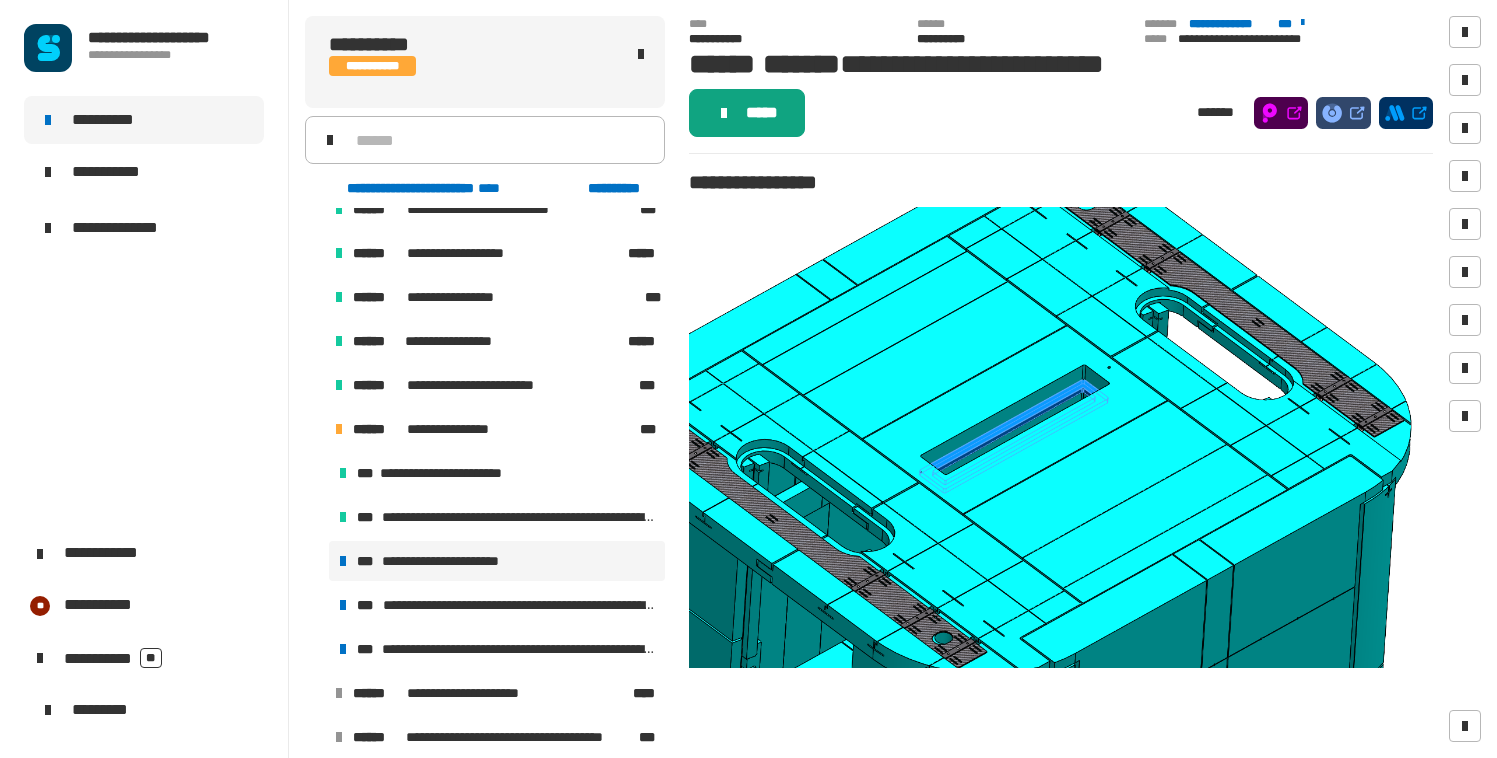 click 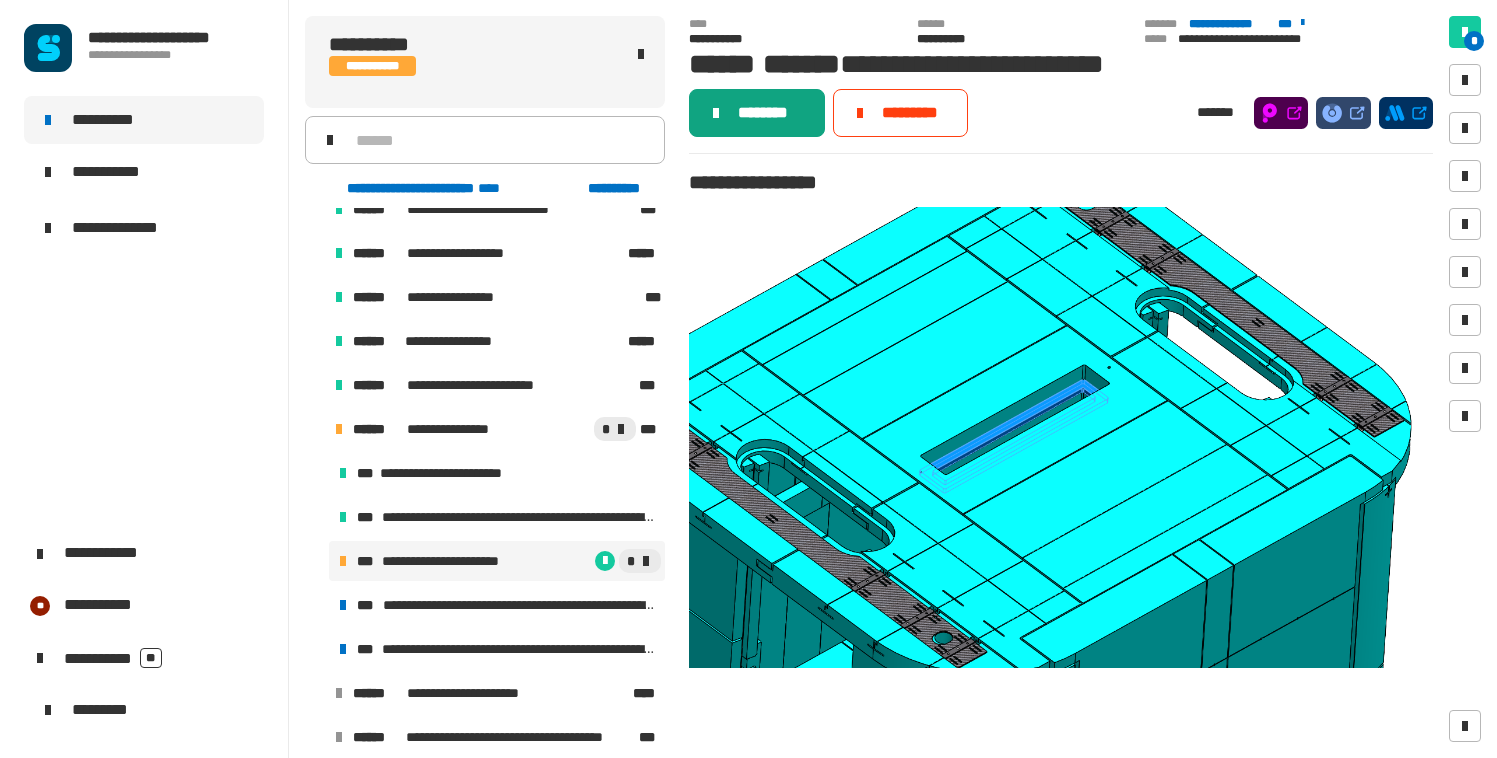click on "********" 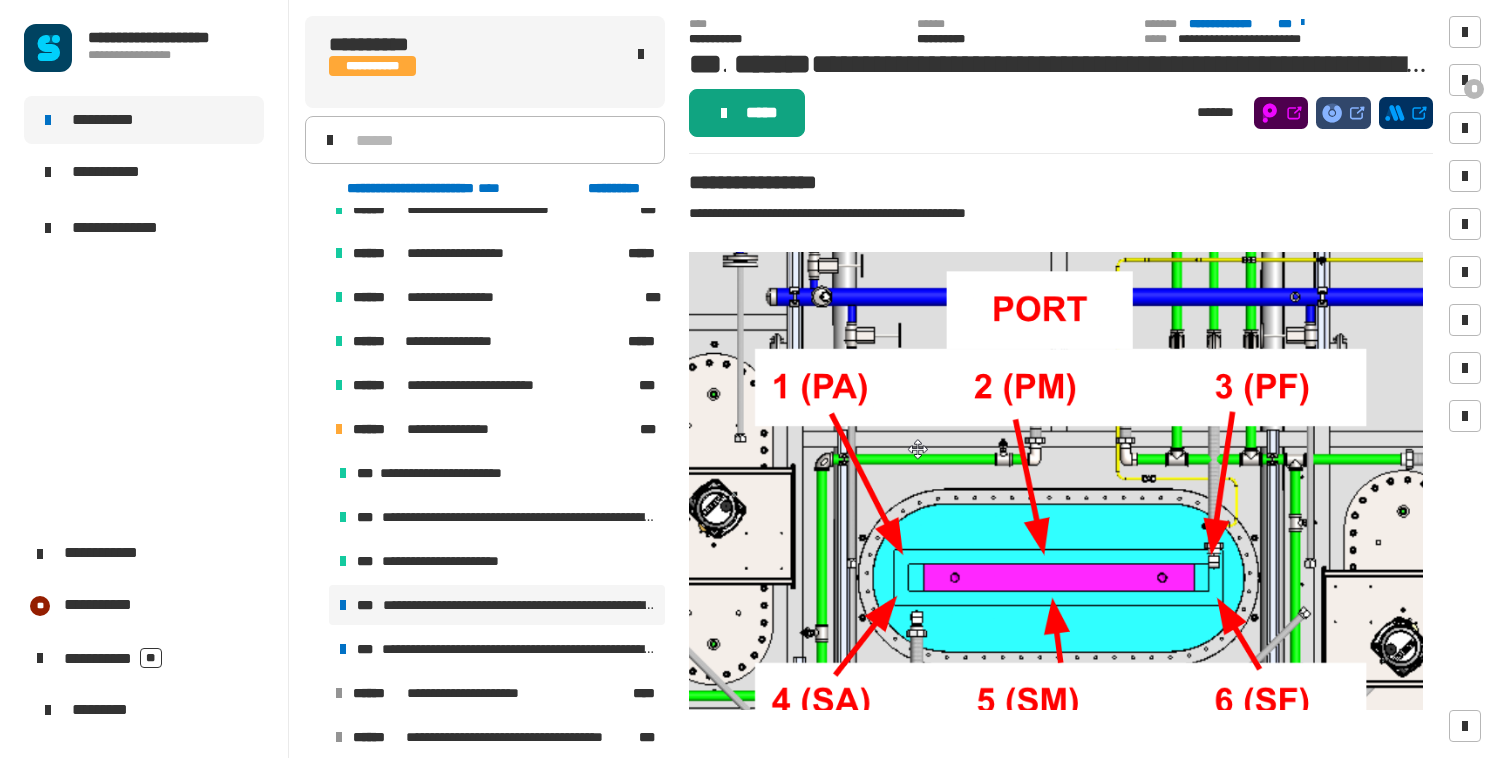 click on "*****" 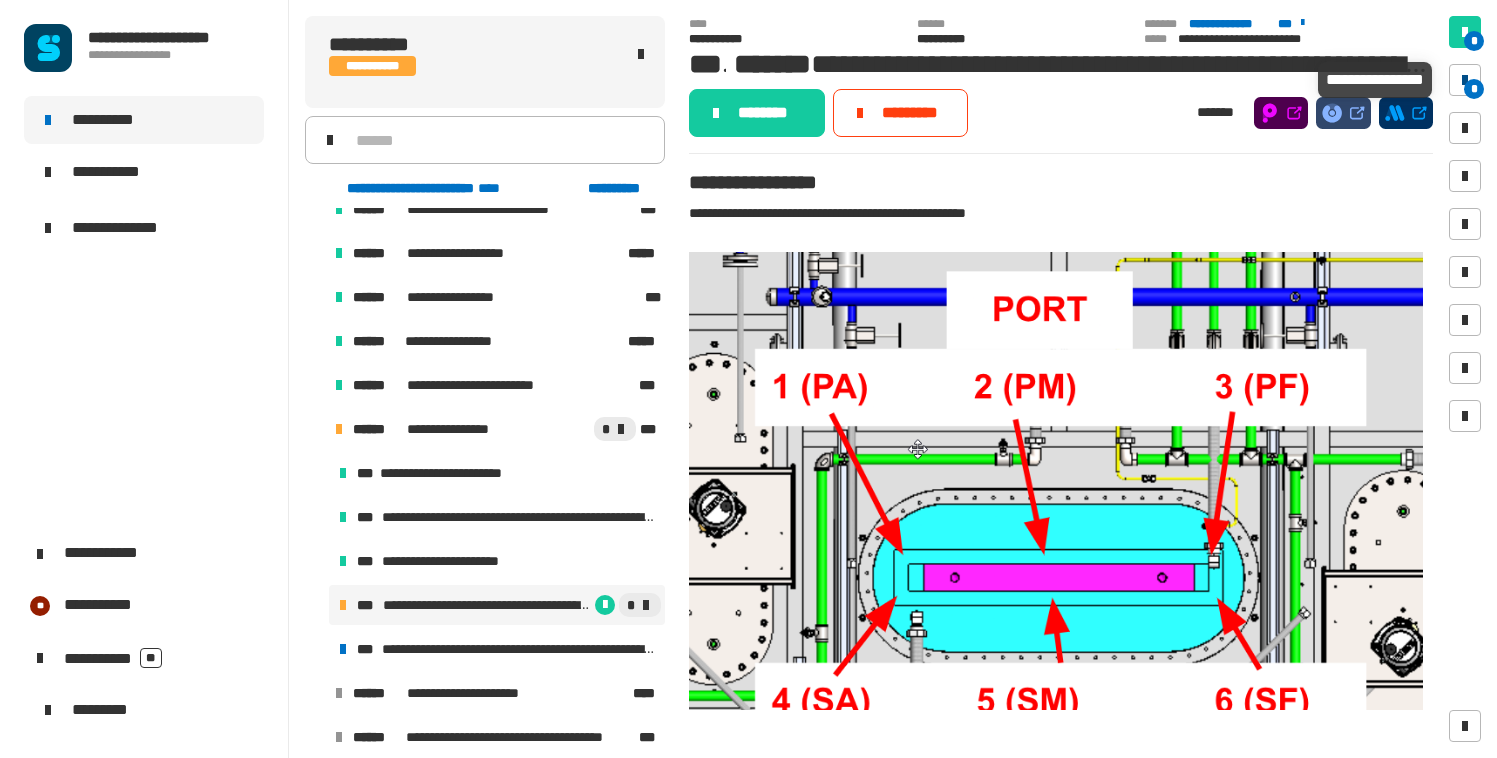 click at bounding box center (1465, 80) 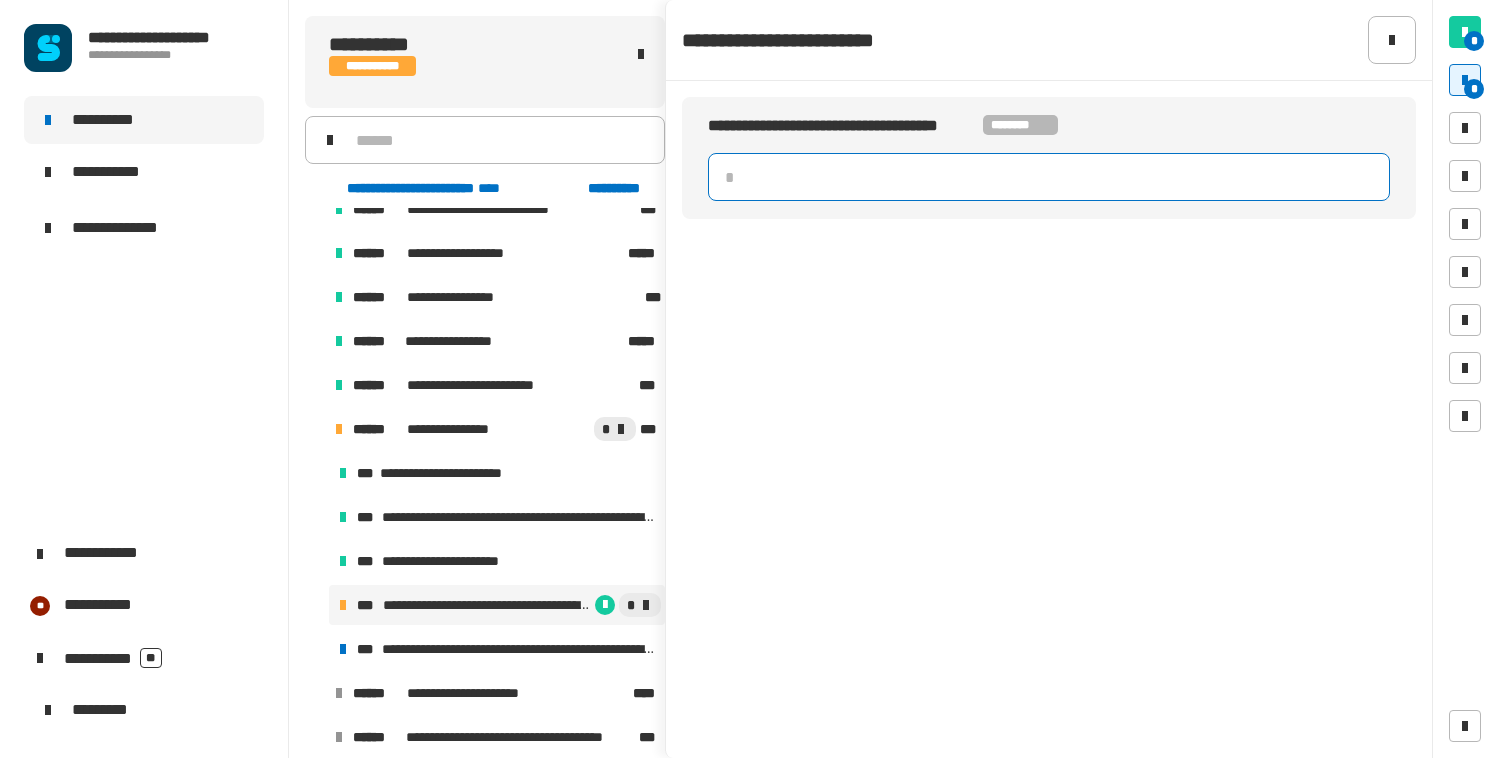 click 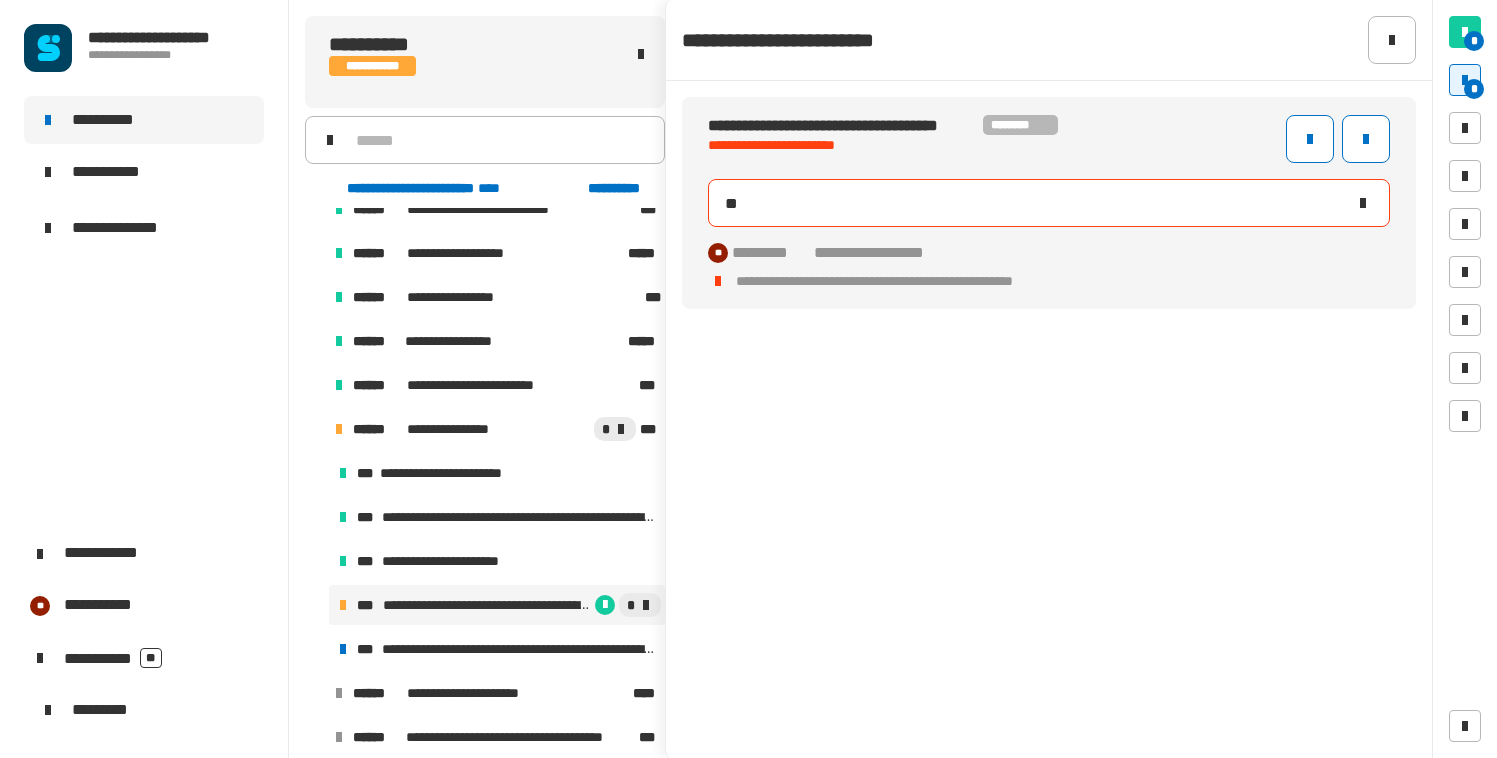 type on "*" 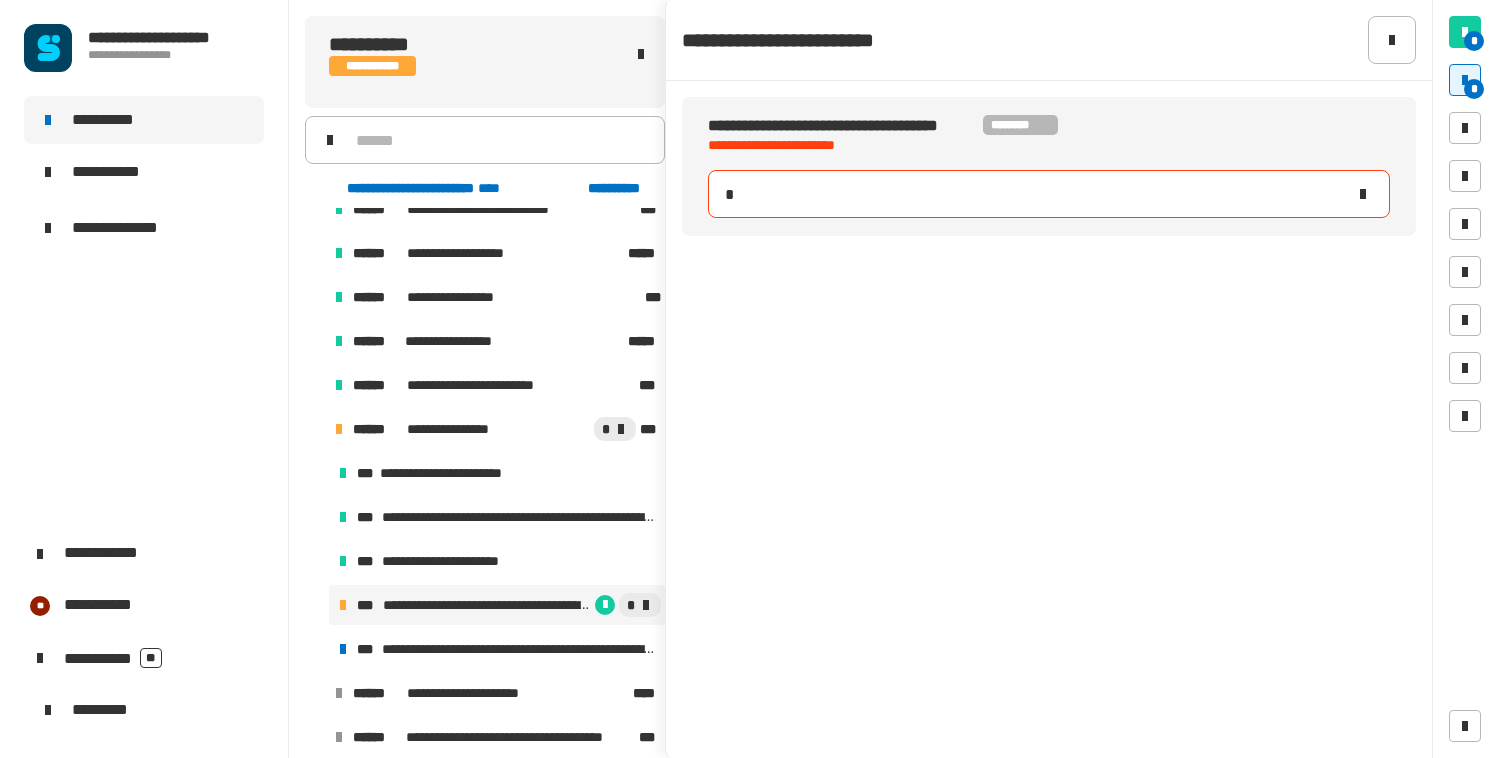 type on "**" 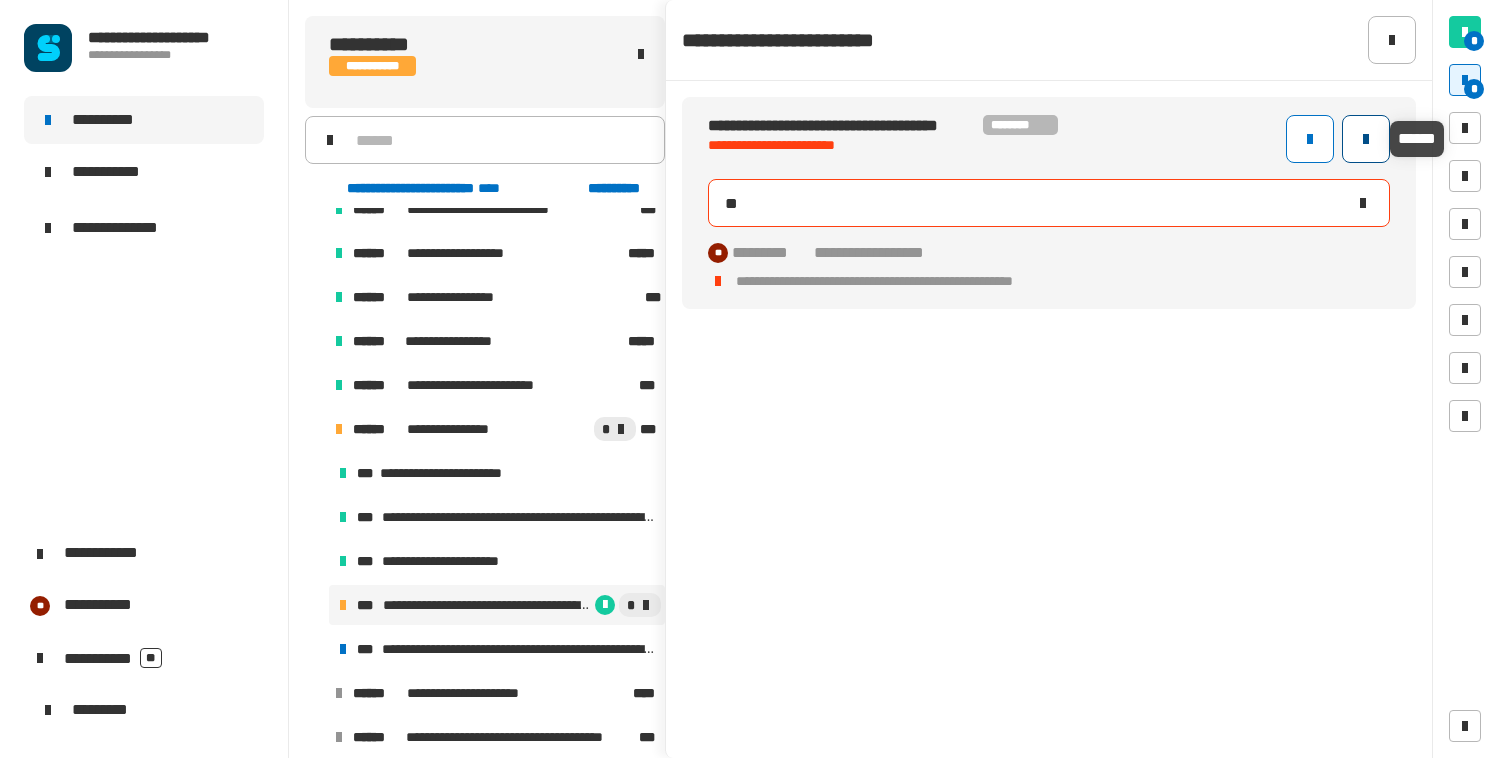 click 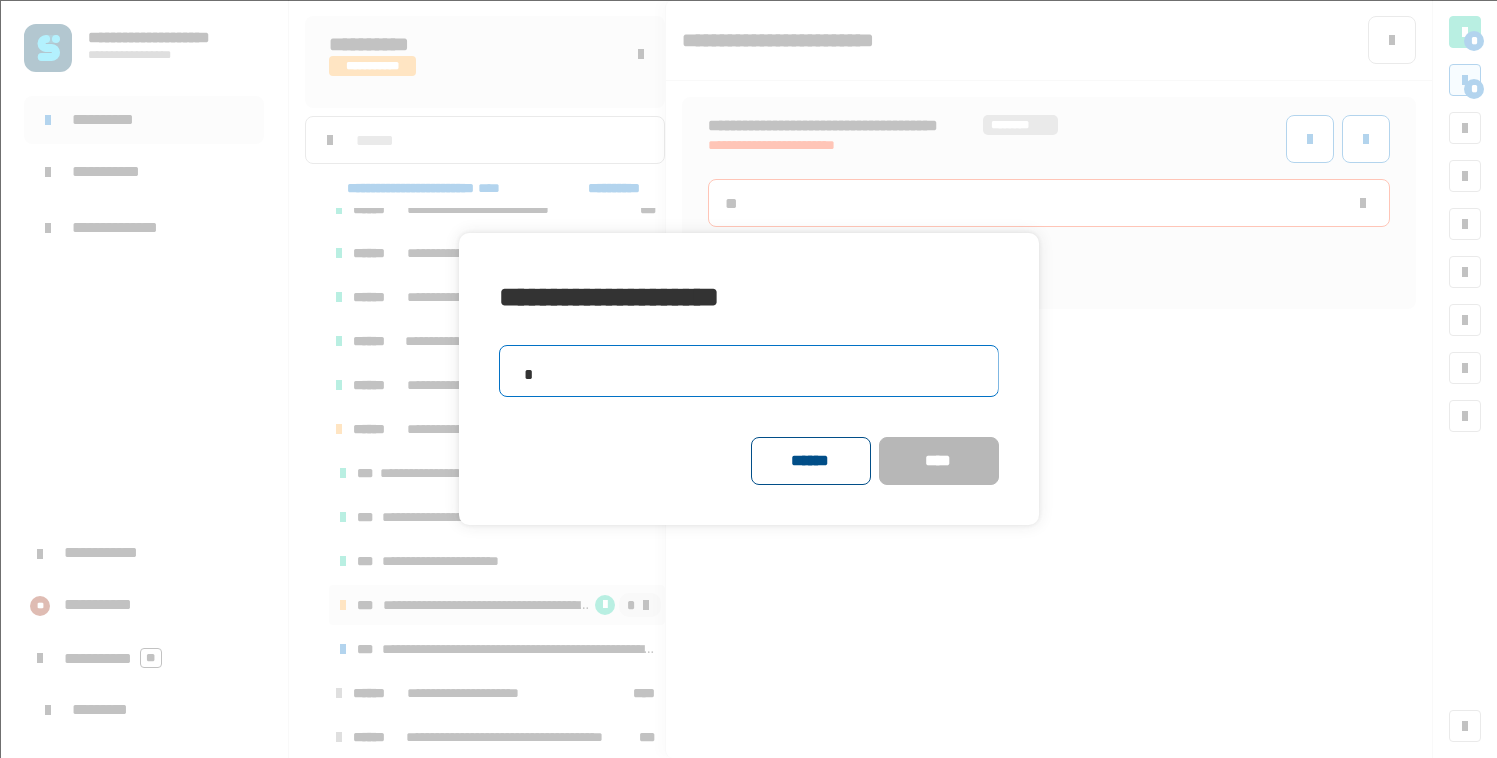 click on "******" 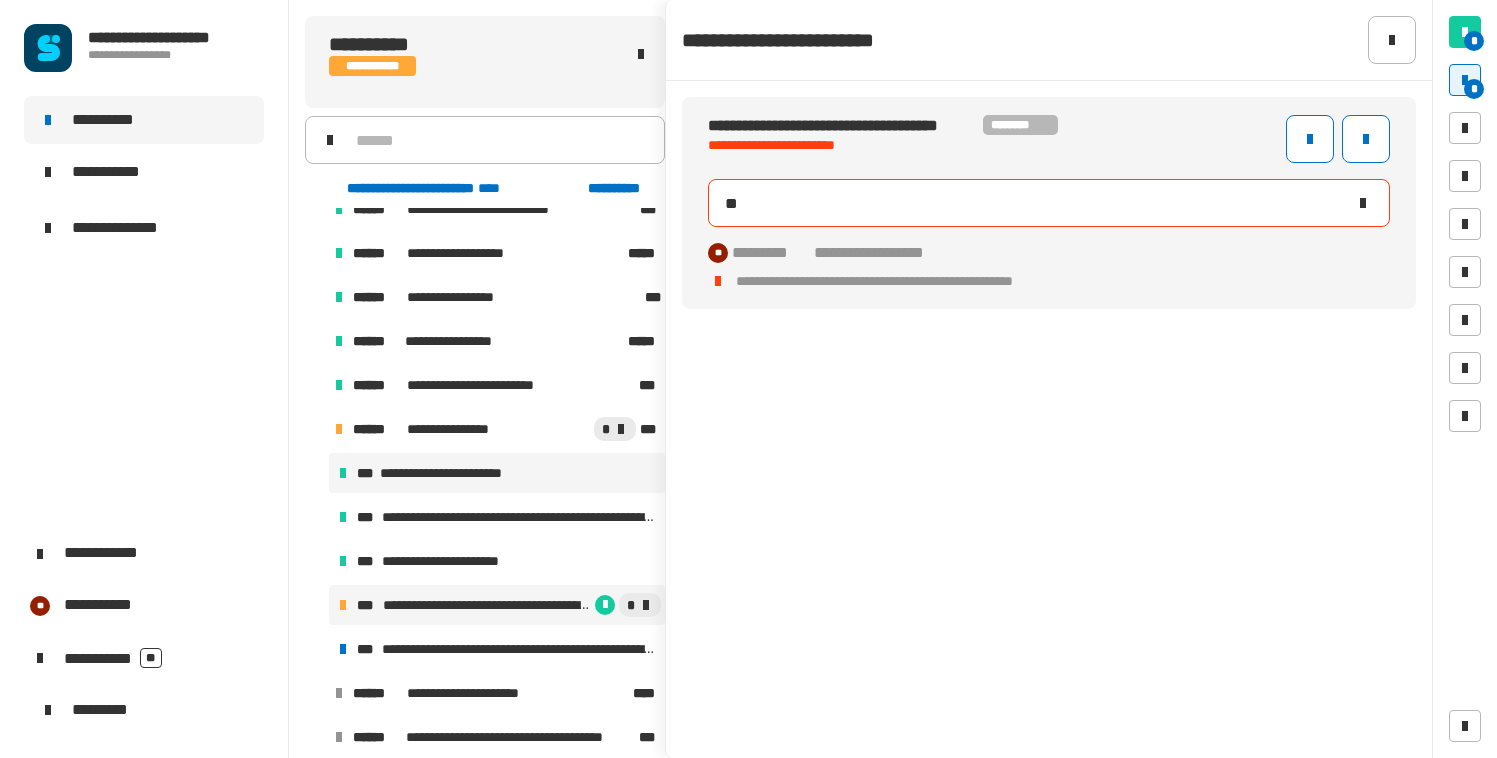 click on "**********" at bounding box center (458, 473) 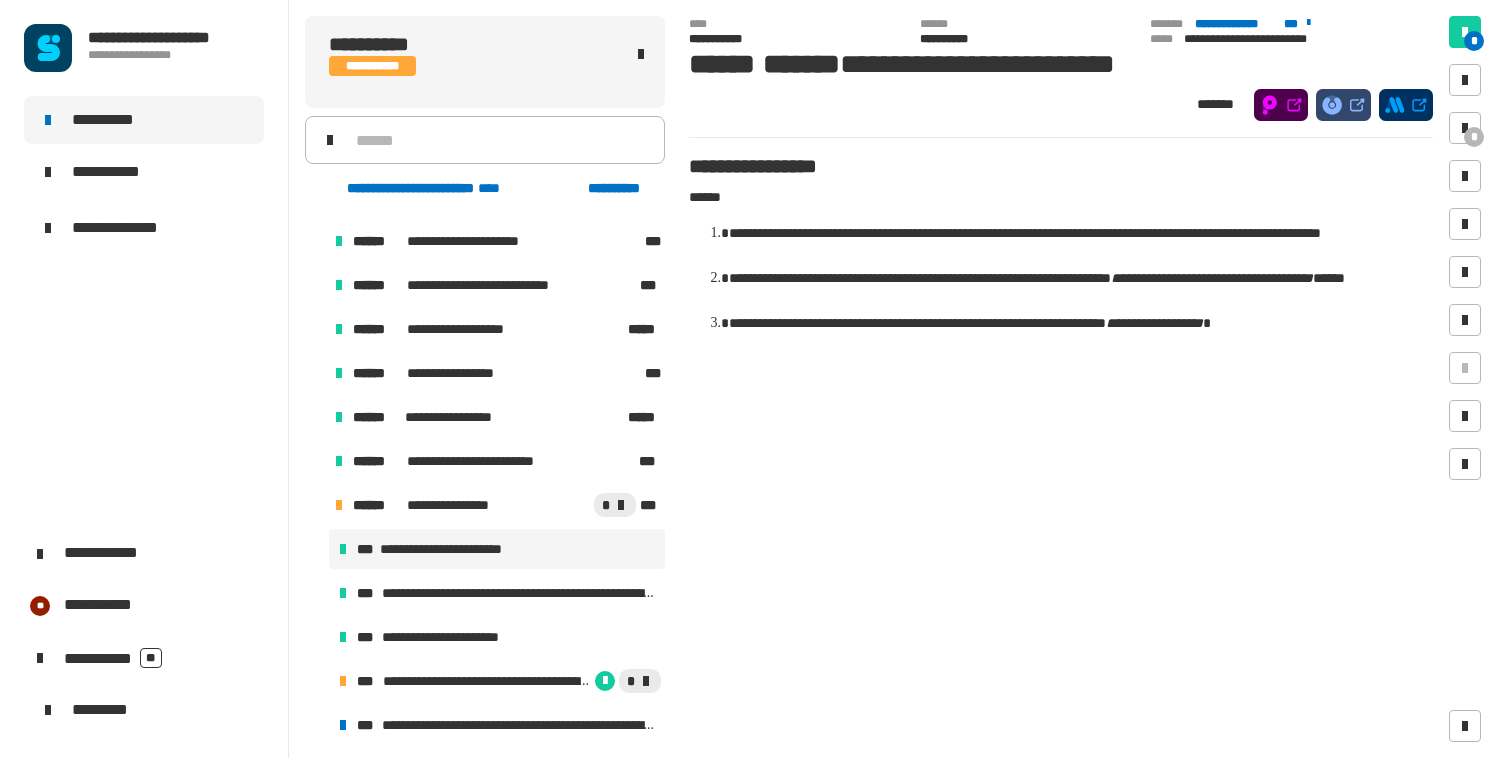 scroll, scrollTop: 918, scrollLeft: 0, axis: vertical 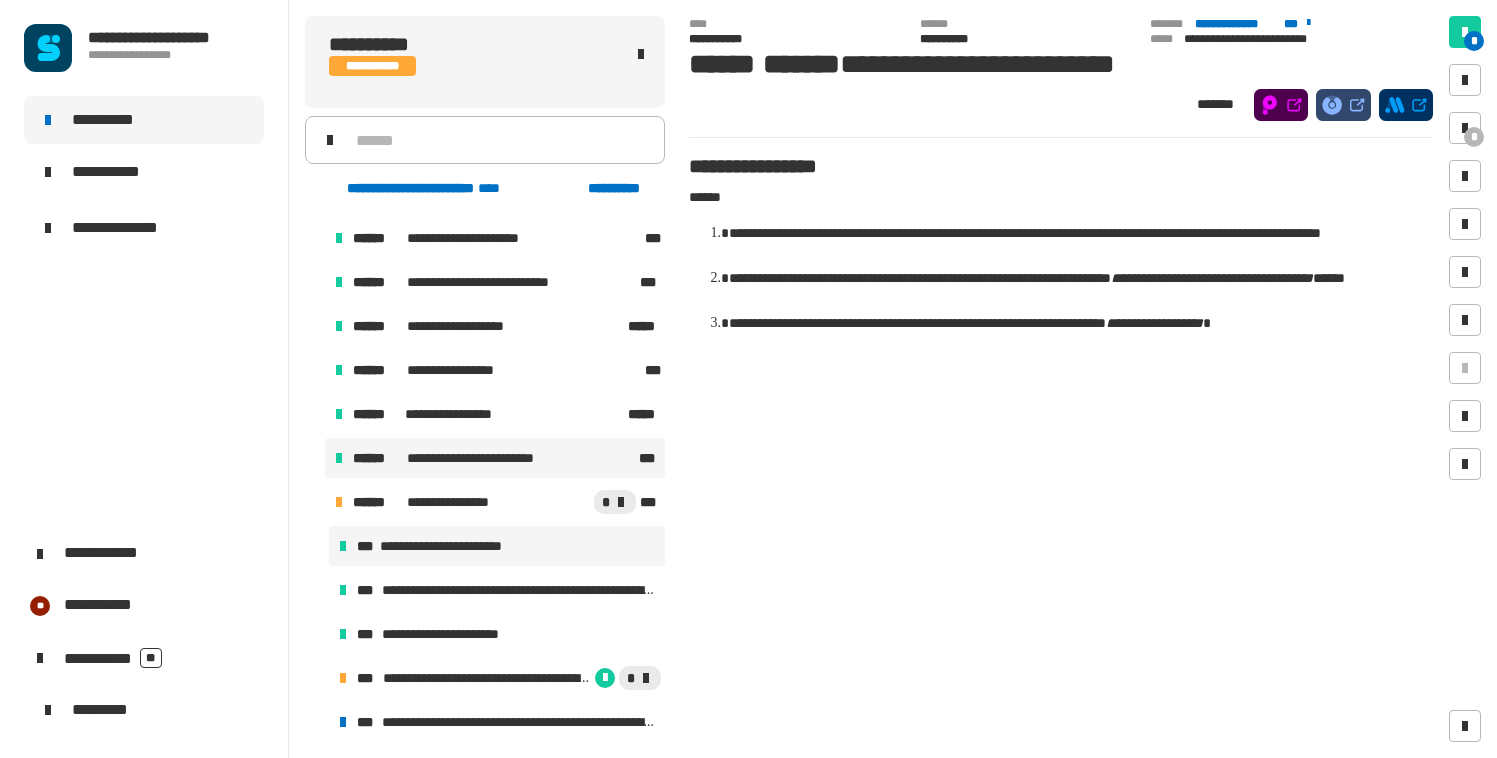 click on "**********" at bounding box center (493, 458) 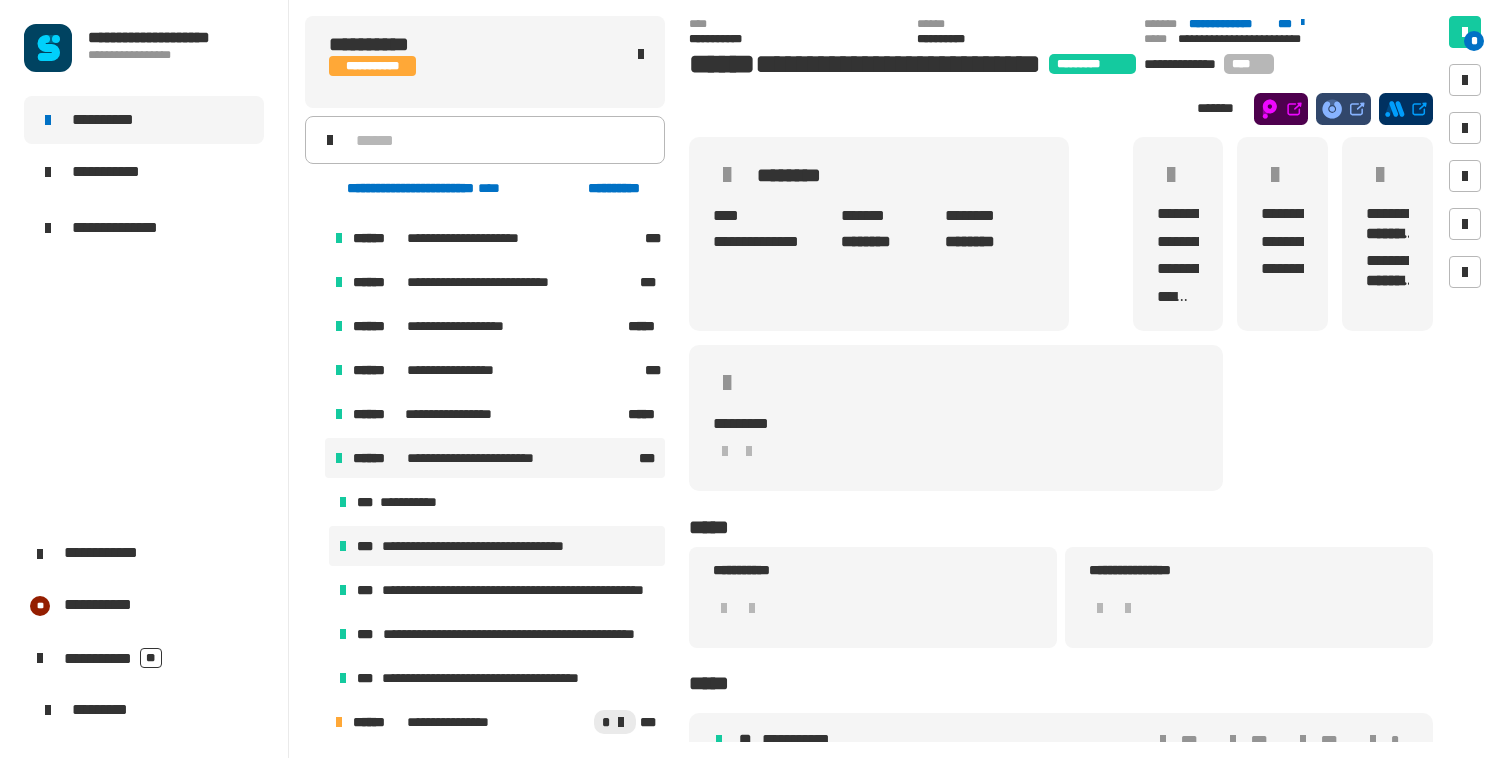 click on "**********" at bounding box center [495, 546] 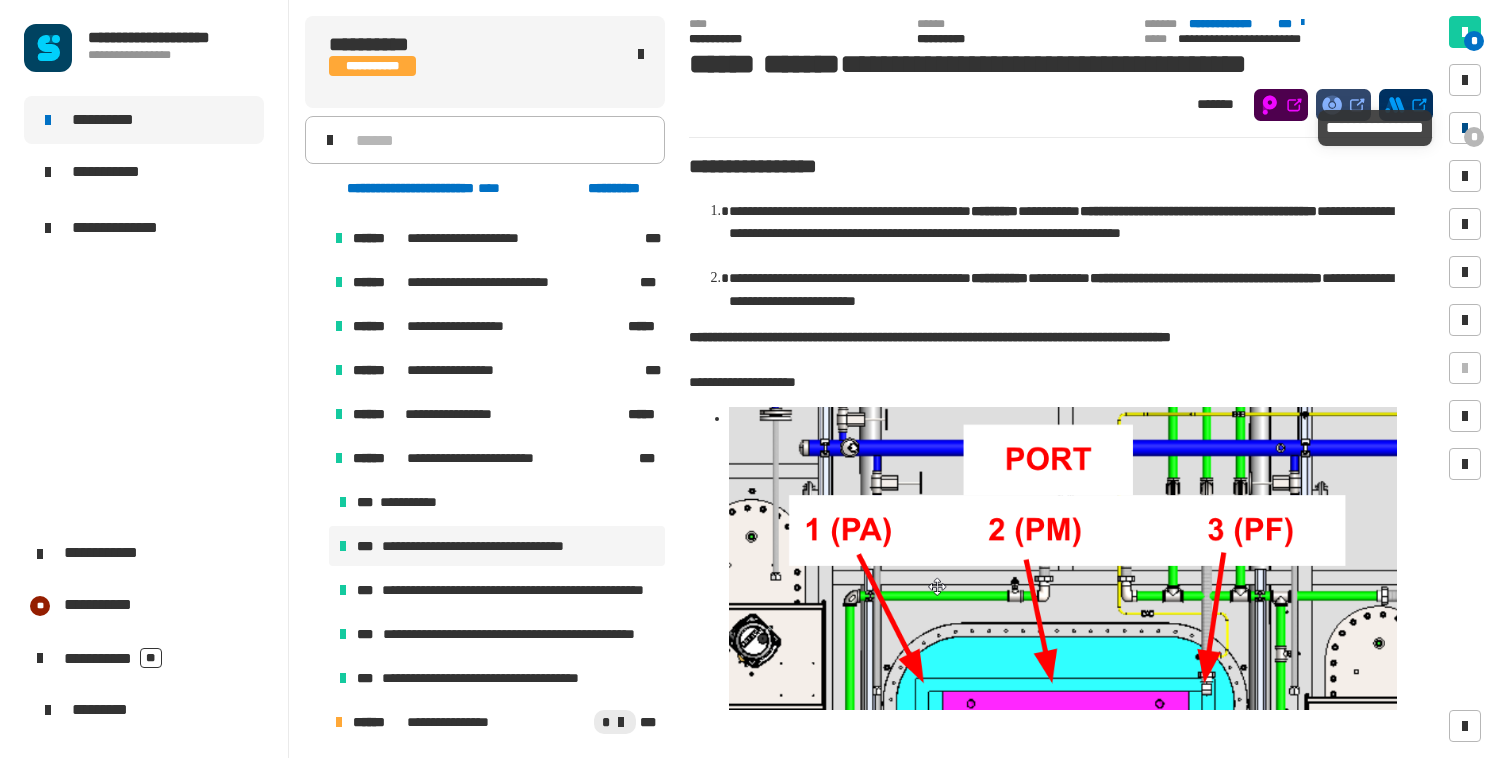 click at bounding box center [1465, 128] 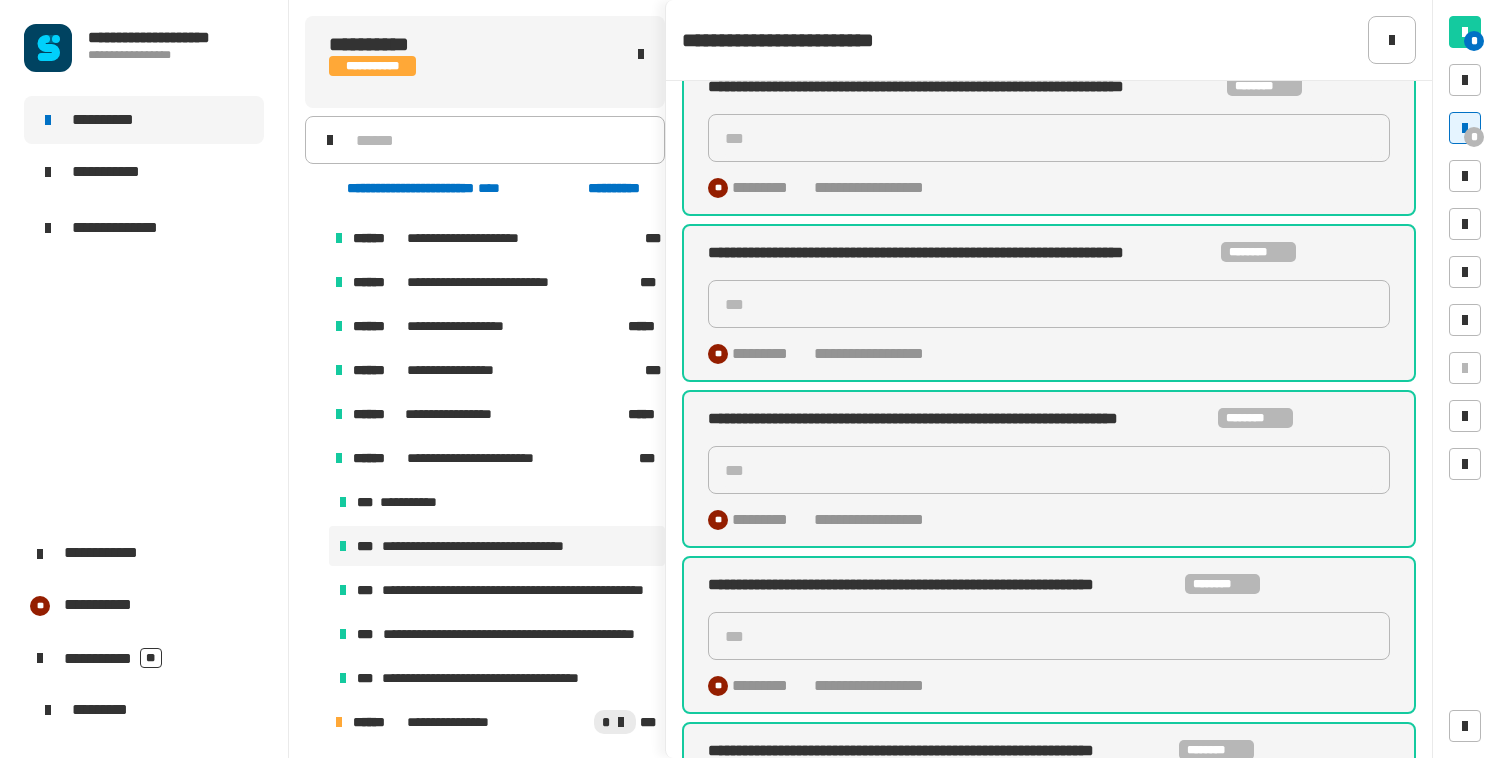 scroll, scrollTop: 0, scrollLeft: 0, axis: both 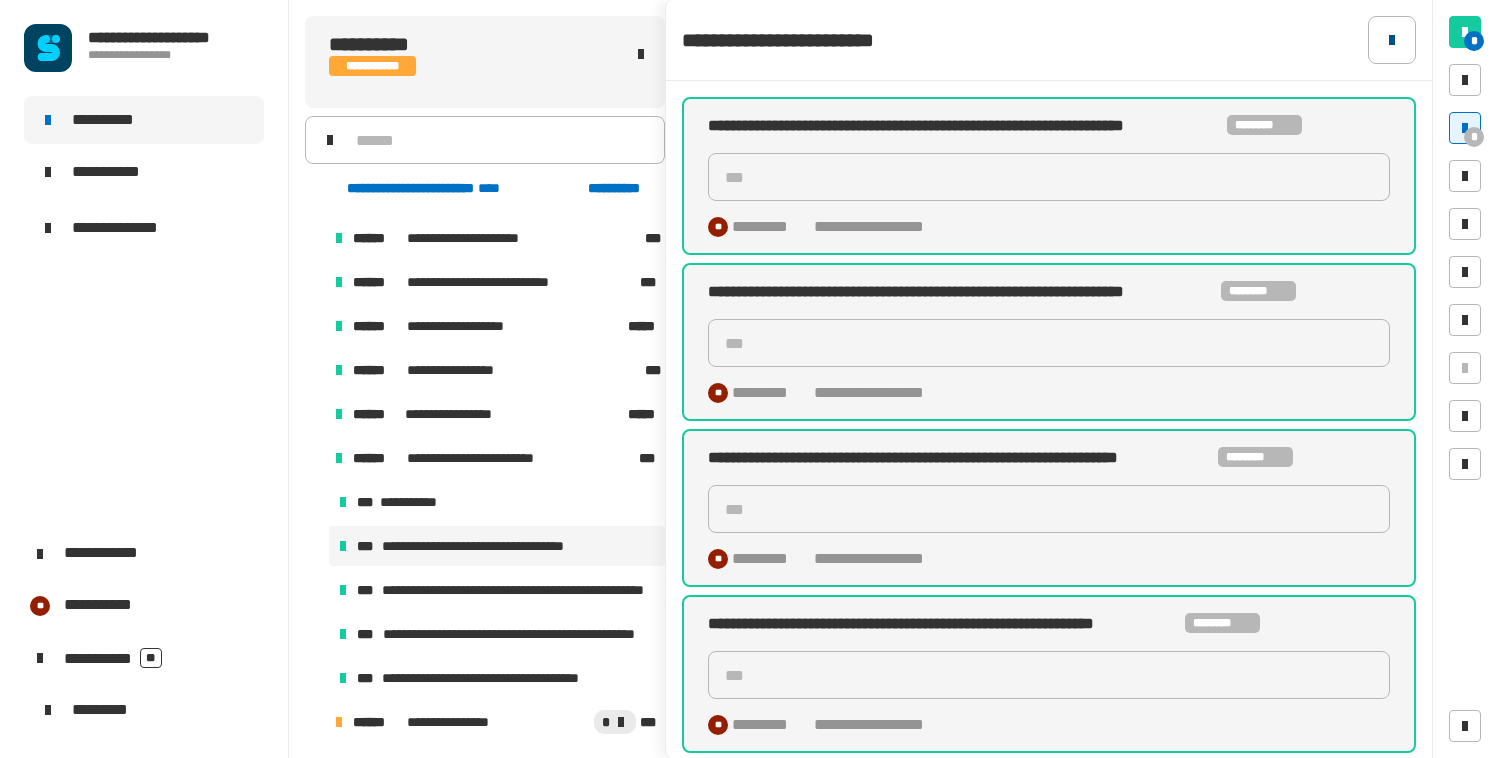 click 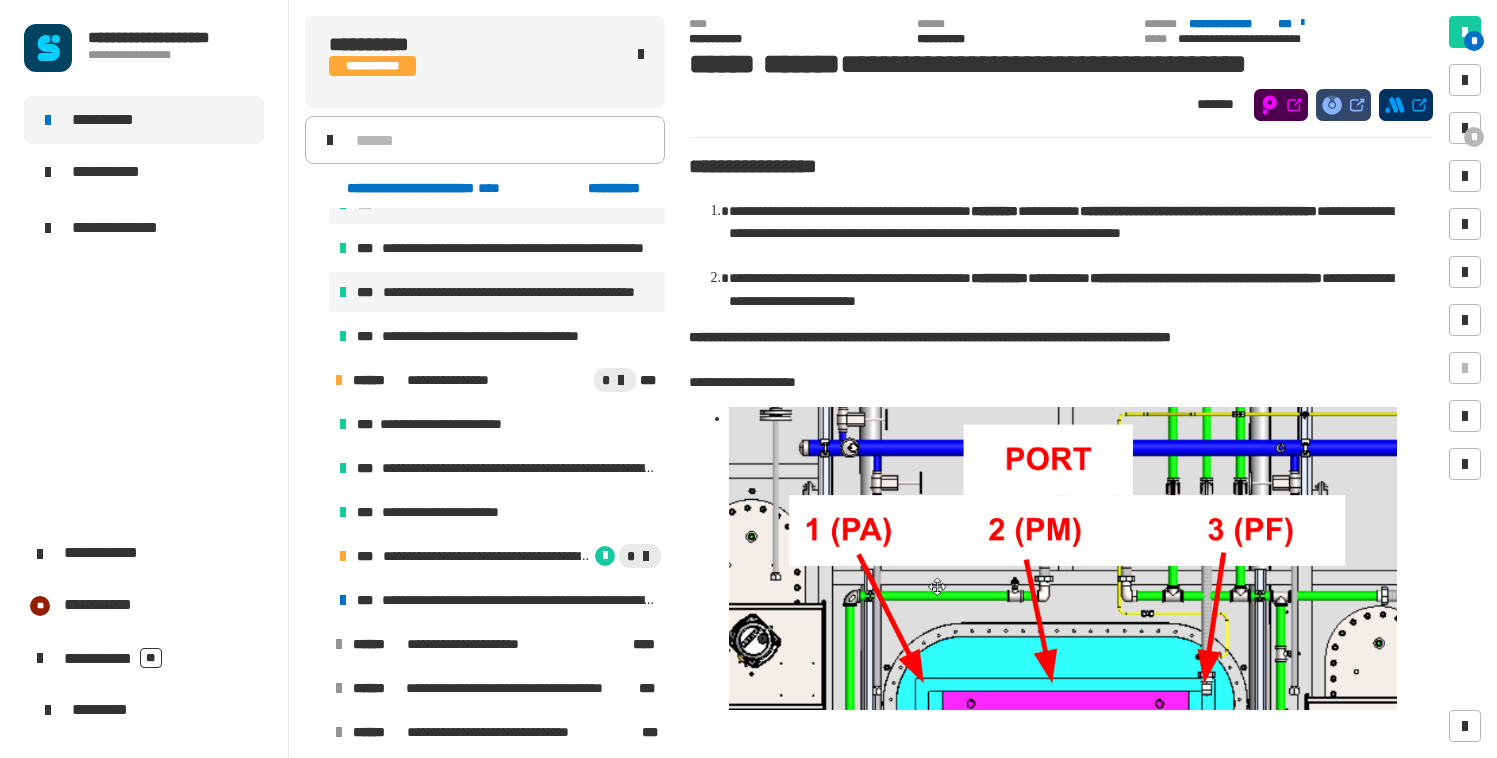 scroll, scrollTop: 1263, scrollLeft: 0, axis: vertical 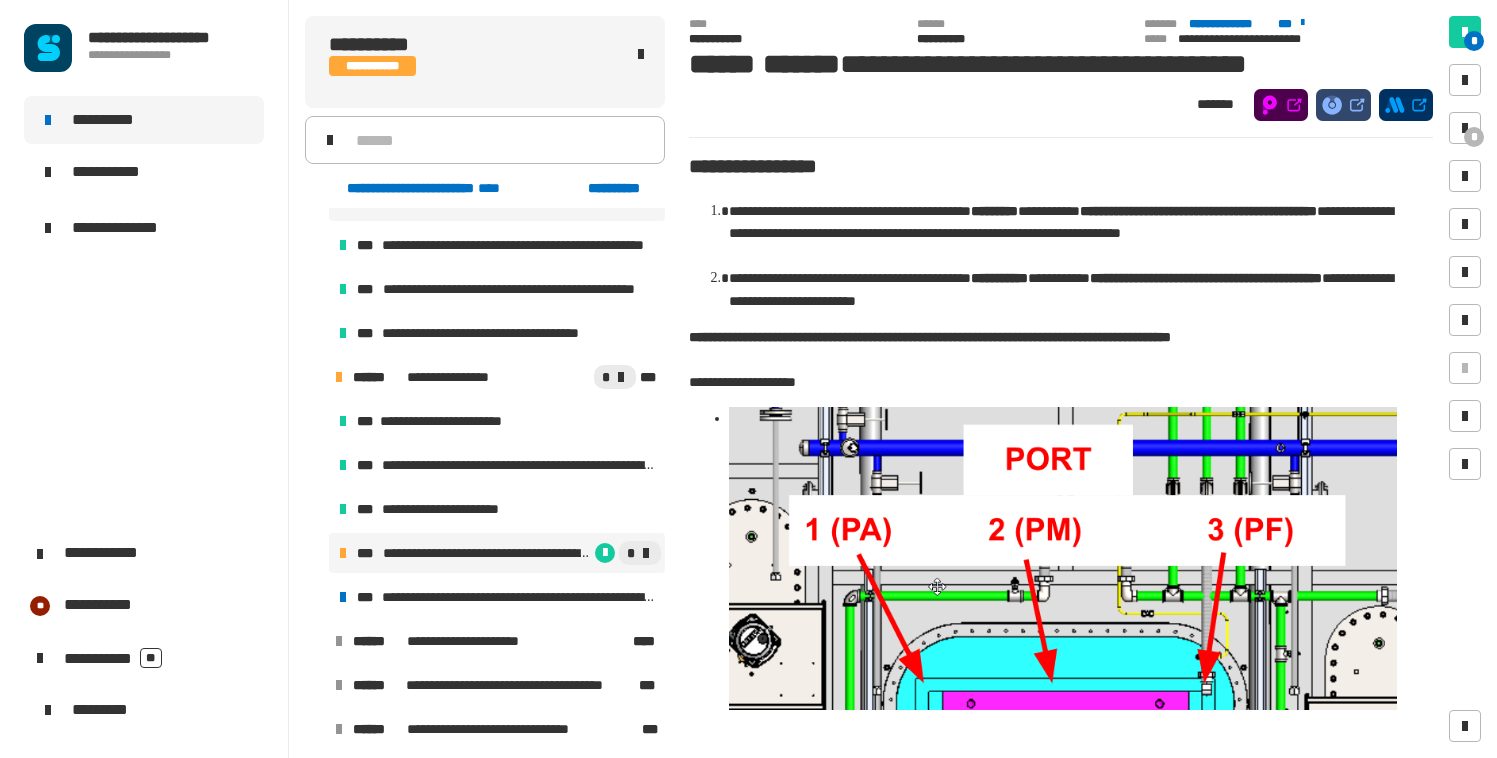 click on "**********" at bounding box center (487, 553) 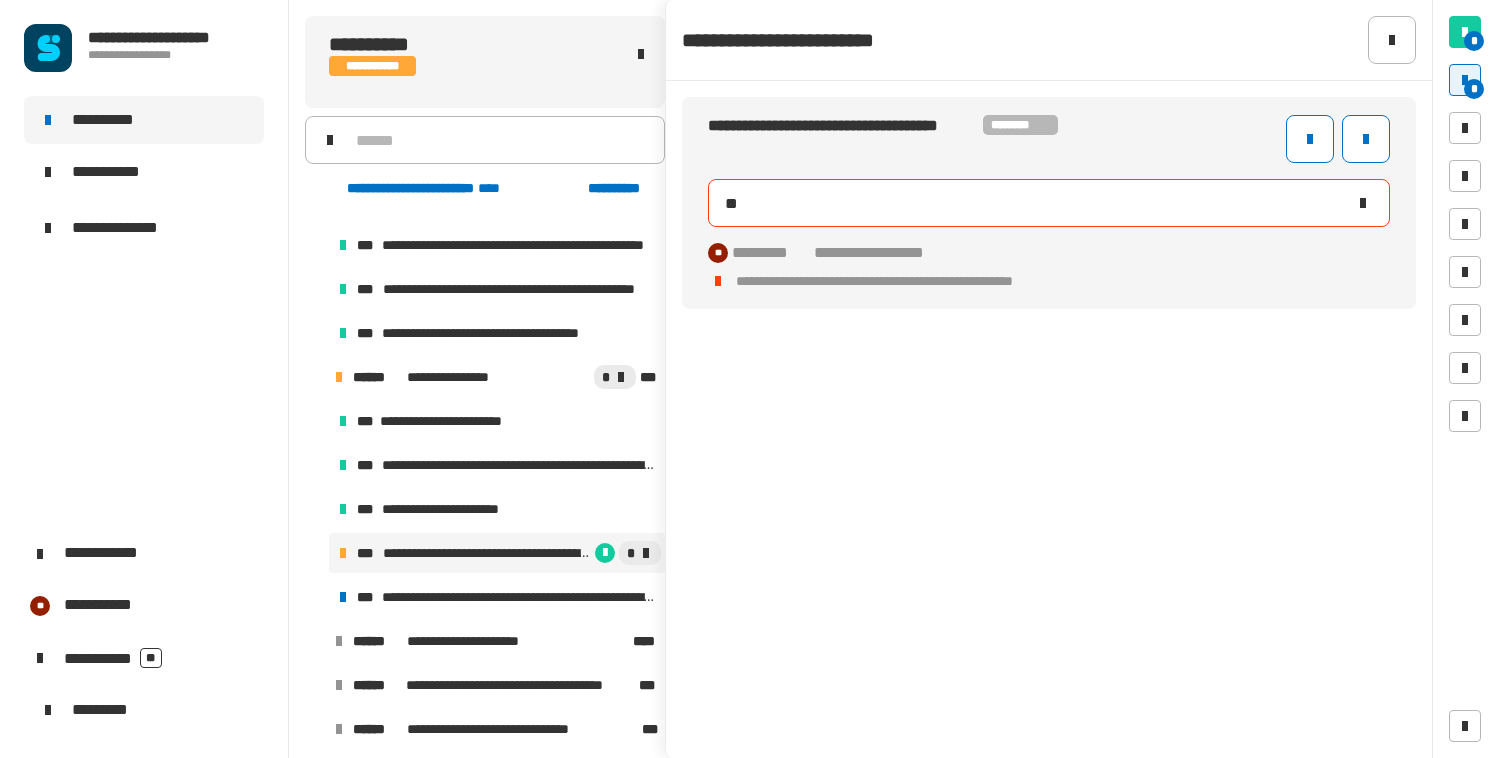 click 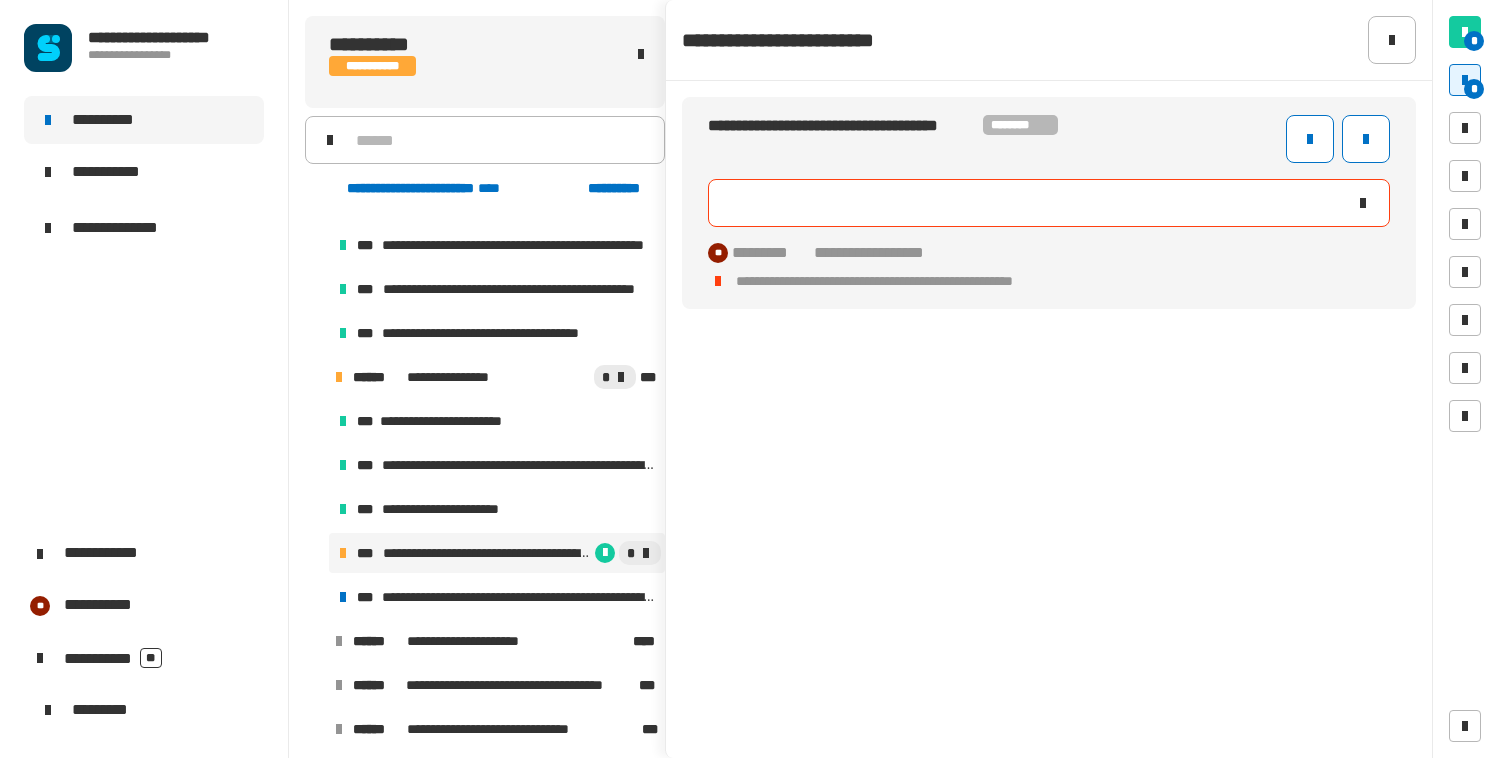 type 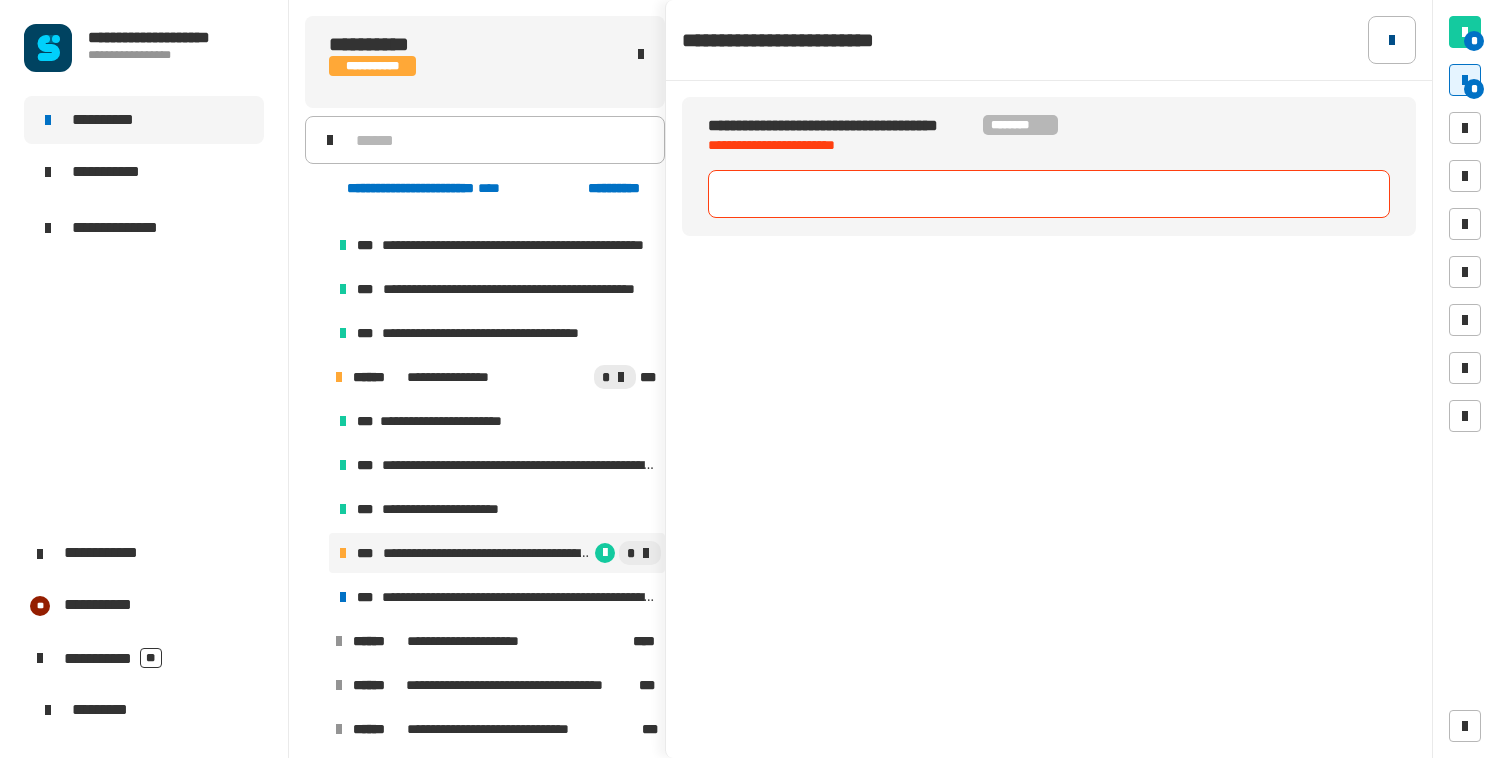 click 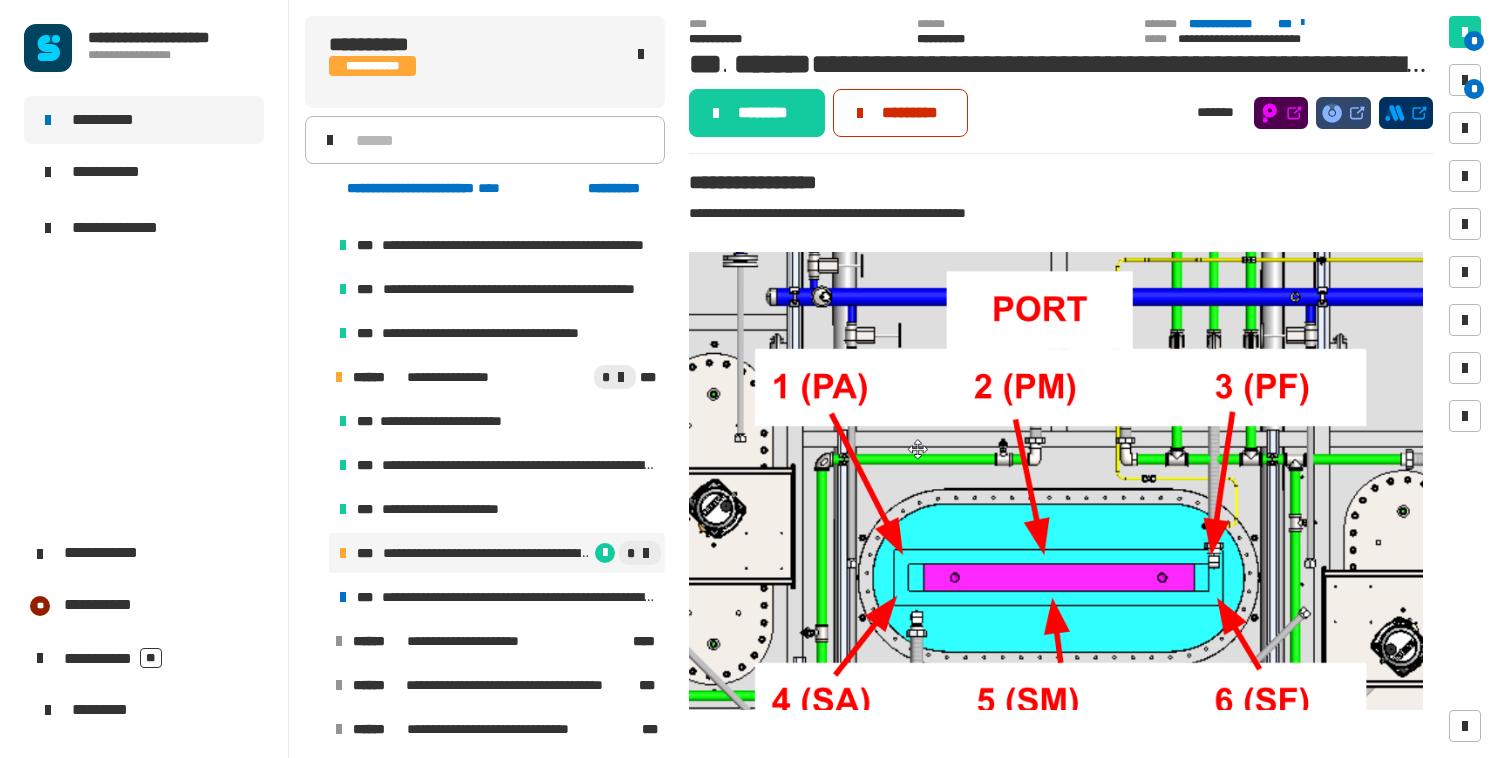 click on "*********" 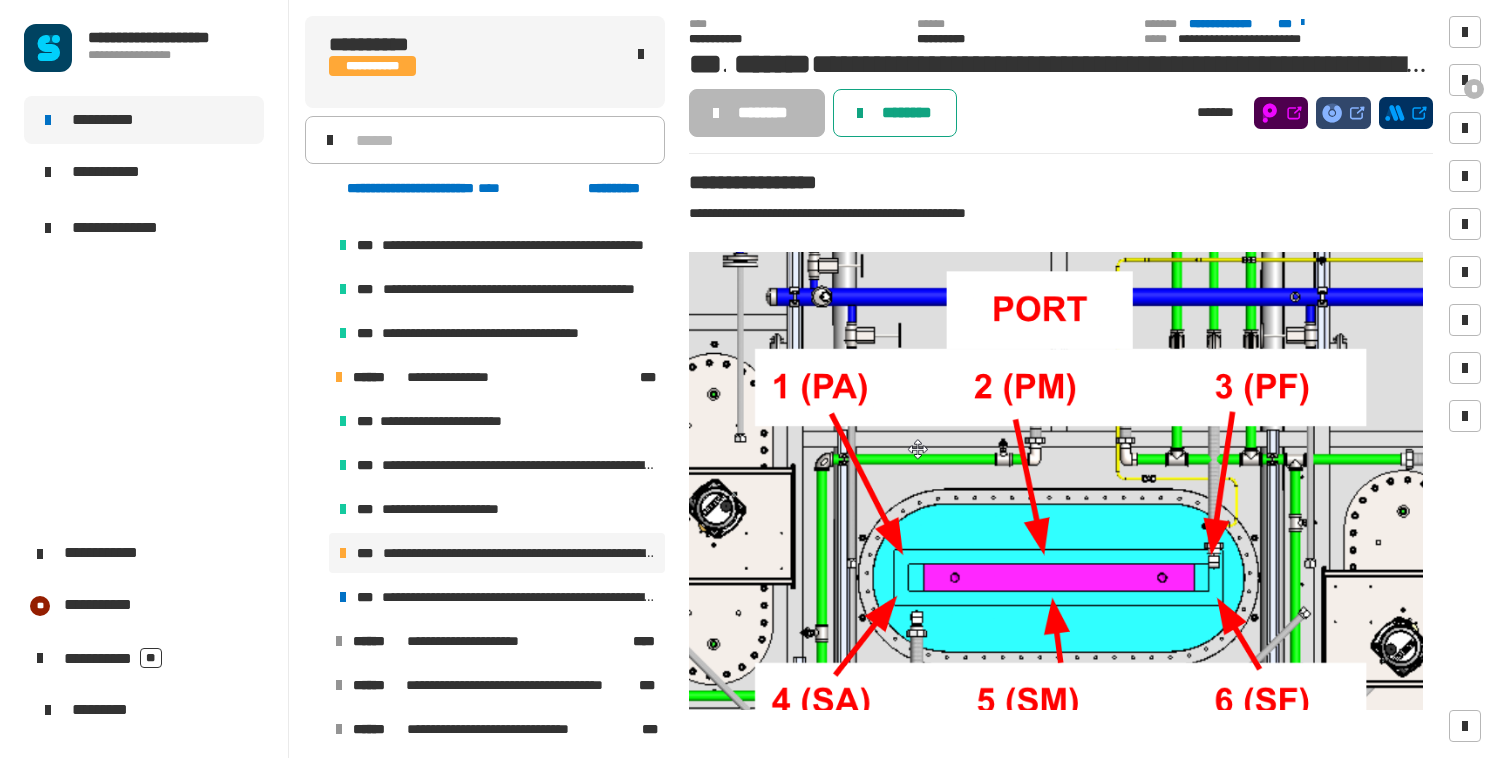 click on "********" 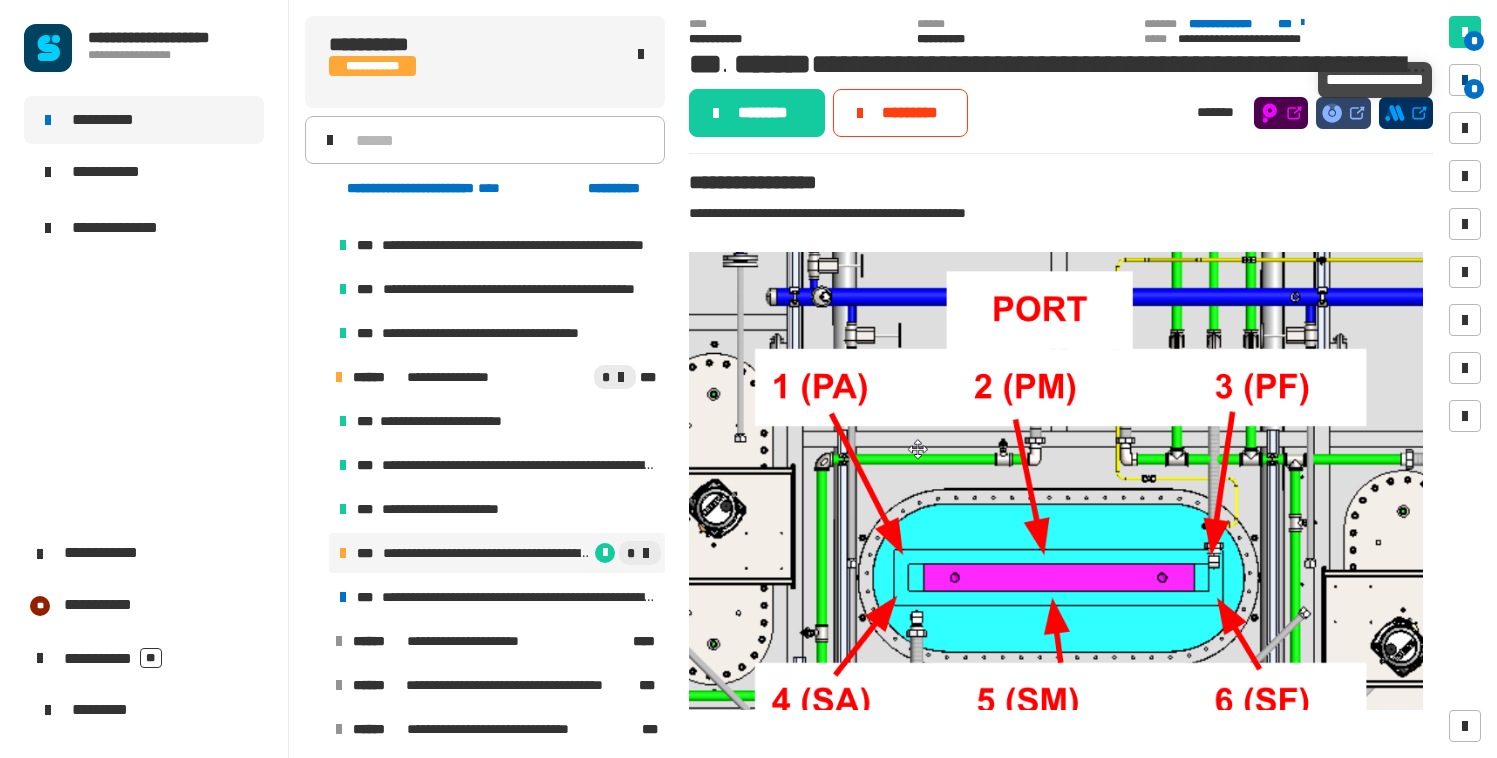 click at bounding box center [1465, 80] 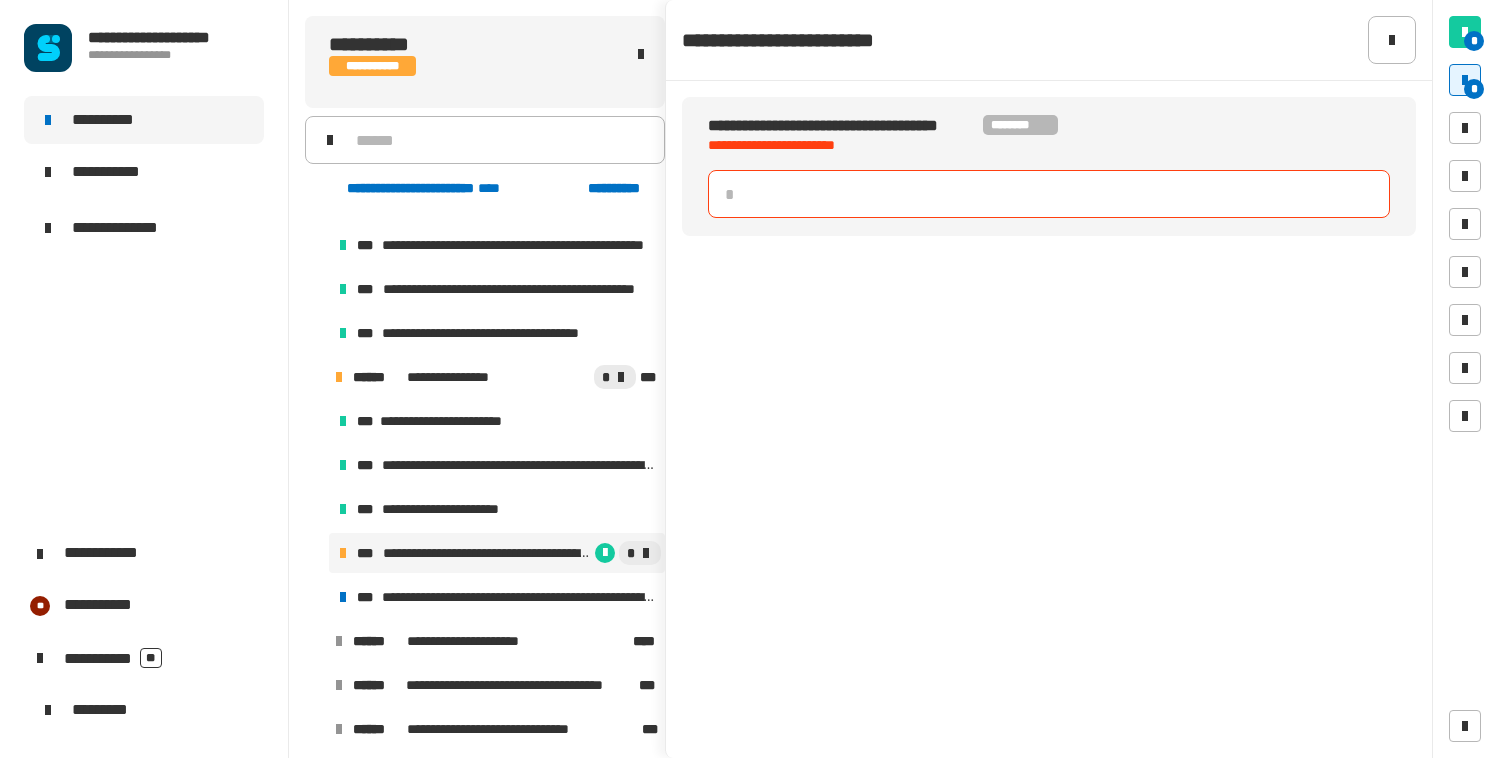 click 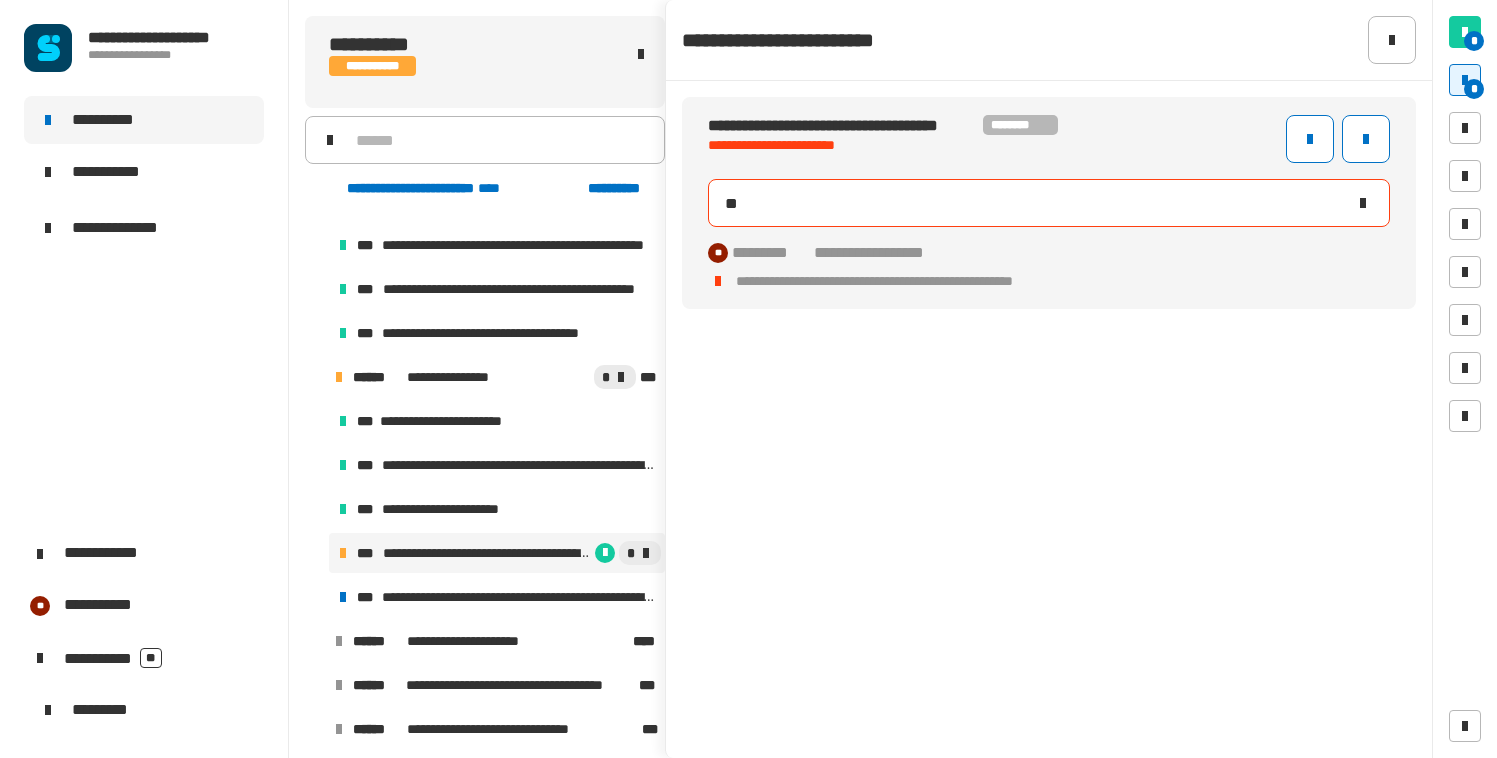type on "*" 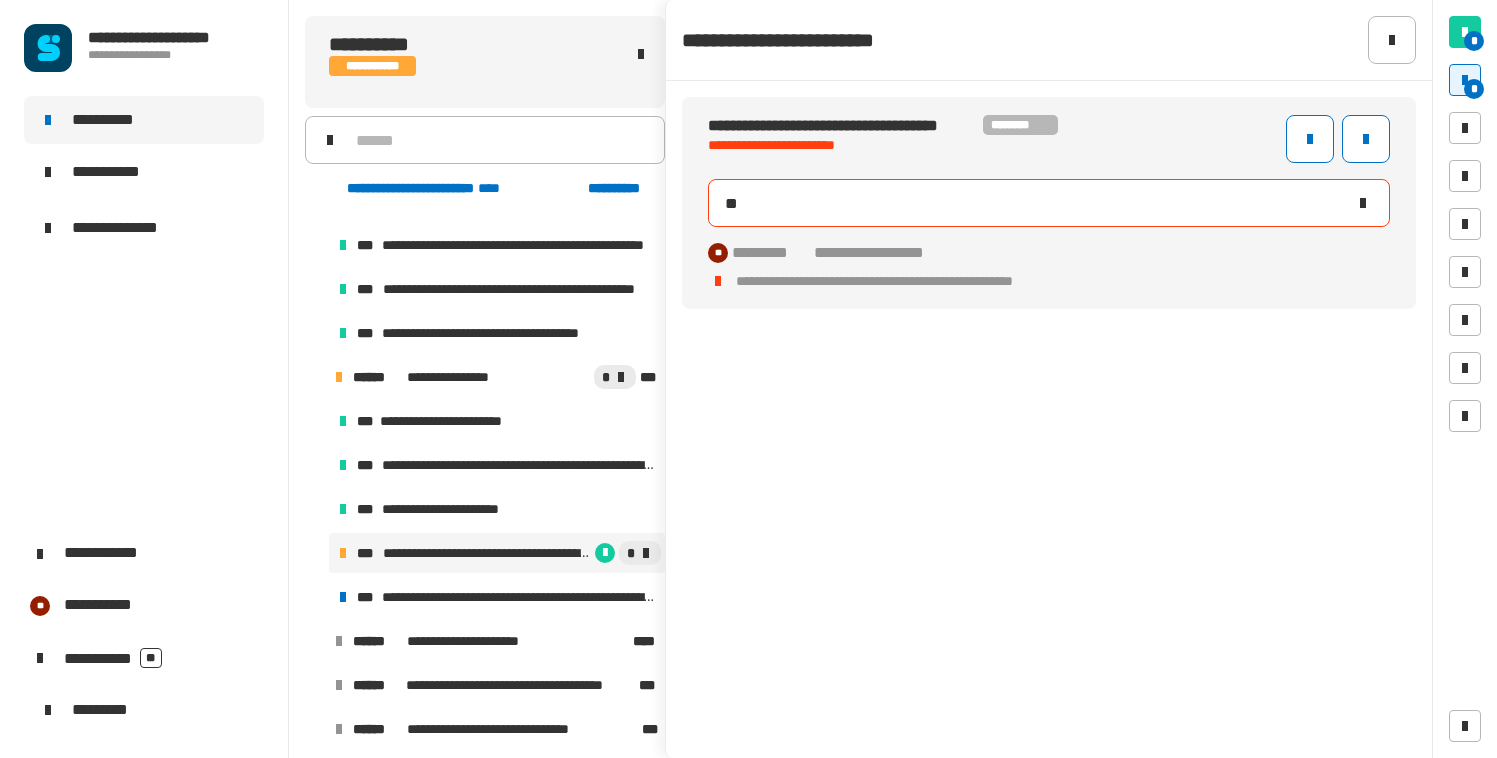 type on "*" 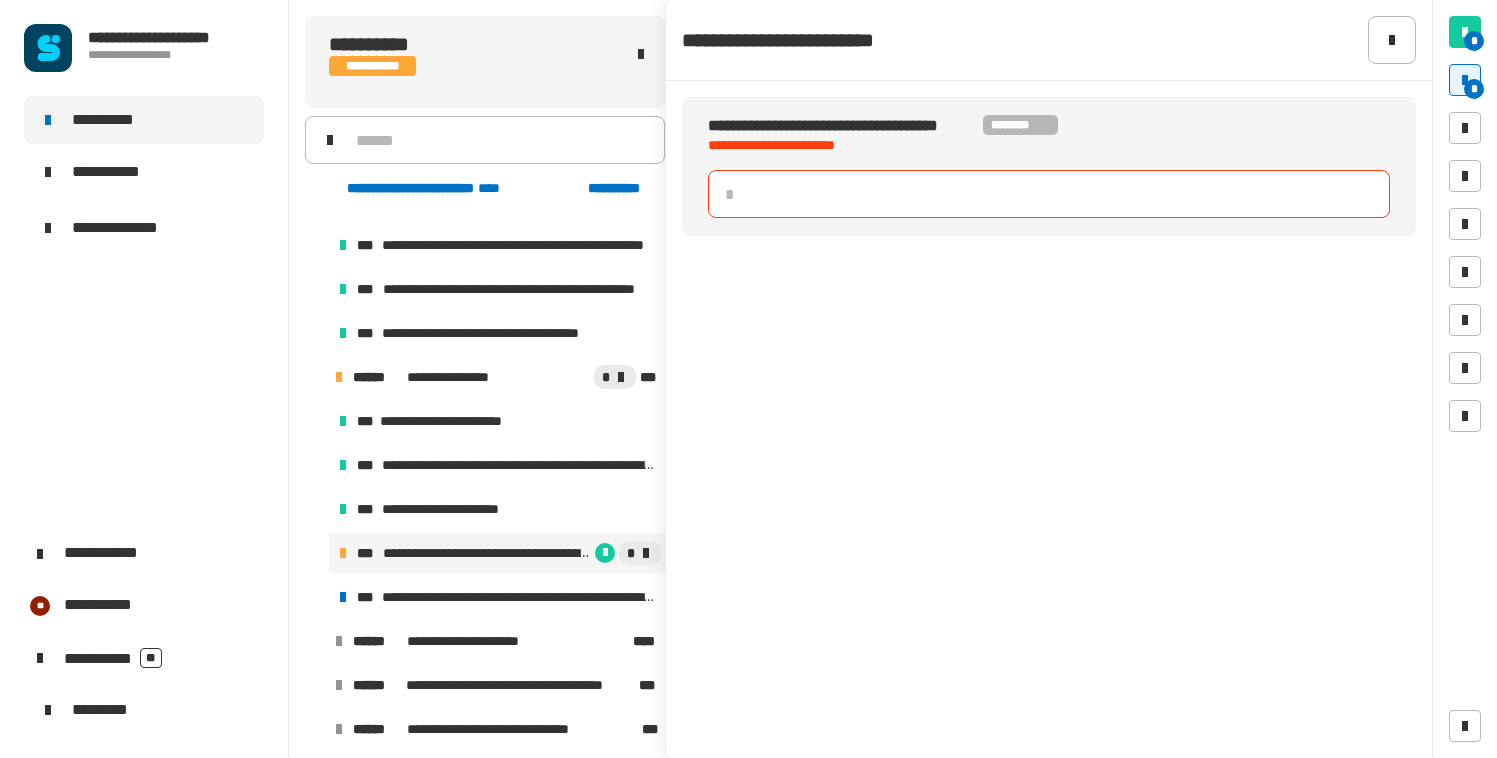 click 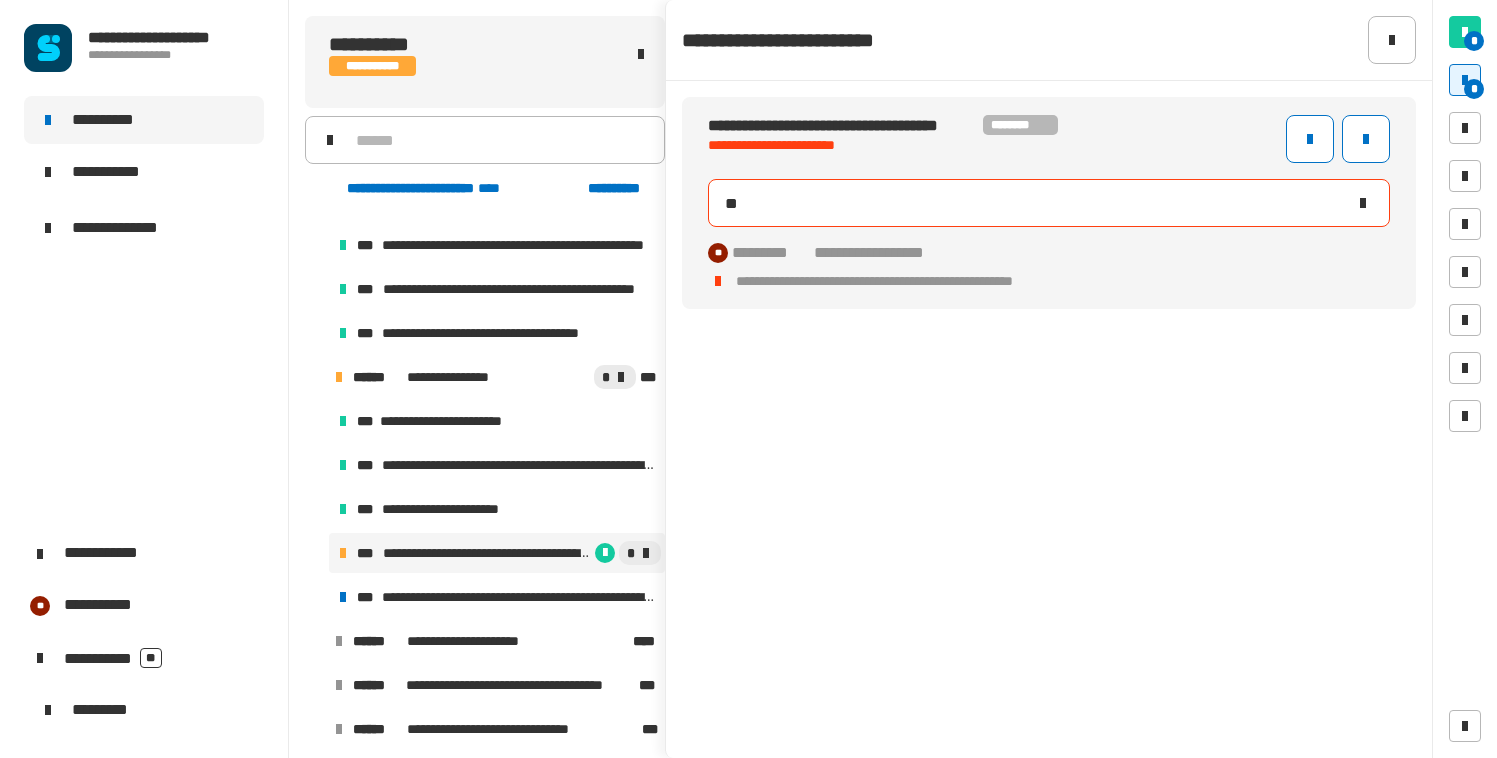 type on "*" 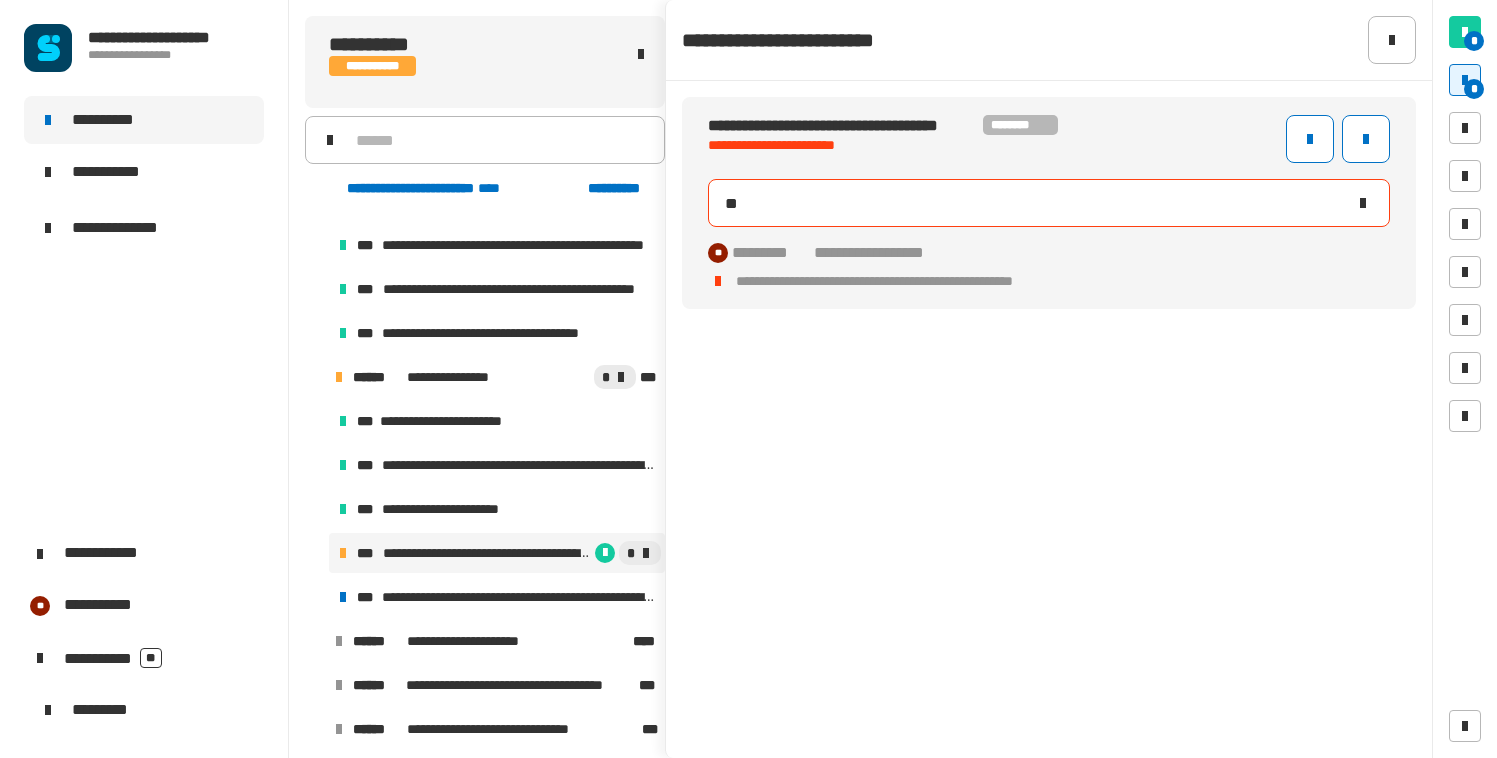 type on "*" 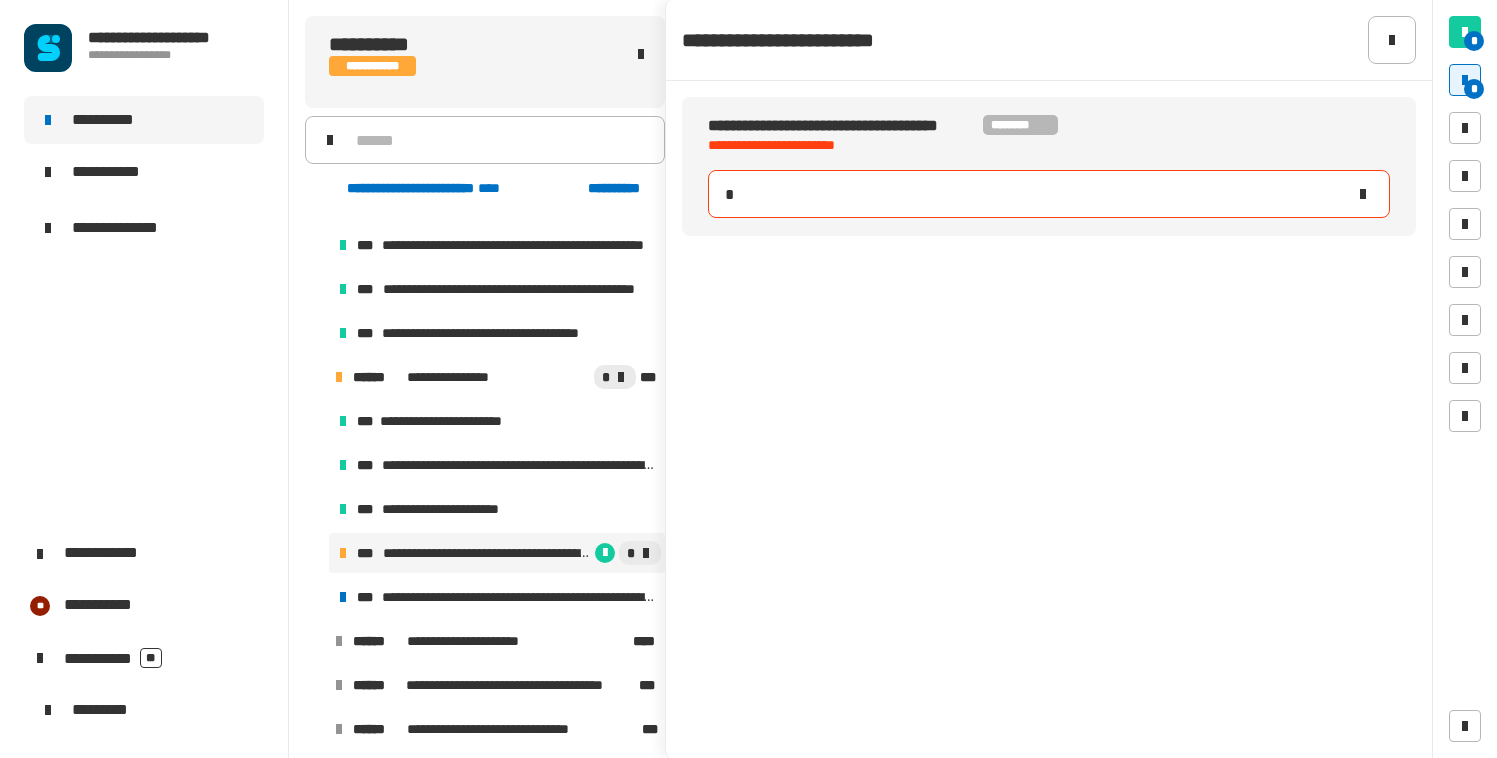 type on "**" 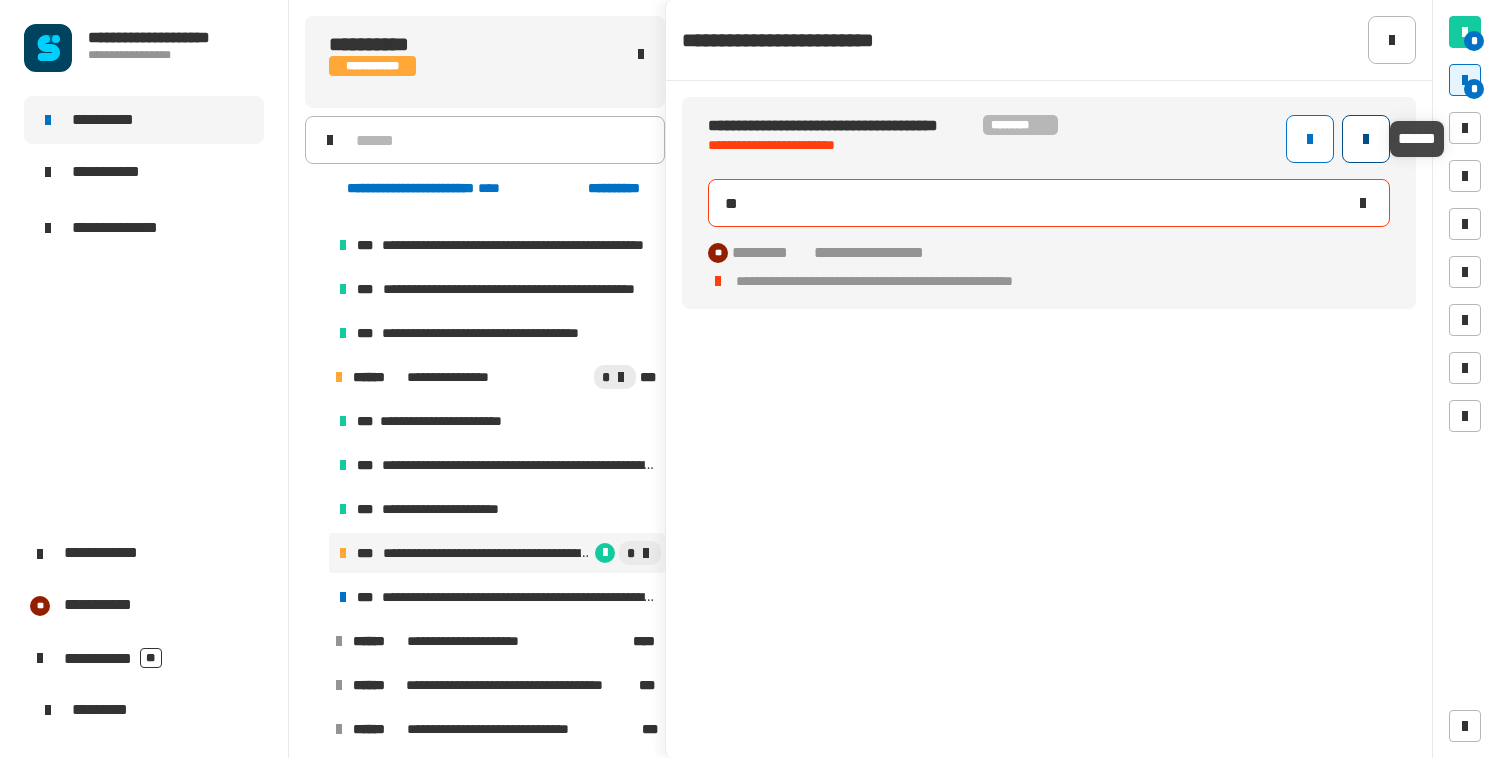 click 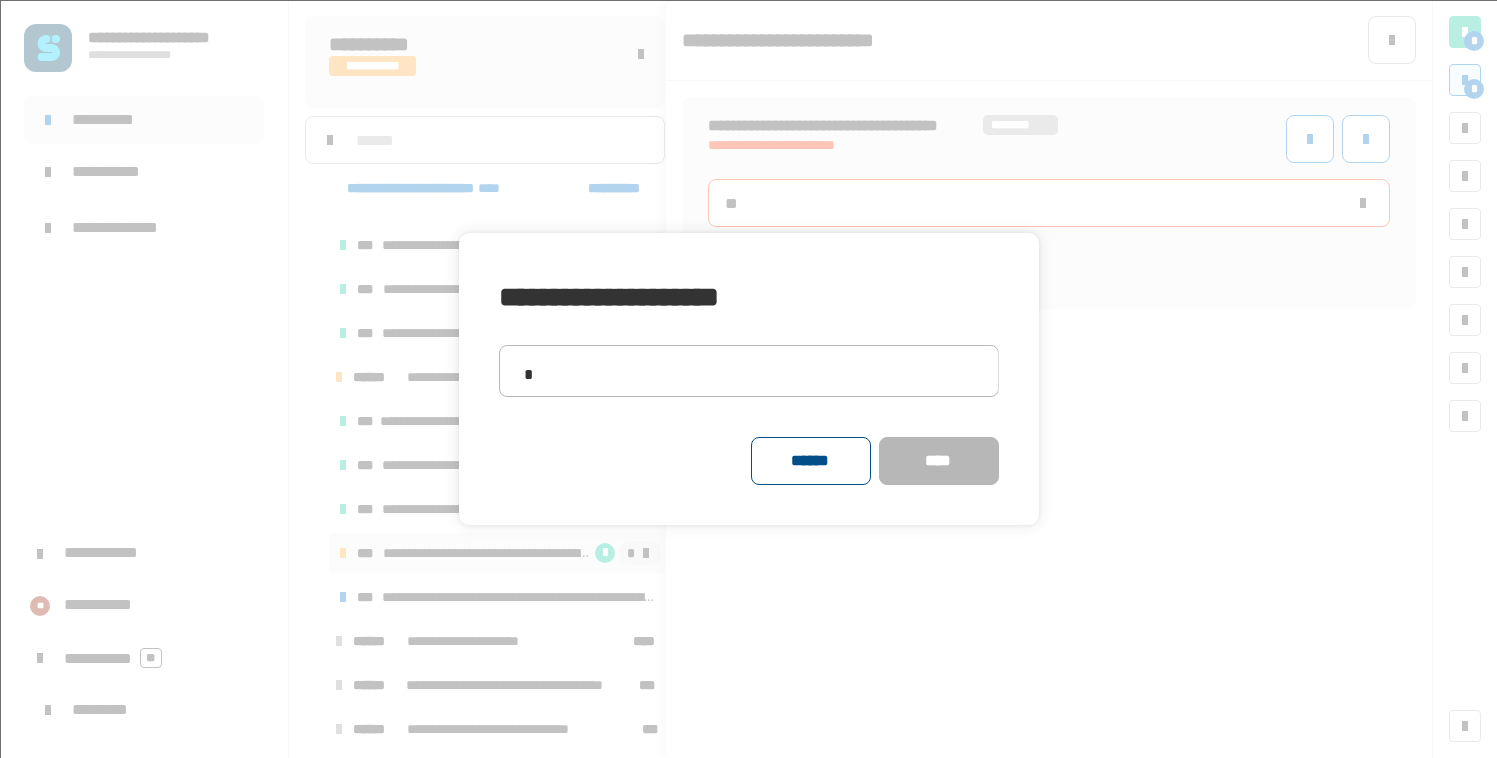 click on "******" 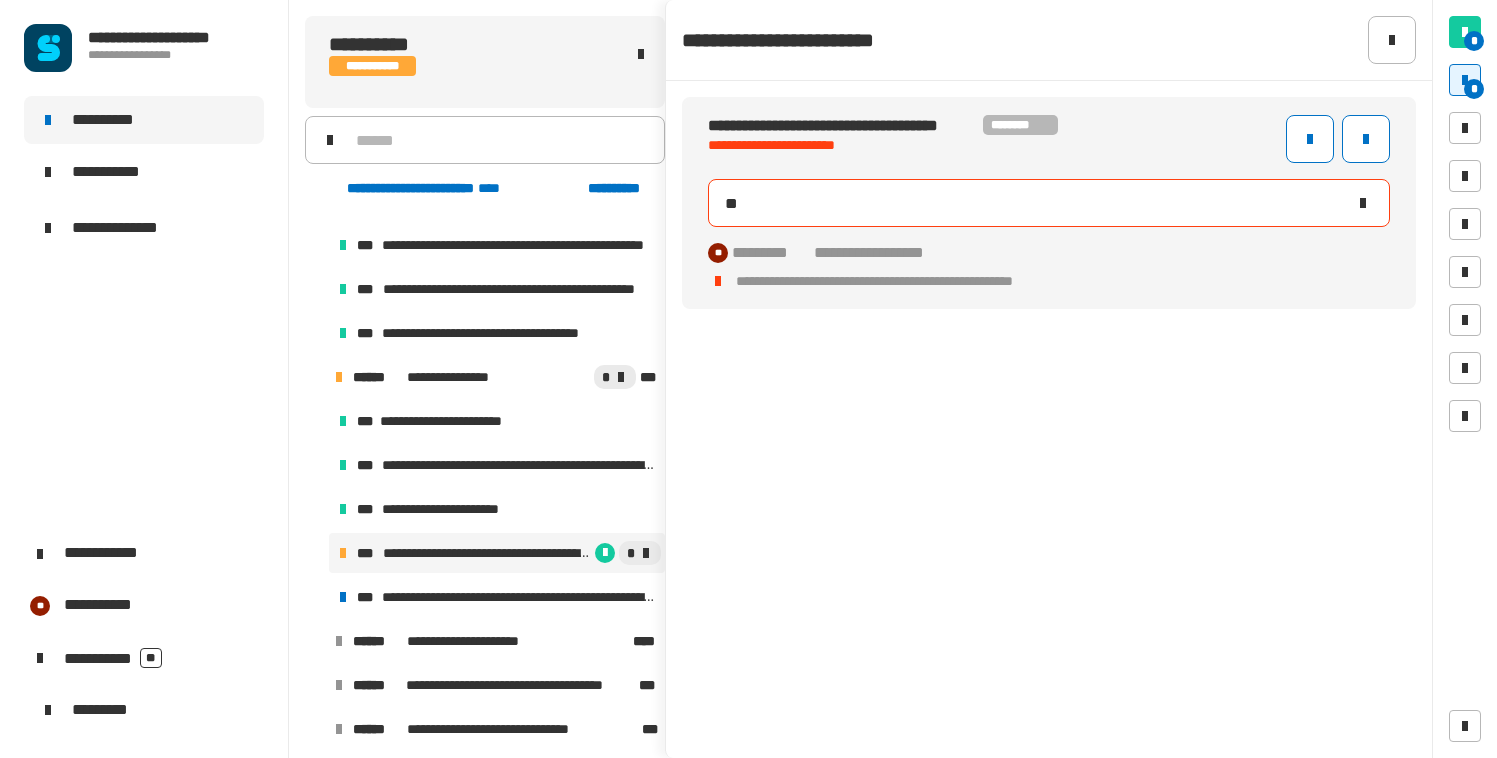 click 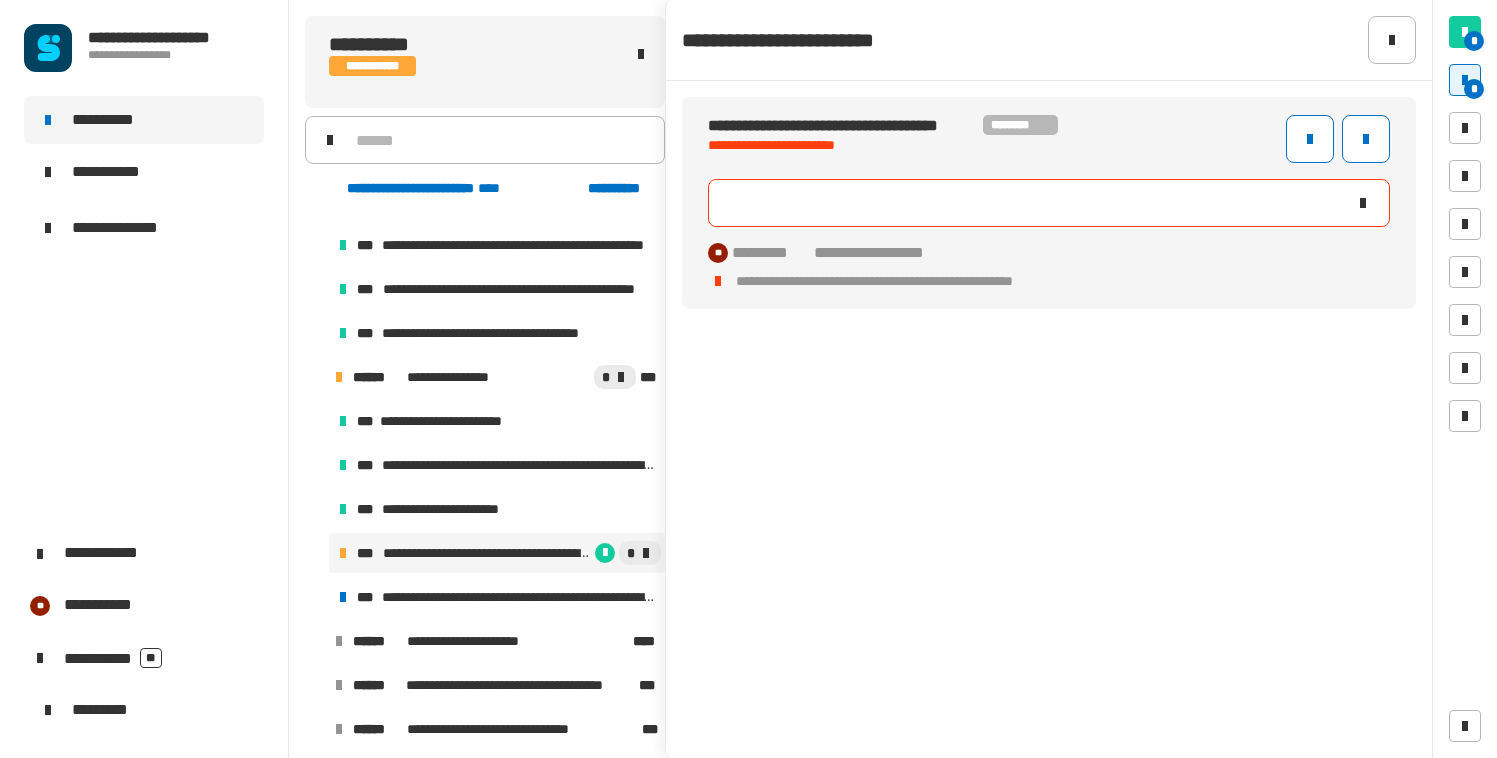 type 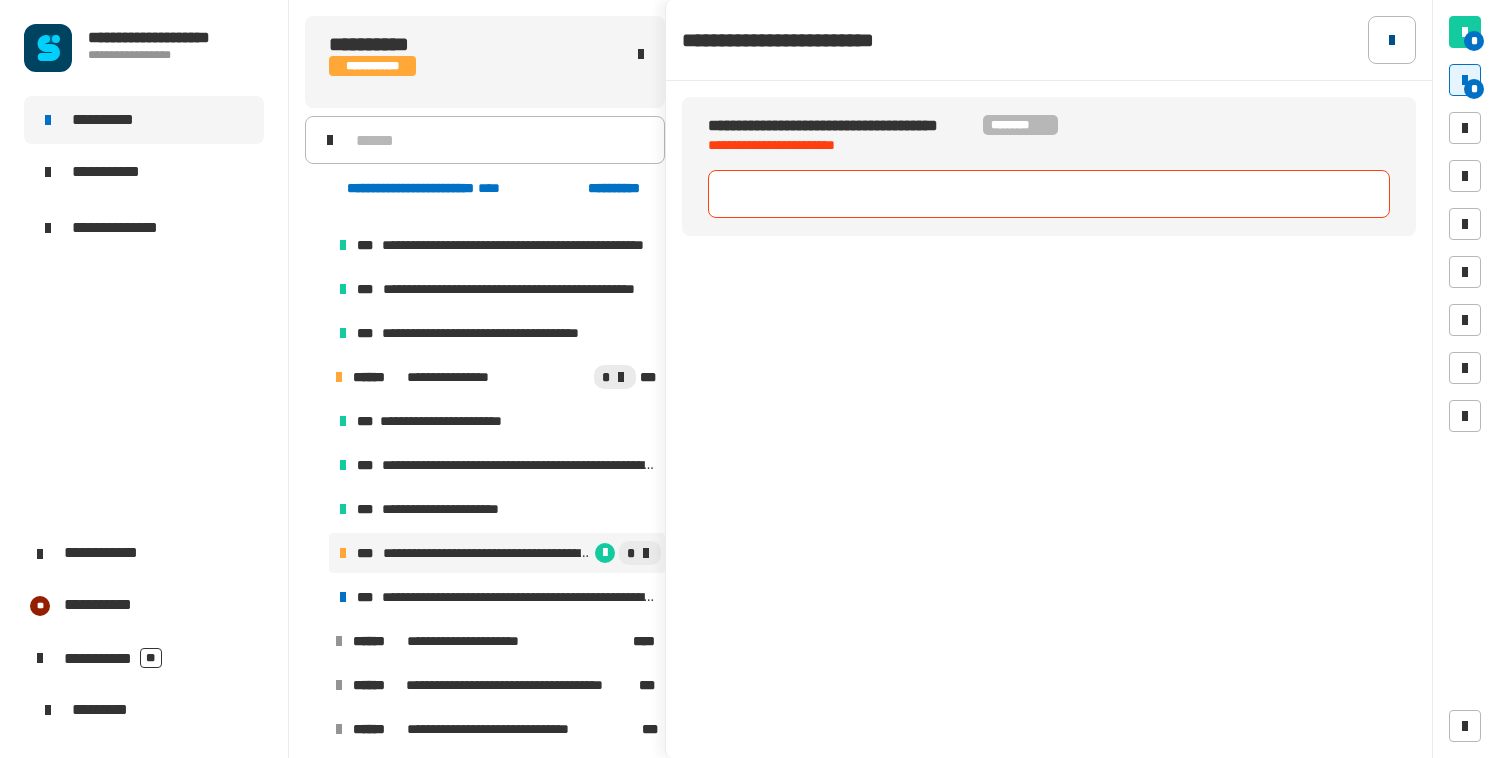 click 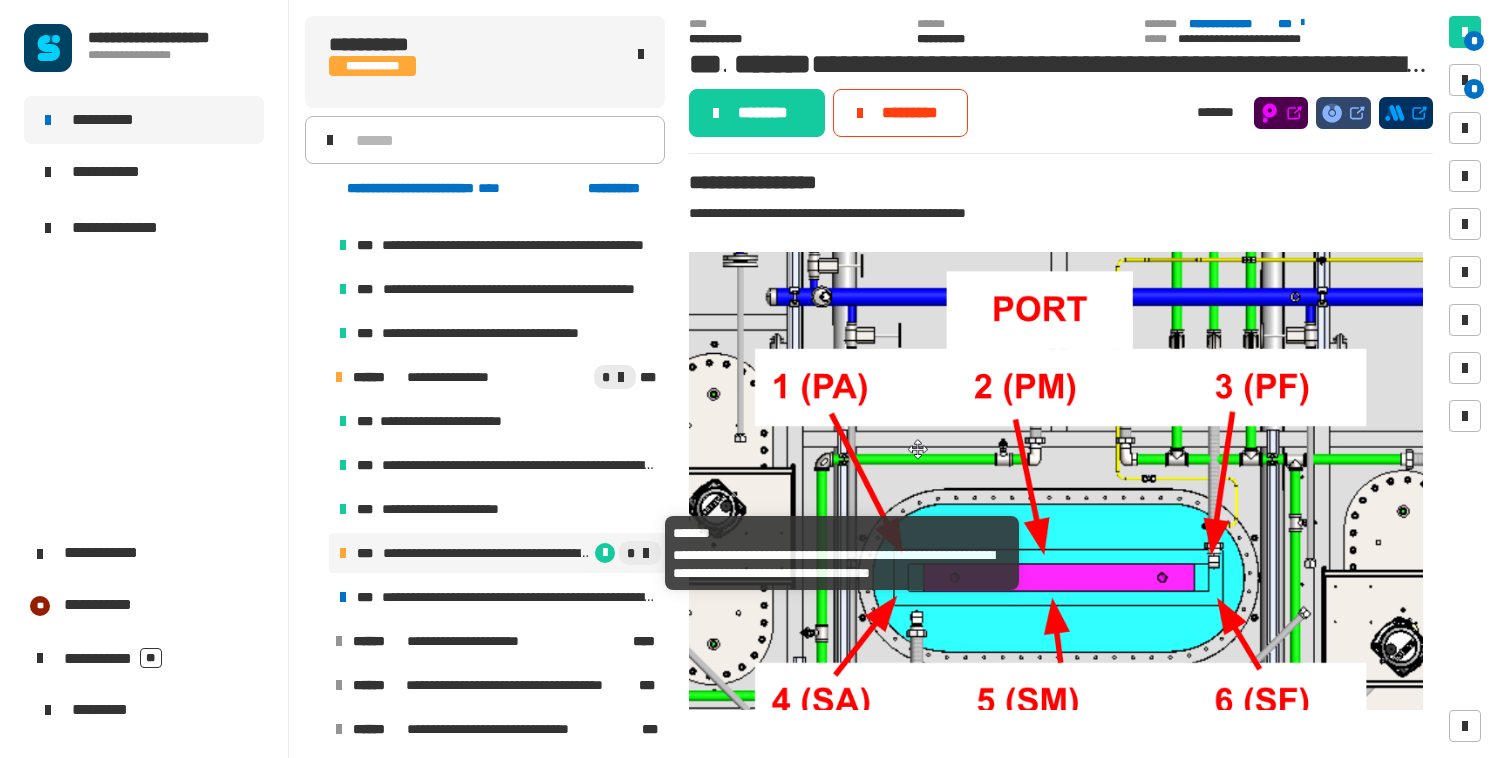 click on "**********" at bounding box center (487, 553) 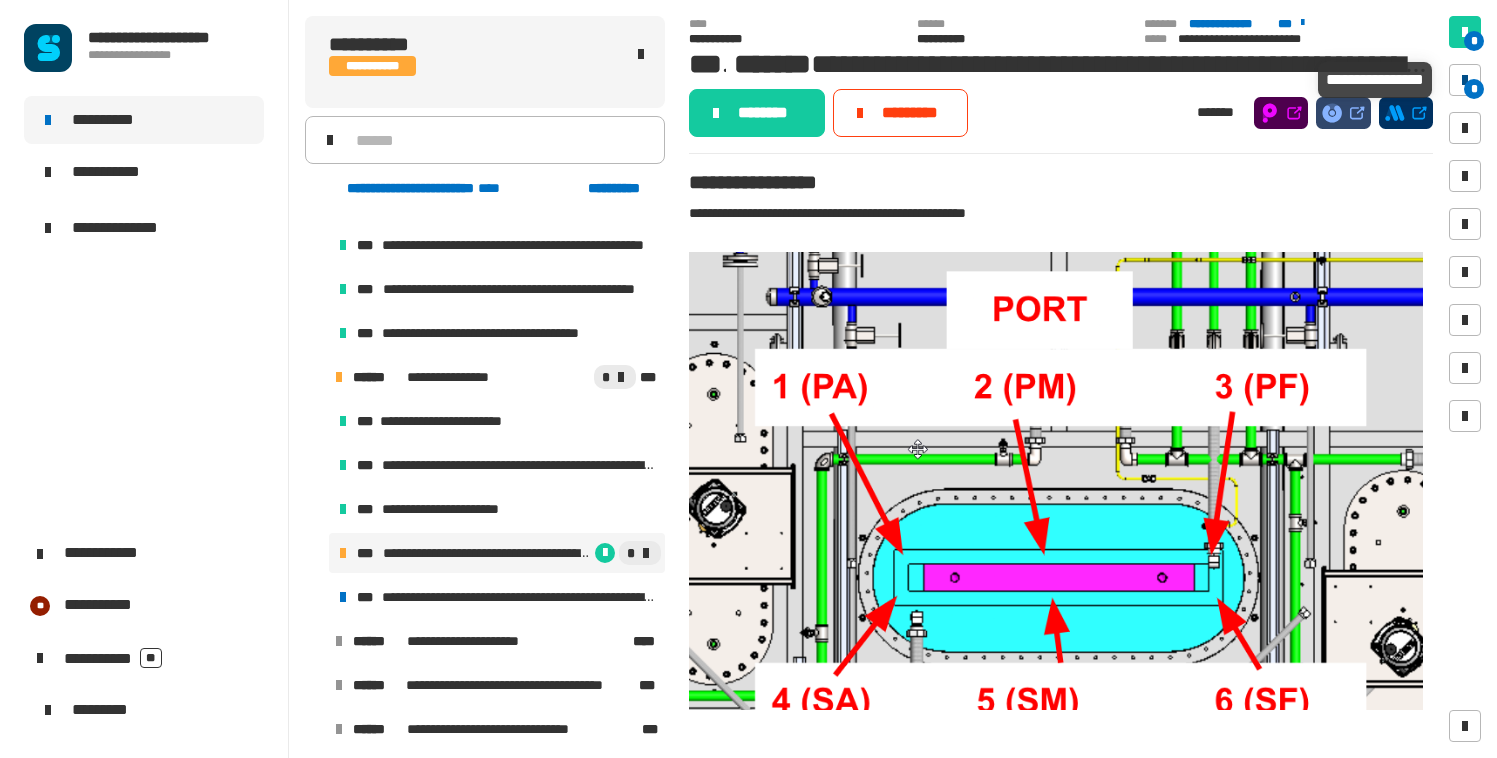 click at bounding box center [1465, 80] 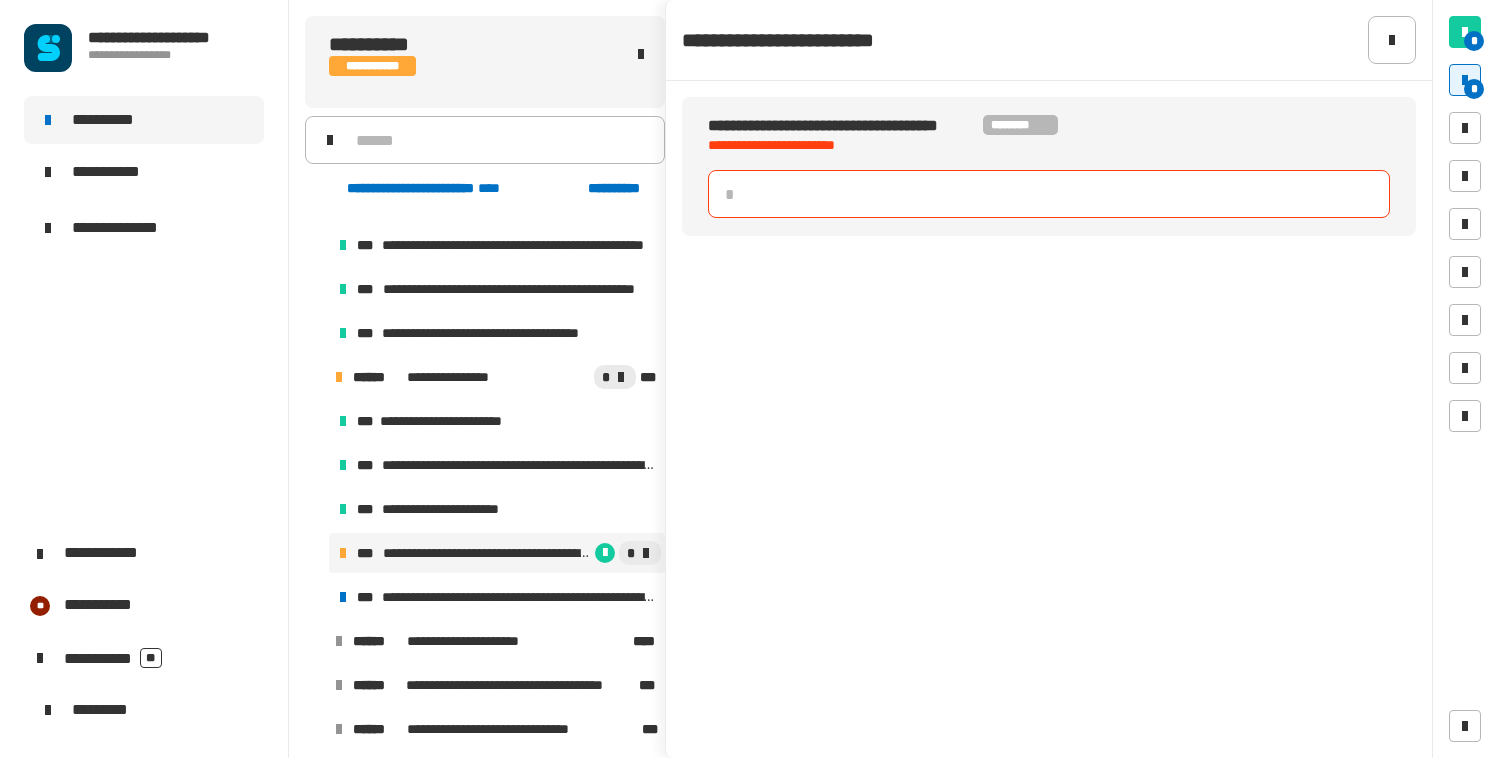 click 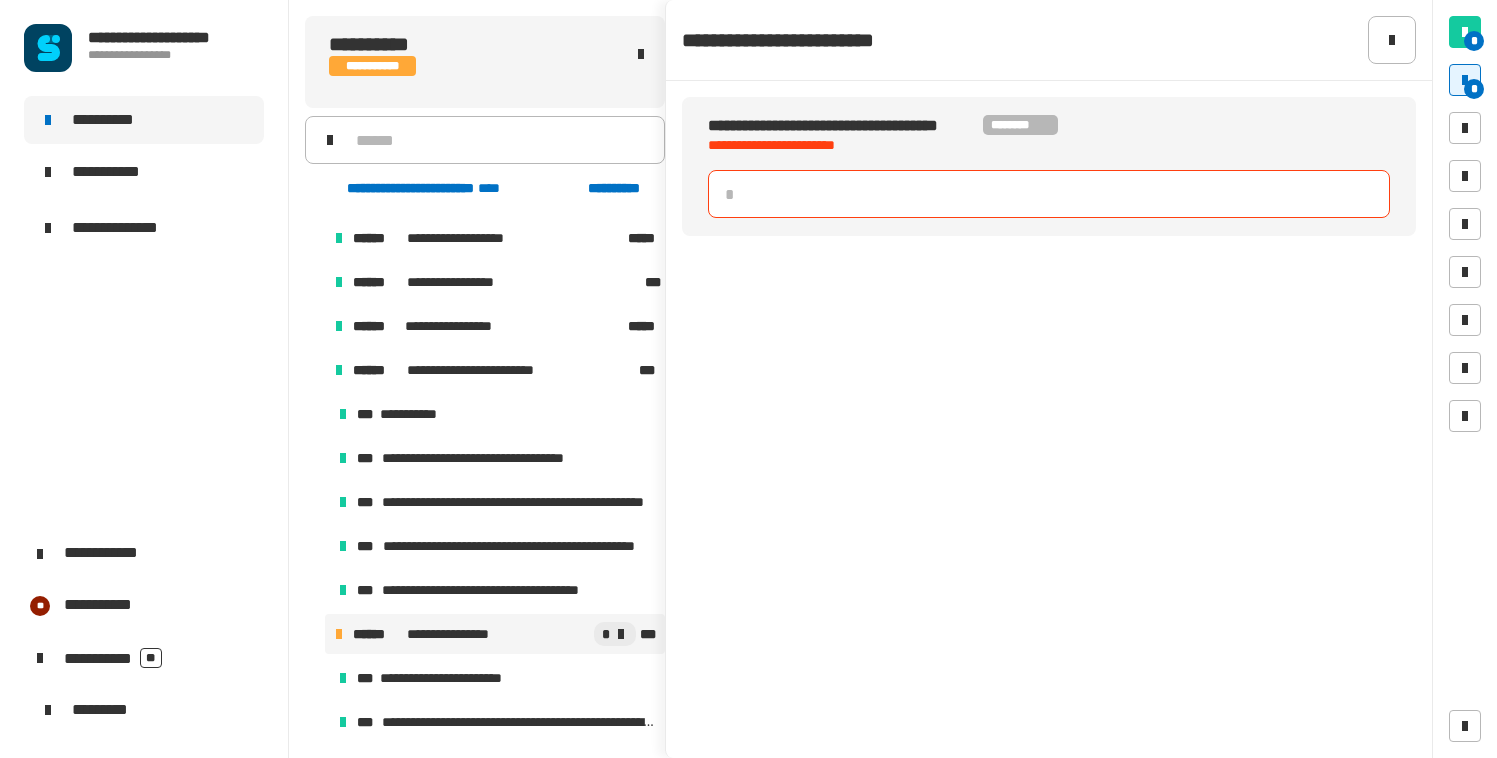 scroll, scrollTop: 998, scrollLeft: 0, axis: vertical 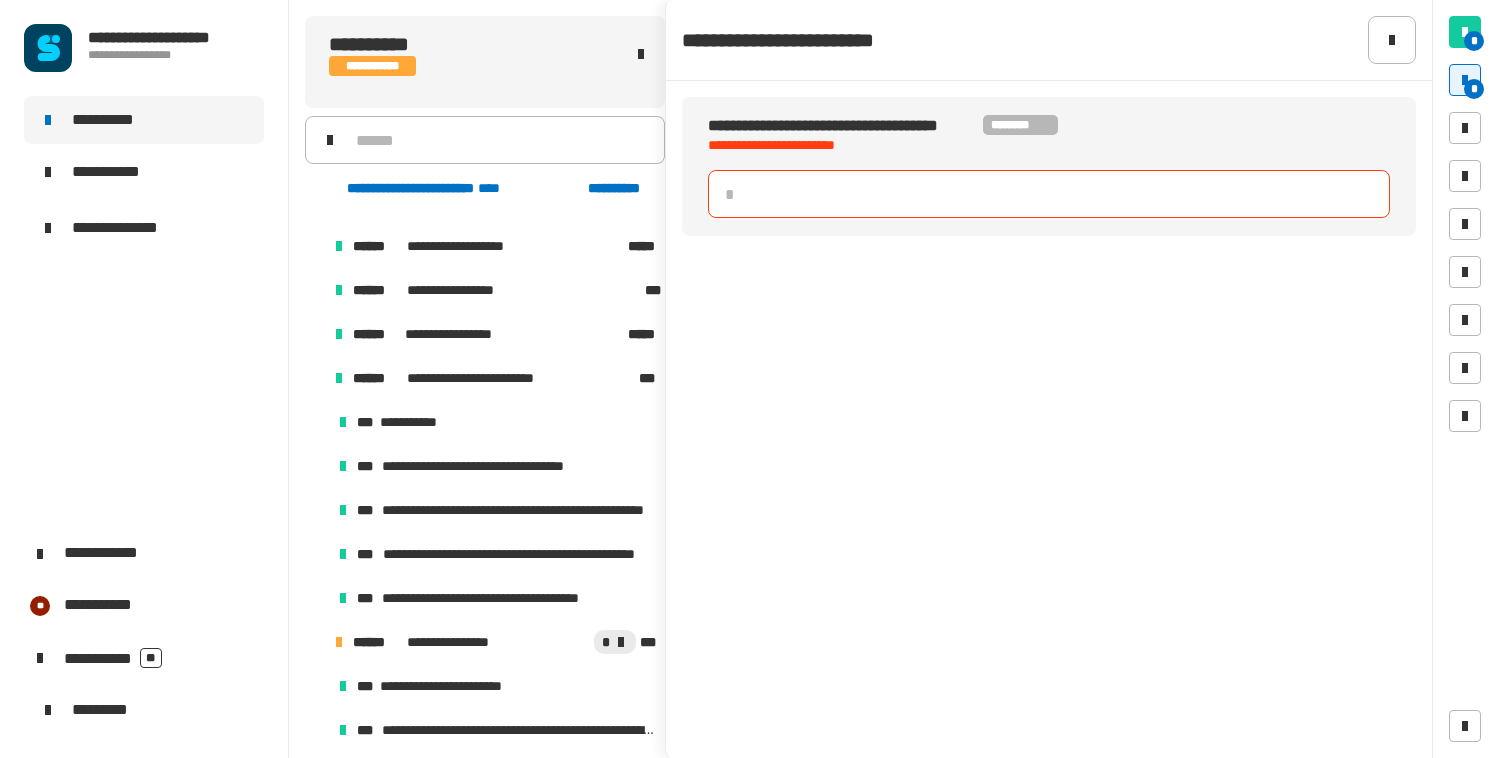 type 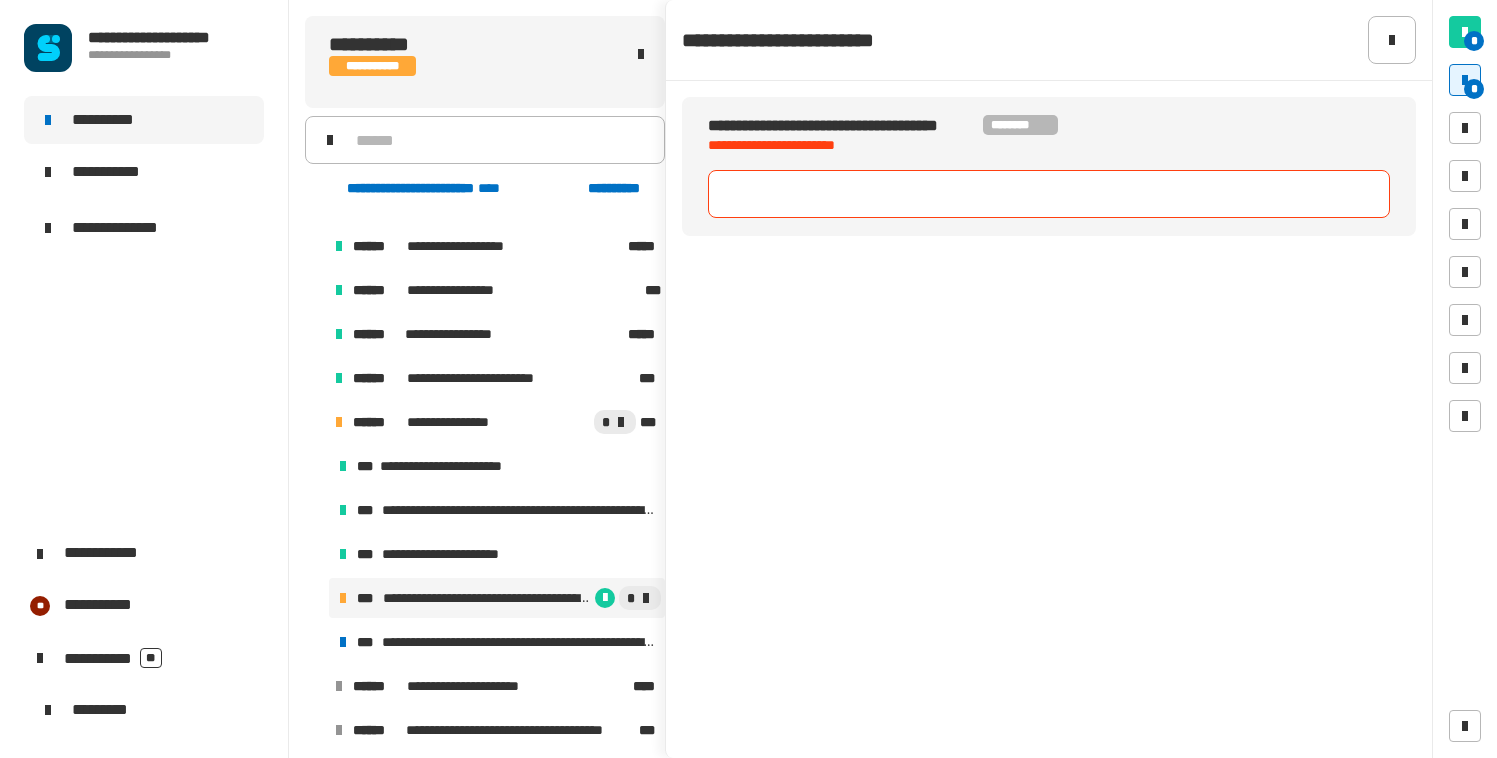 click at bounding box center [315, 422] 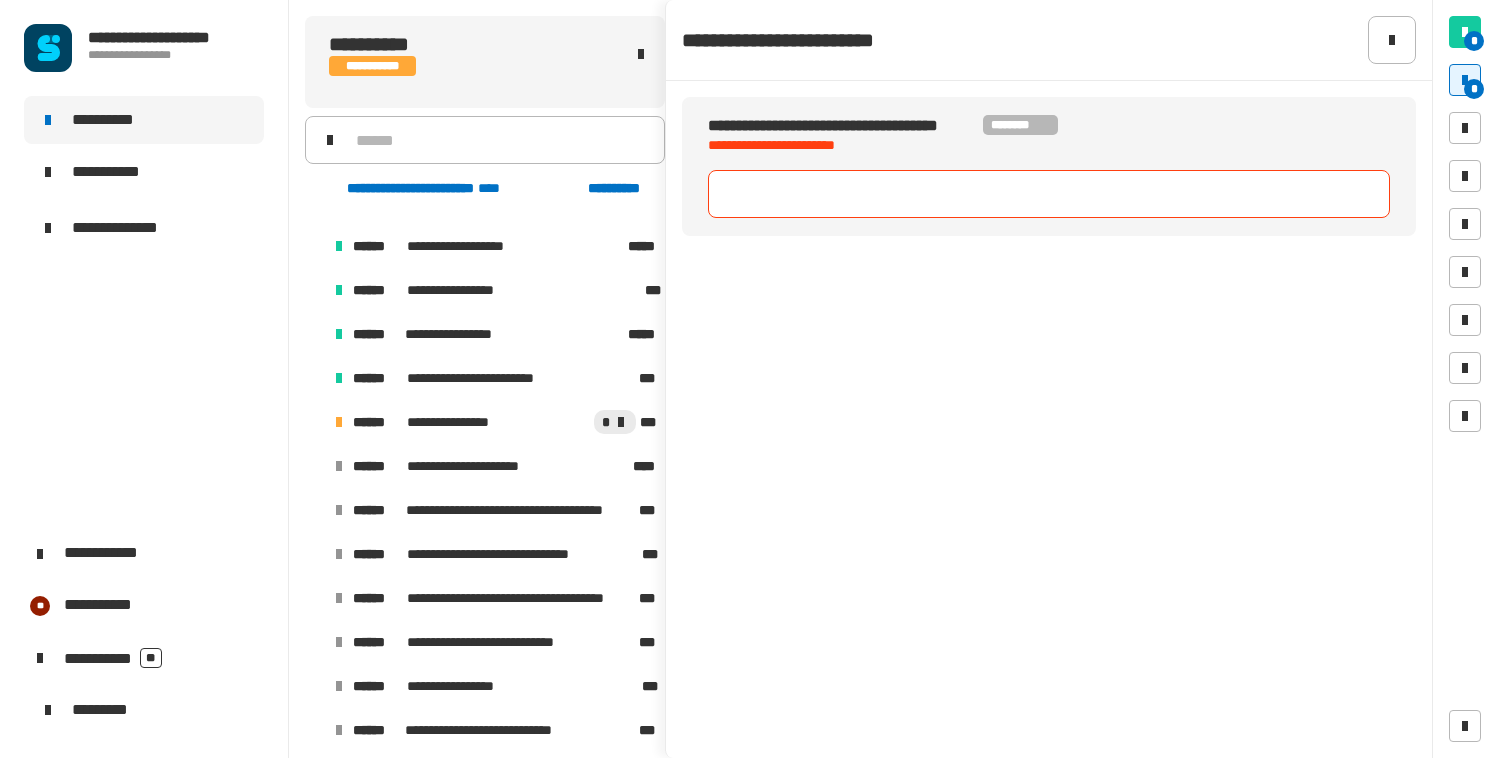 click at bounding box center (315, 422) 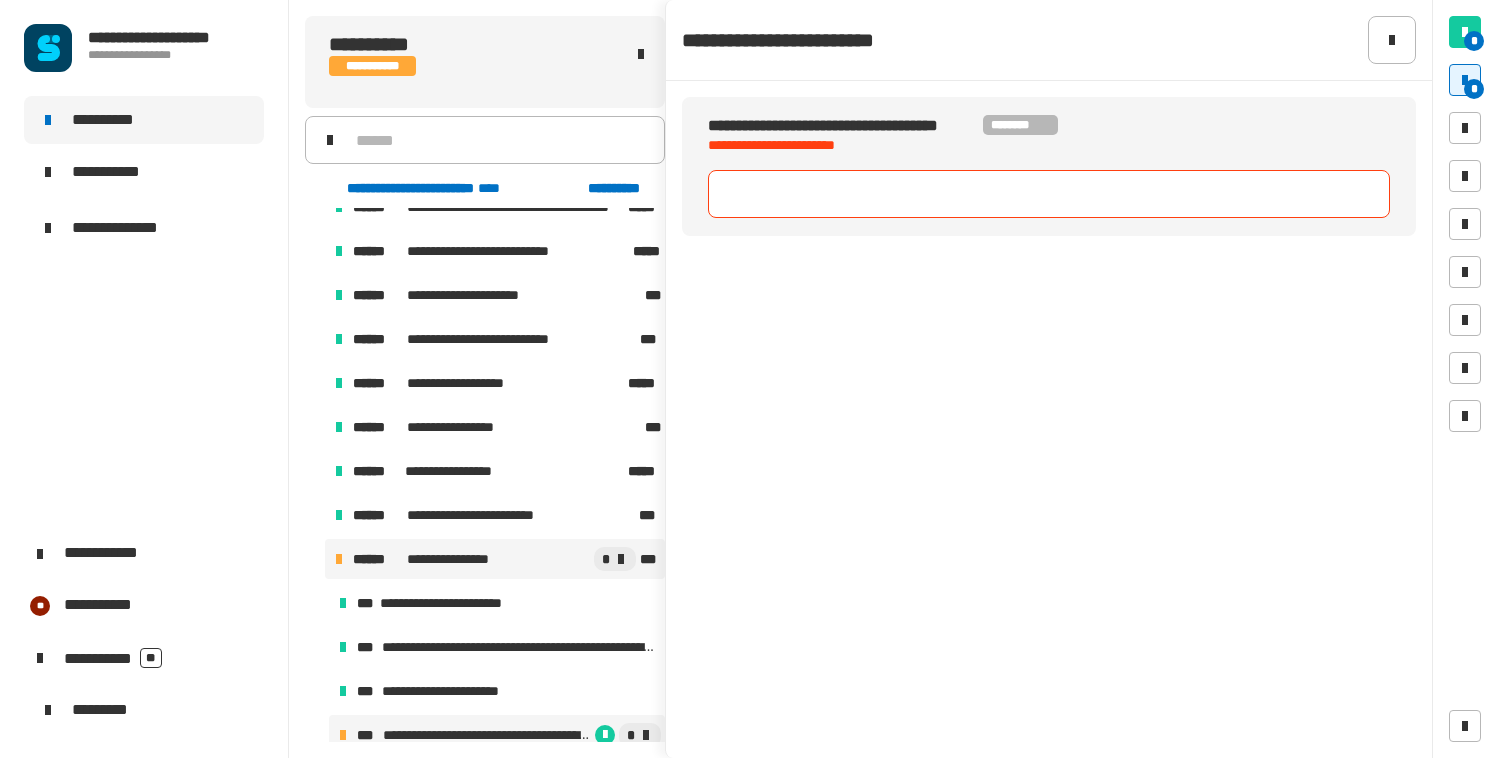 scroll, scrollTop: 840, scrollLeft: 0, axis: vertical 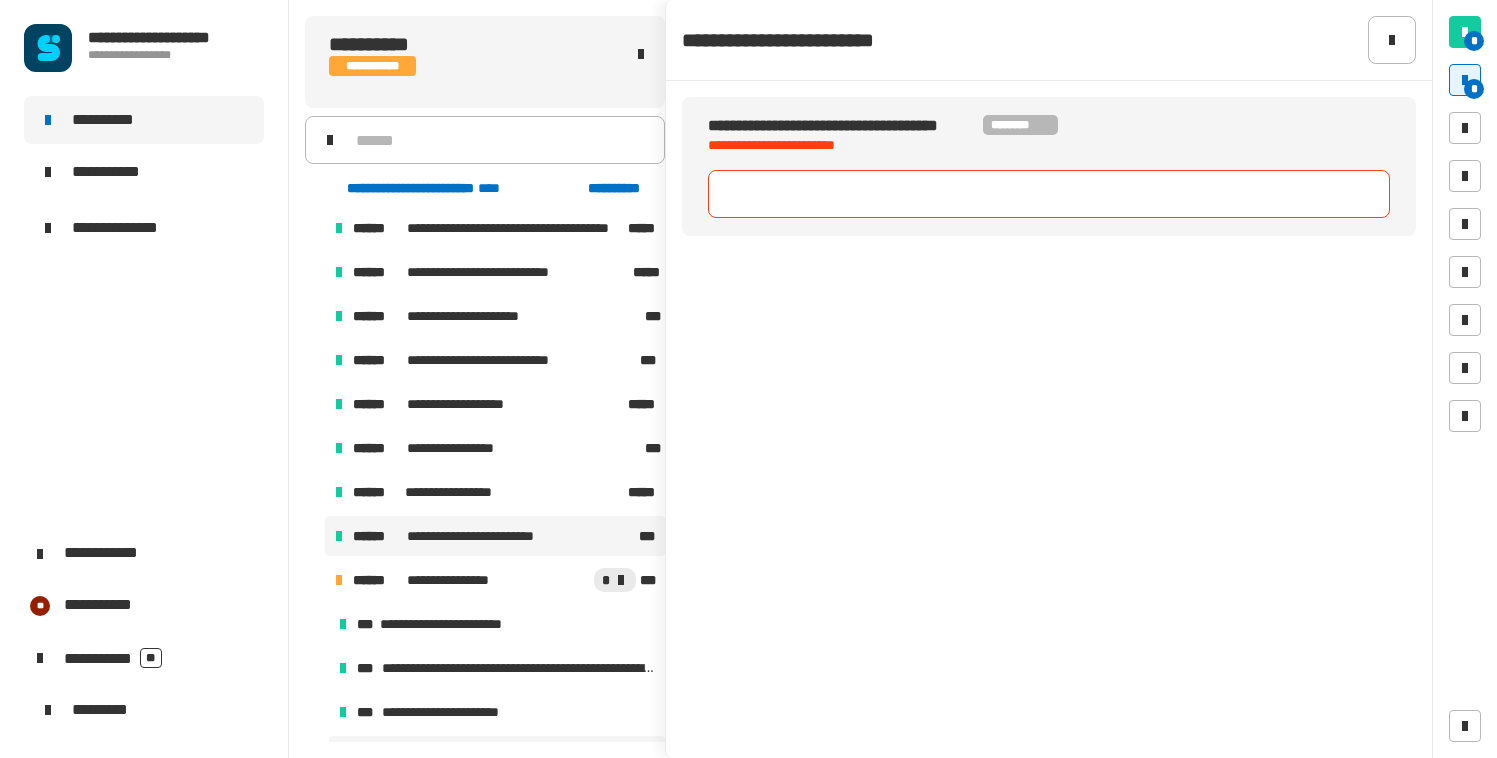 click on "******" at bounding box center (378, 536) 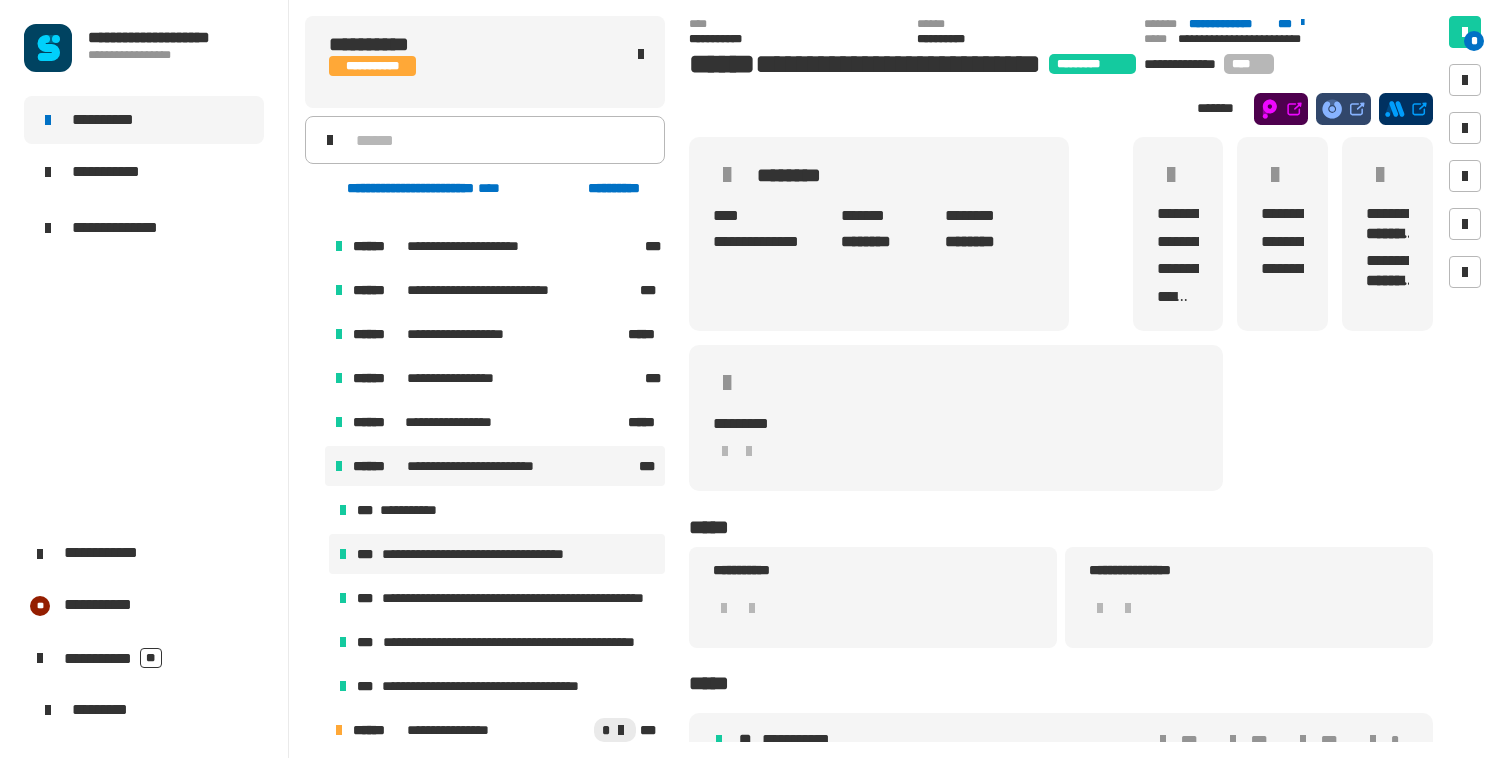click on "**********" at bounding box center (495, 554) 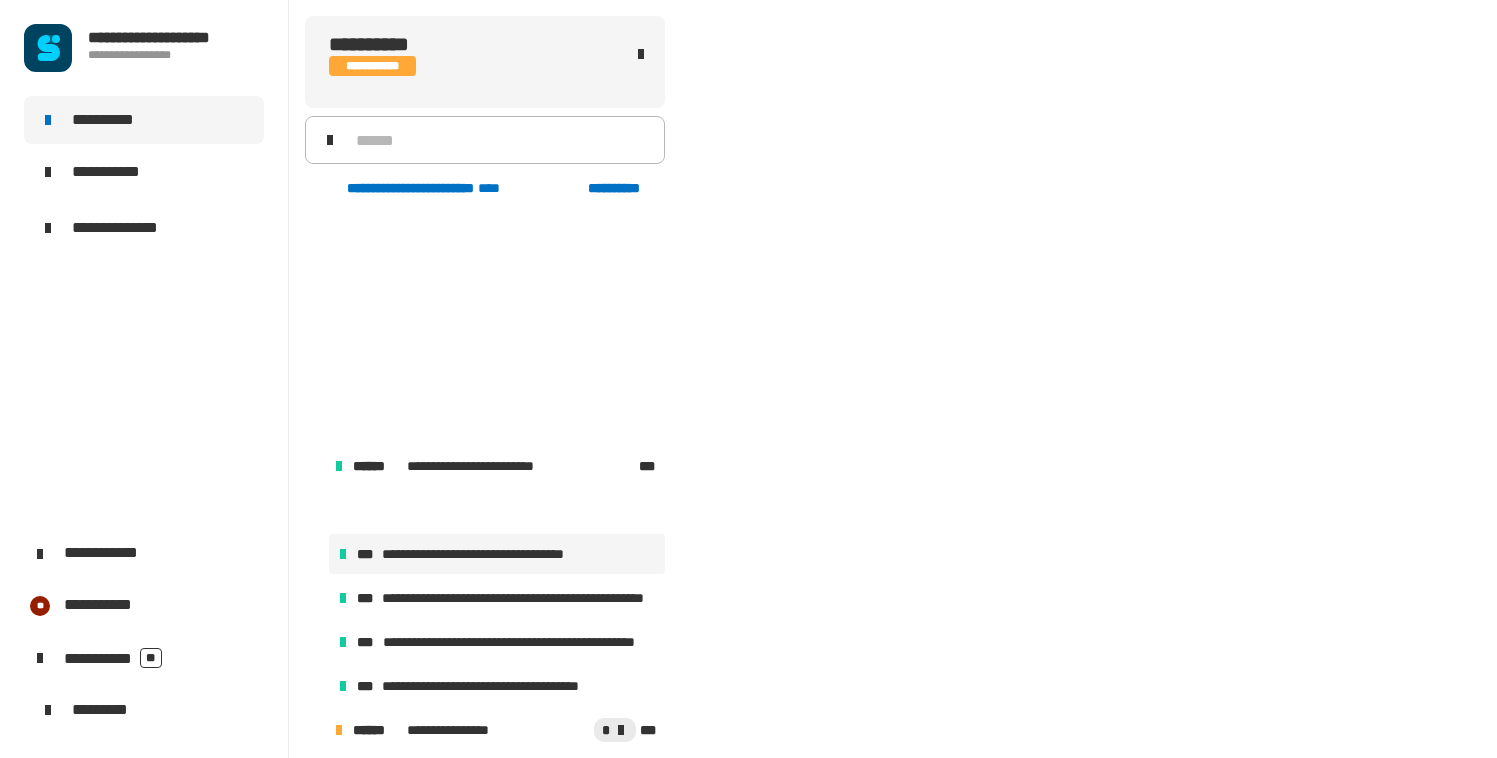 scroll, scrollTop: 1275, scrollLeft: 0, axis: vertical 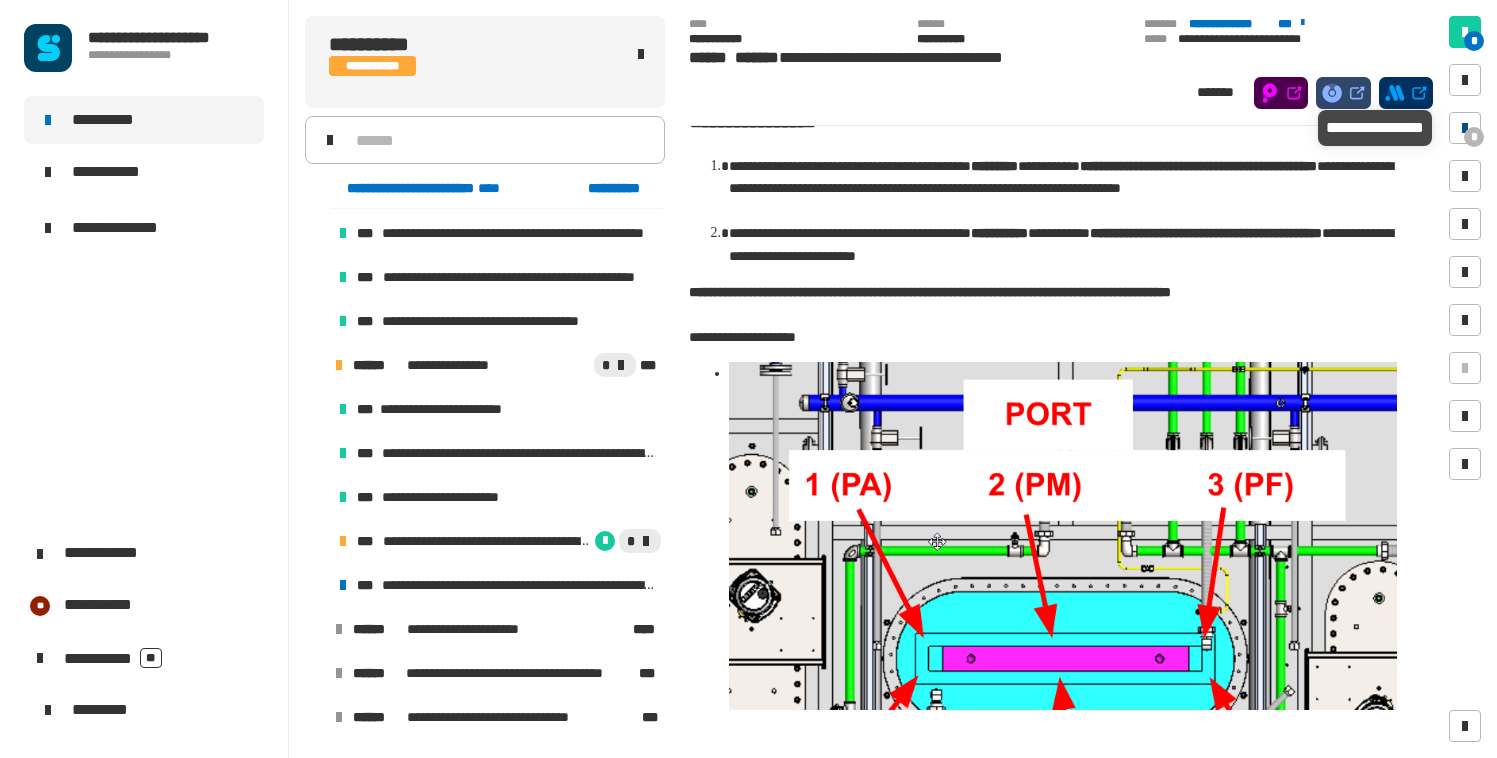 click at bounding box center (1465, 128) 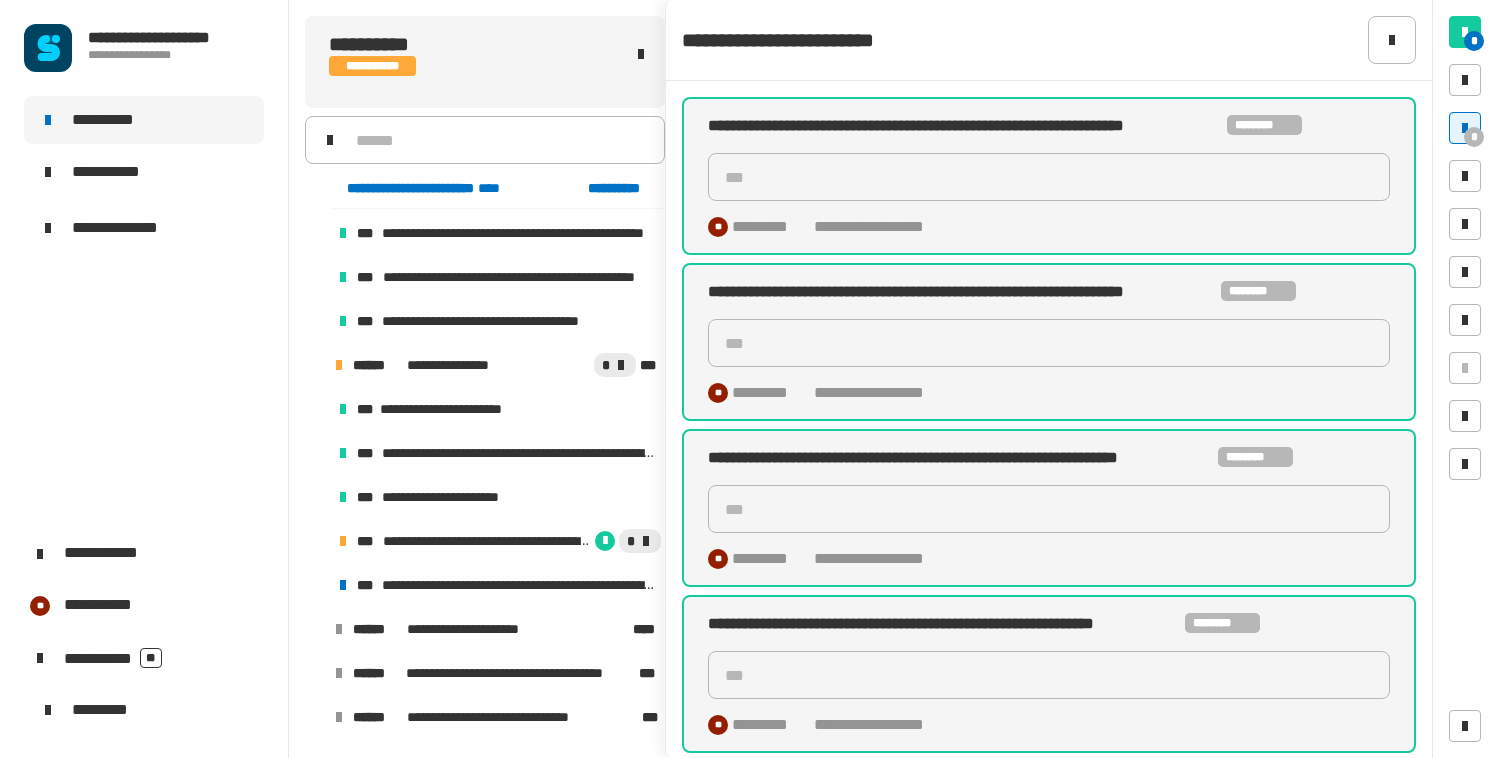 click on "***" 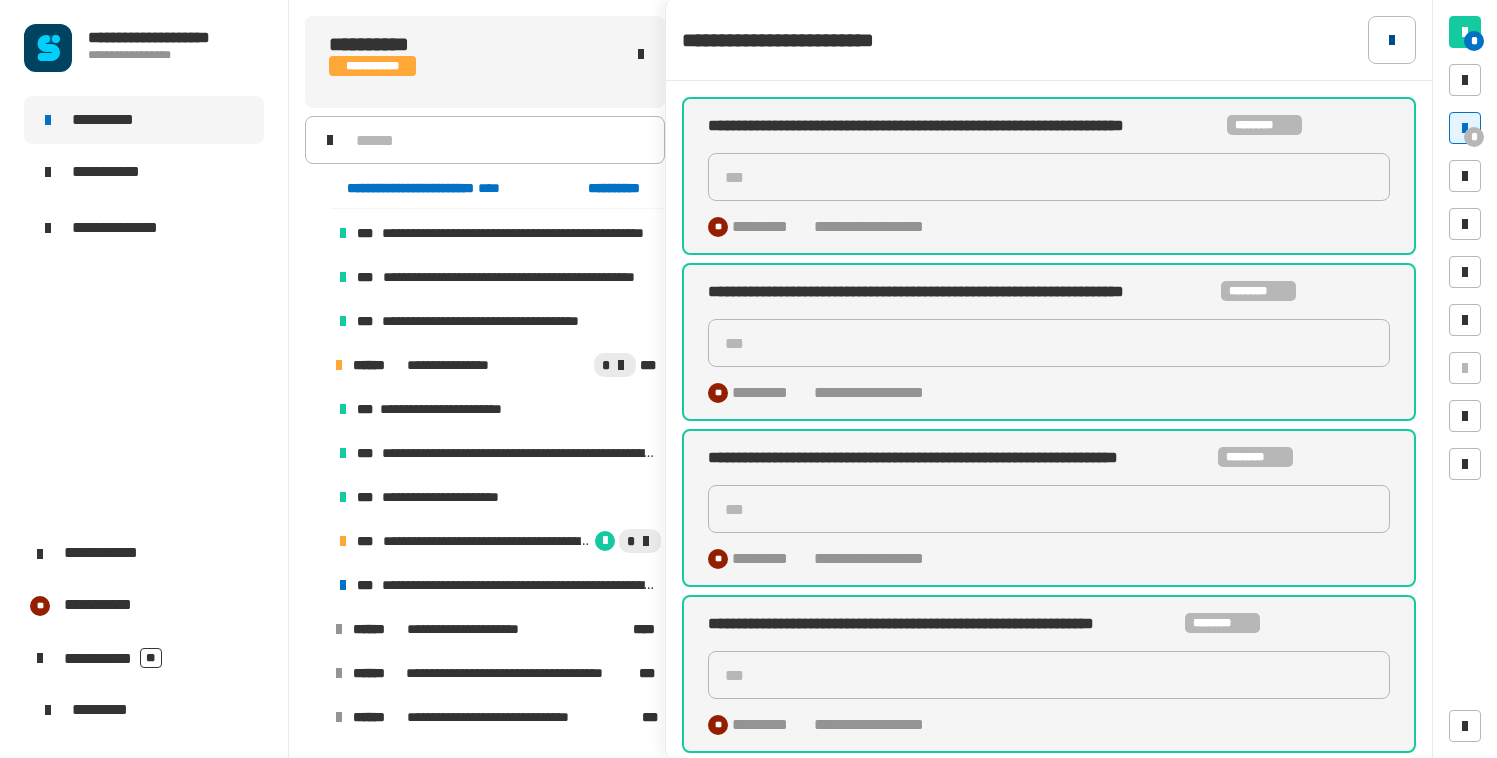 click 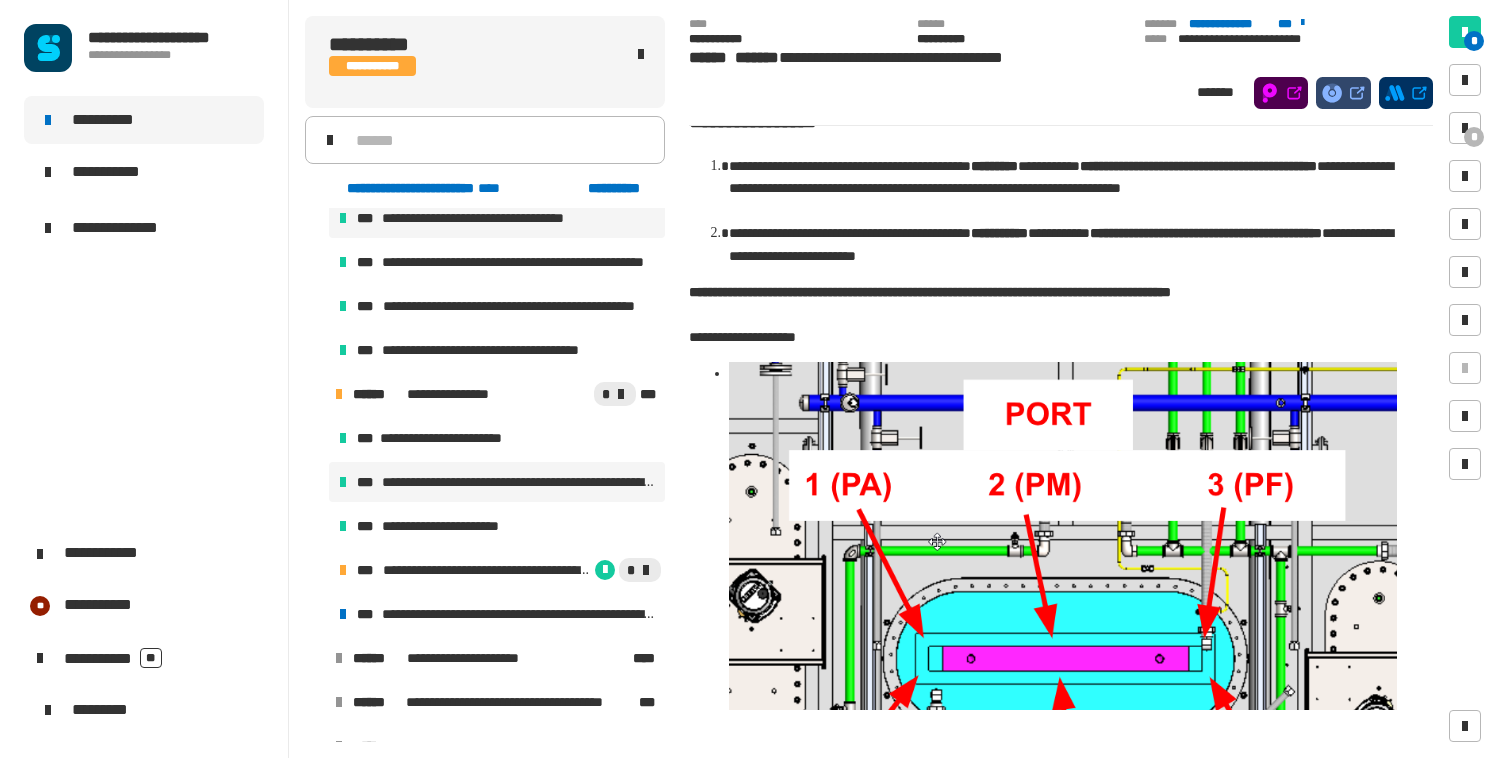 scroll, scrollTop: 1247, scrollLeft: 0, axis: vertical 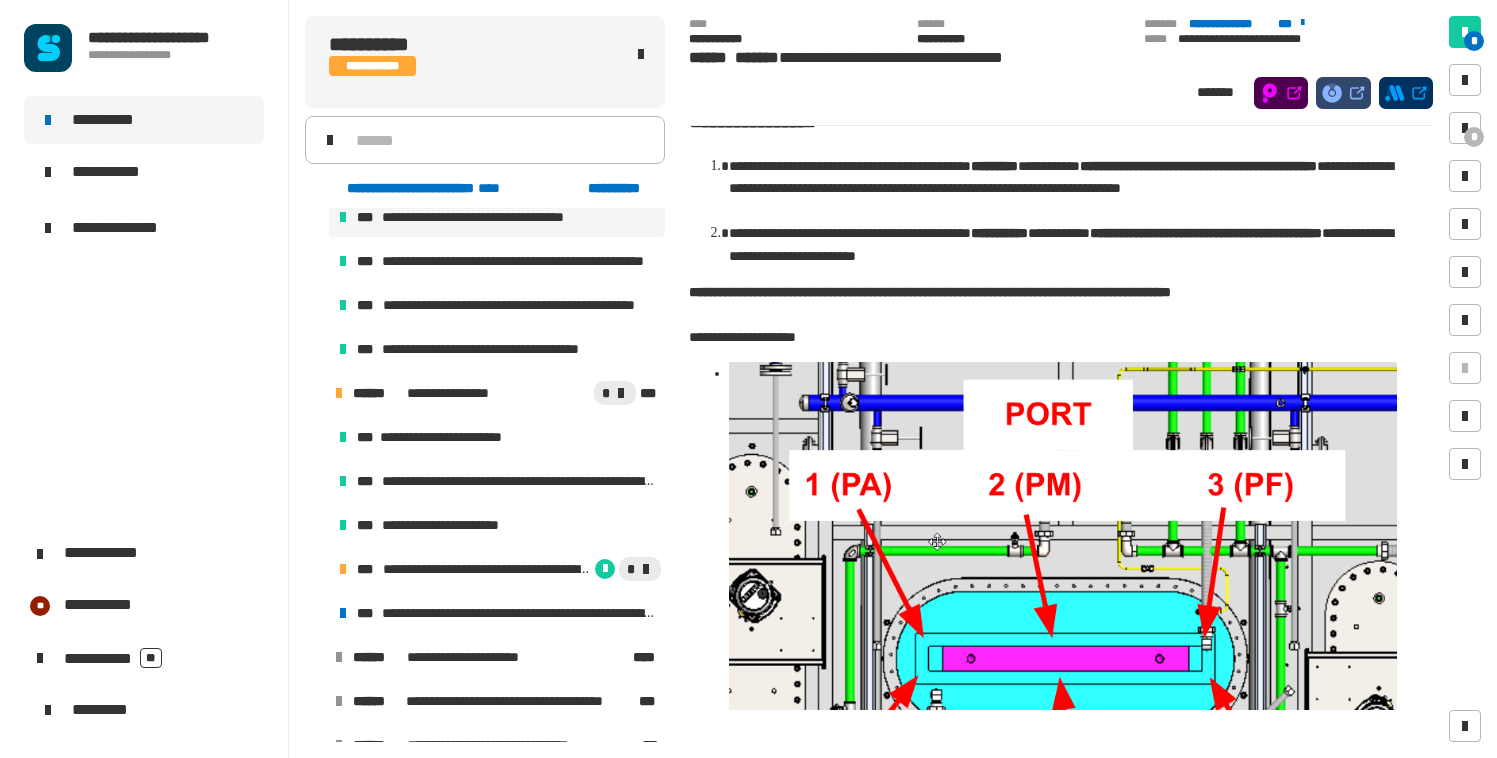 drag, startPoint x: 1267, startPoint y: 156, endPoint x: 1398, endPoint y: 156, distance: 131 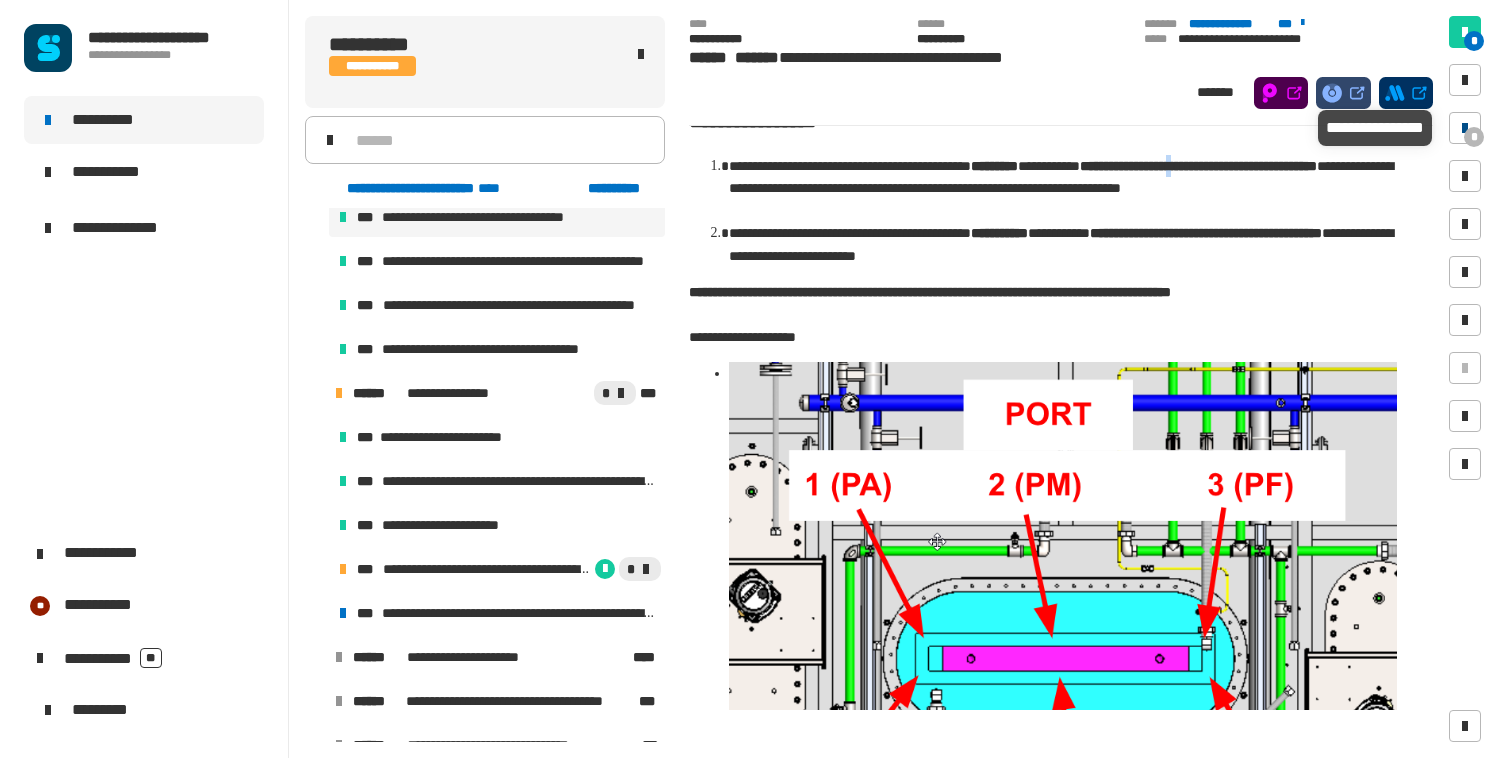 click on "*" at bounding box center [1474, 137] 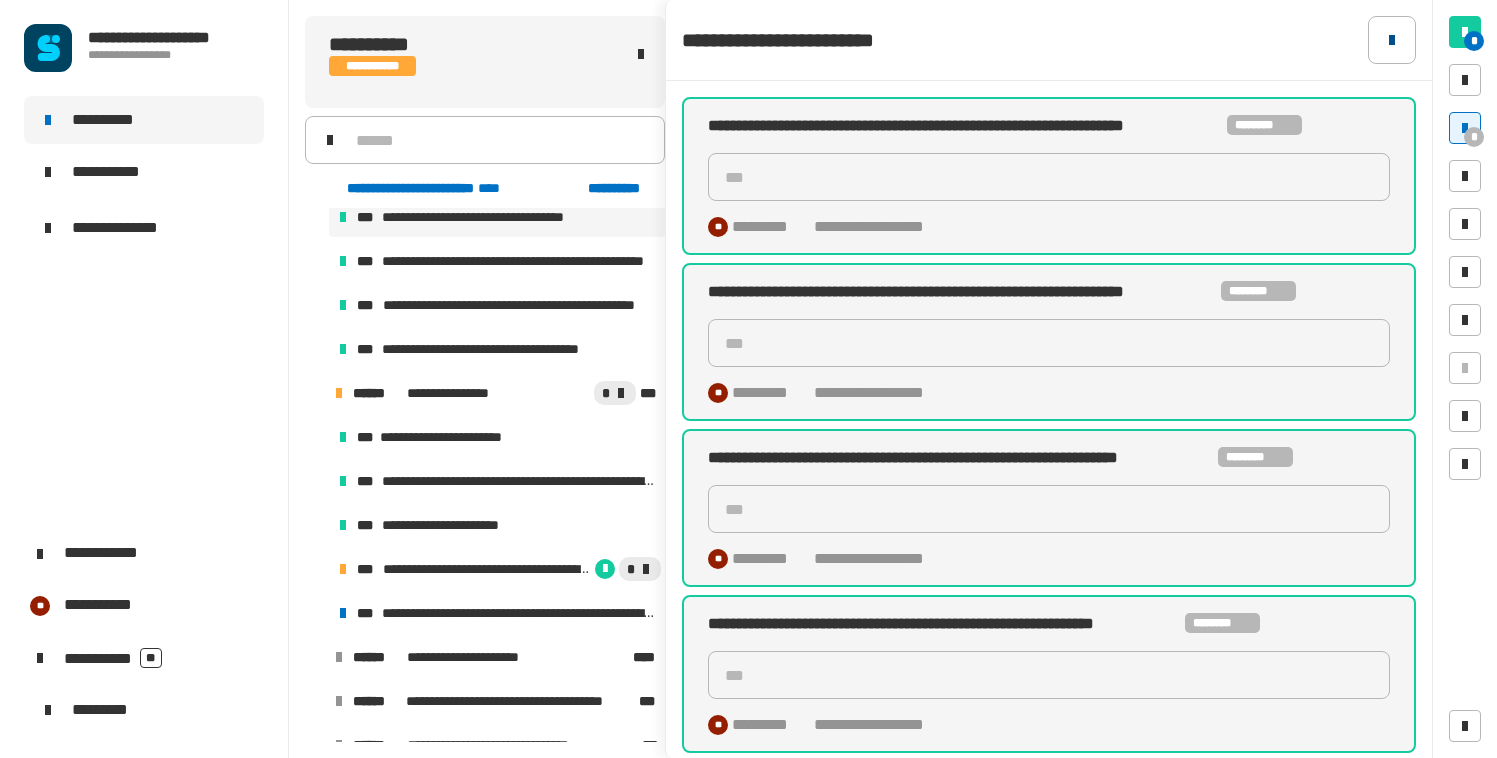 click 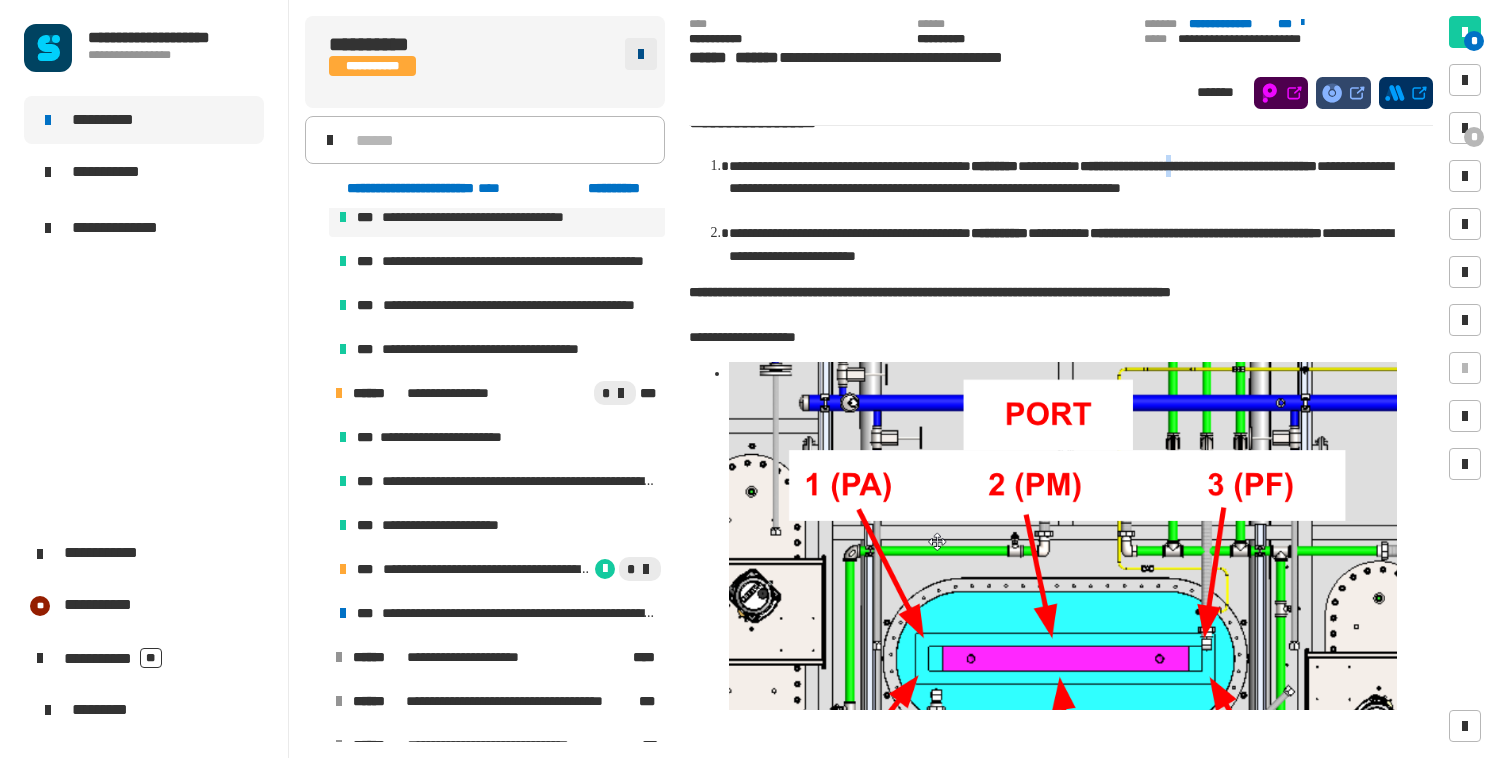 click 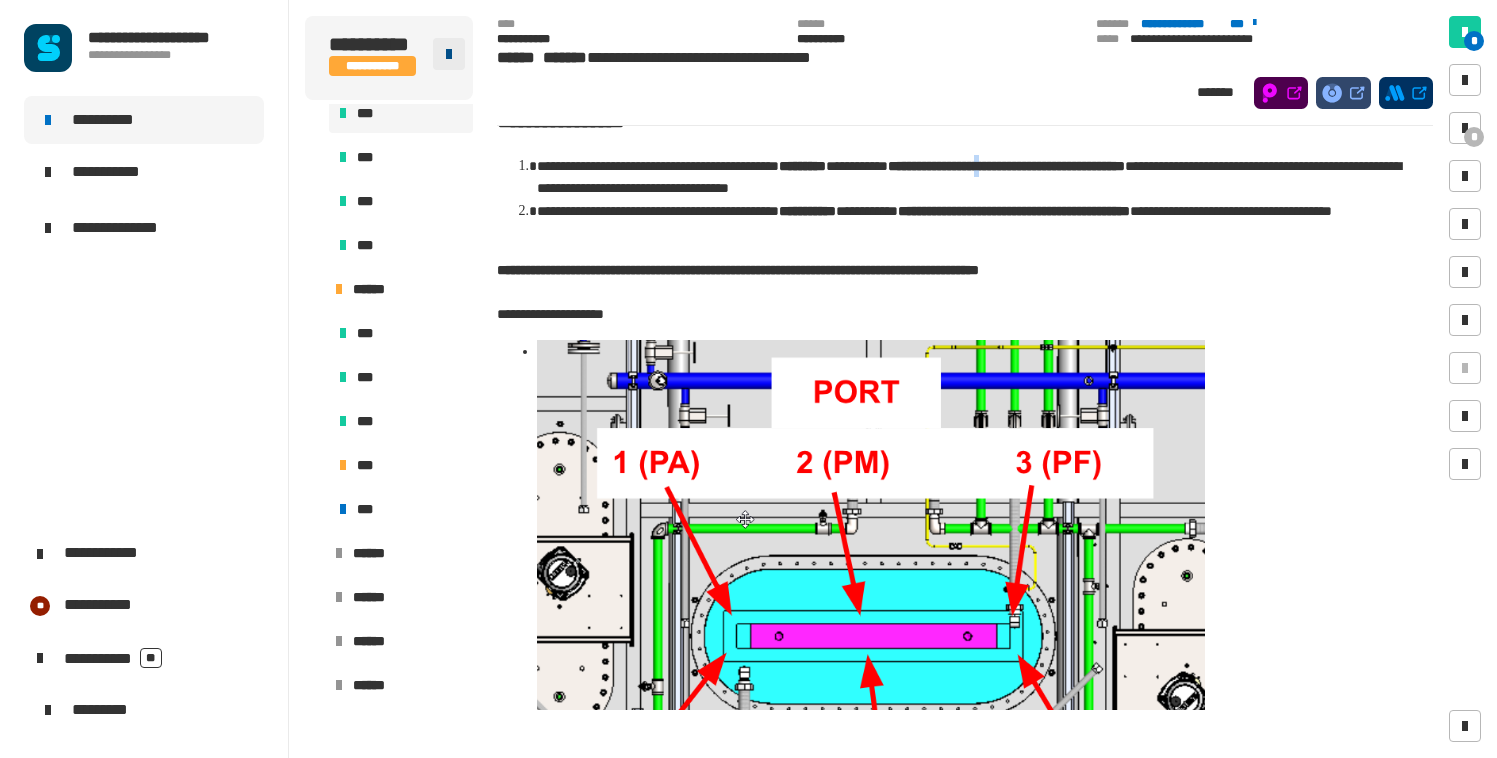 click 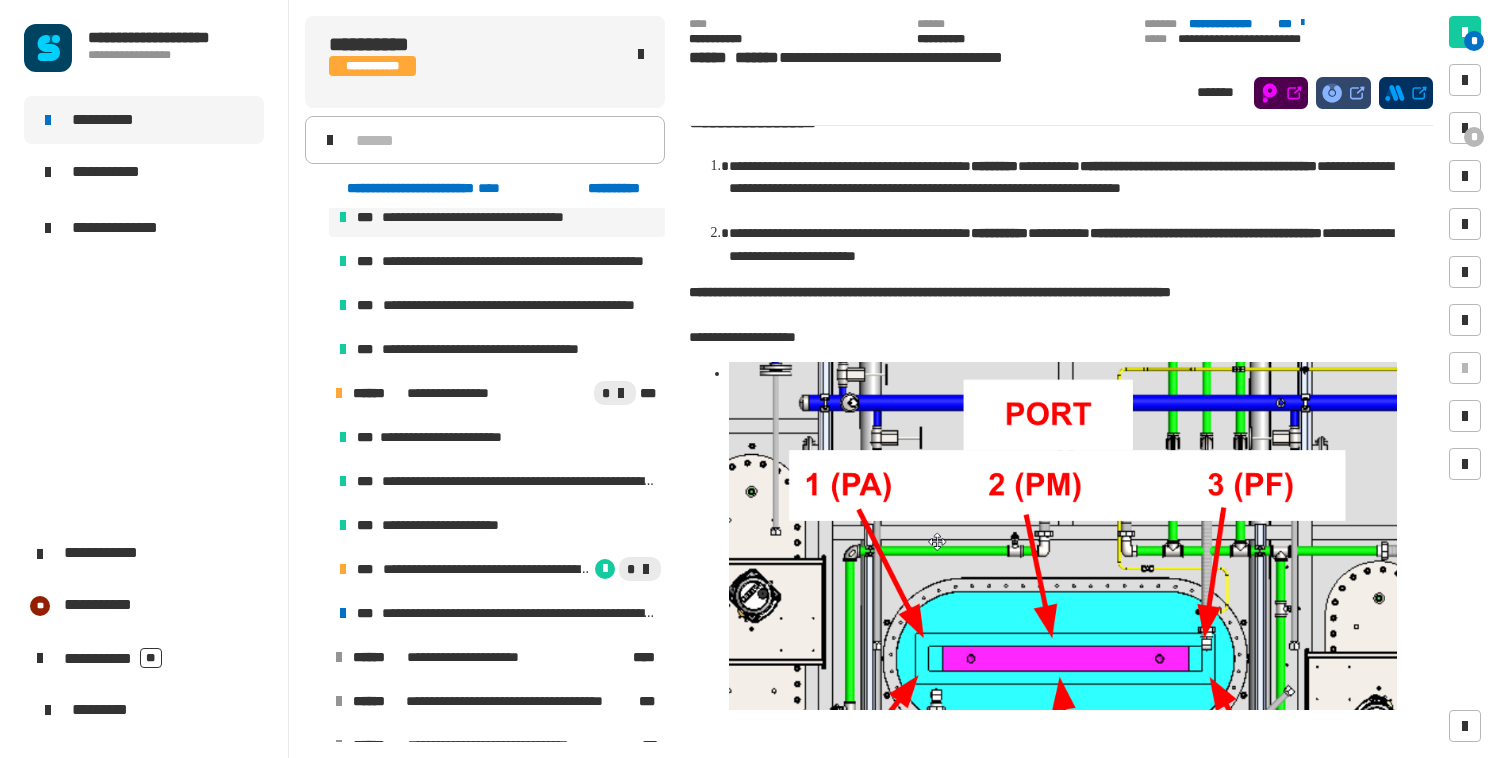 click on "*******" 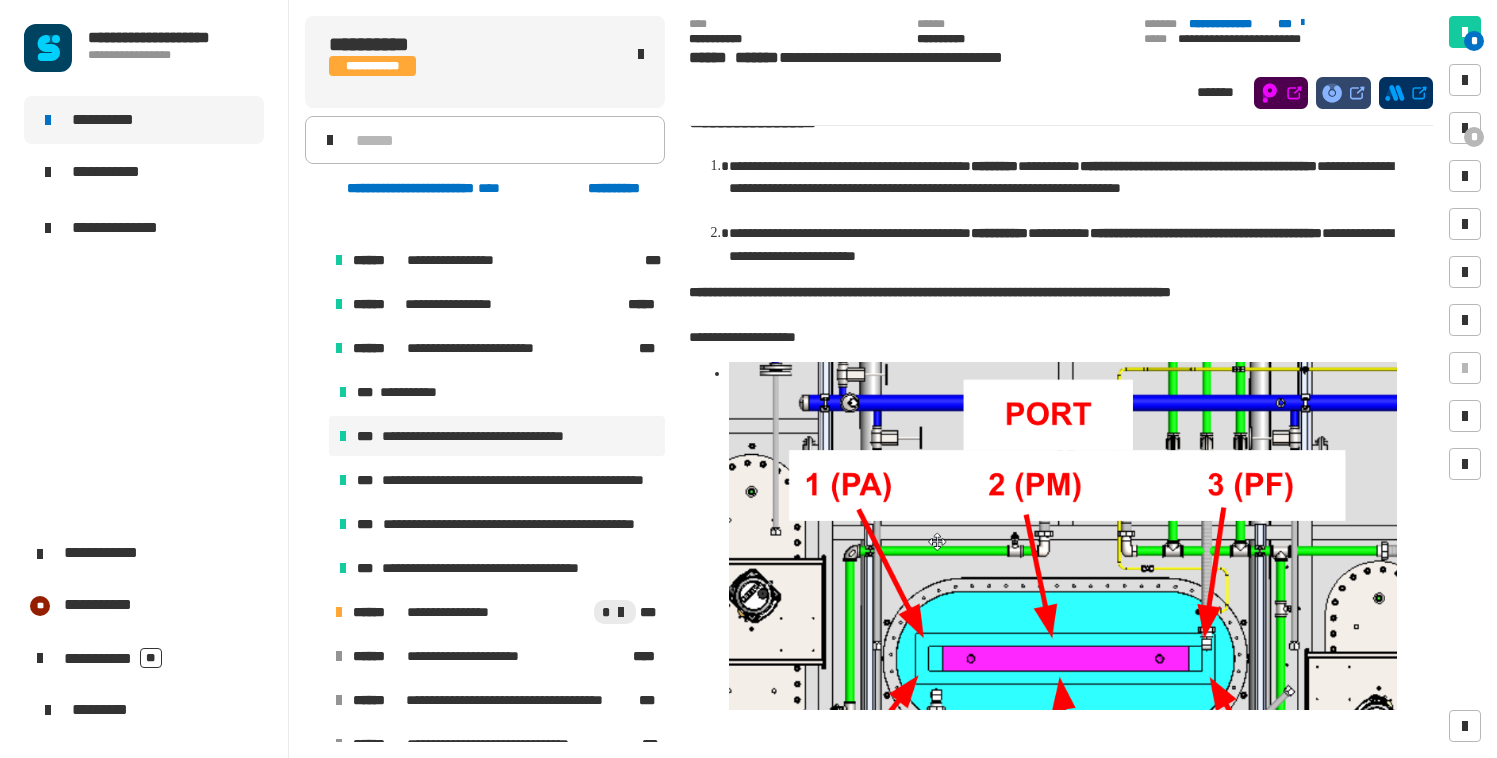 scroll, scrollTop: 1092, scrollLeft: 0, axis: vertical 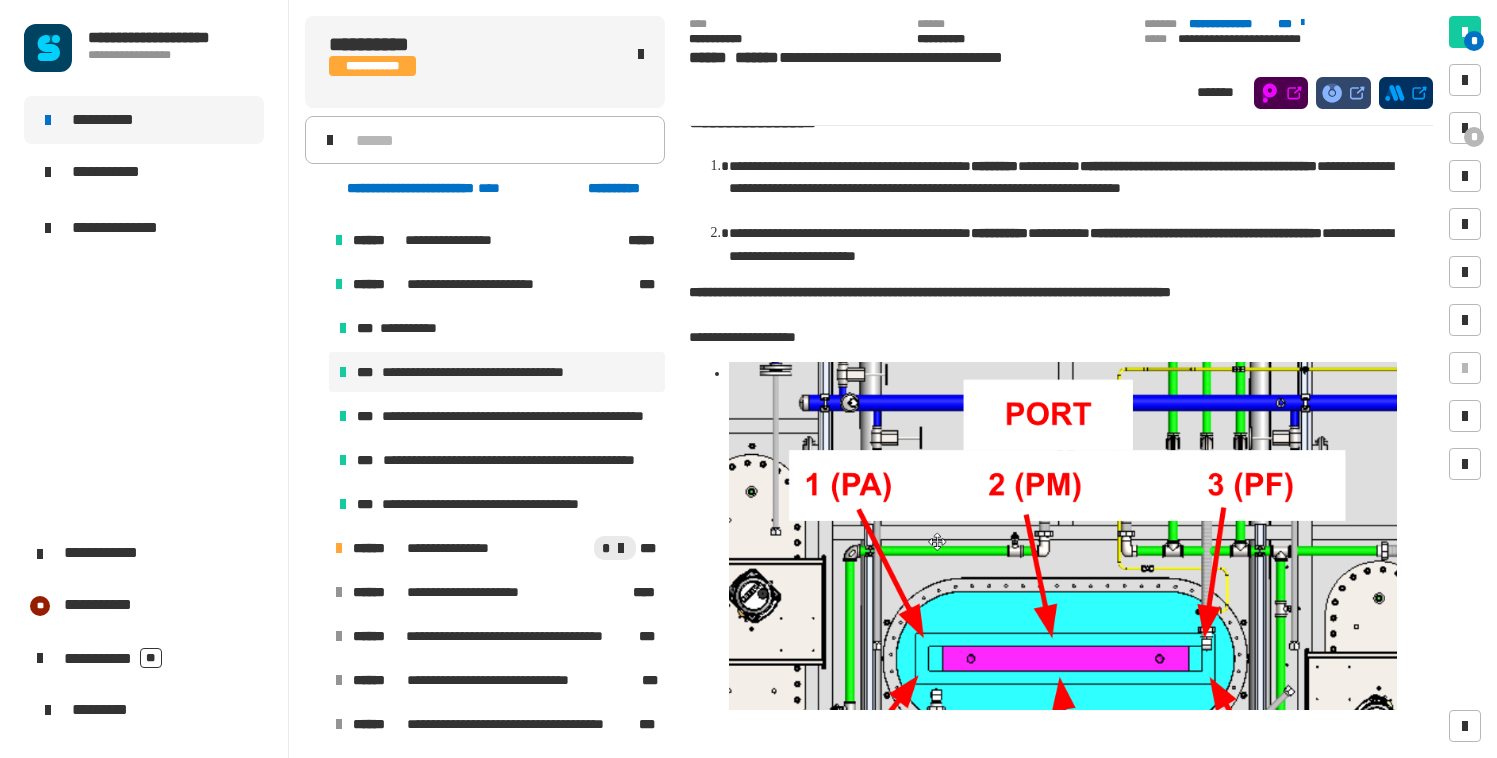 click at bounding box center (315, 284) 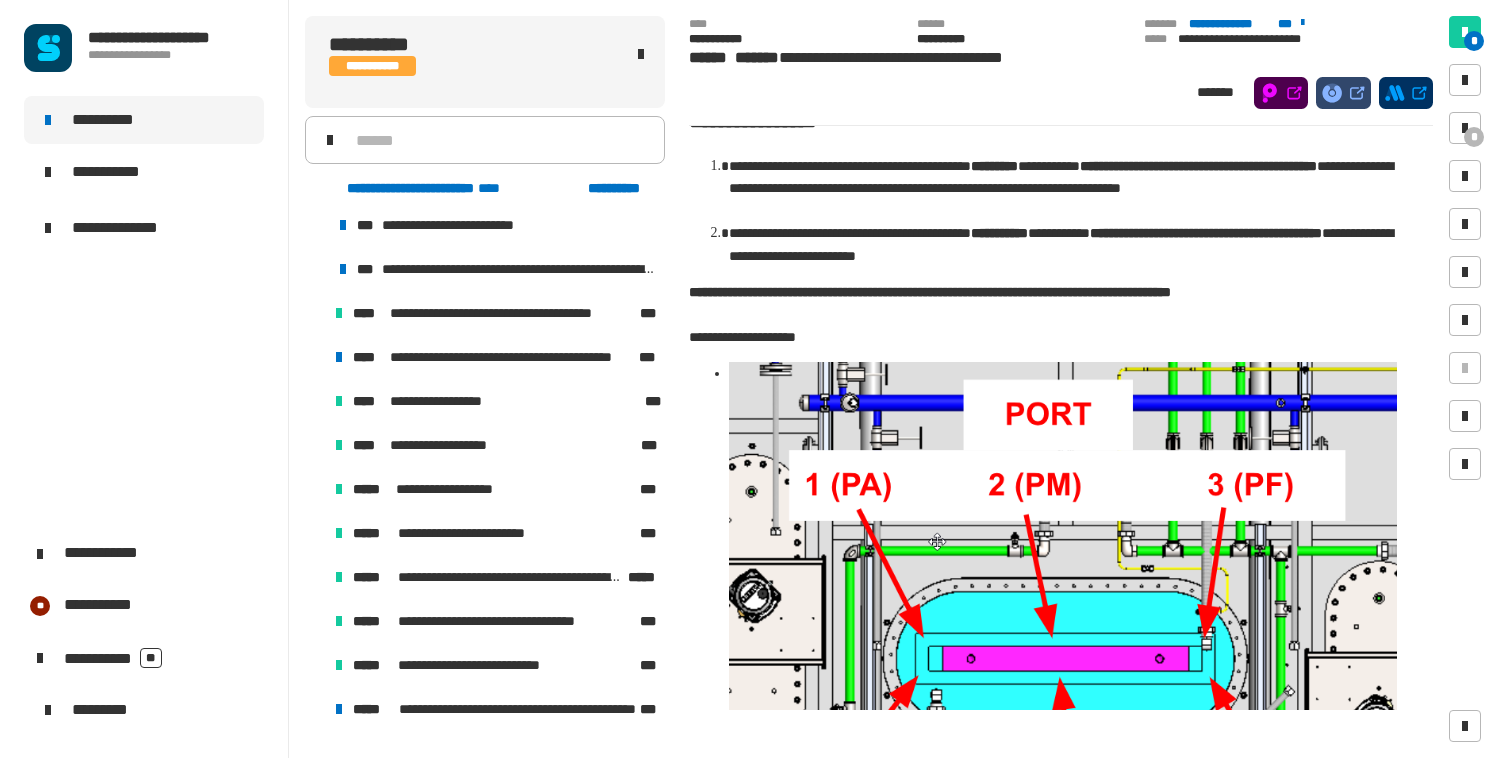 scroll, scrollTop: 0, scrollLeft: 0, axis: both 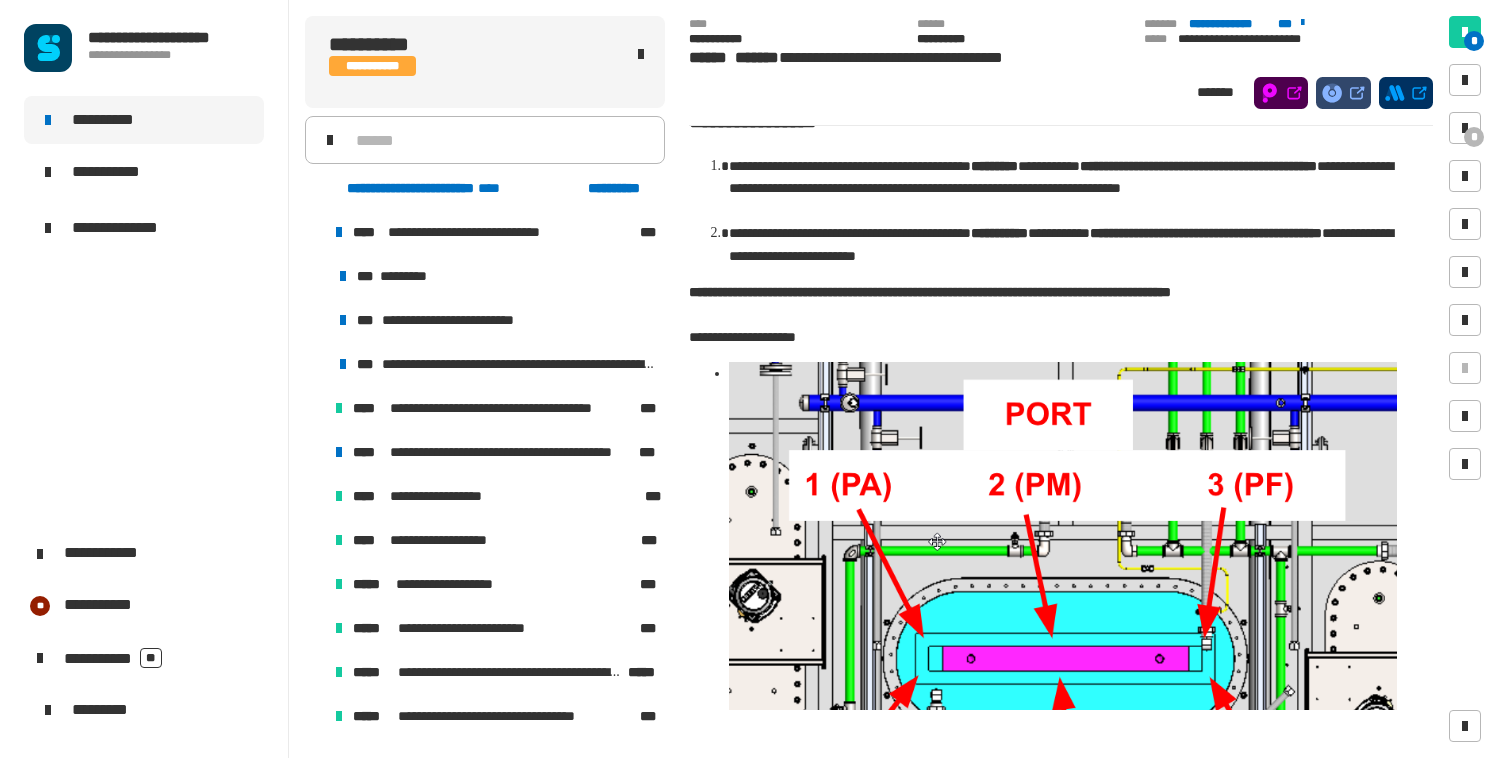 click at bounding box center (315, 232) 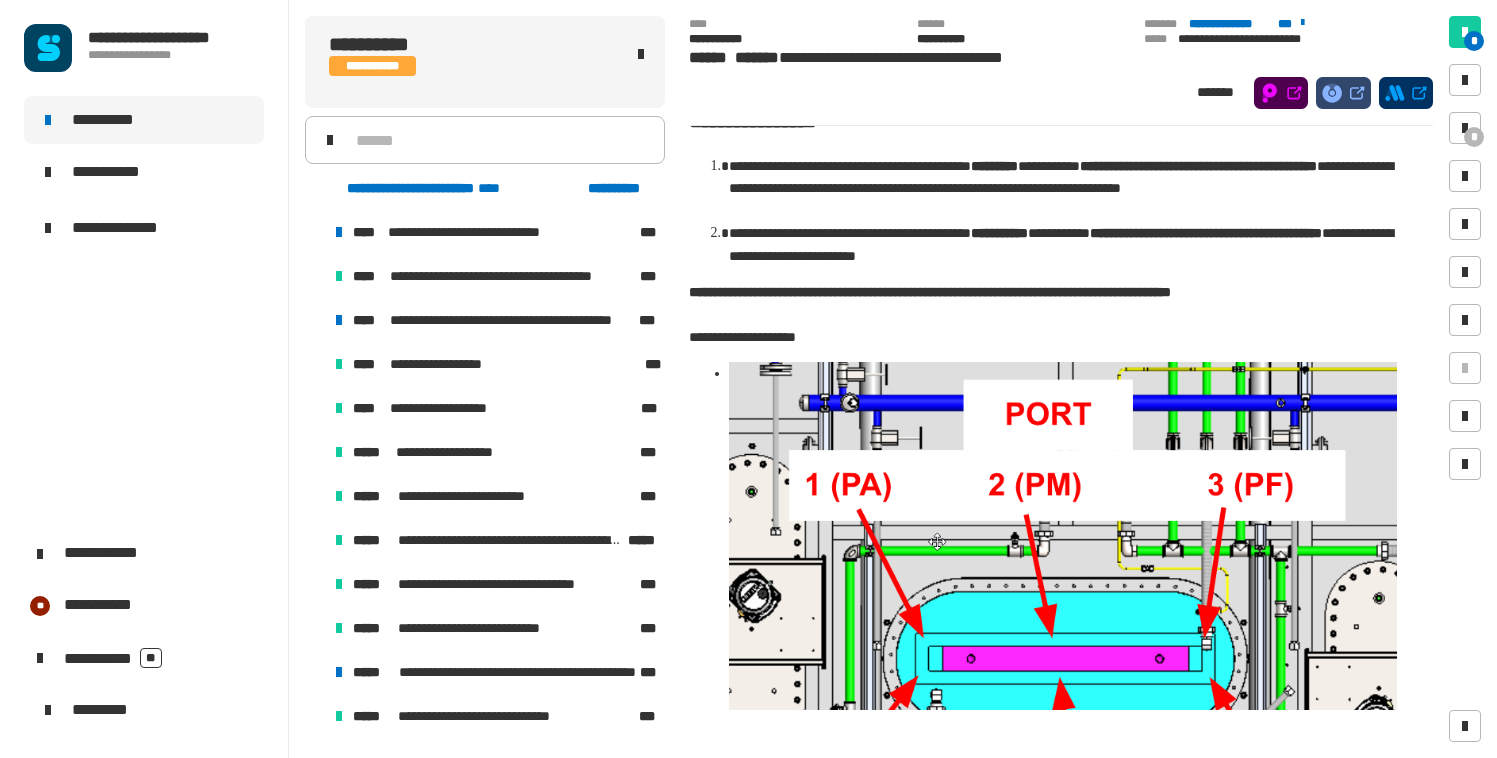 click on "**********" 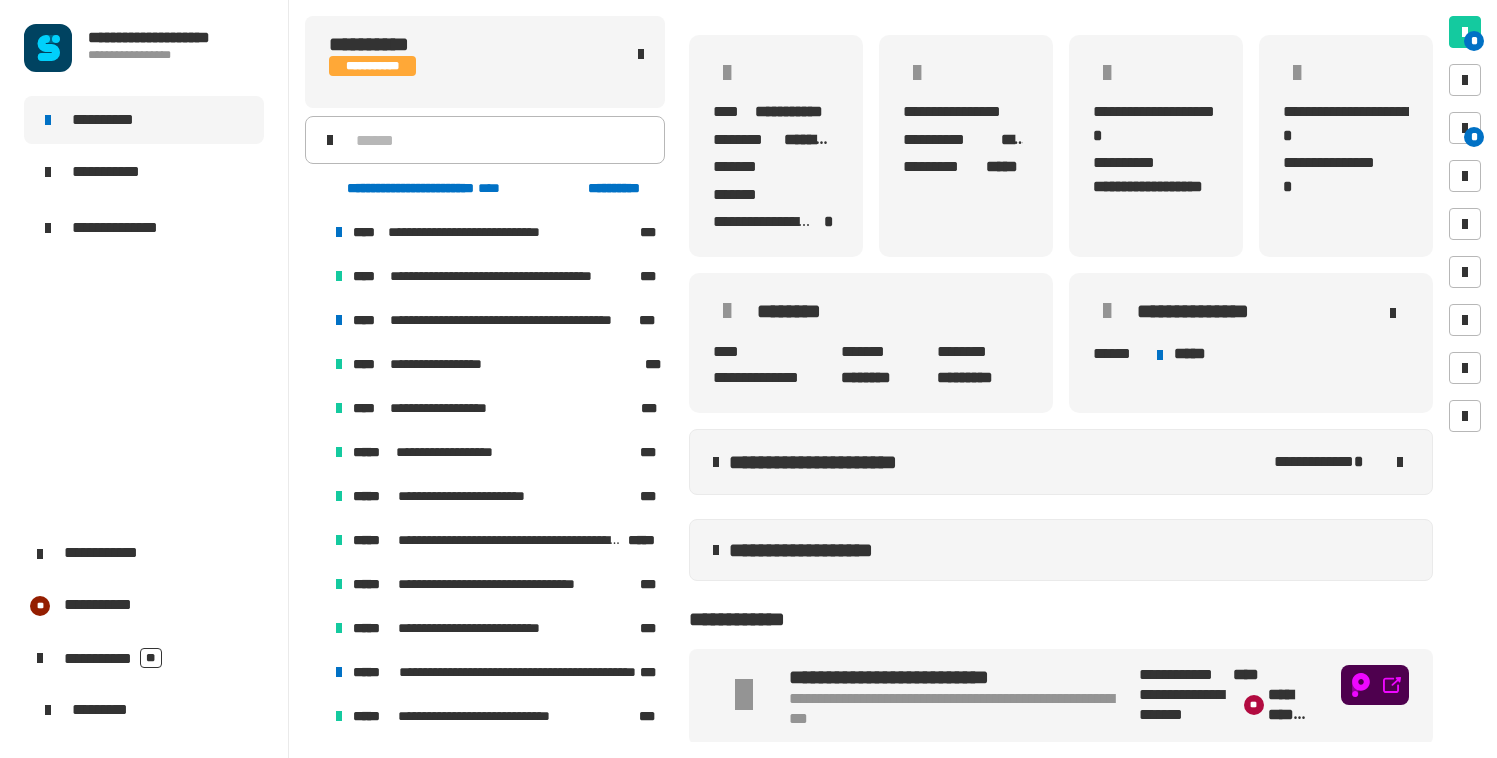 scroll, scrollTop: 285, scrollLeft: 0, axis: vertical 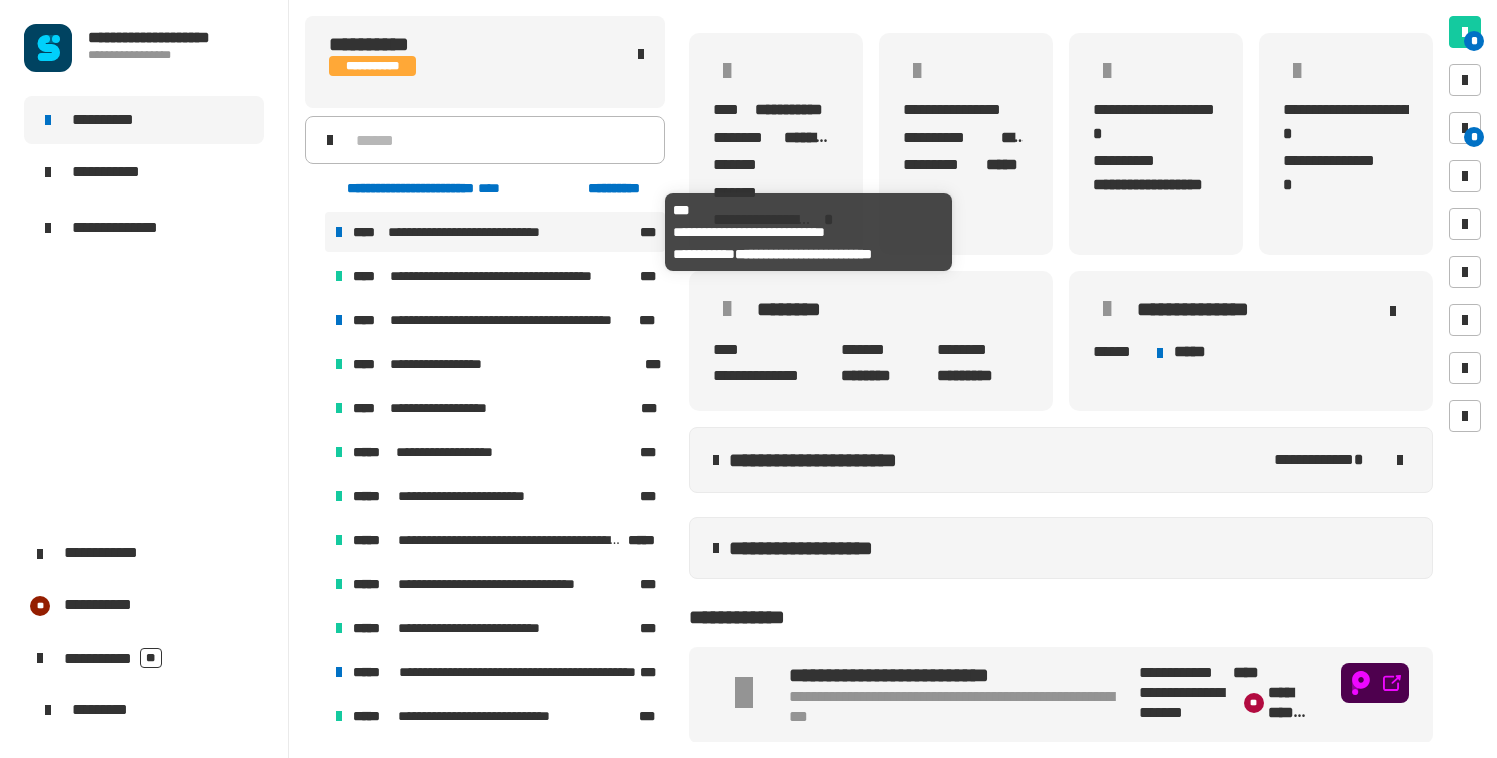 click on "**********" at bounding box center (481, 232) 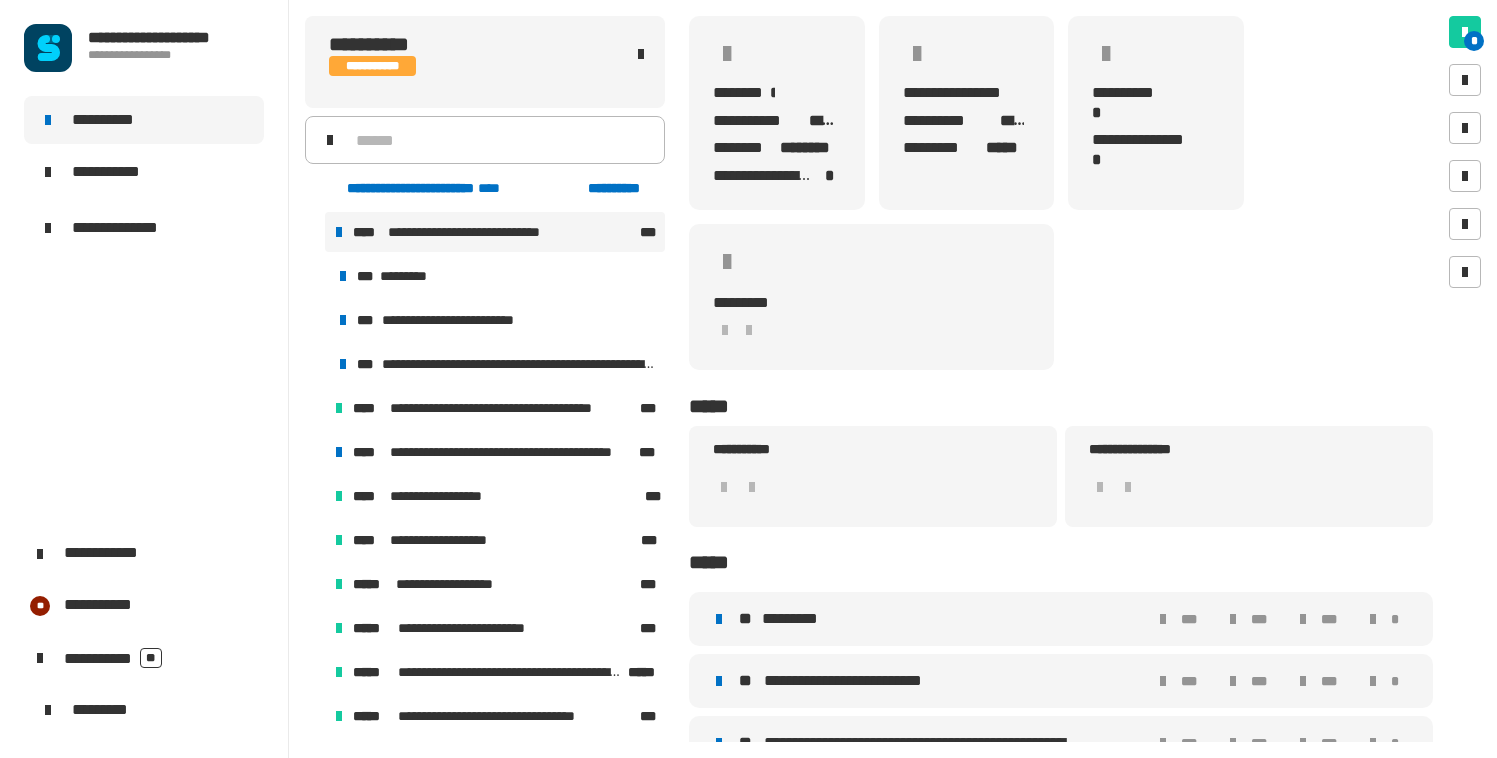 scroll, scrollTop: 149, scrollLeft: 0, axis: vertical 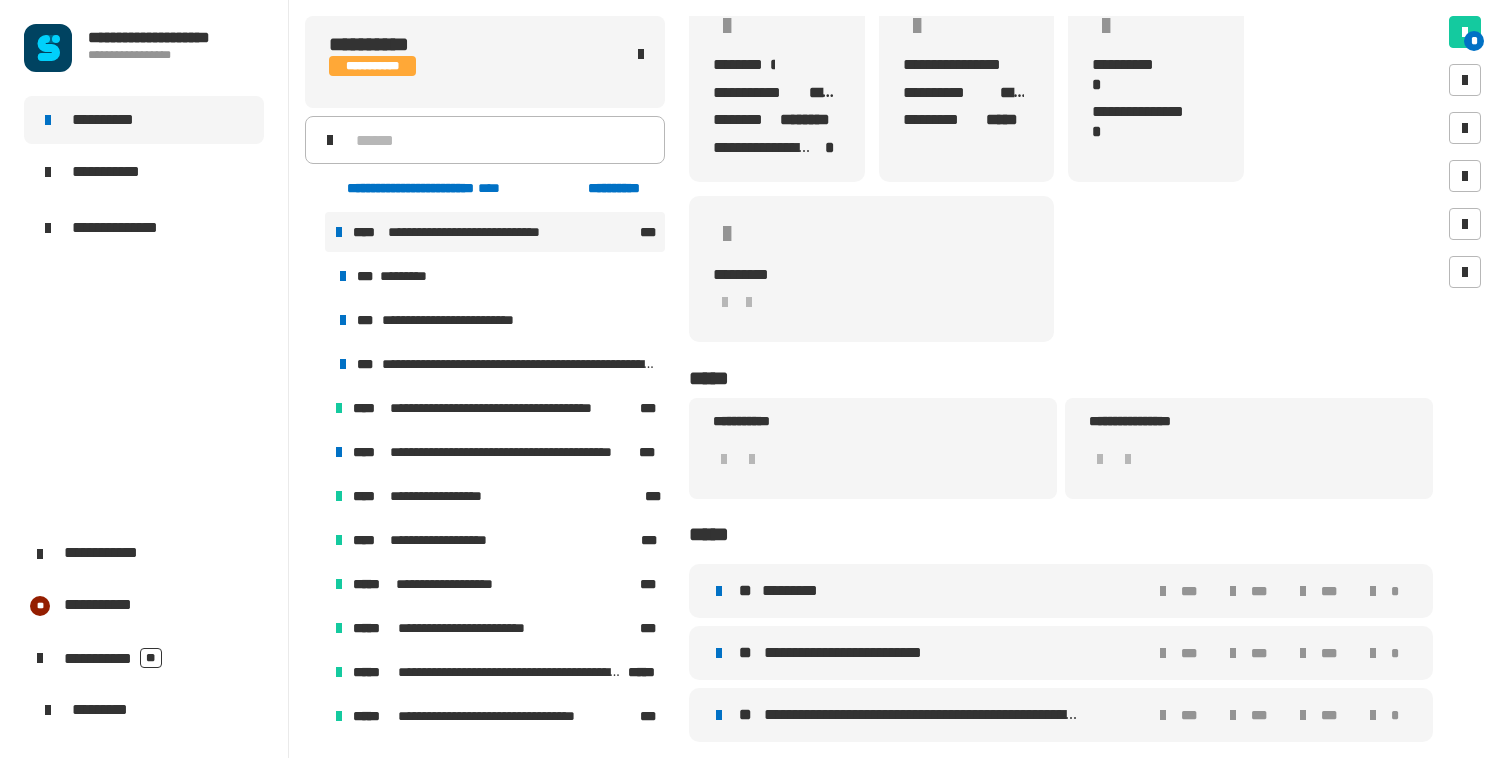 click at bounding box center [315, 232] 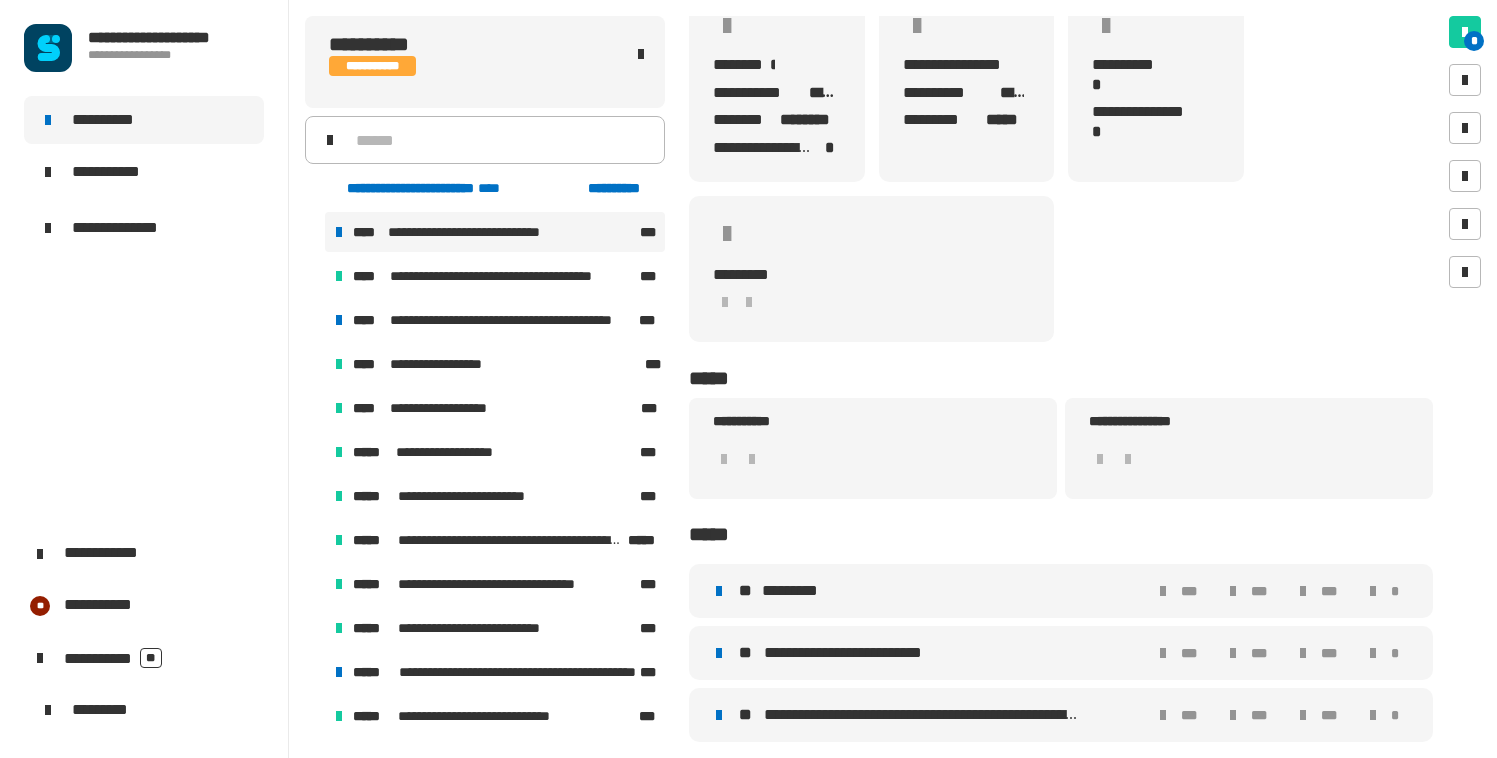 click on "**********" 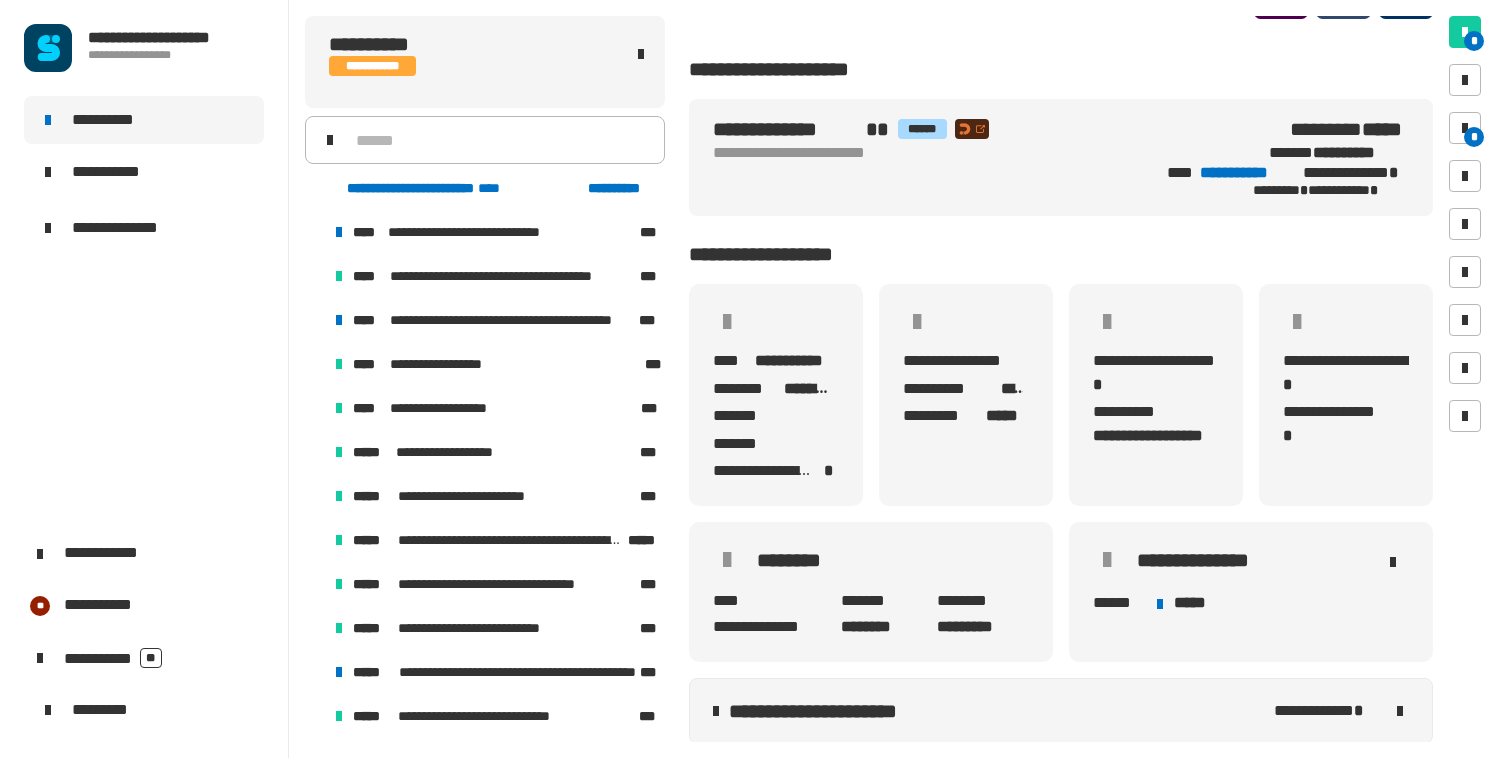 scroll, scrollTop: 0, scrollLeft: 0, axis: both 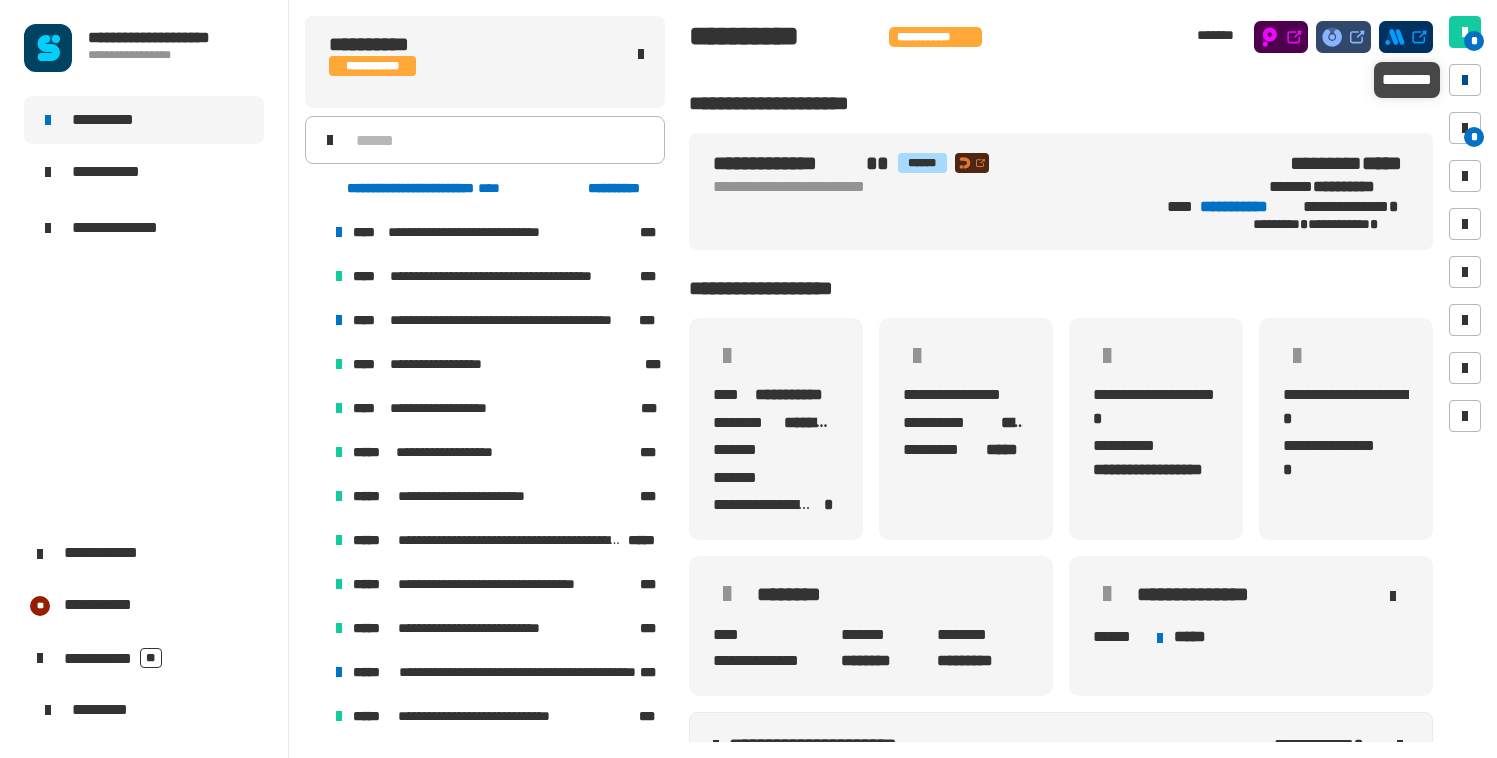 click at bounding box center [1465, 80] 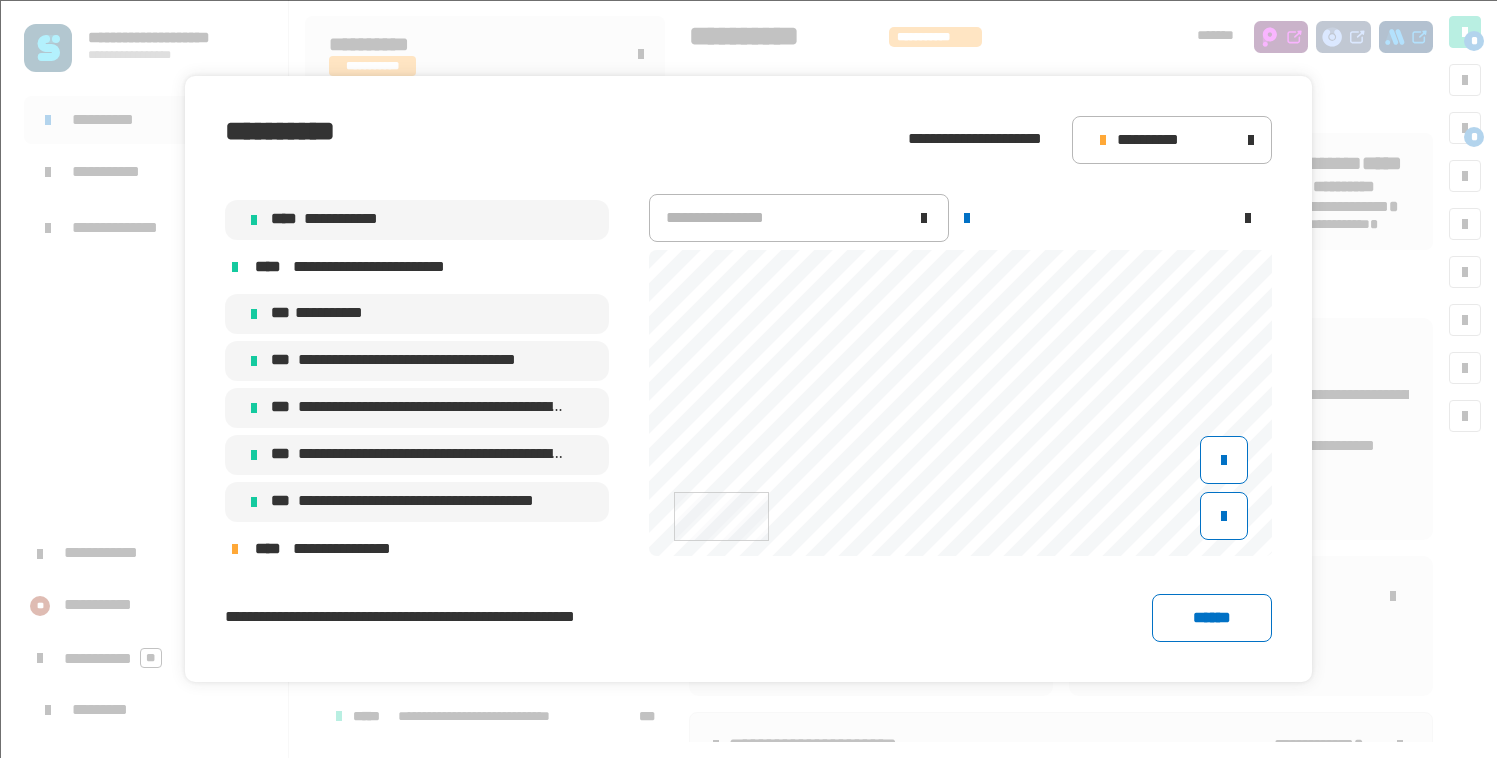scroll, scrollTop: 9345, scrollLeft: 0, axis: vertical 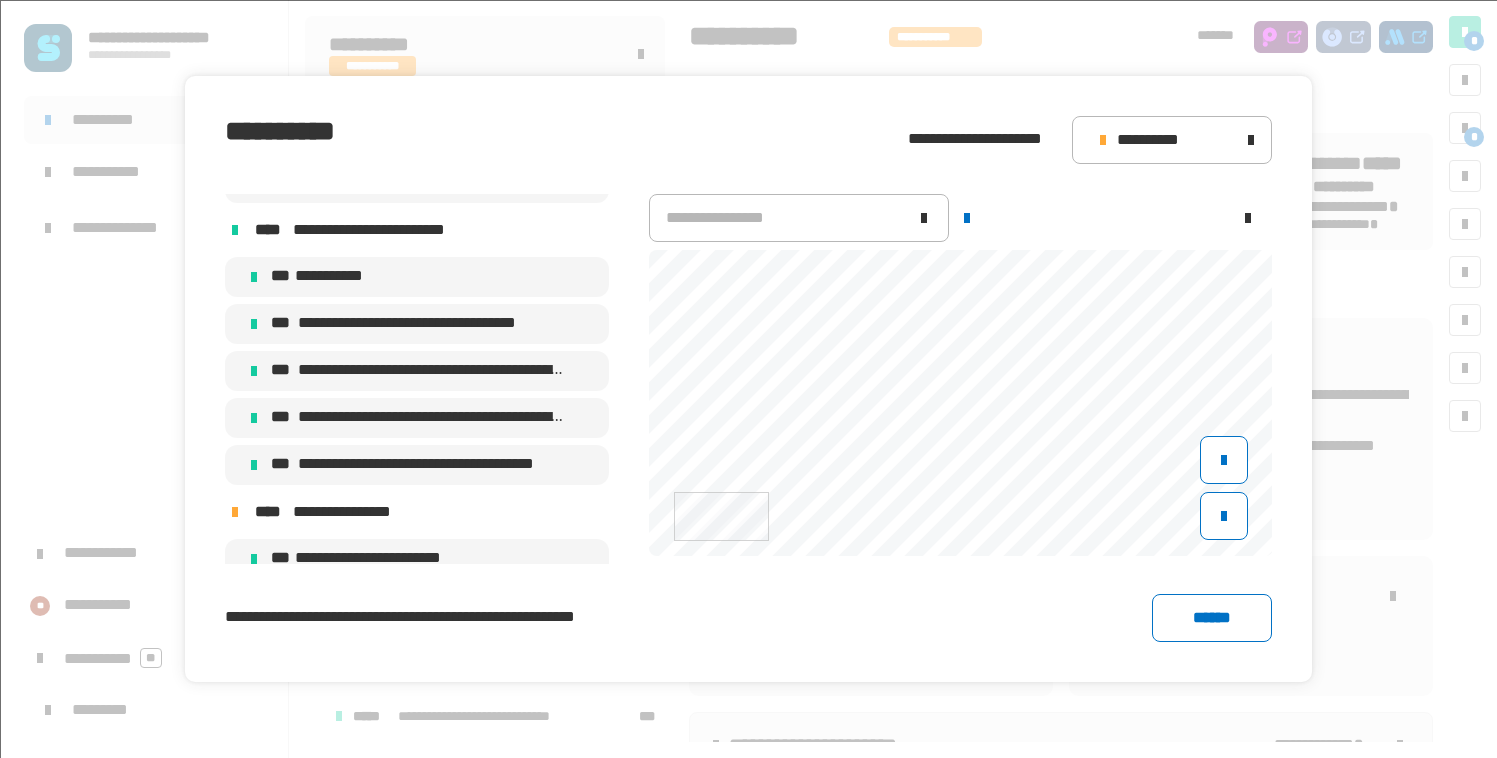 click on "**********" 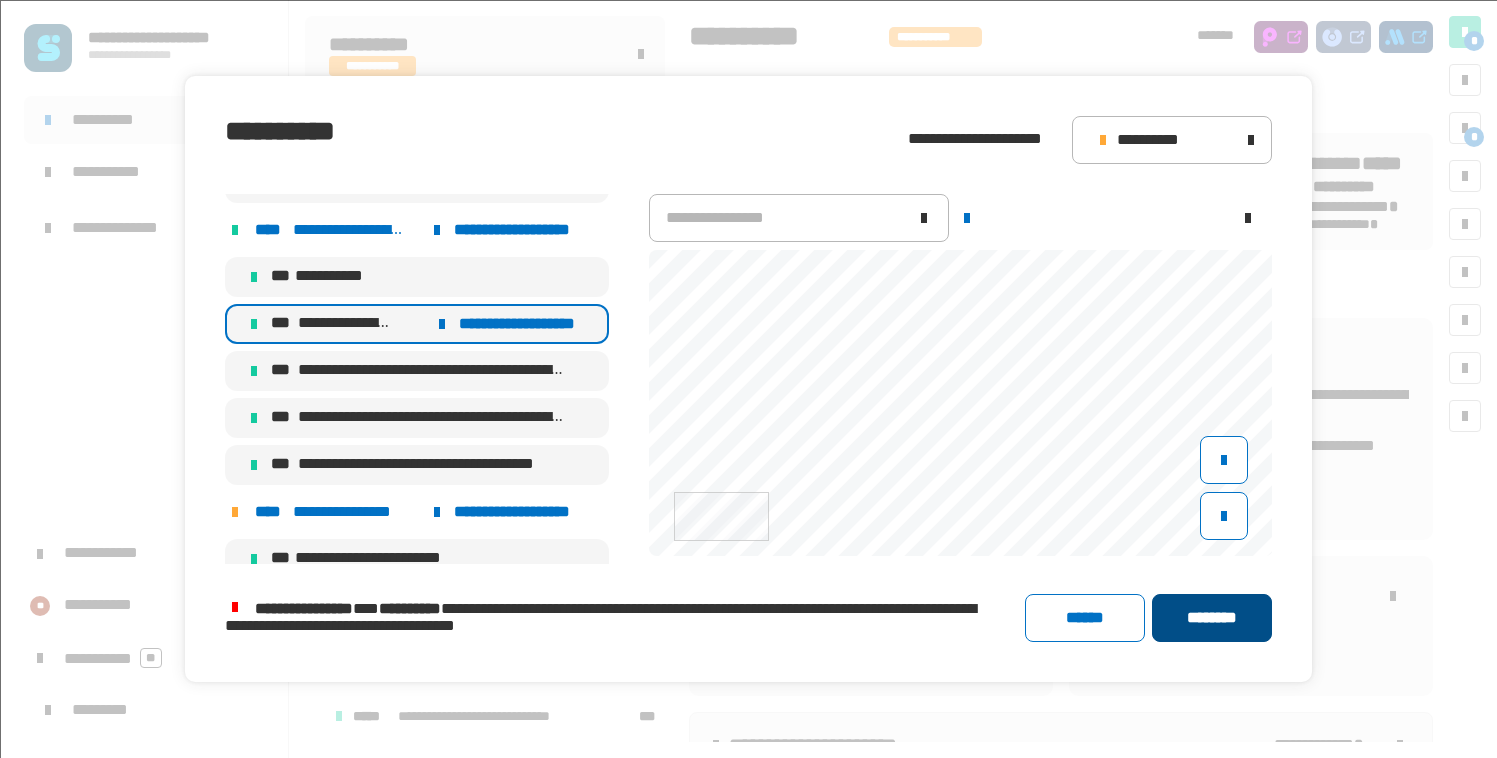 click on "********" 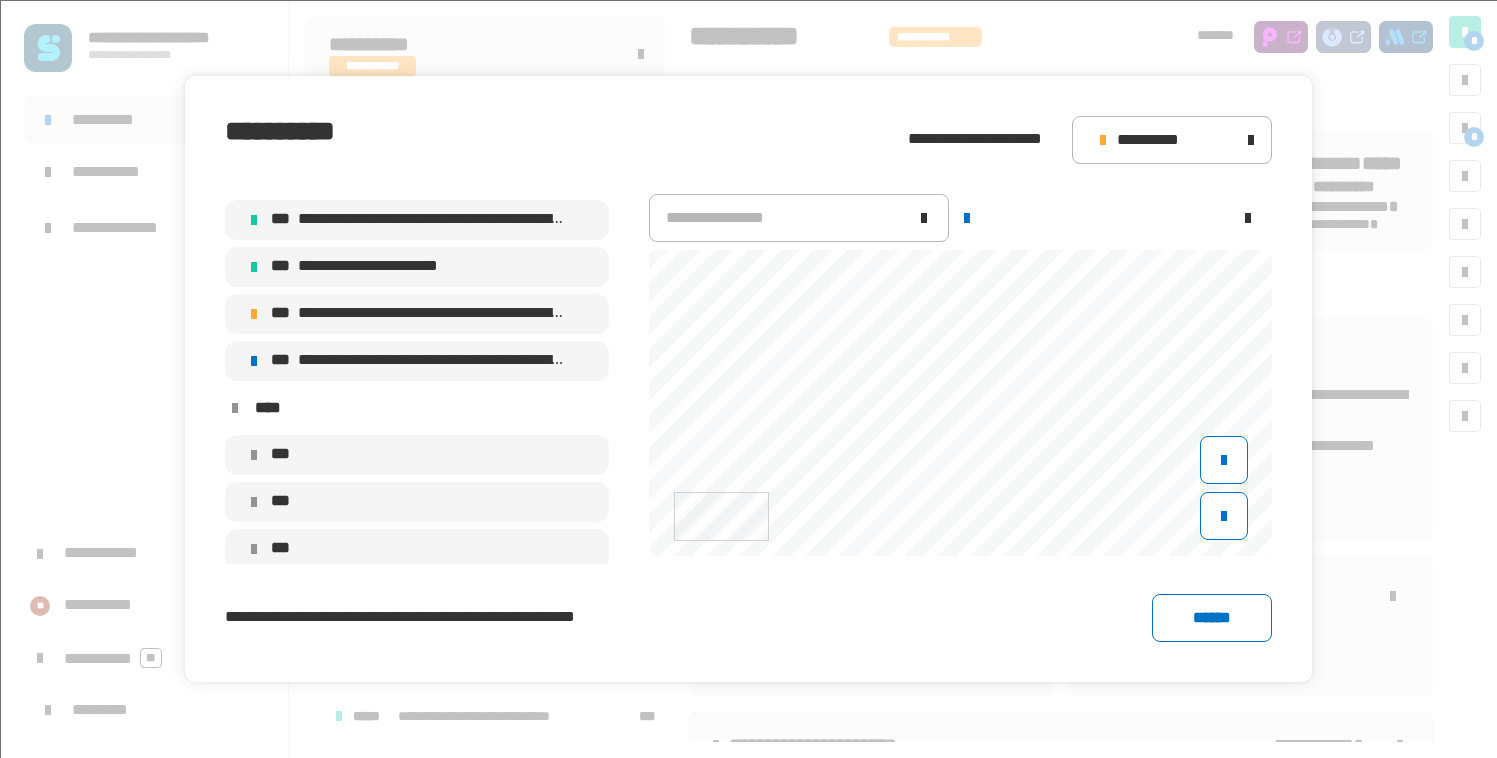 scroll, scrollTop: 8978, scrollLeft: 0, axis: vertical 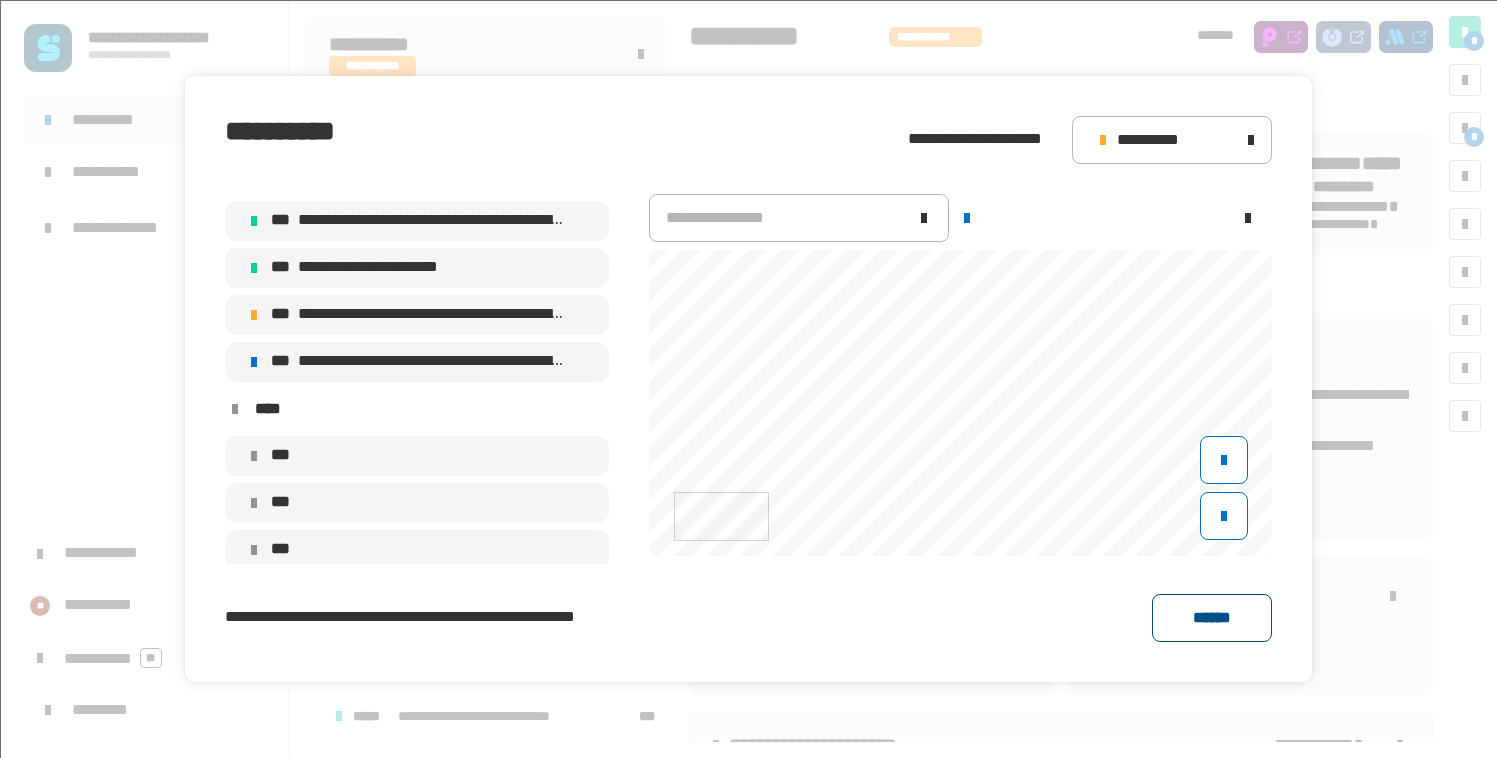 click on "******" 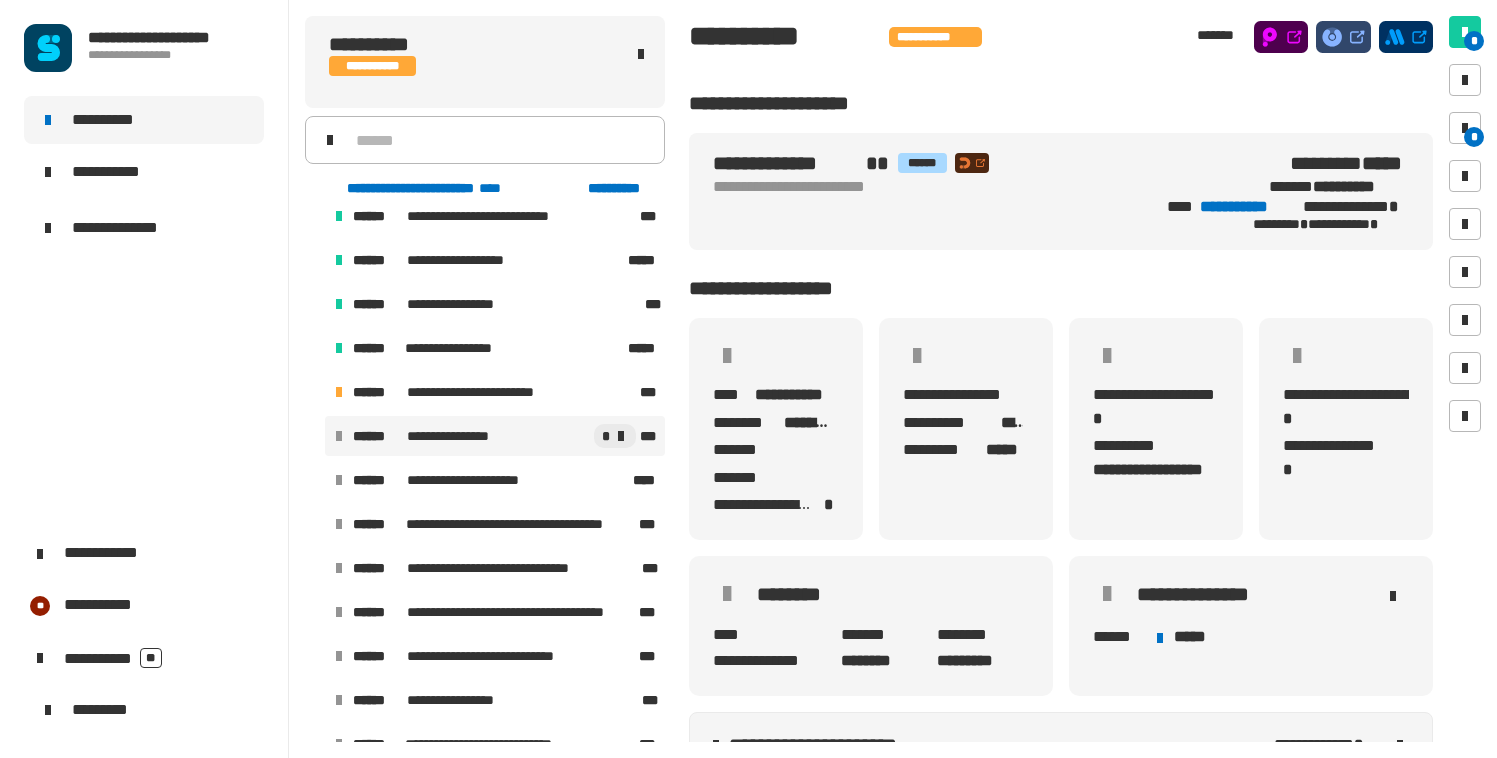 scroll, scrollTop: 865, scrollLeft: 0, axis: vertical 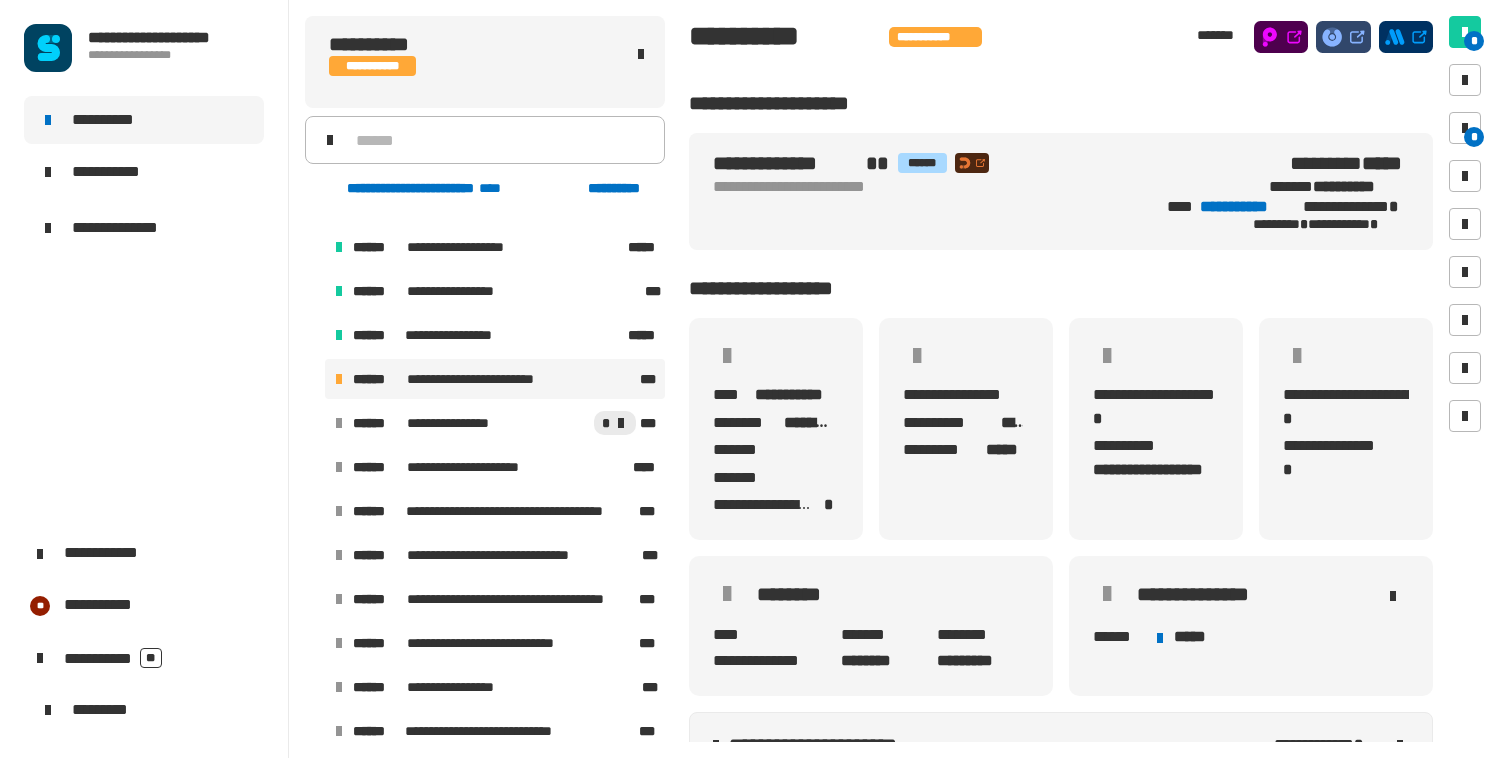click on "**********" at bounding box center (495, 379) 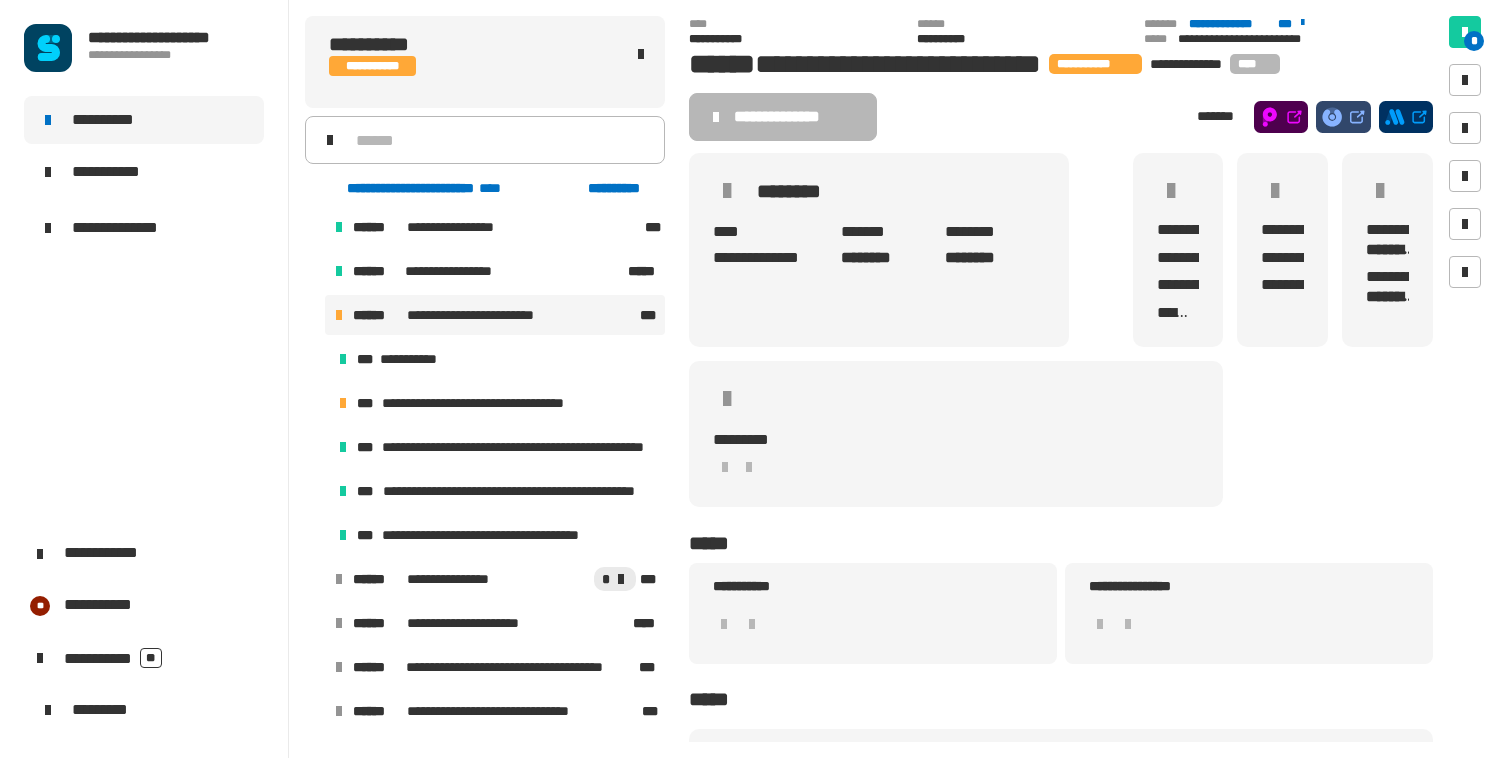 scroll, scrollTop: 951, scrollLeft: 0, axis: vertical 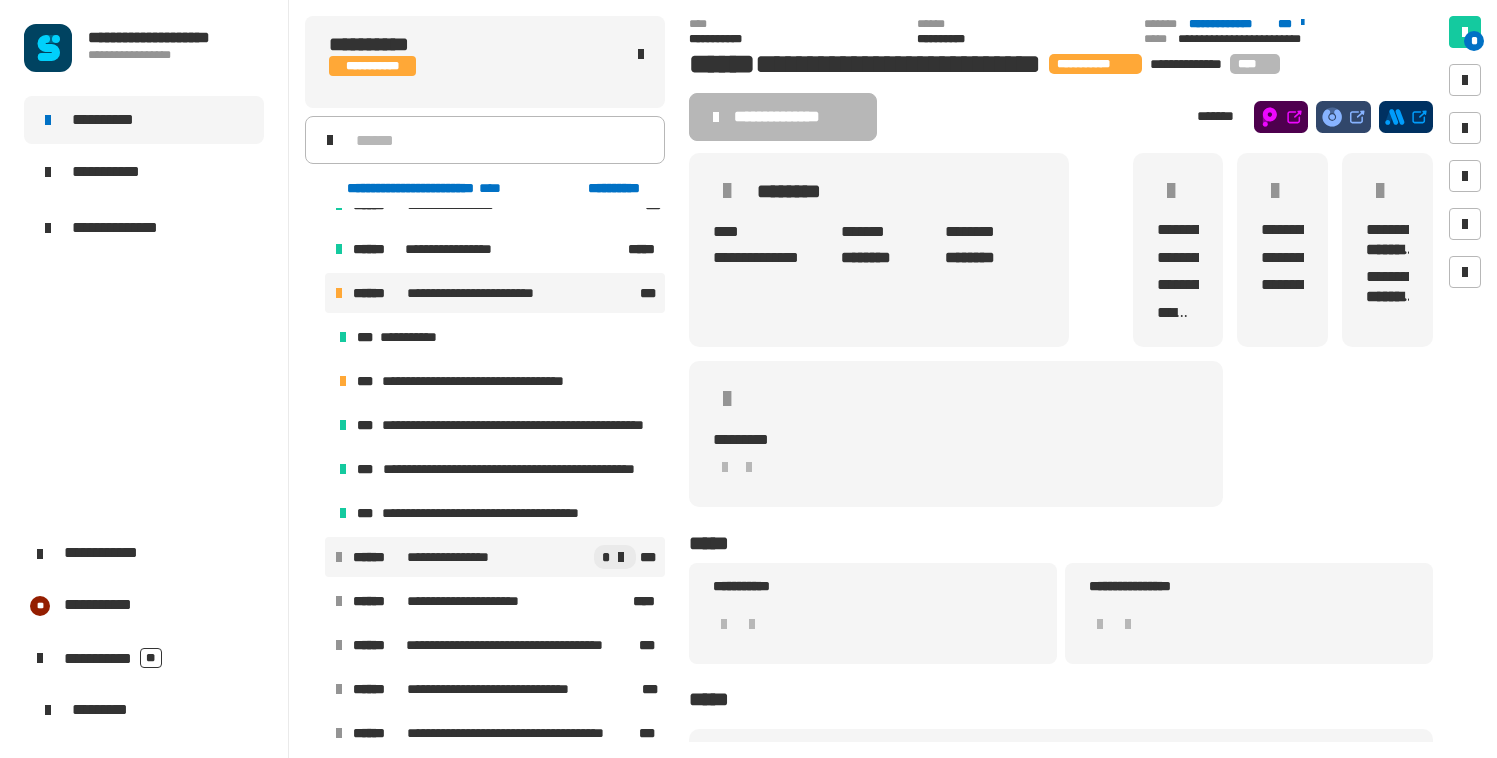 click on "**********" at bounding box center [459, 557] 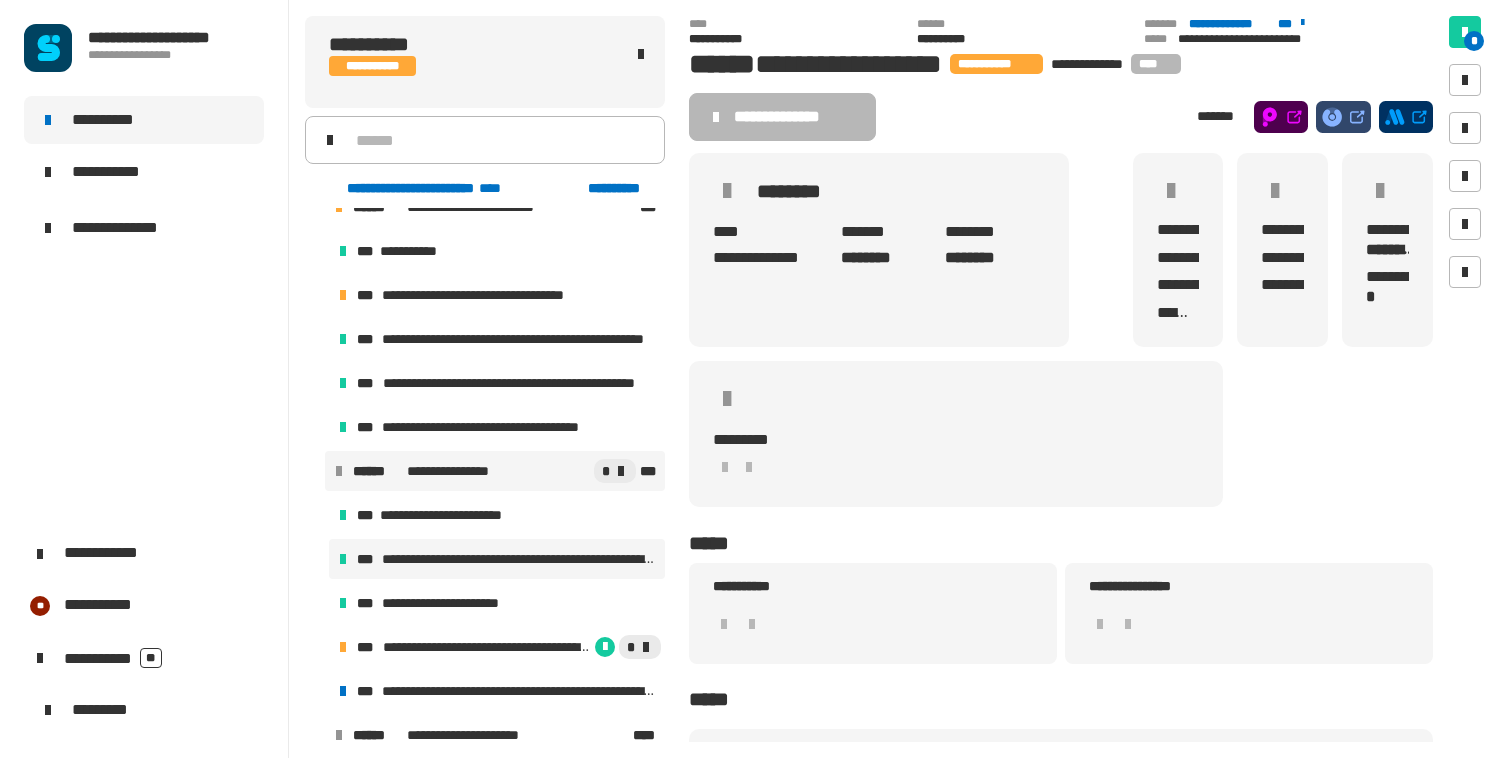 scroll, scrollTop: 1052, scrollLeft: 0, axis: vertical 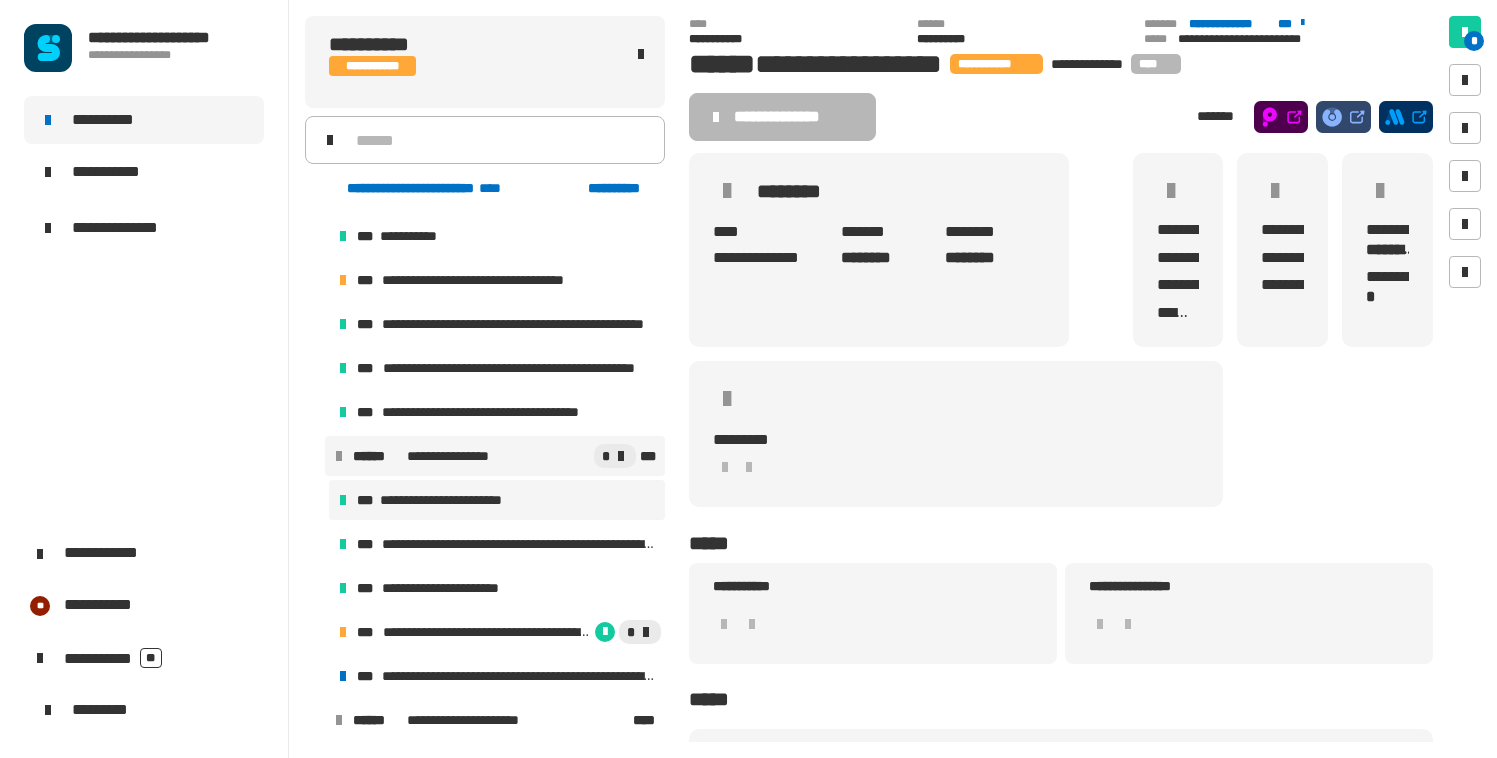 click on "**********" at bounding box center [458, 500] 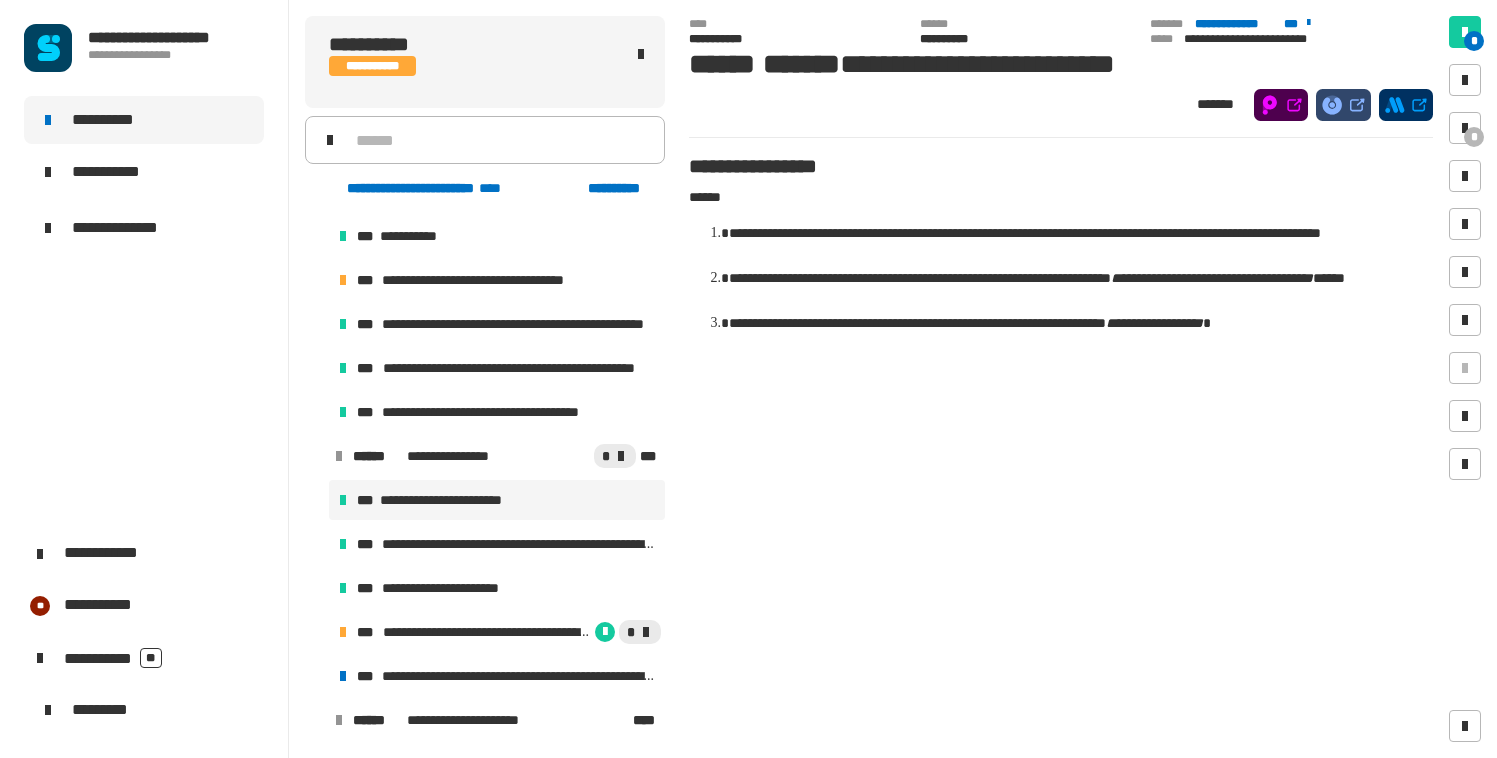 click on "**********" 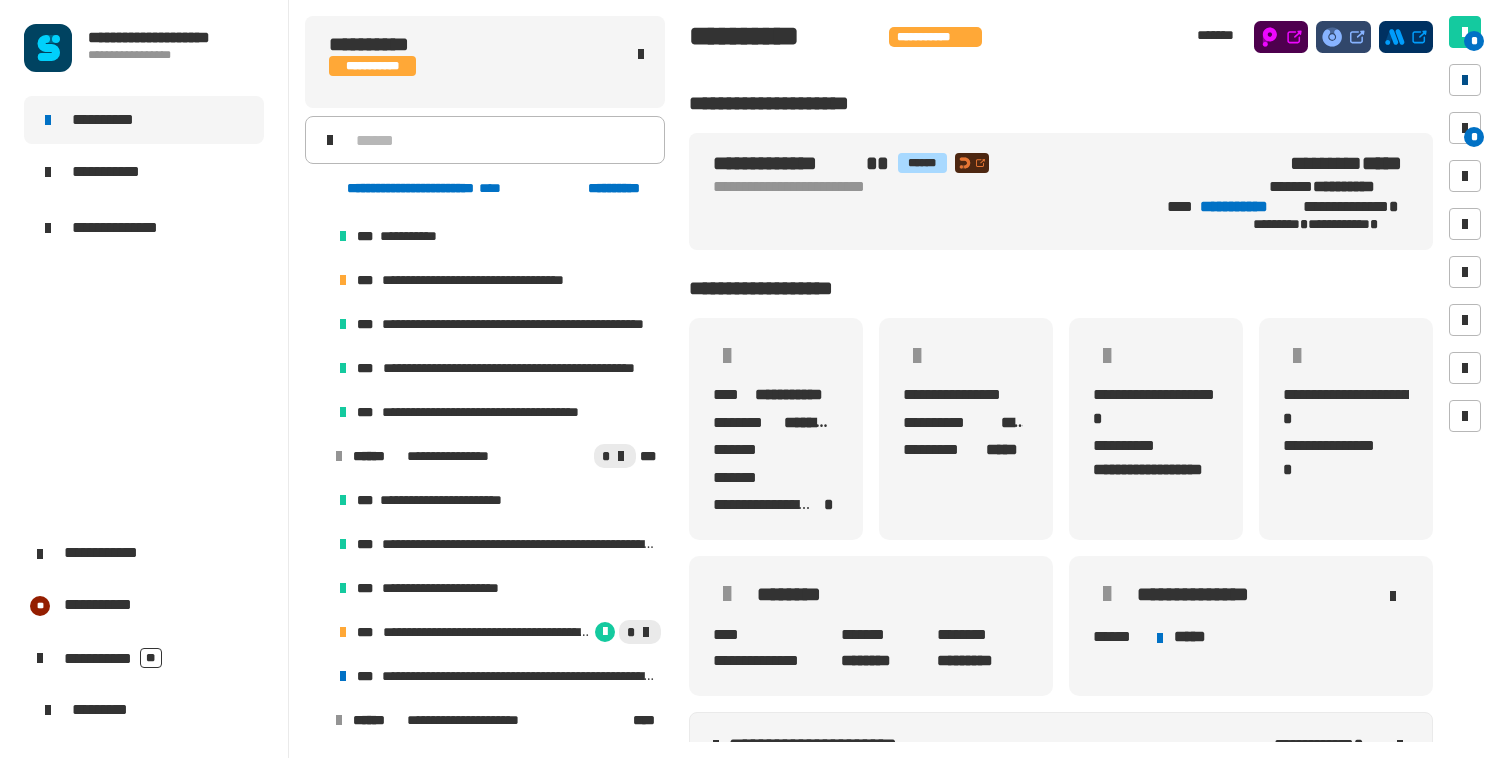 click at bounding box center (1465, 80) 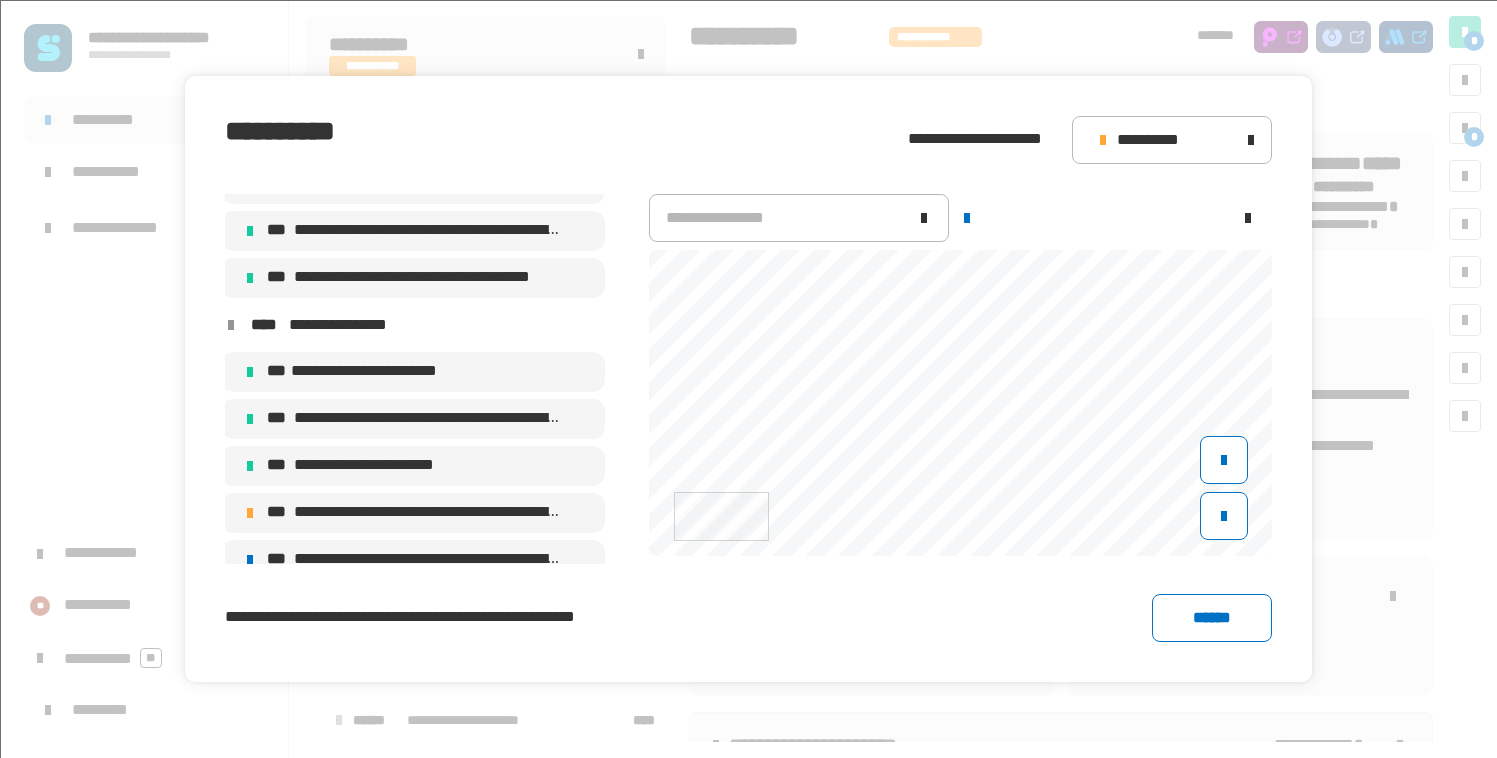 scroll, scrollTop: 9532, scrollLeft: 0, axis: vertical 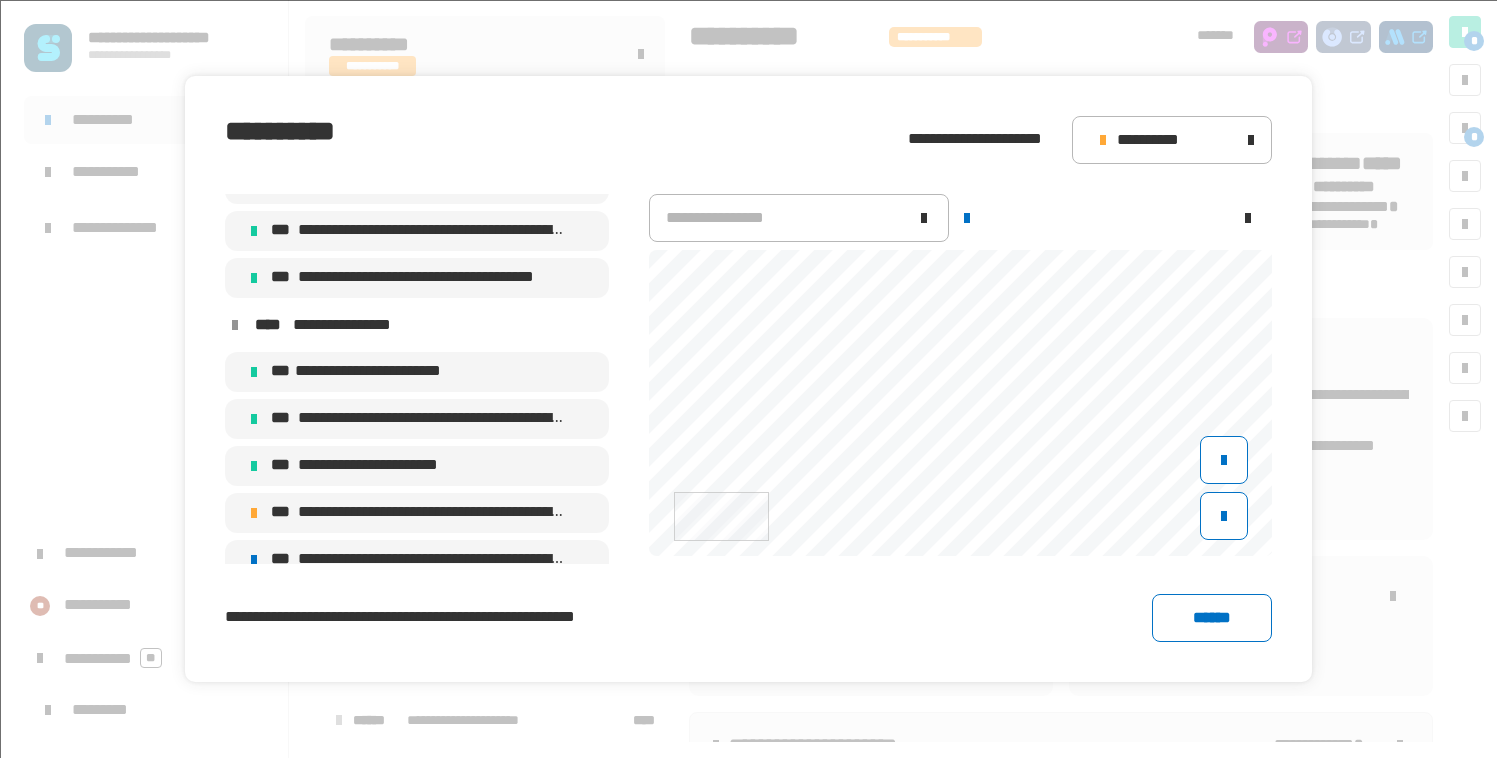 click on "**********" 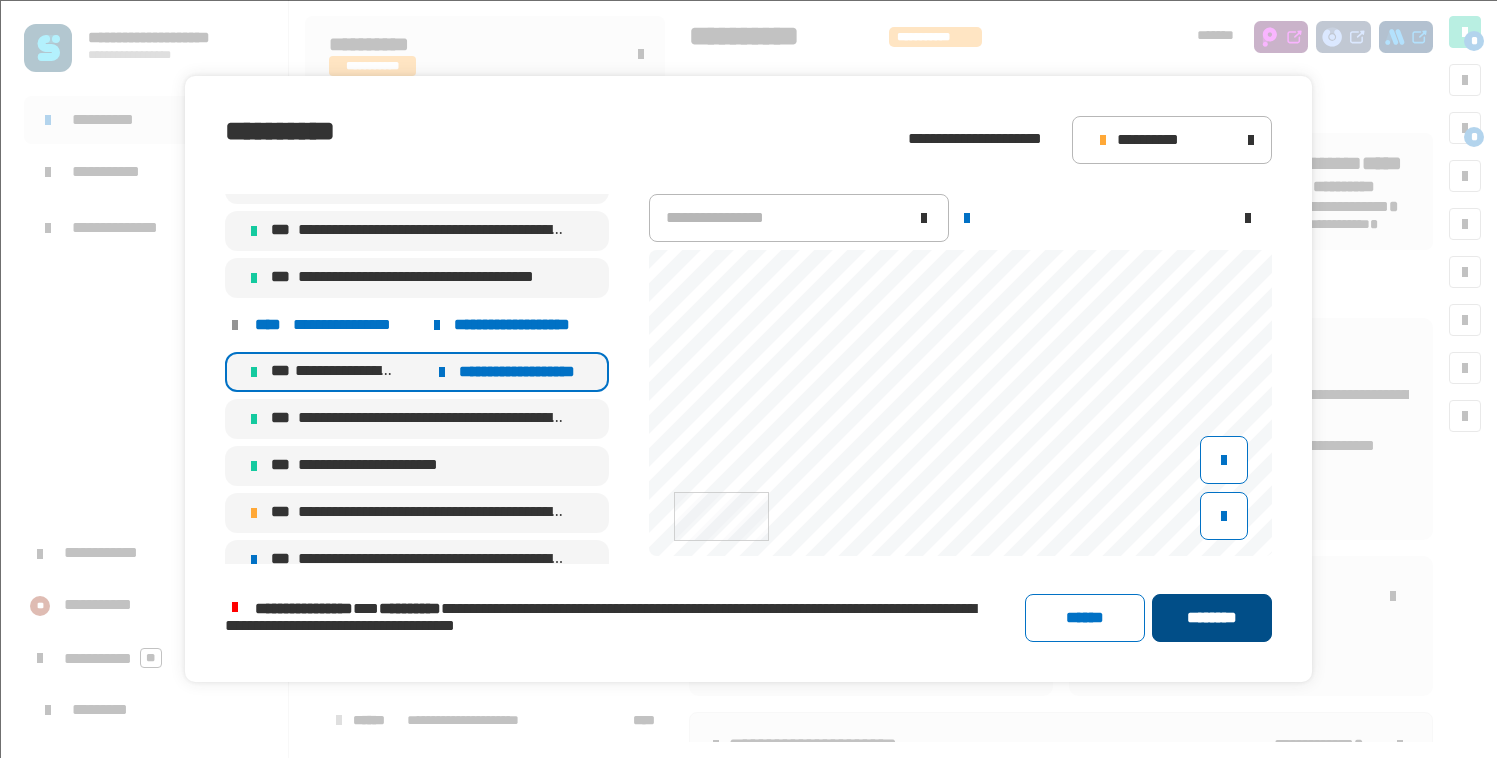 click on "********" 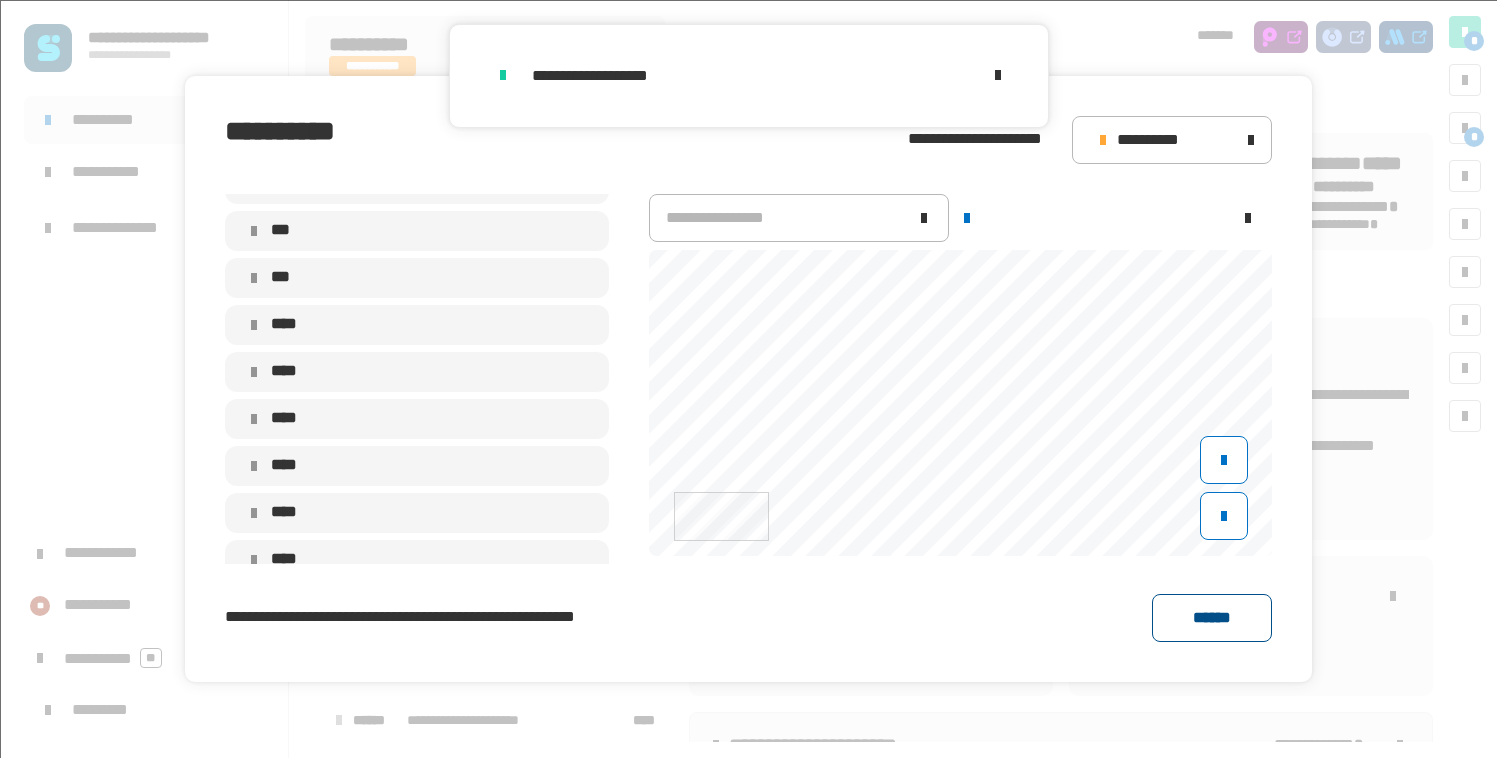 click on "******" 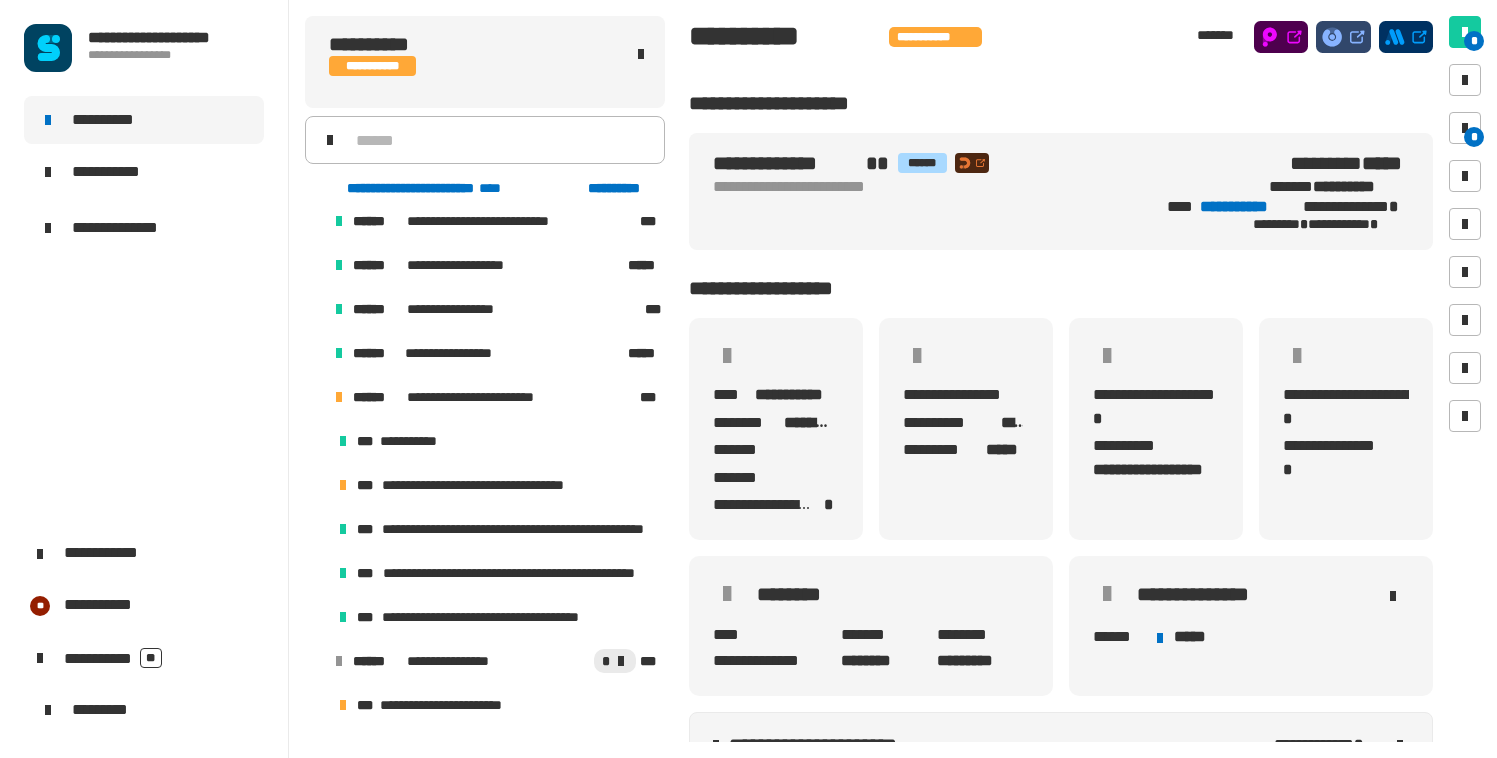 scroll, scrollTop: 848, scrollLeft: 0, axis: vertical 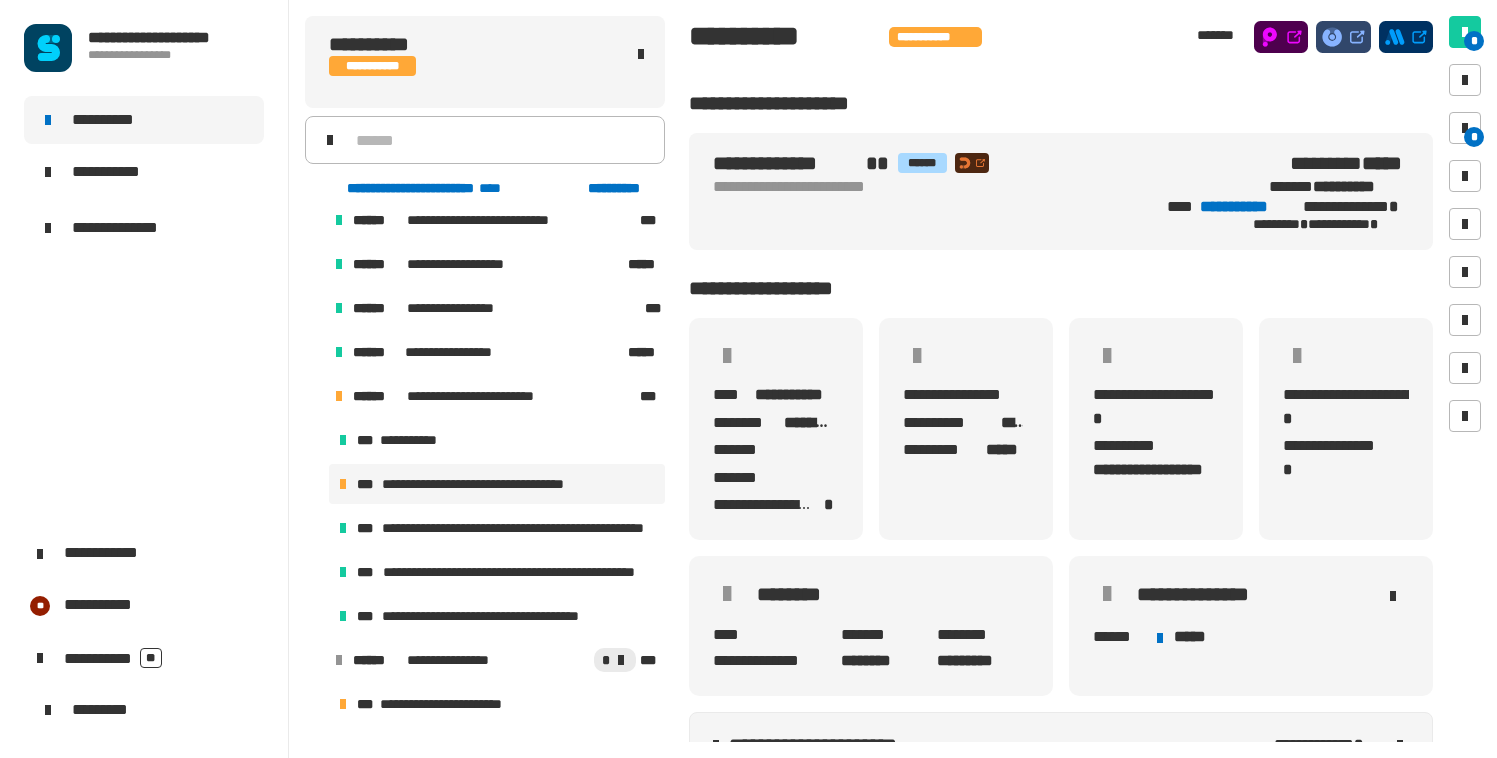 click on "**********" at bounding box center [495, 484] 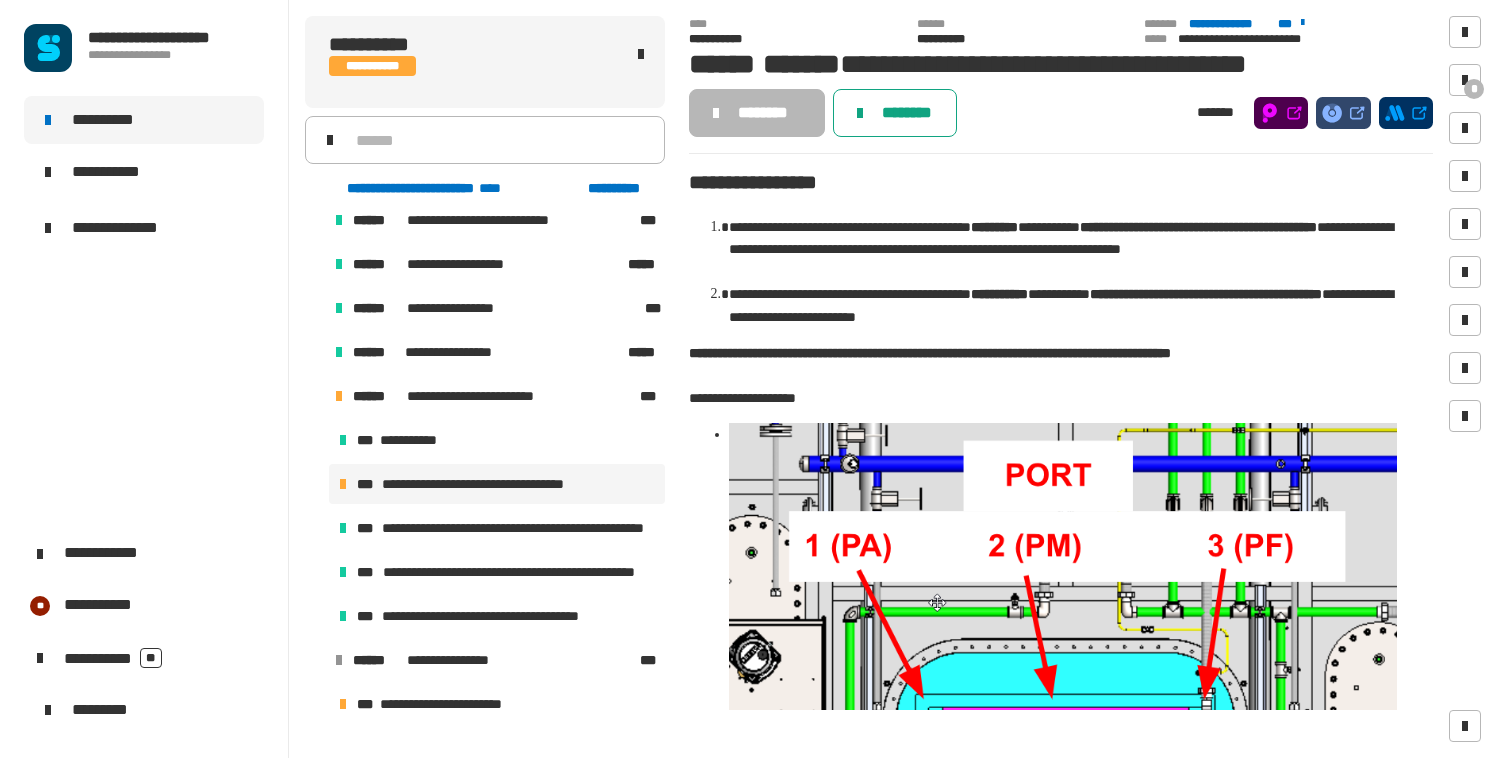 click on "********" 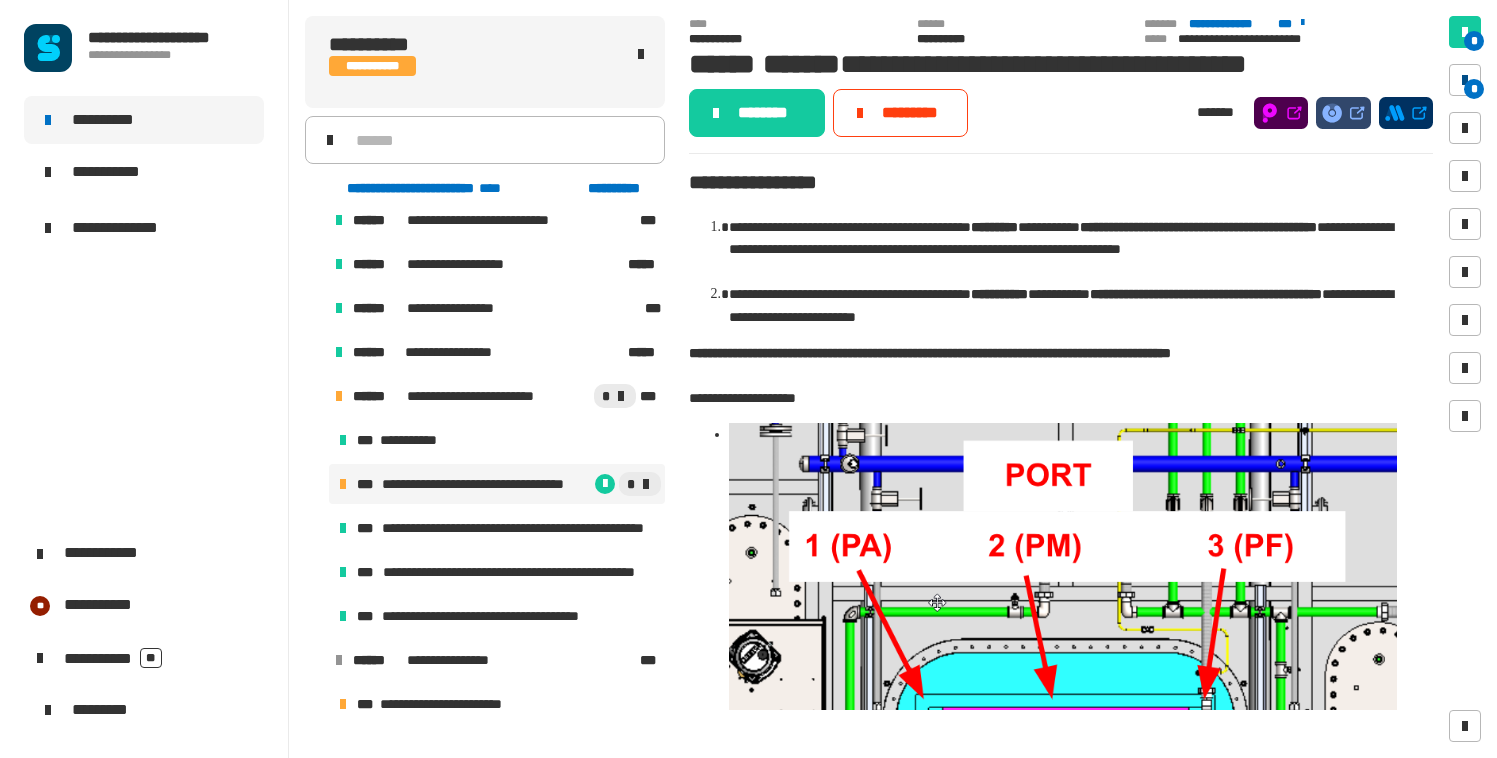 click on "*" at bounding box center (1465, 80) 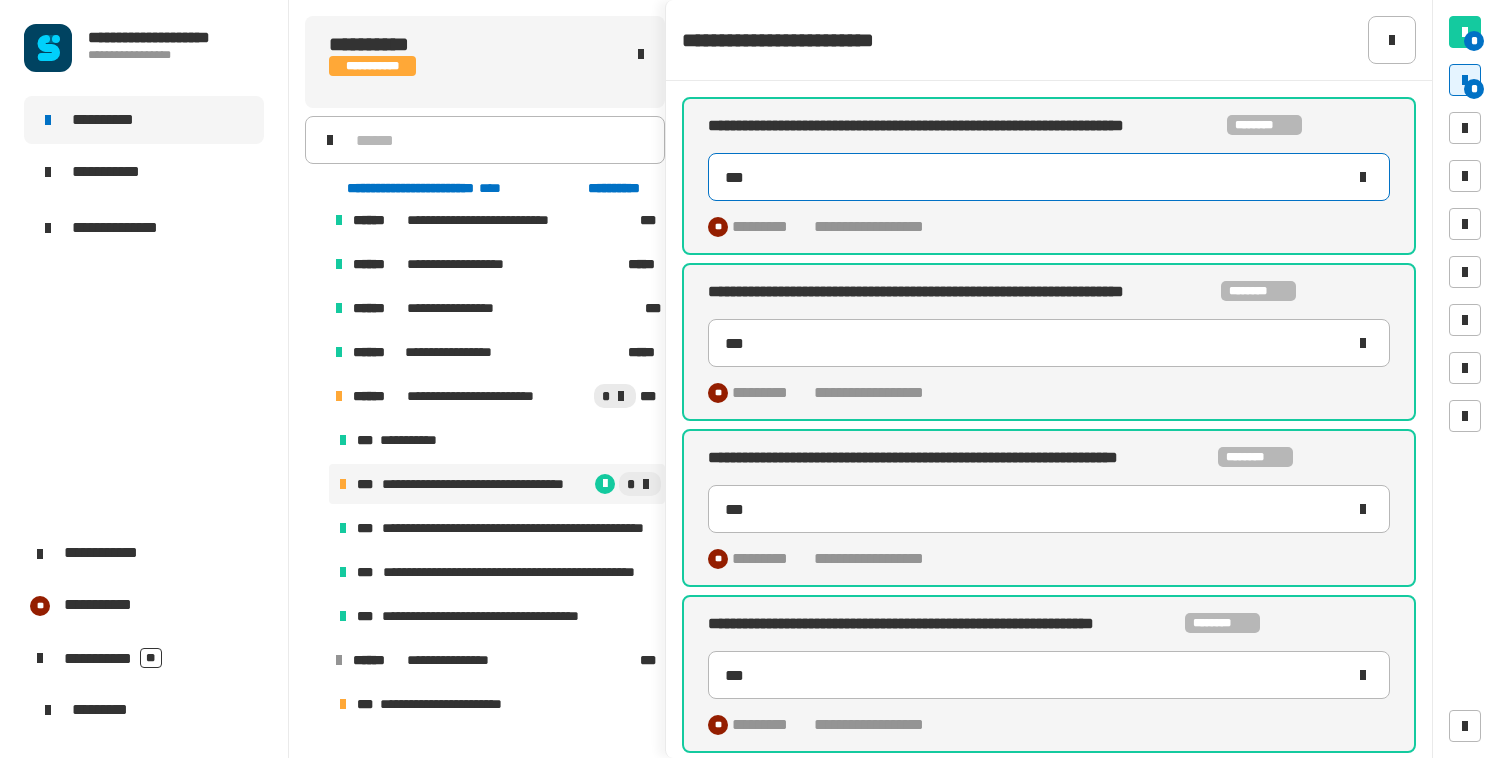 click 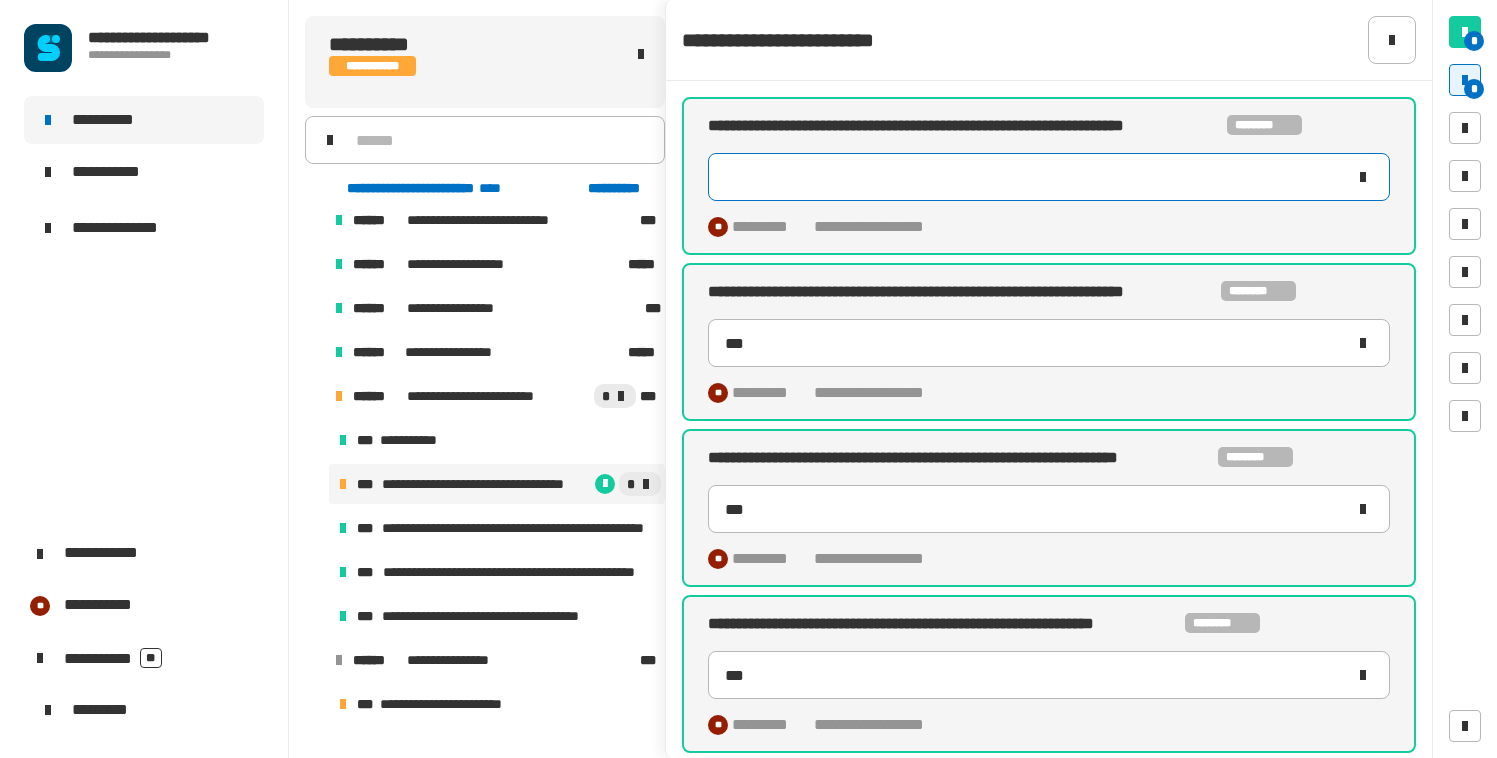 type 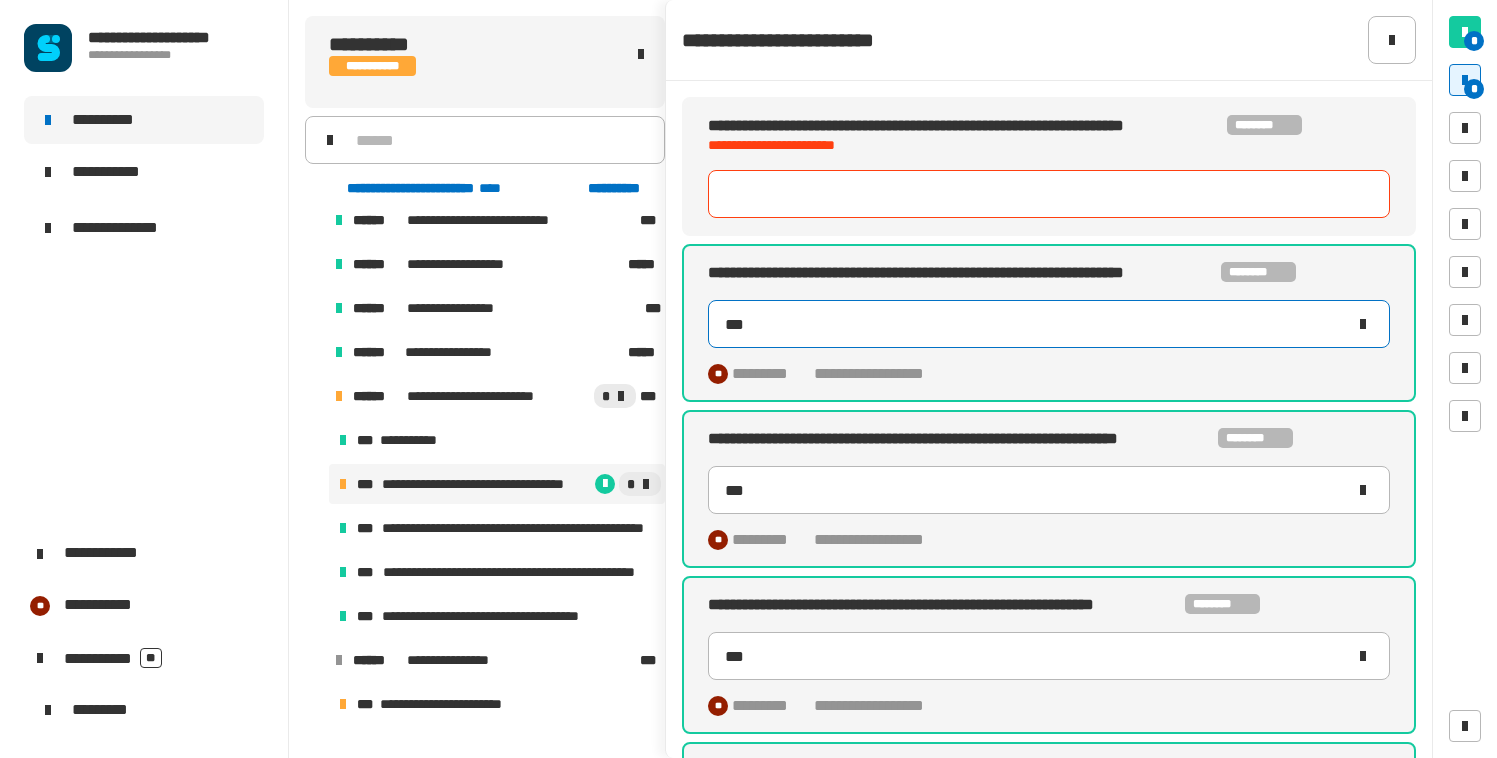 click 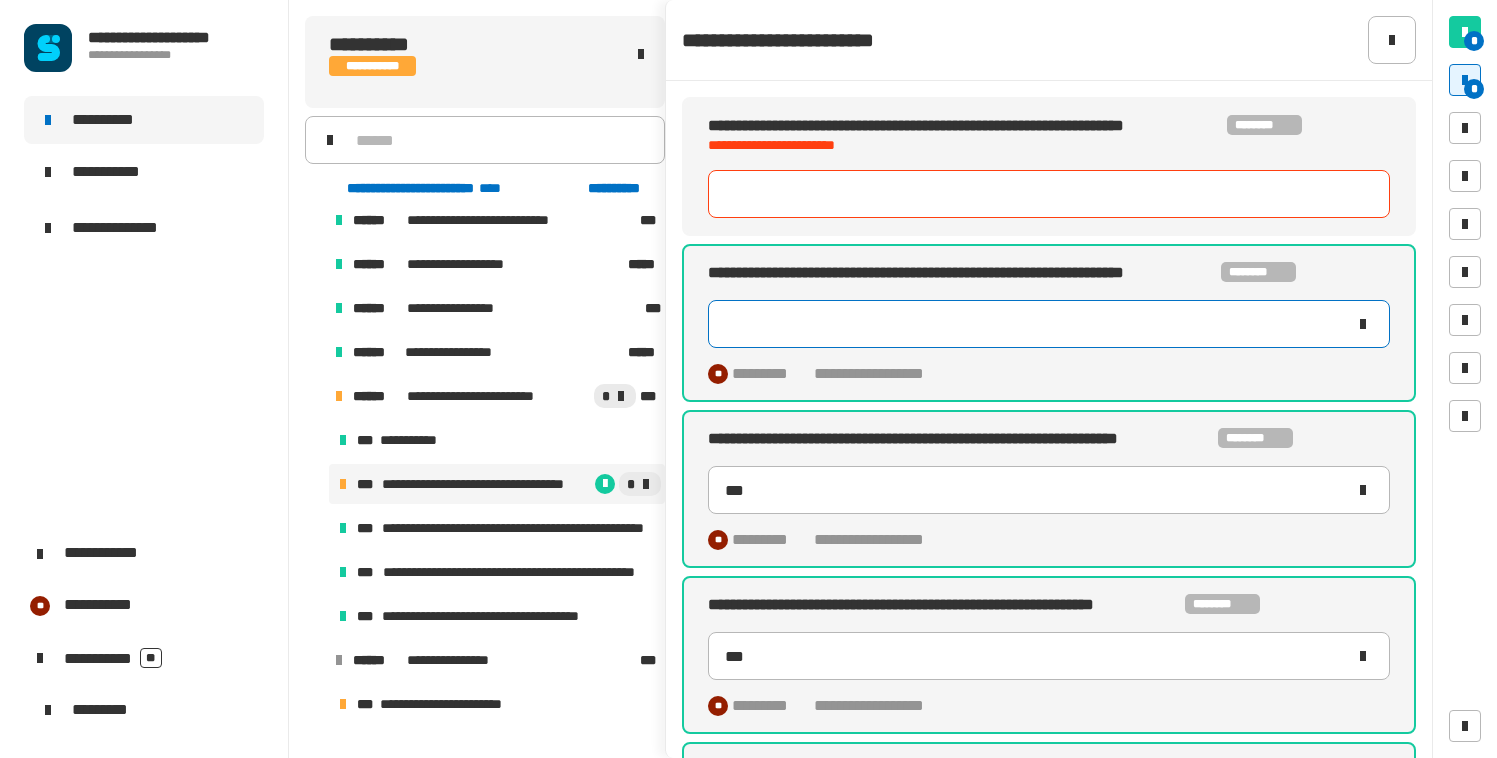 type 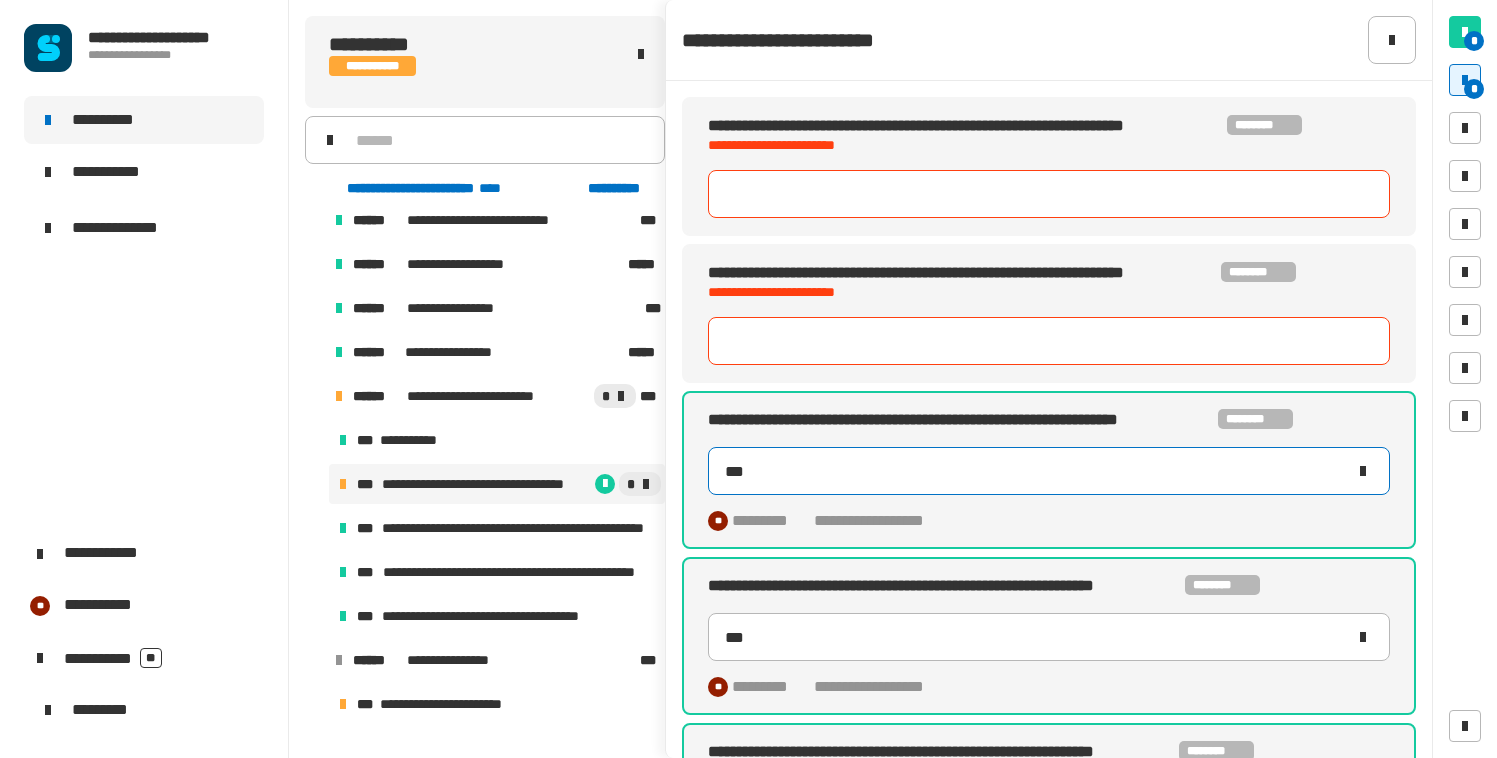click 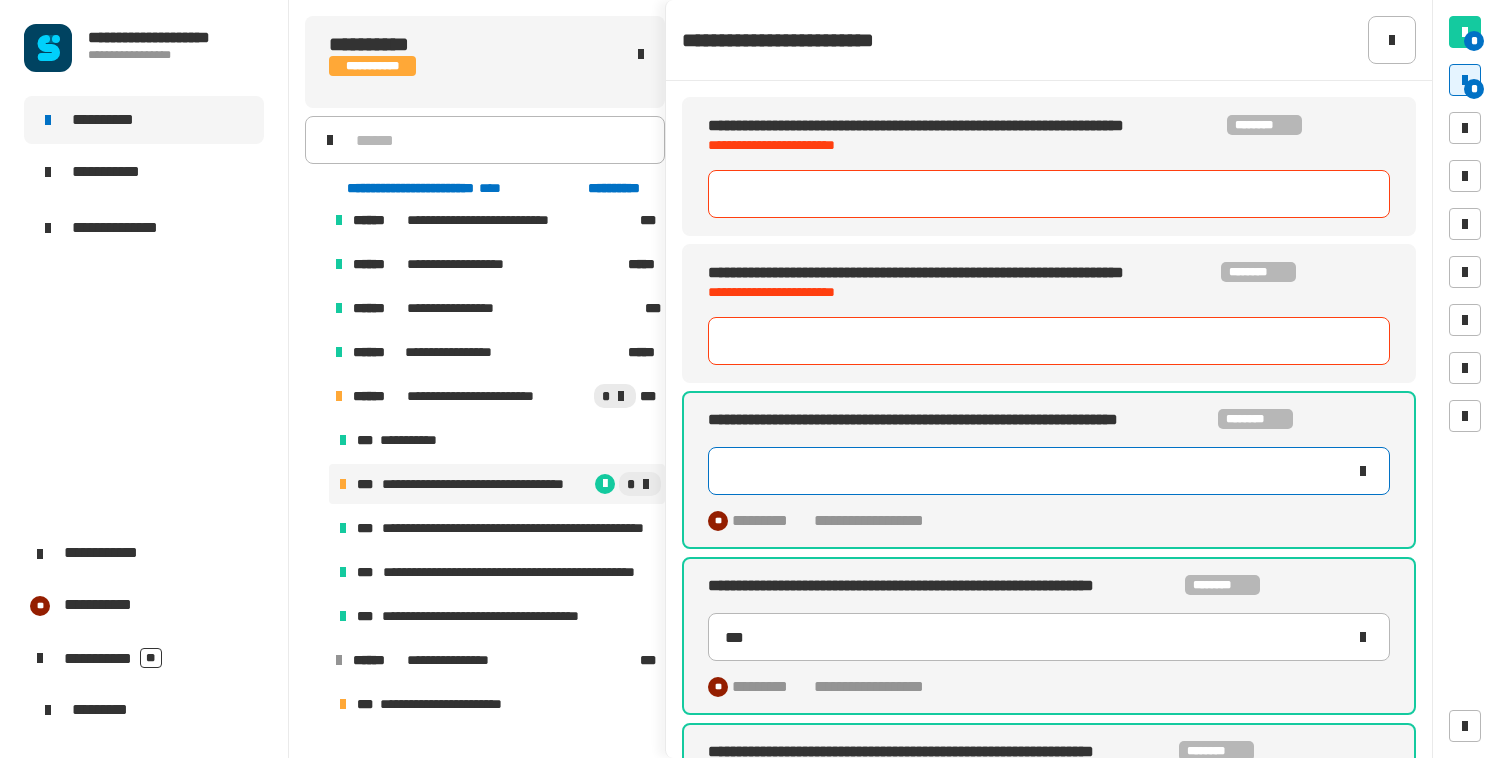 type 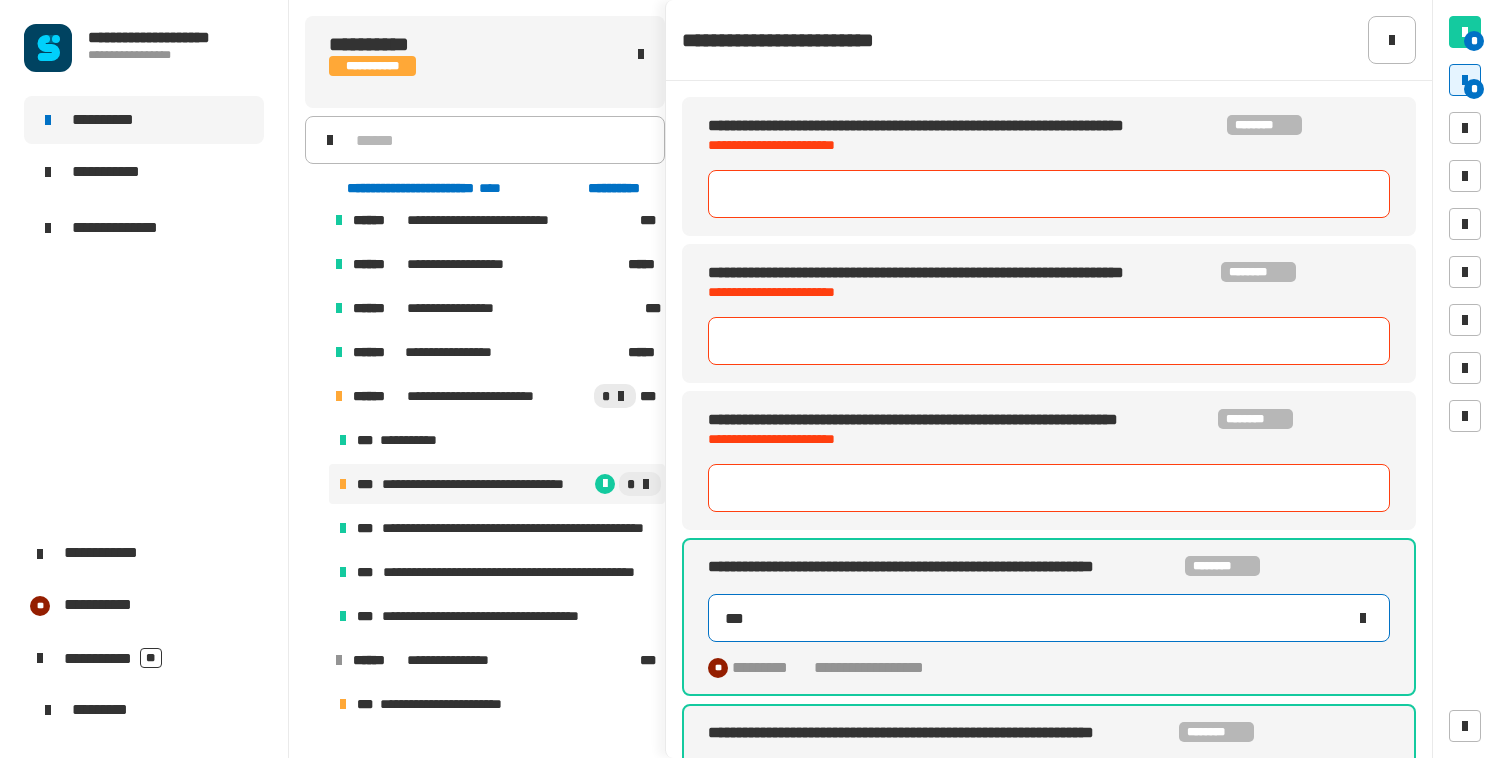 click 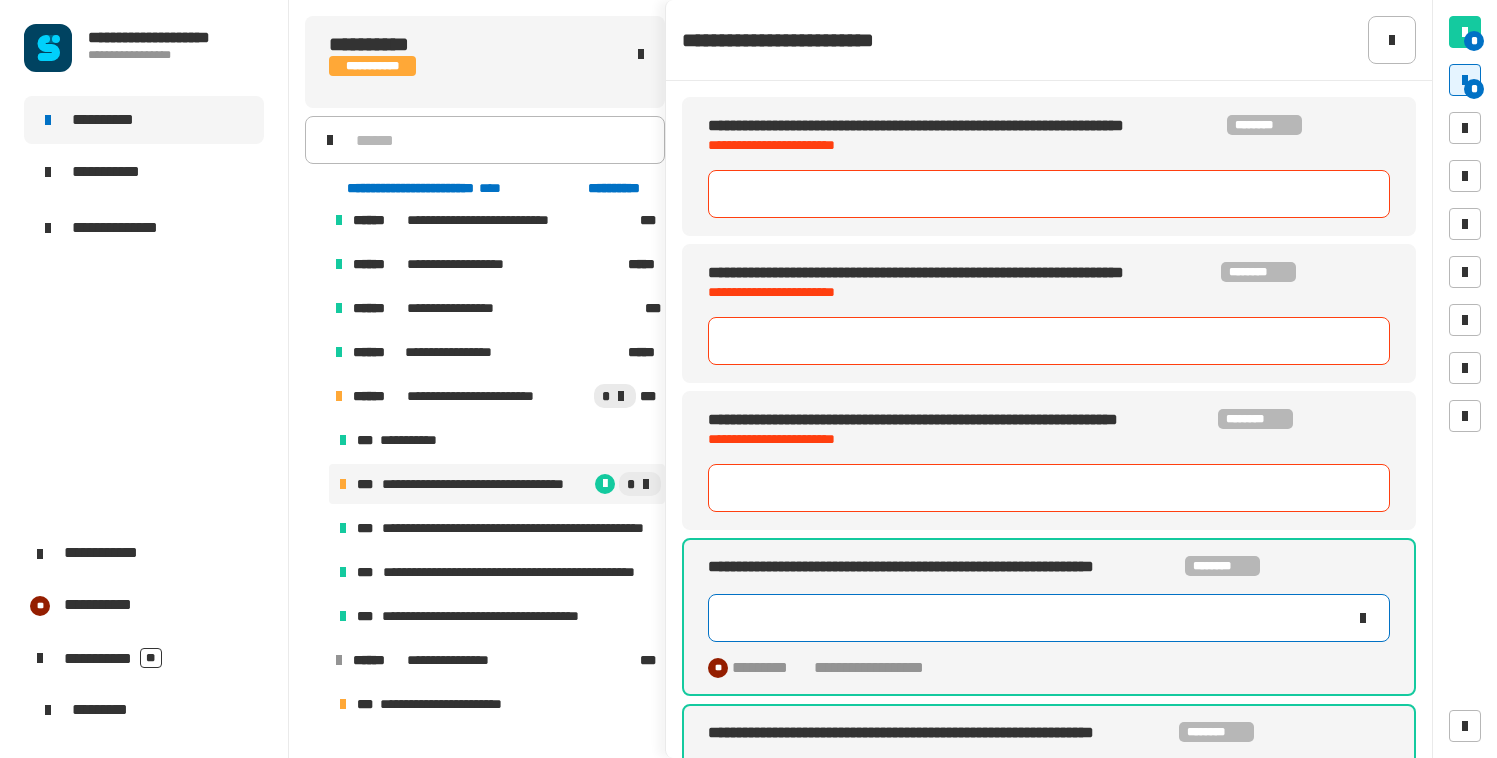 type 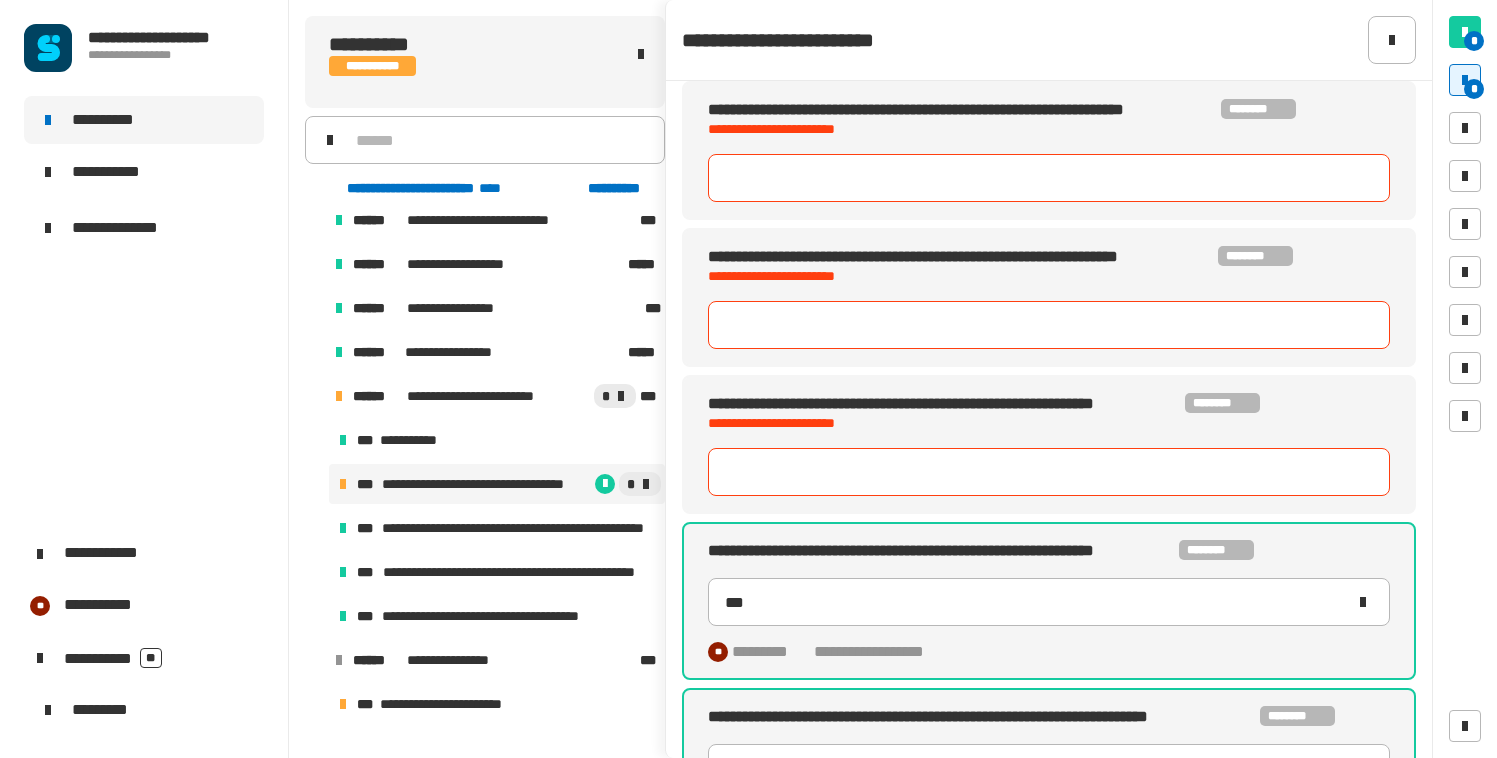 scroll, scrollTop: 171, scrollLeft: 0, axis: vertical 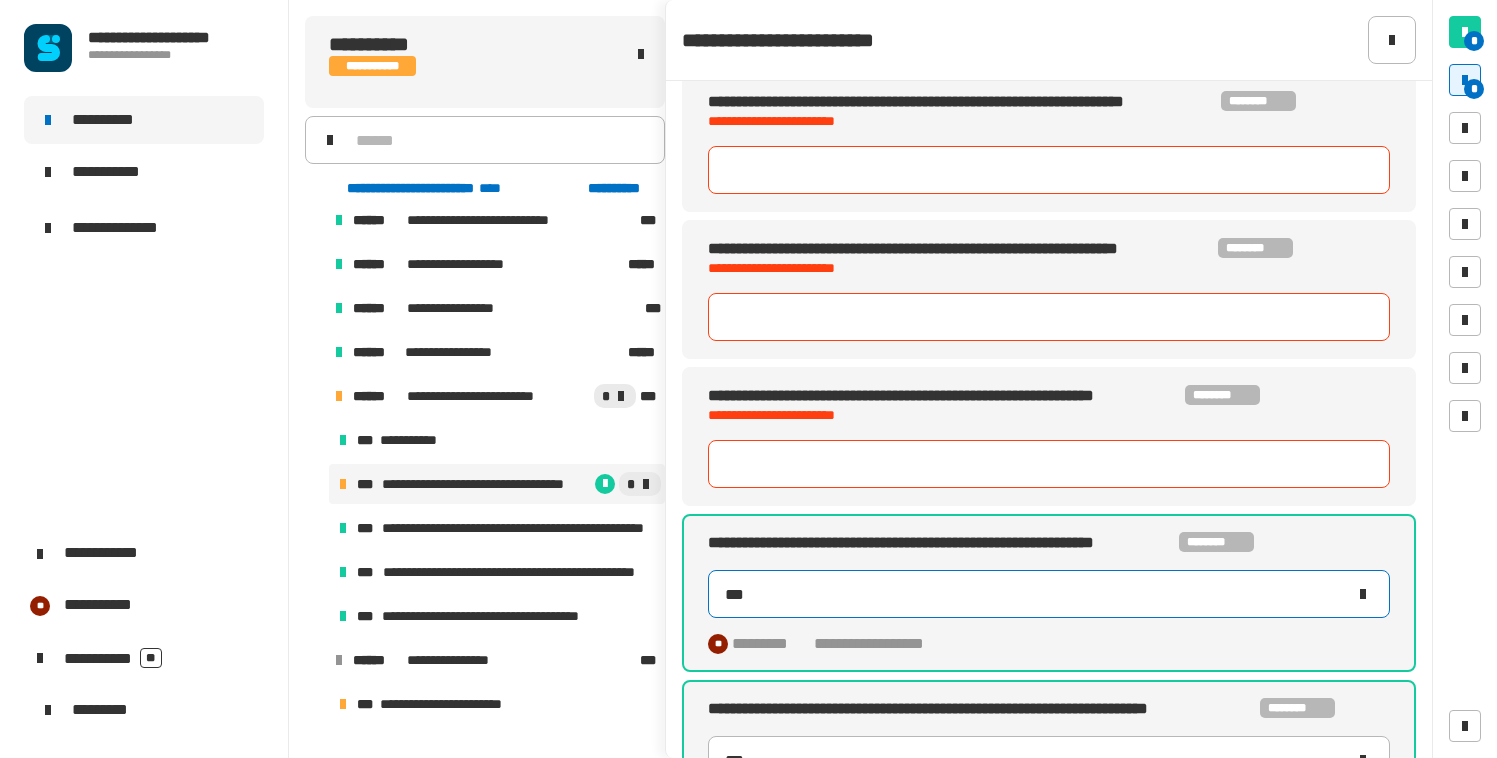 click 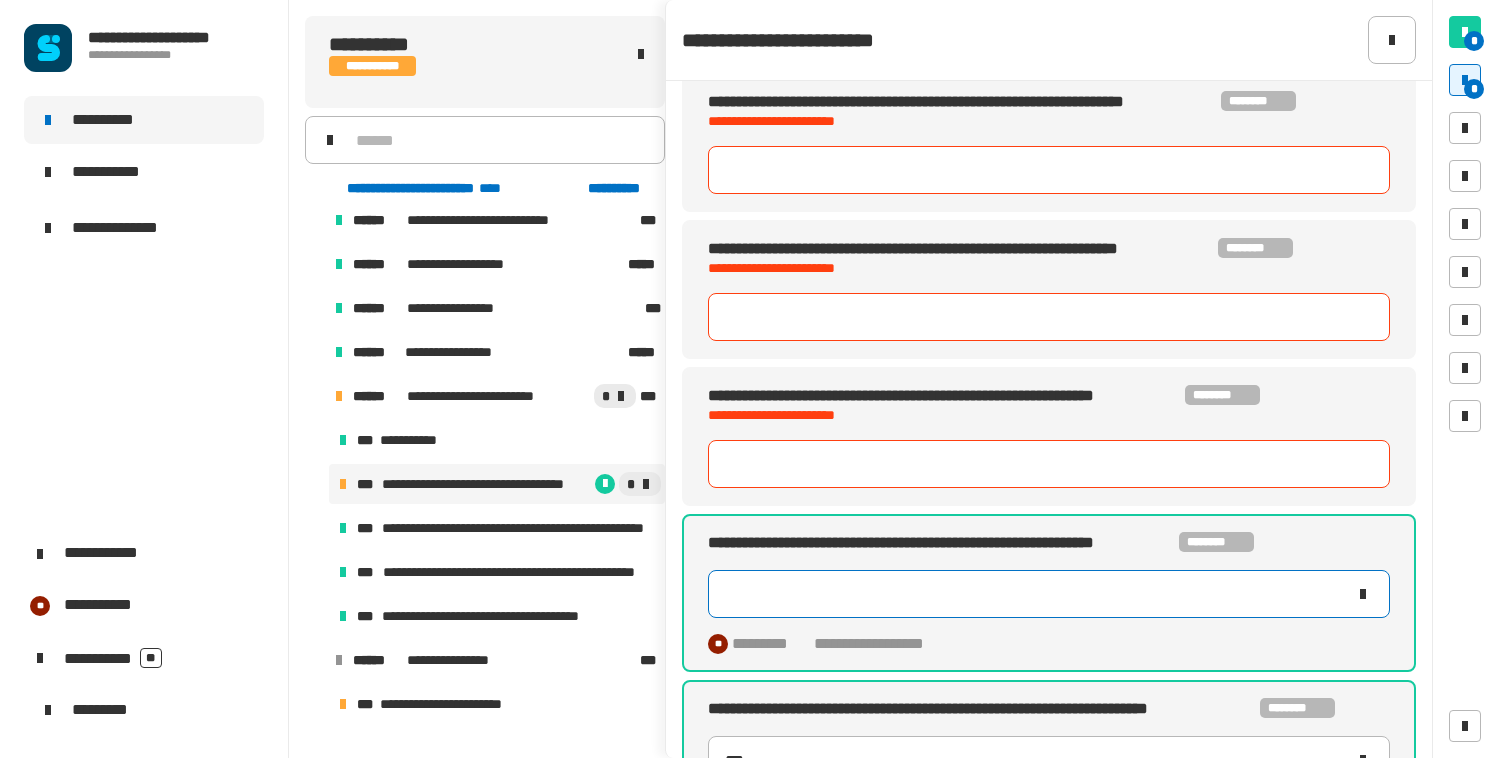 type 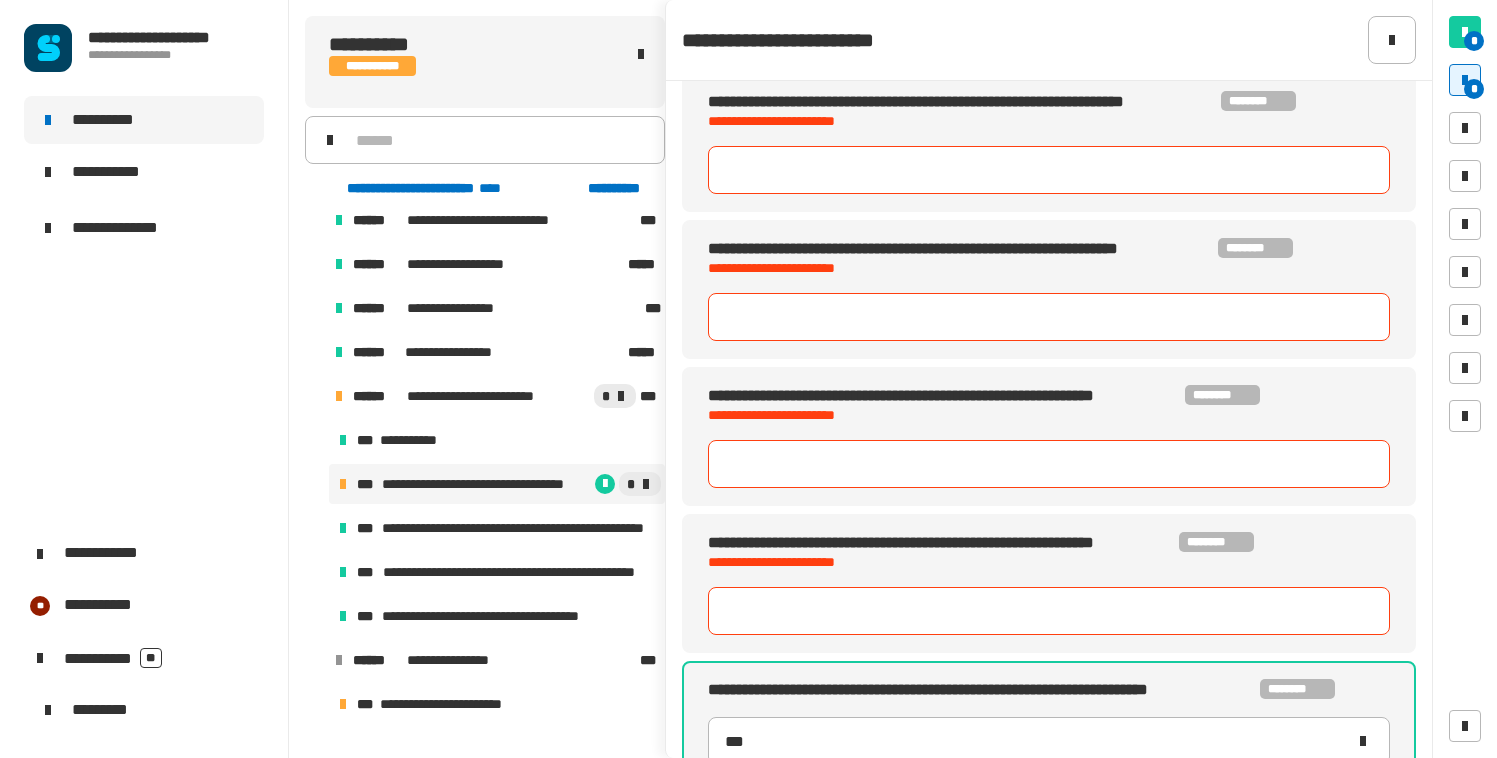scroll, scrollTop: 232, scrollLeft: 0, axis: vertical 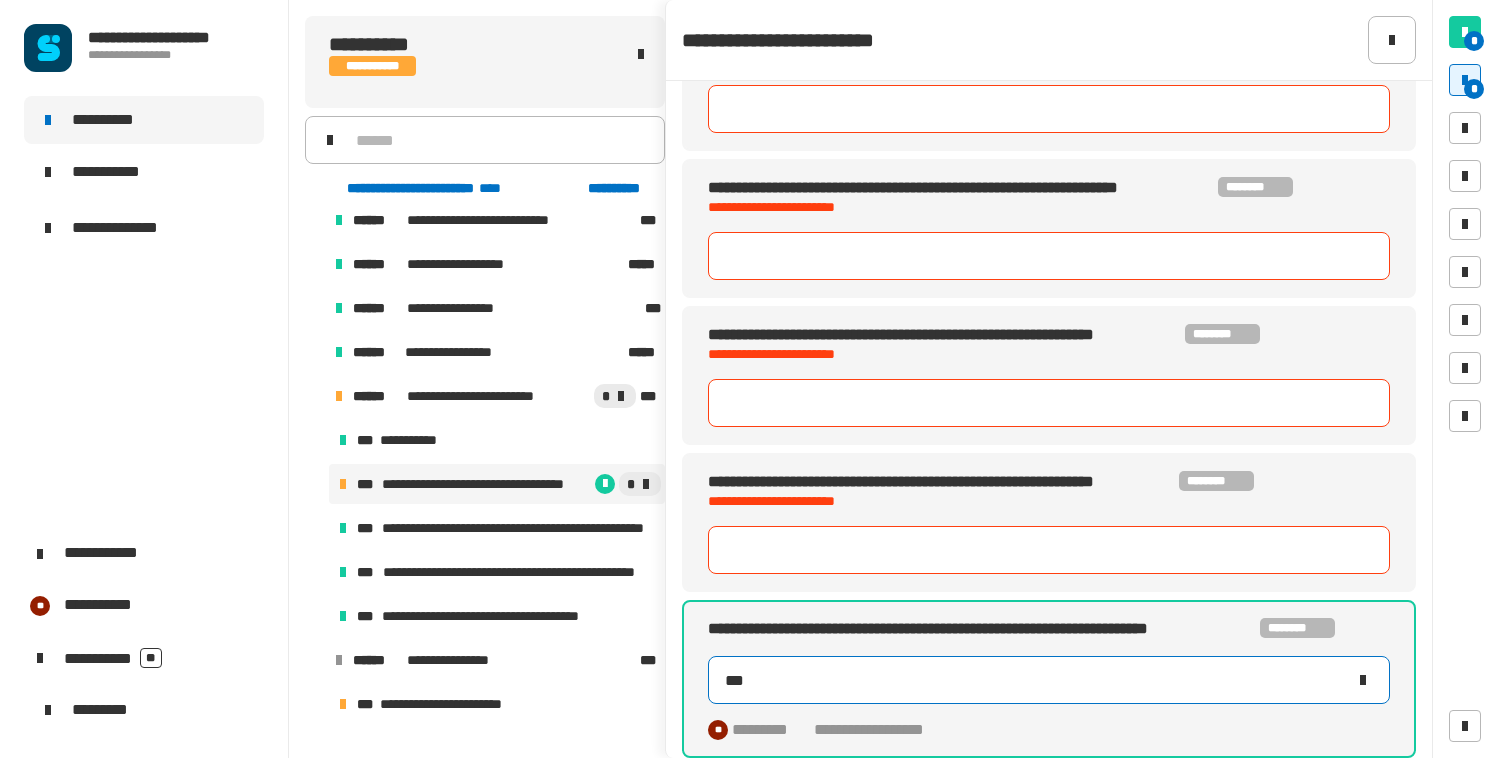 click 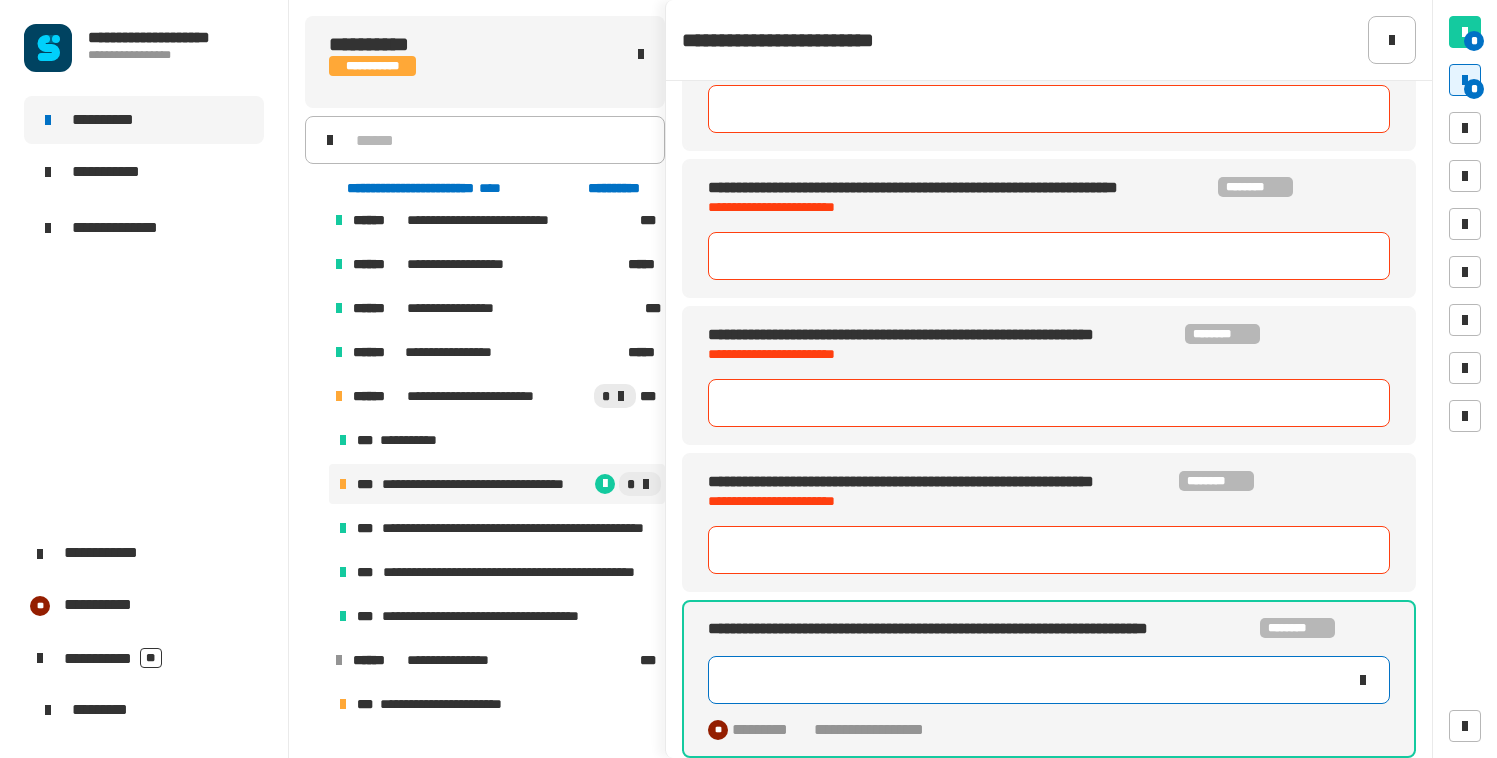 type 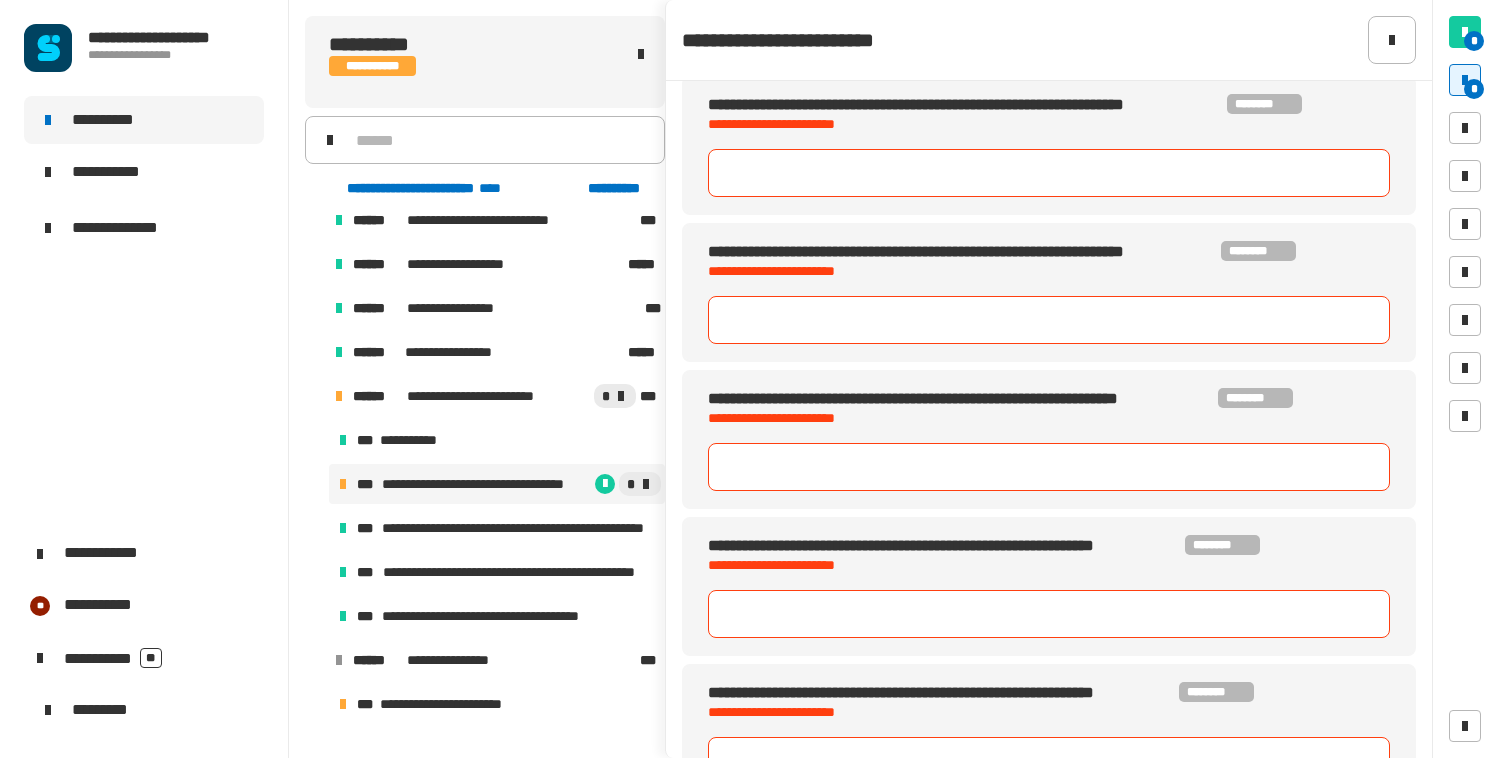 scroll, scrollTop: 0, scrollLeft: 0, axis: both 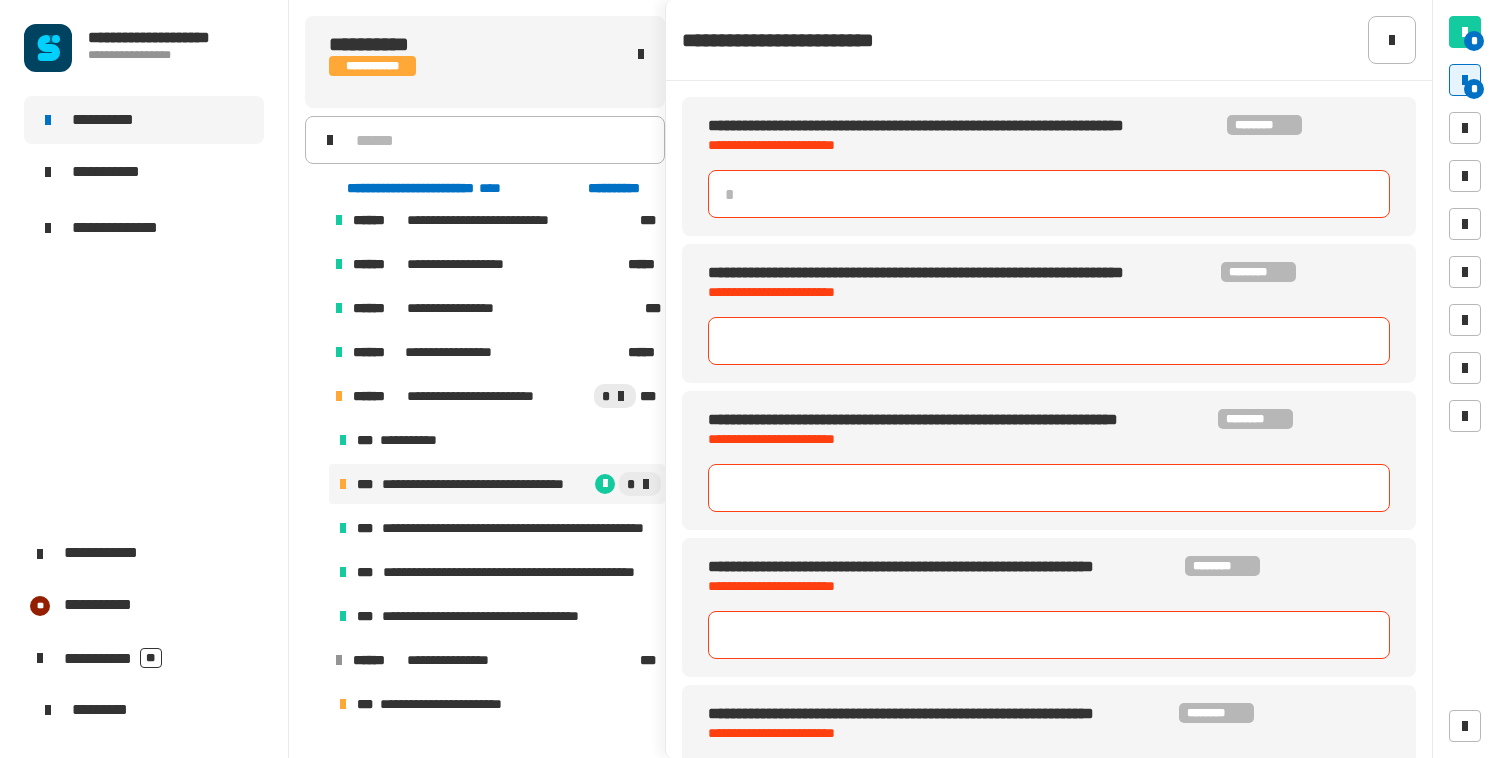 click 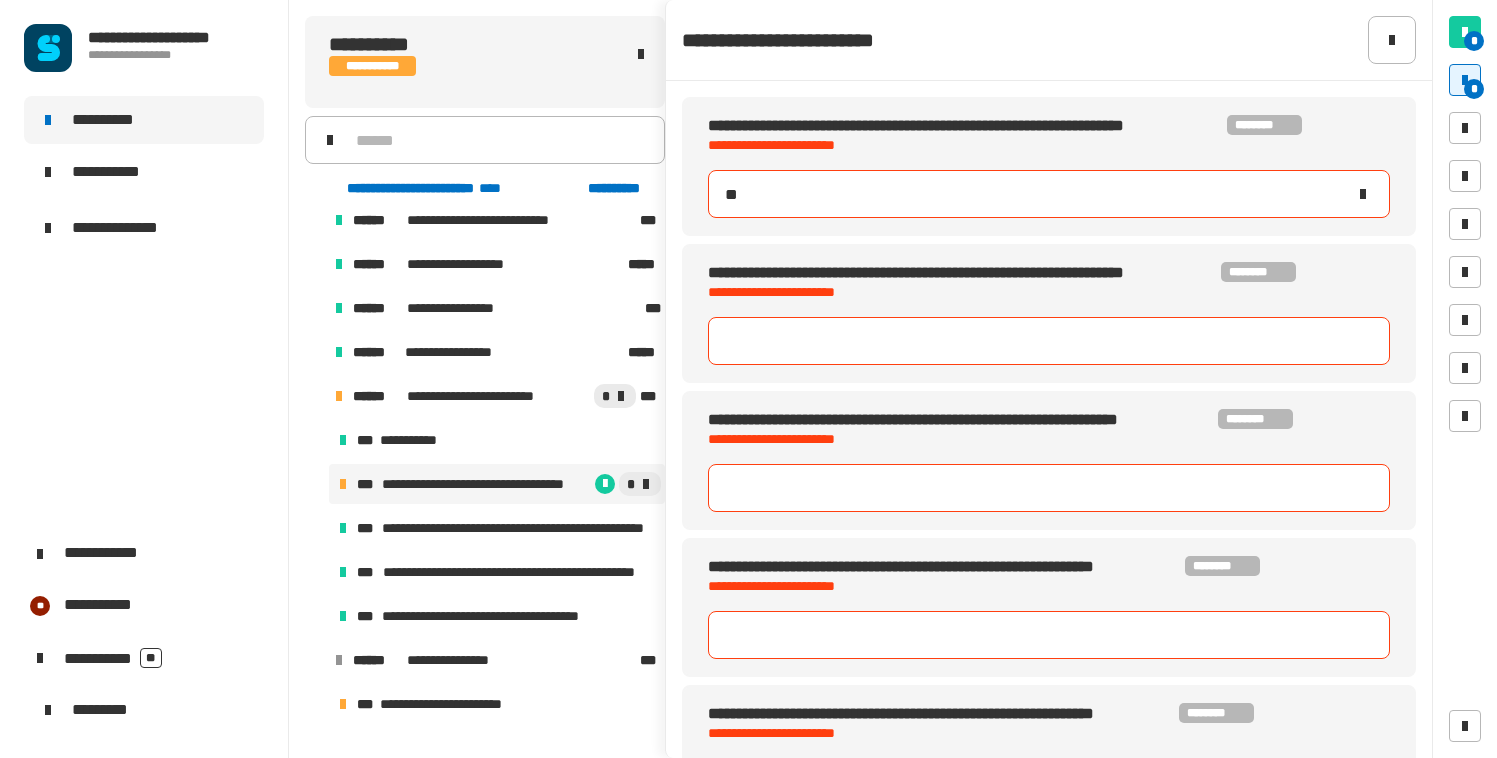 type on "***" 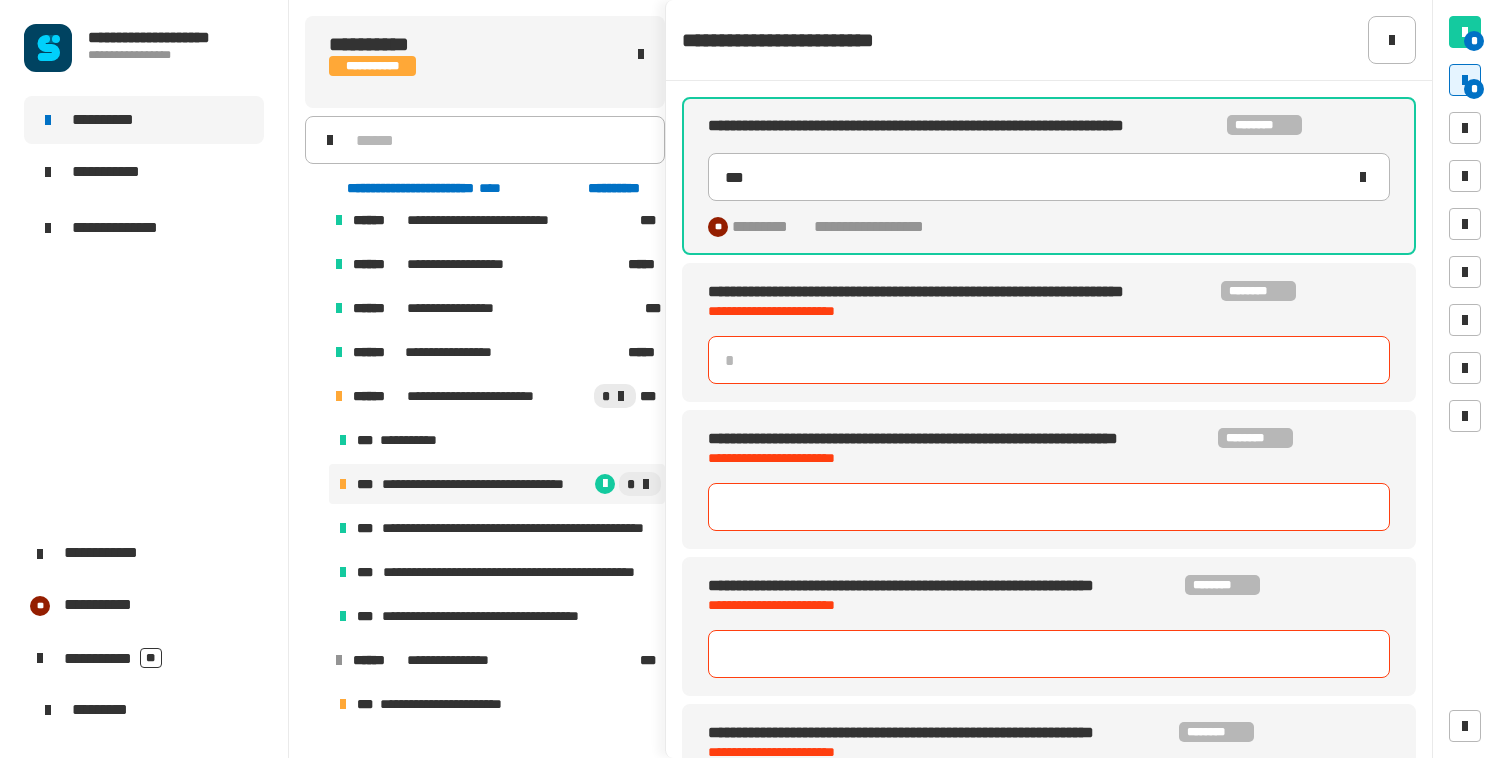 click 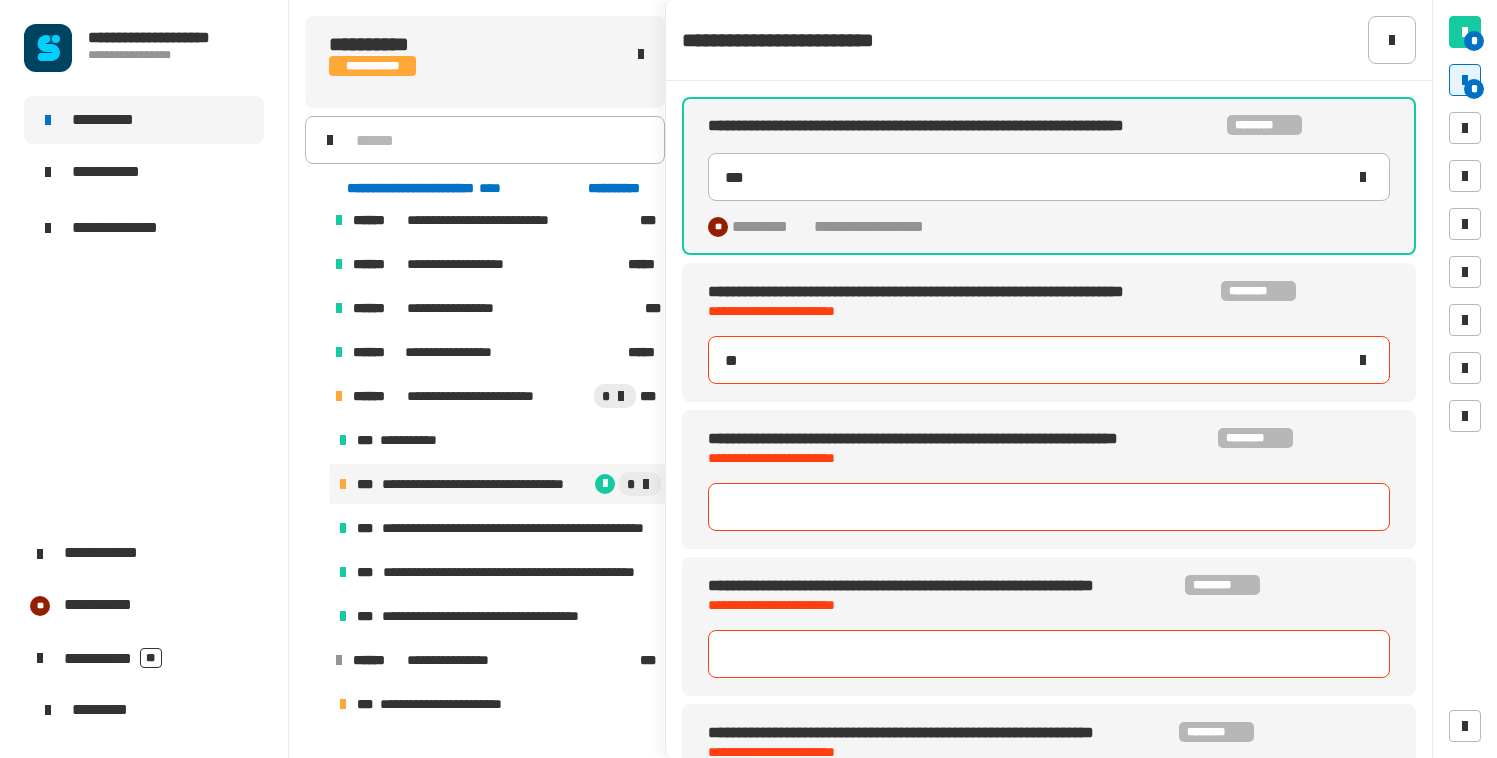 type on "***" 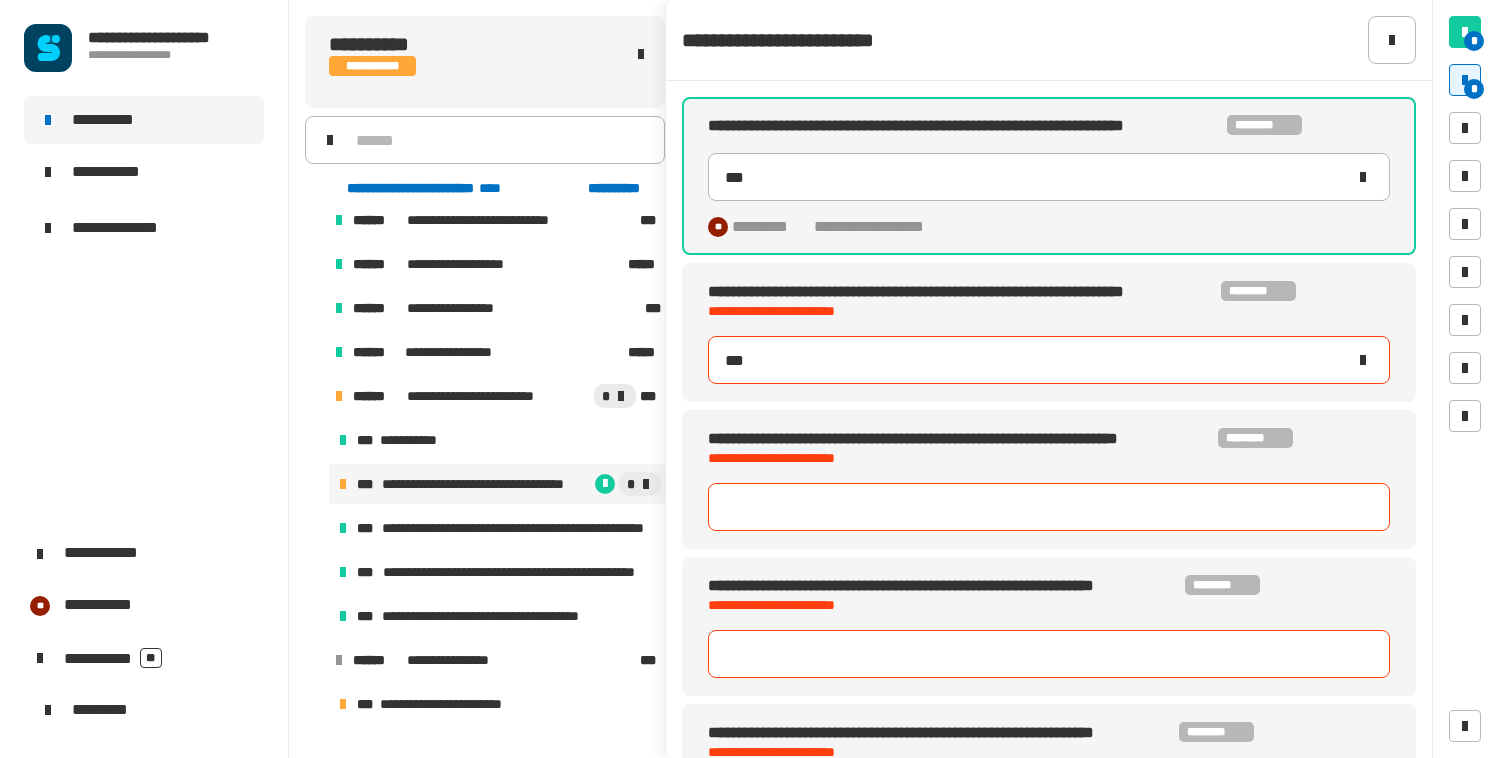 type on "***" 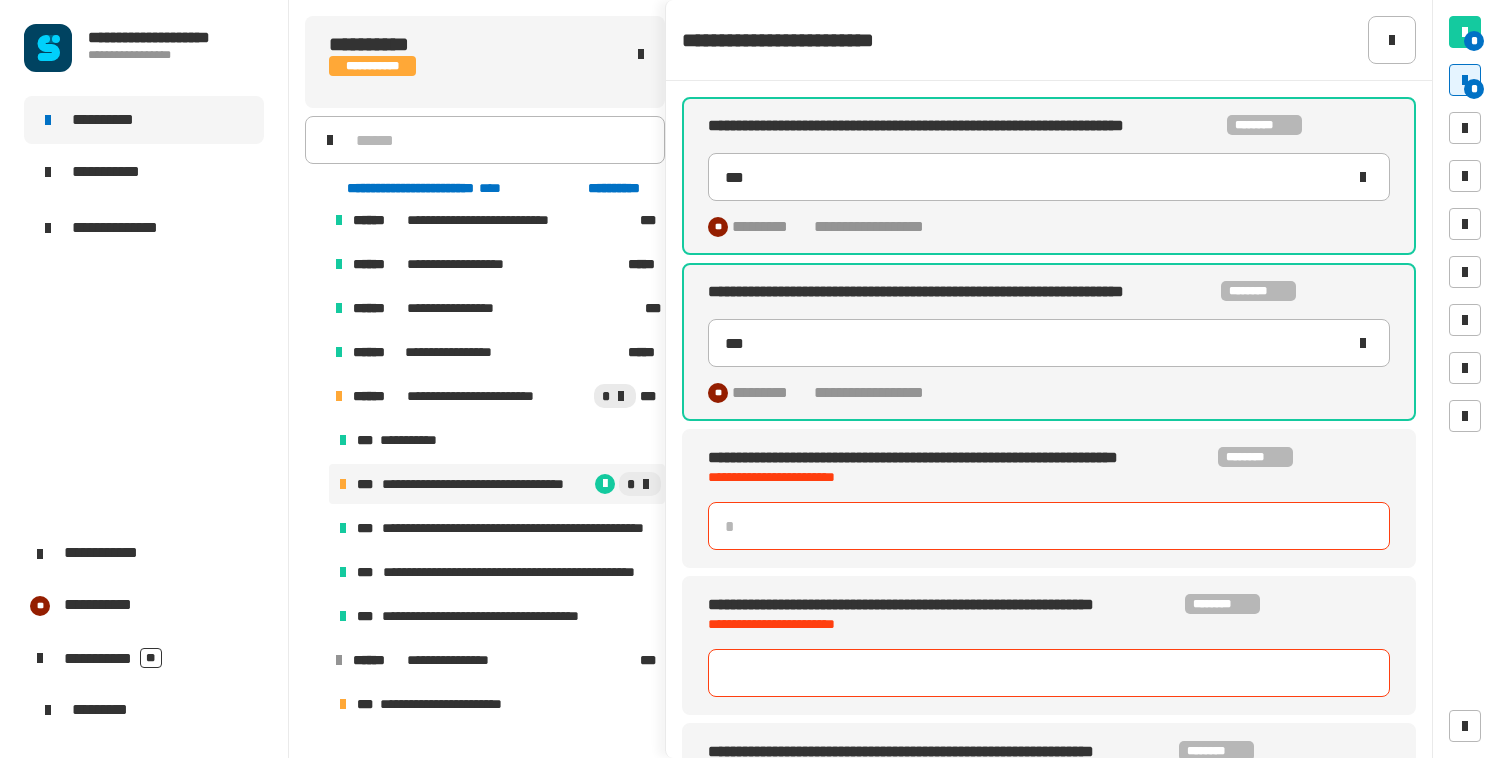 click 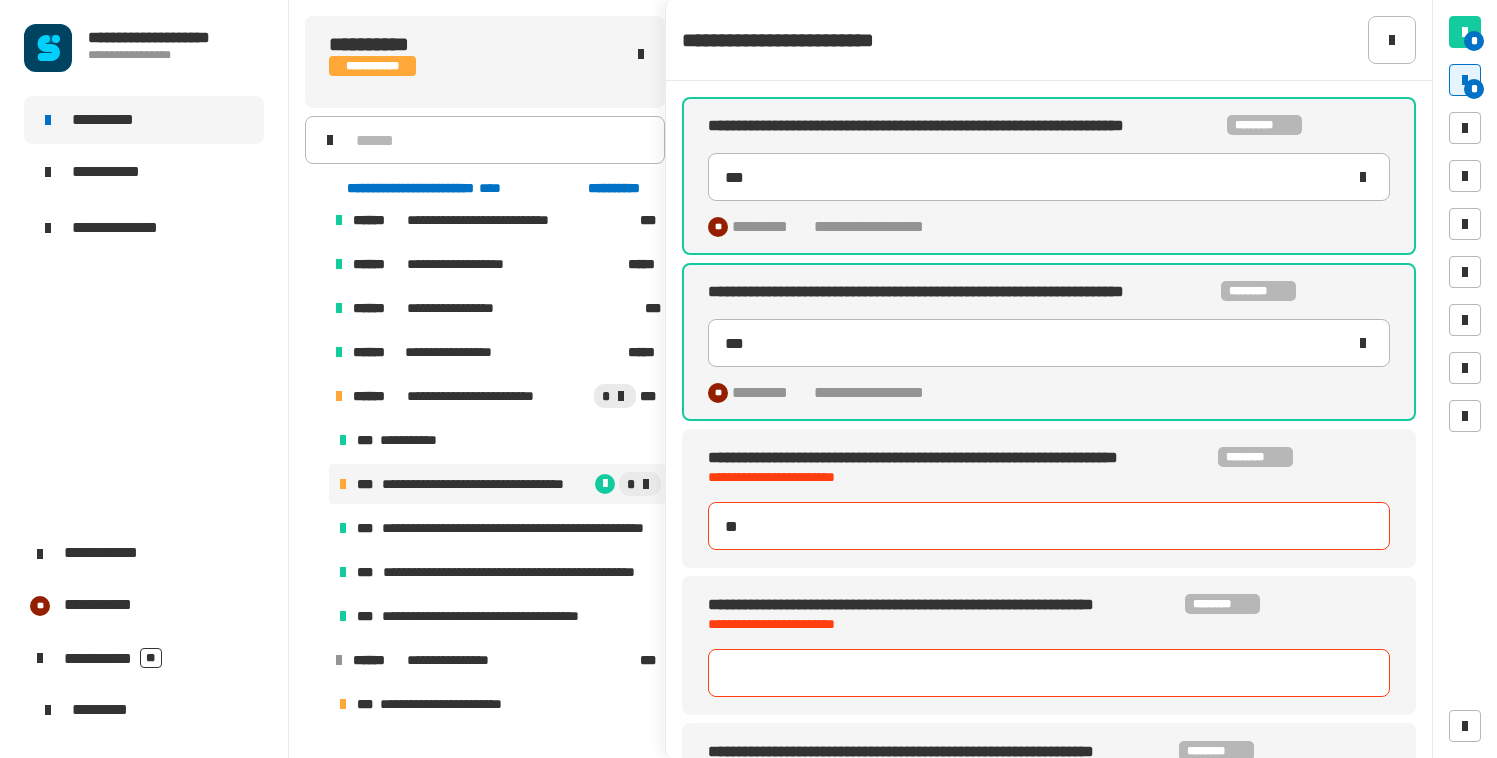 type on "***" 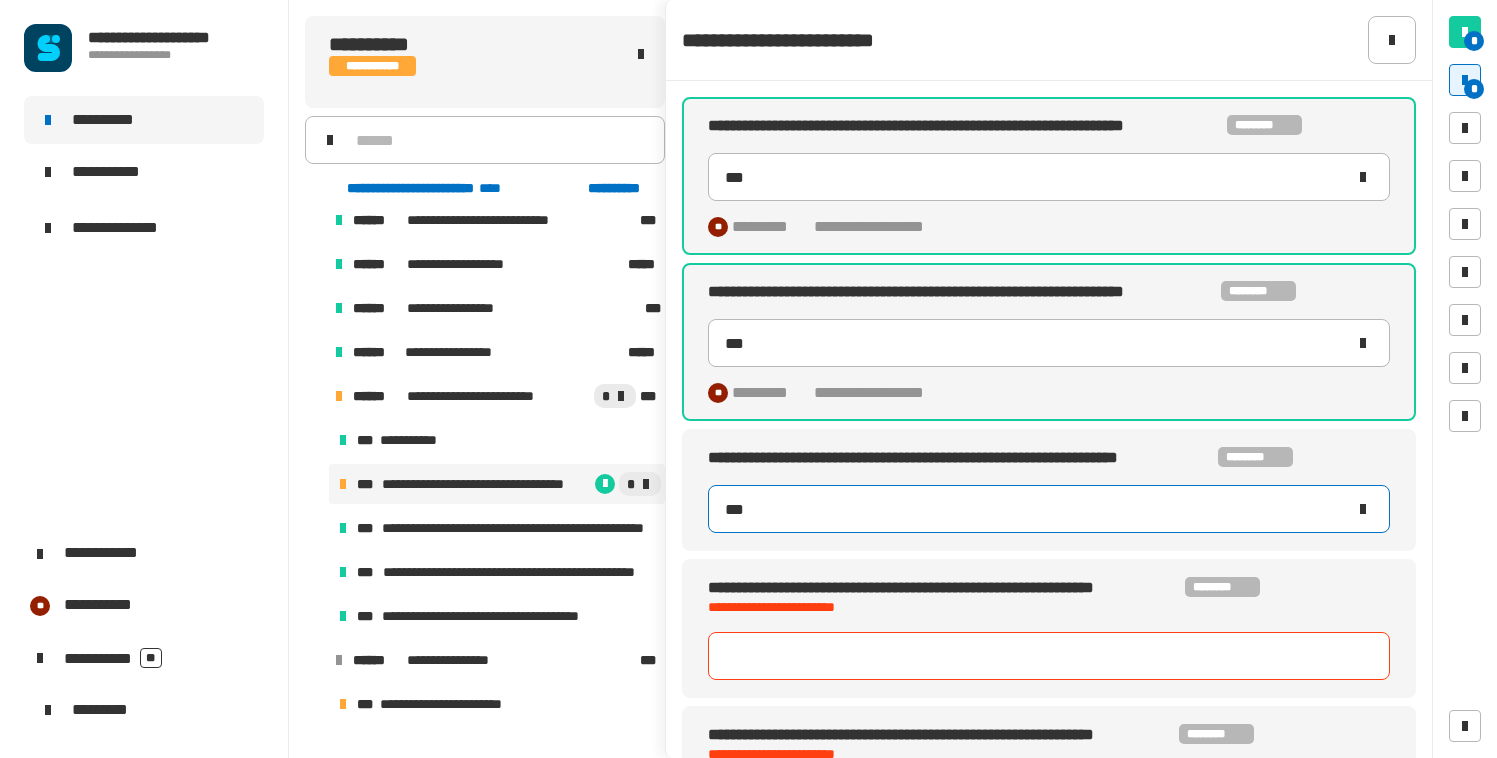 type on "***" 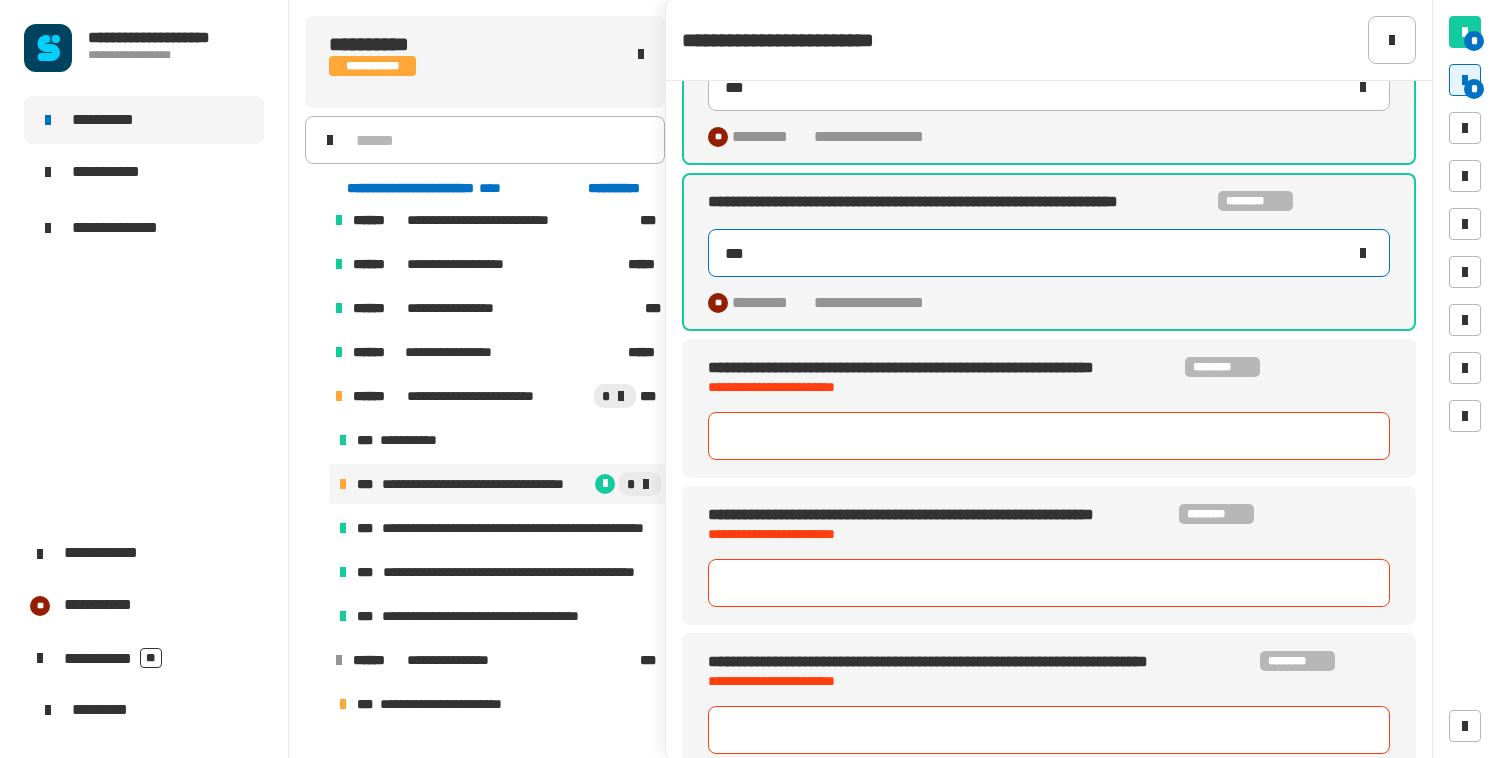 scroll, scrollTop: 270, scrollLeft: 0, axis: vertical 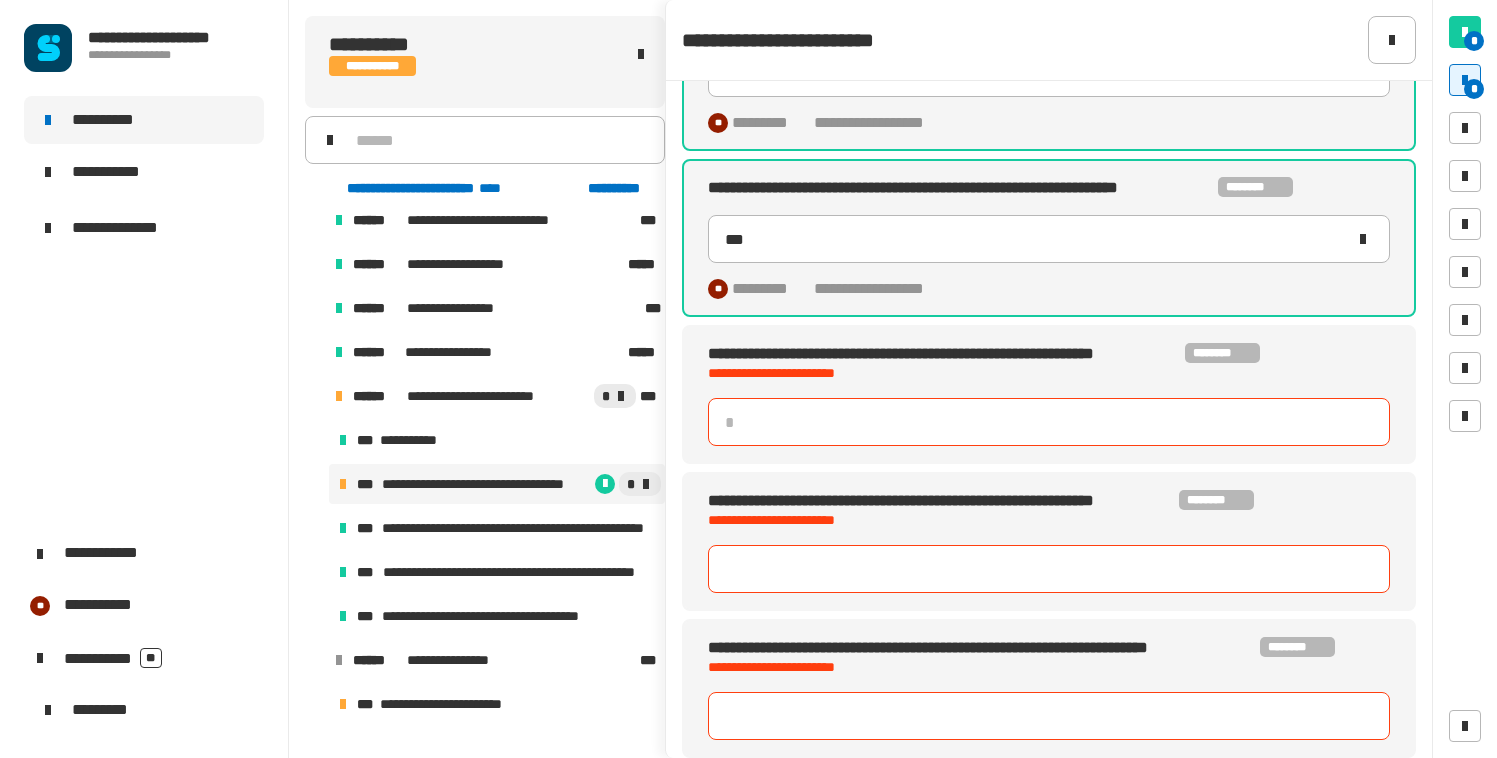 click 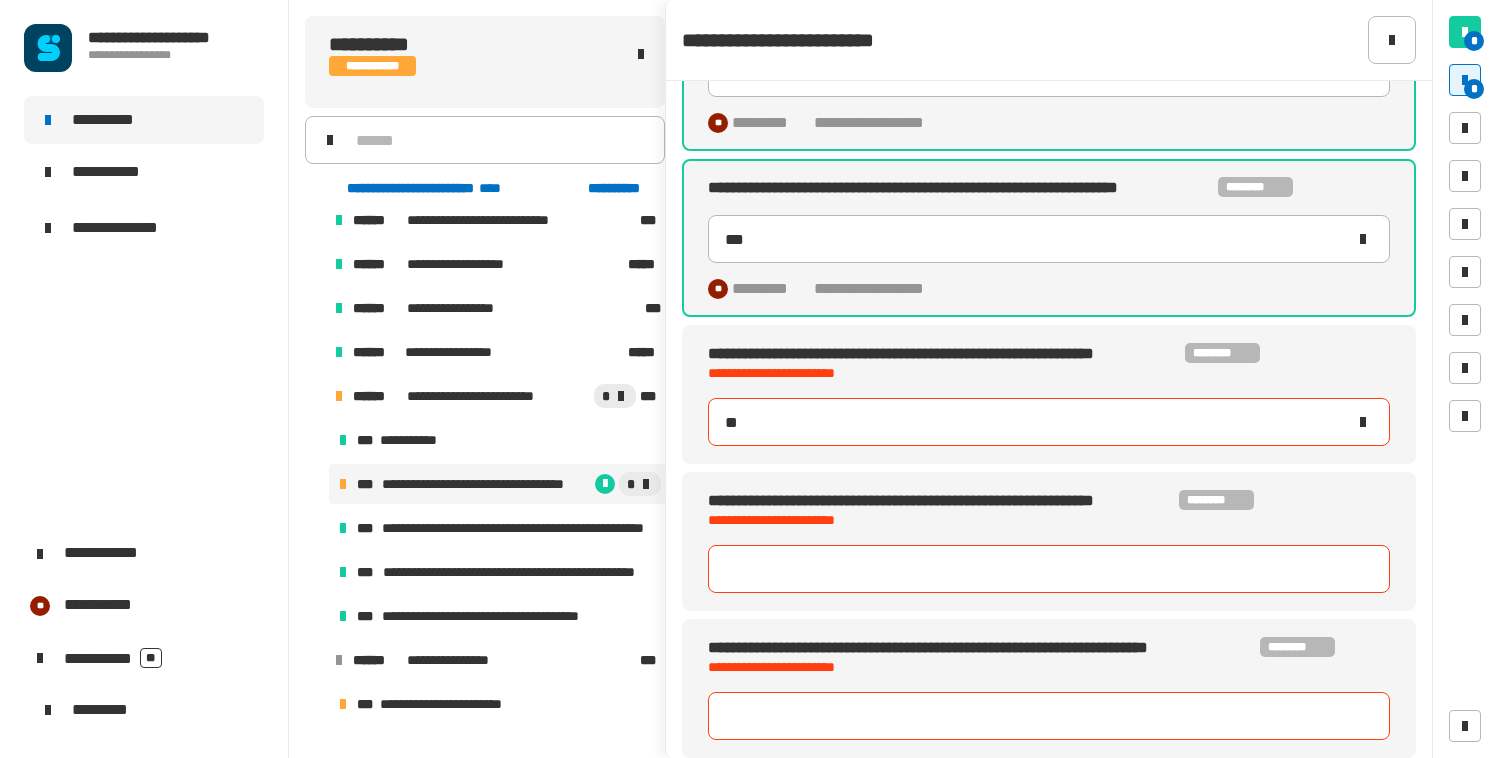 type on "***" 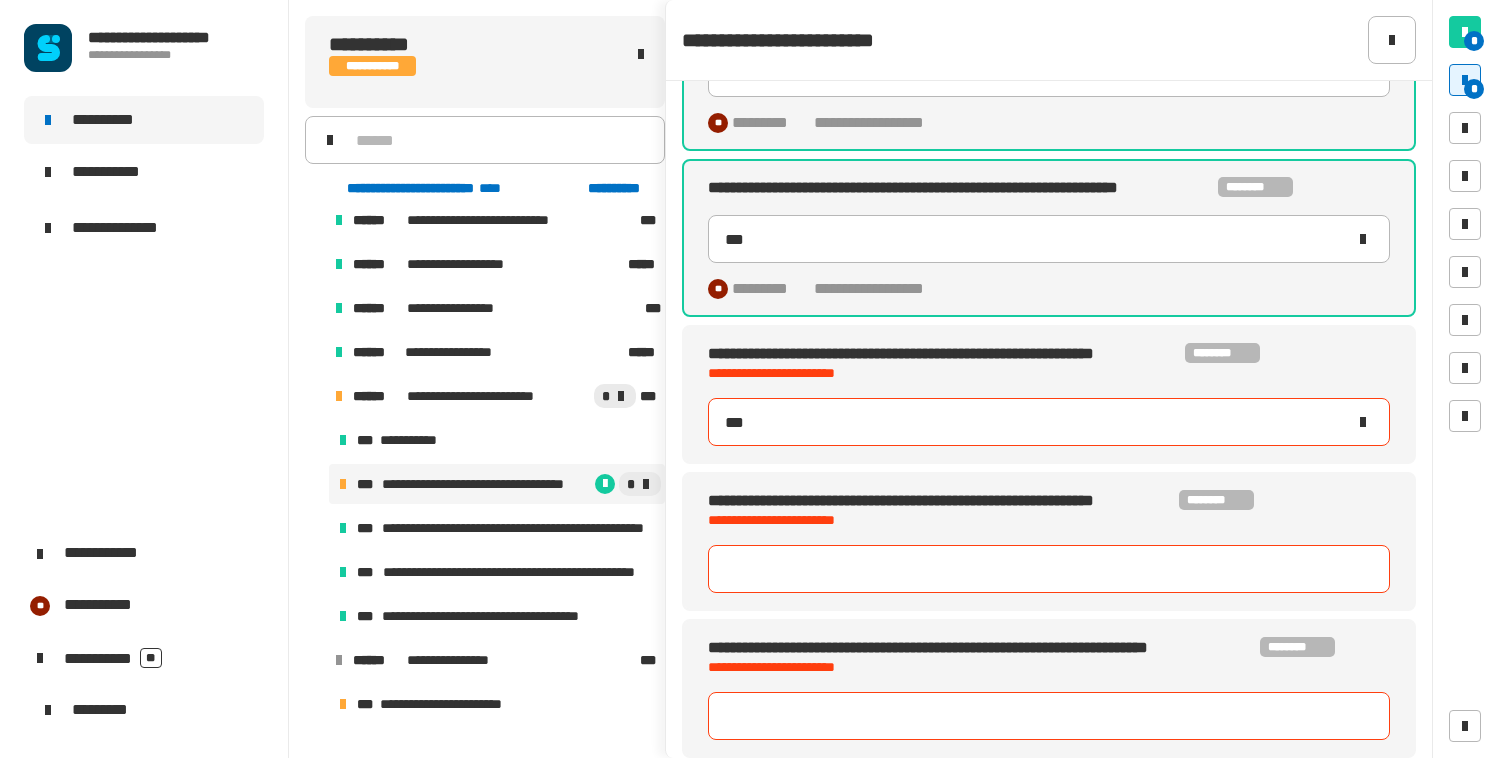 type on "***" 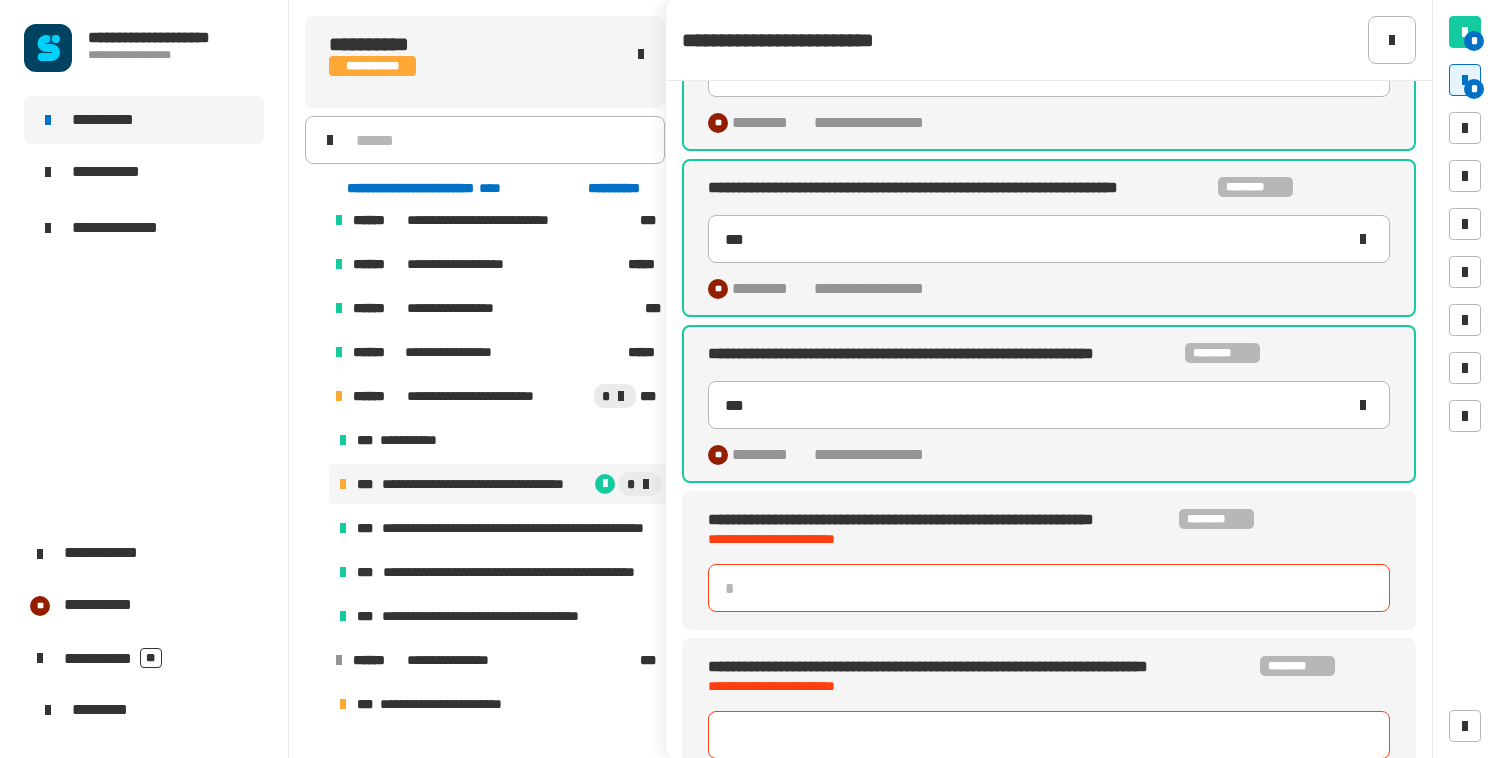 click 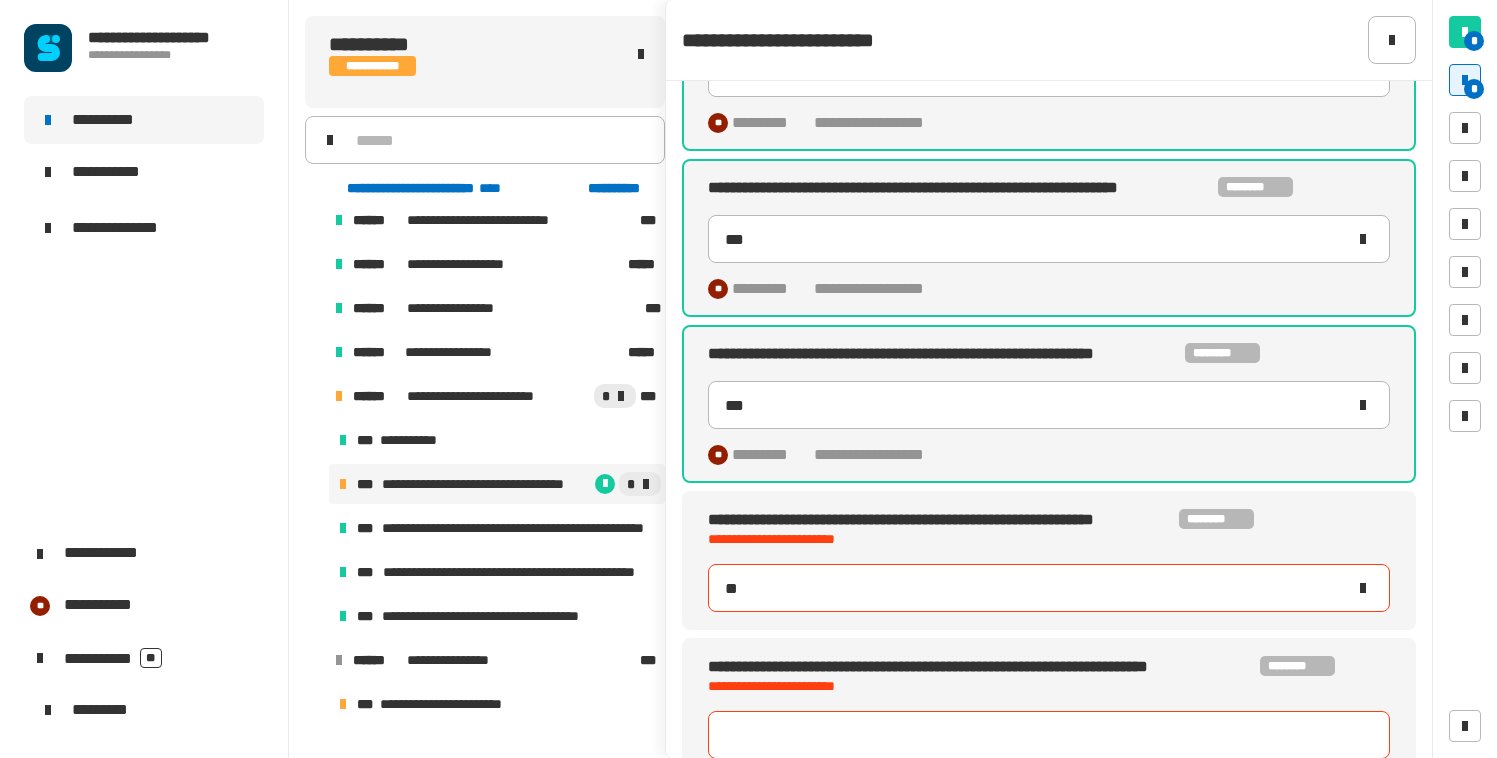 type on "***" 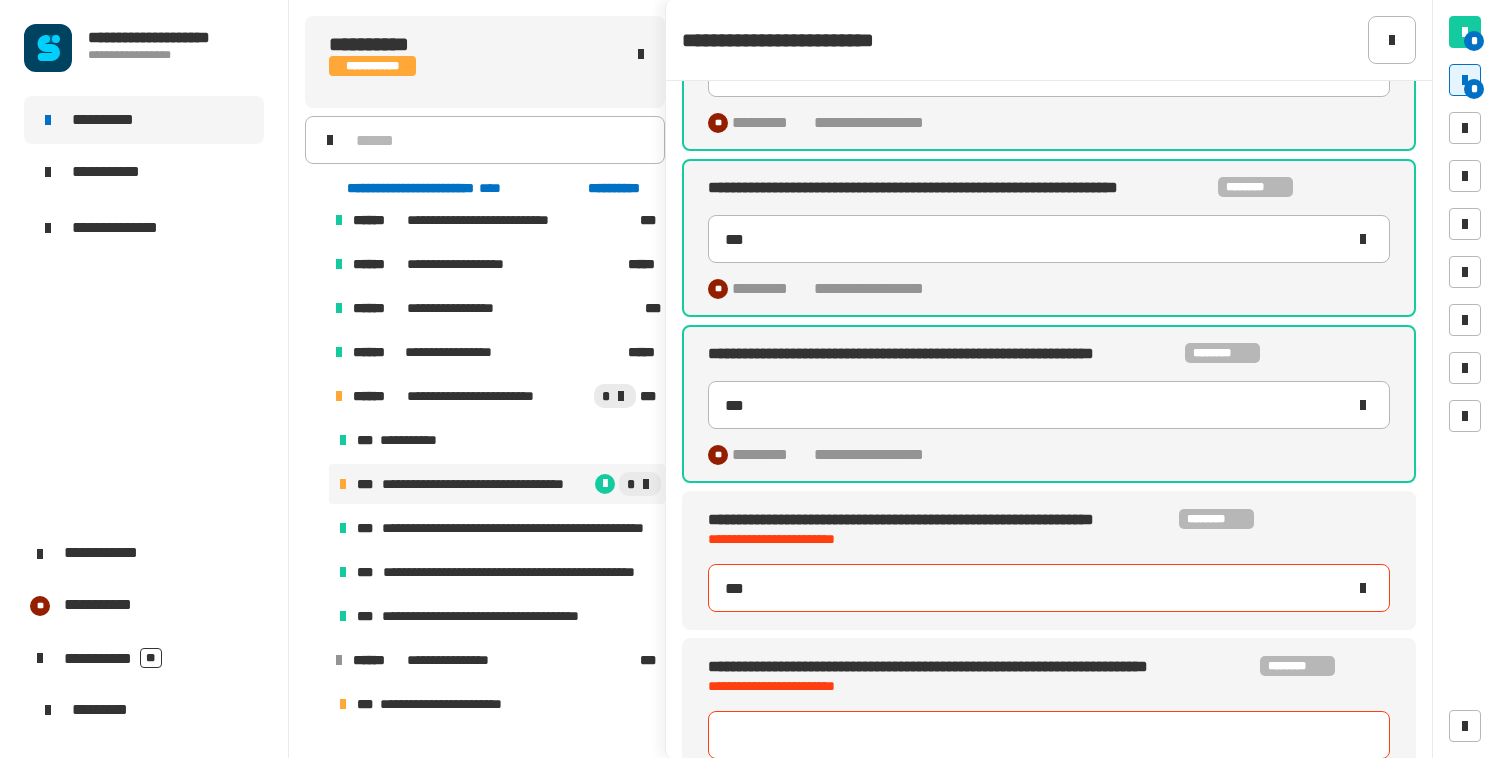 type on "***" 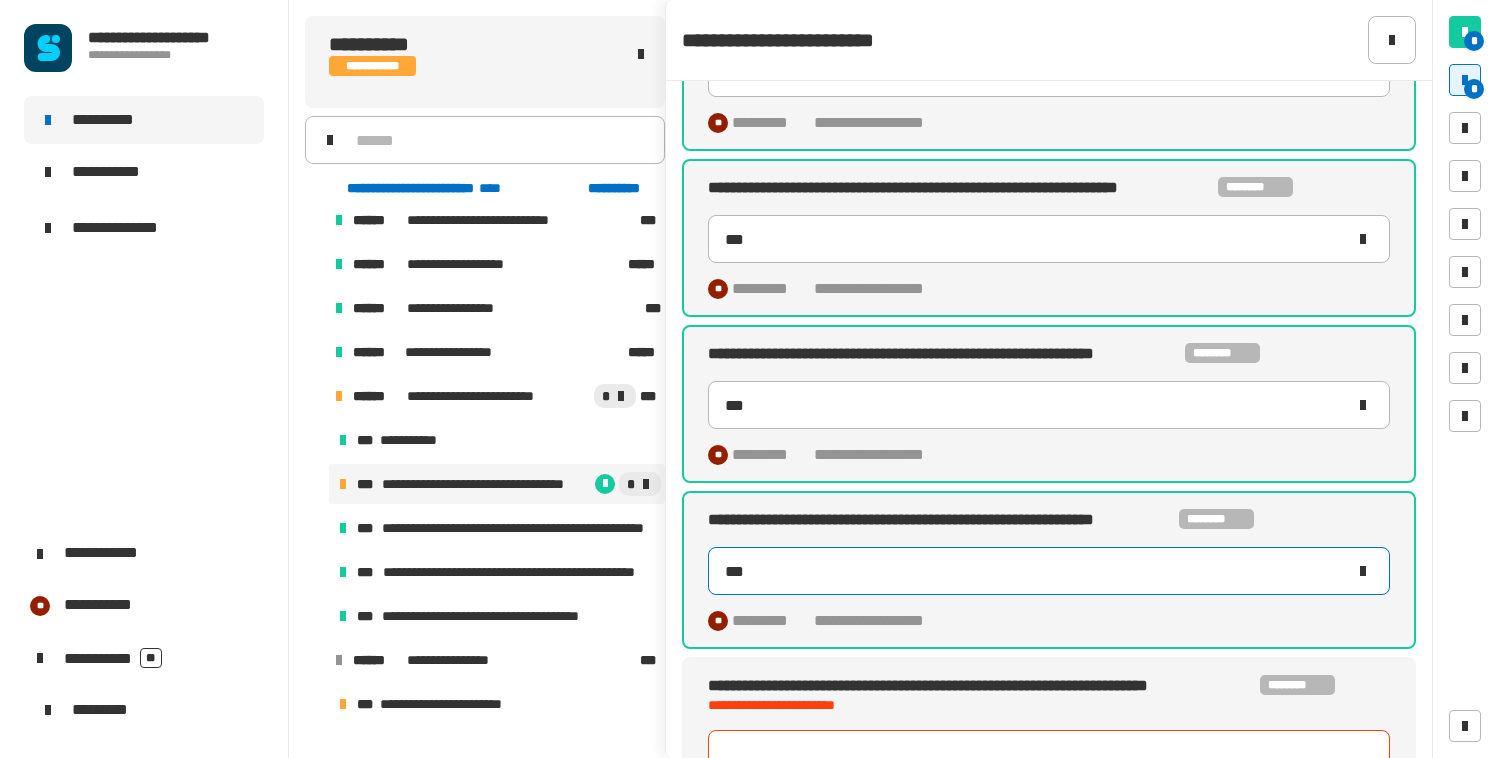 scroll, scrollTop: 308, scrollLeft: 0, axis: vertical 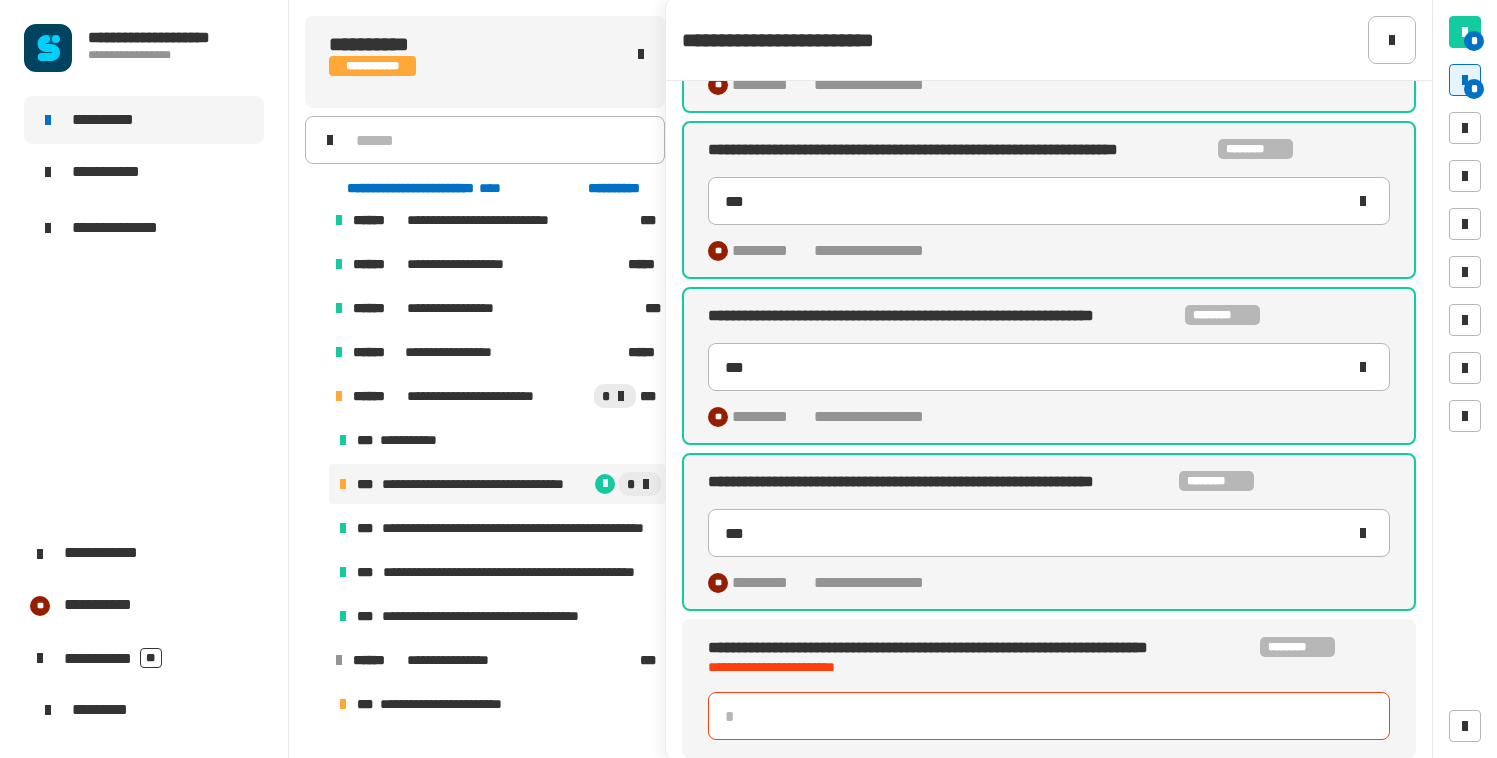 click 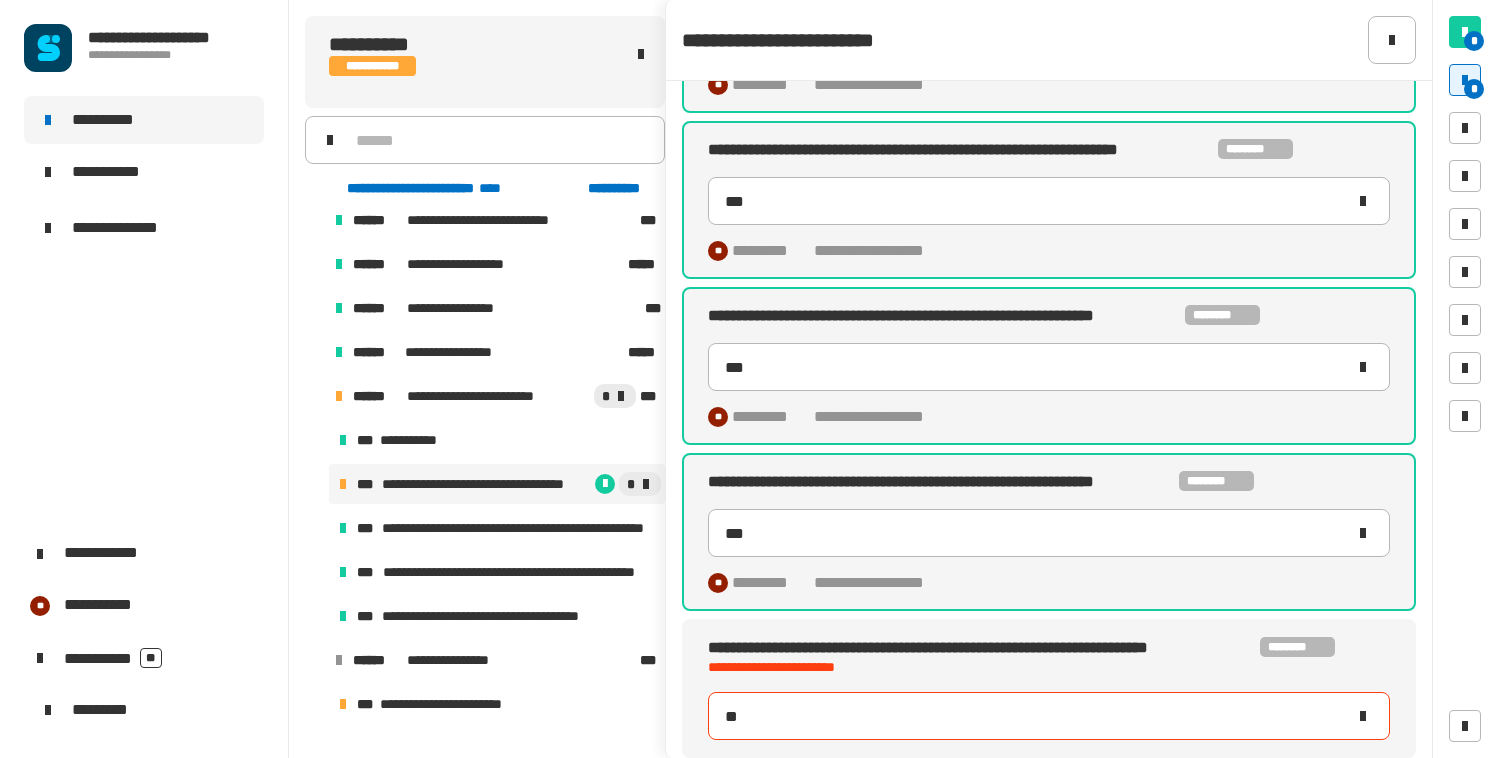 type on "***" 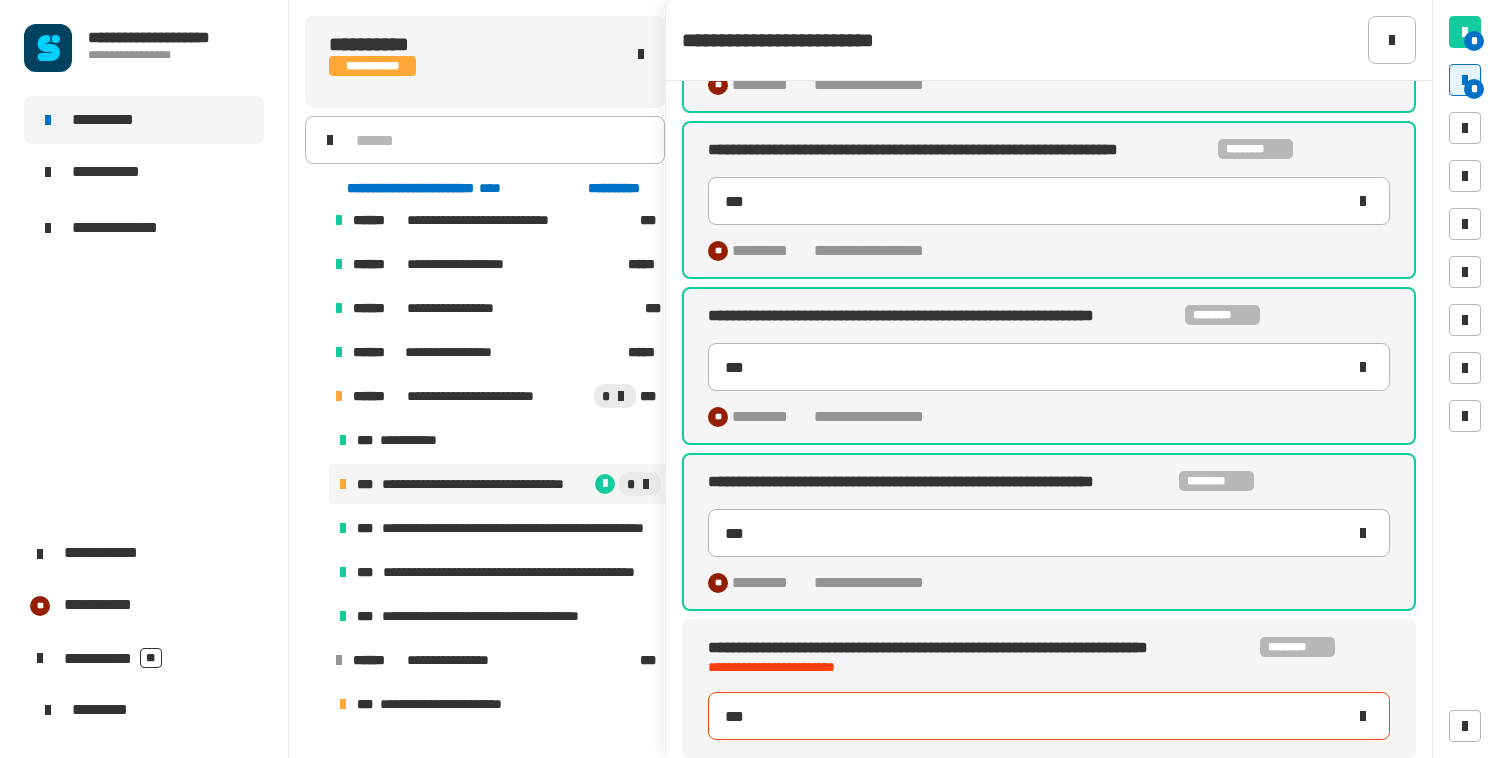 type on "***" 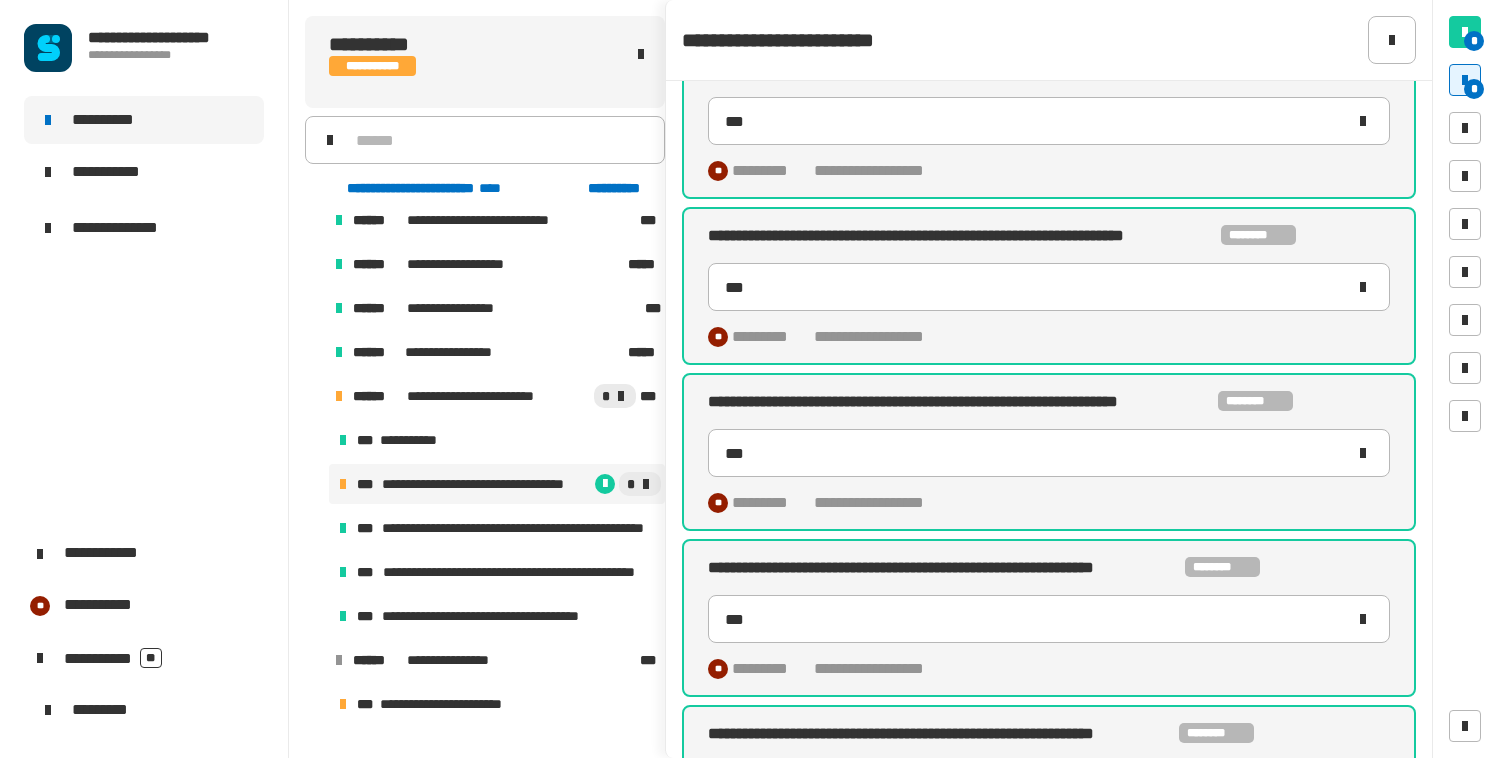 scroll, scrollTop: 0, scrollLeft: 0, axis: both 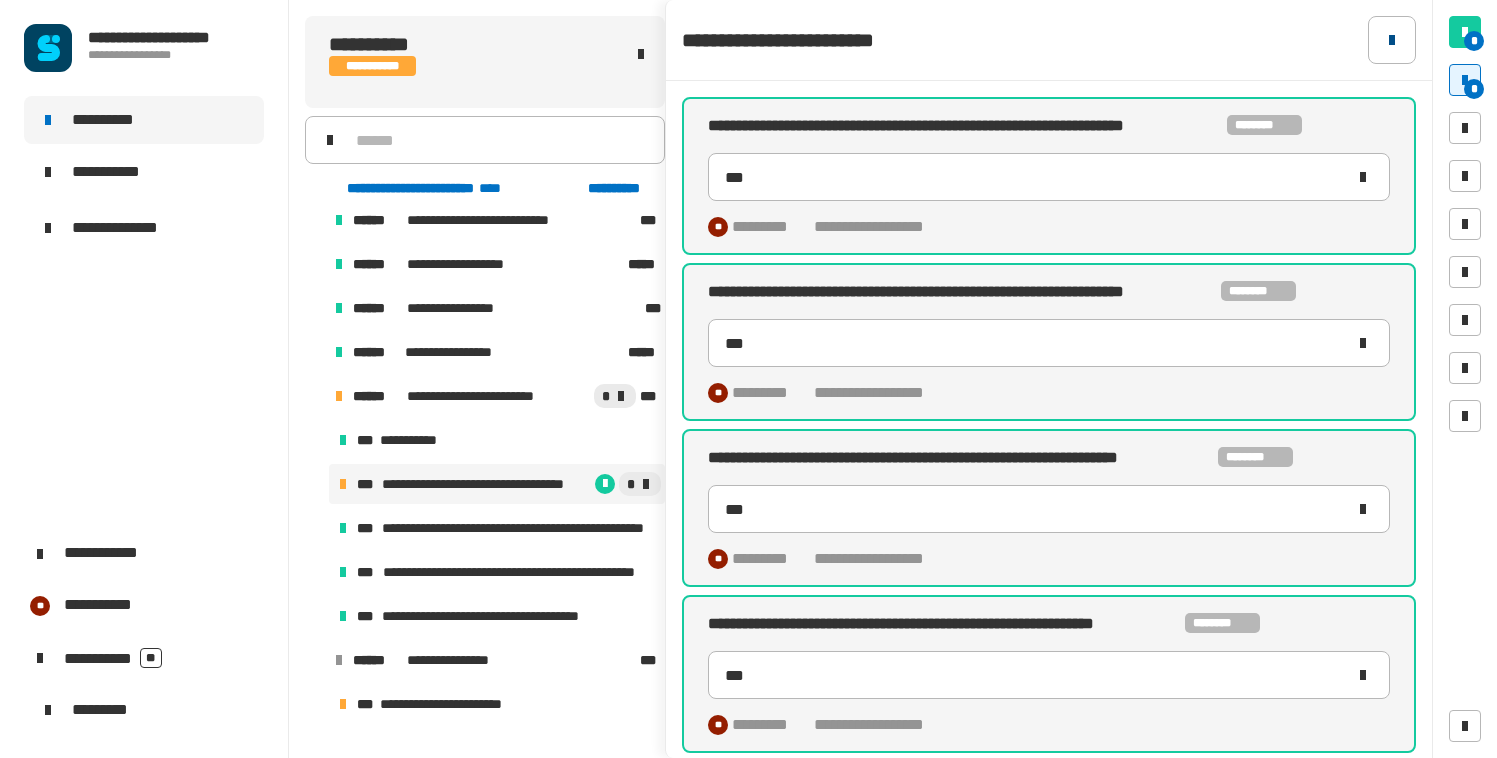 click 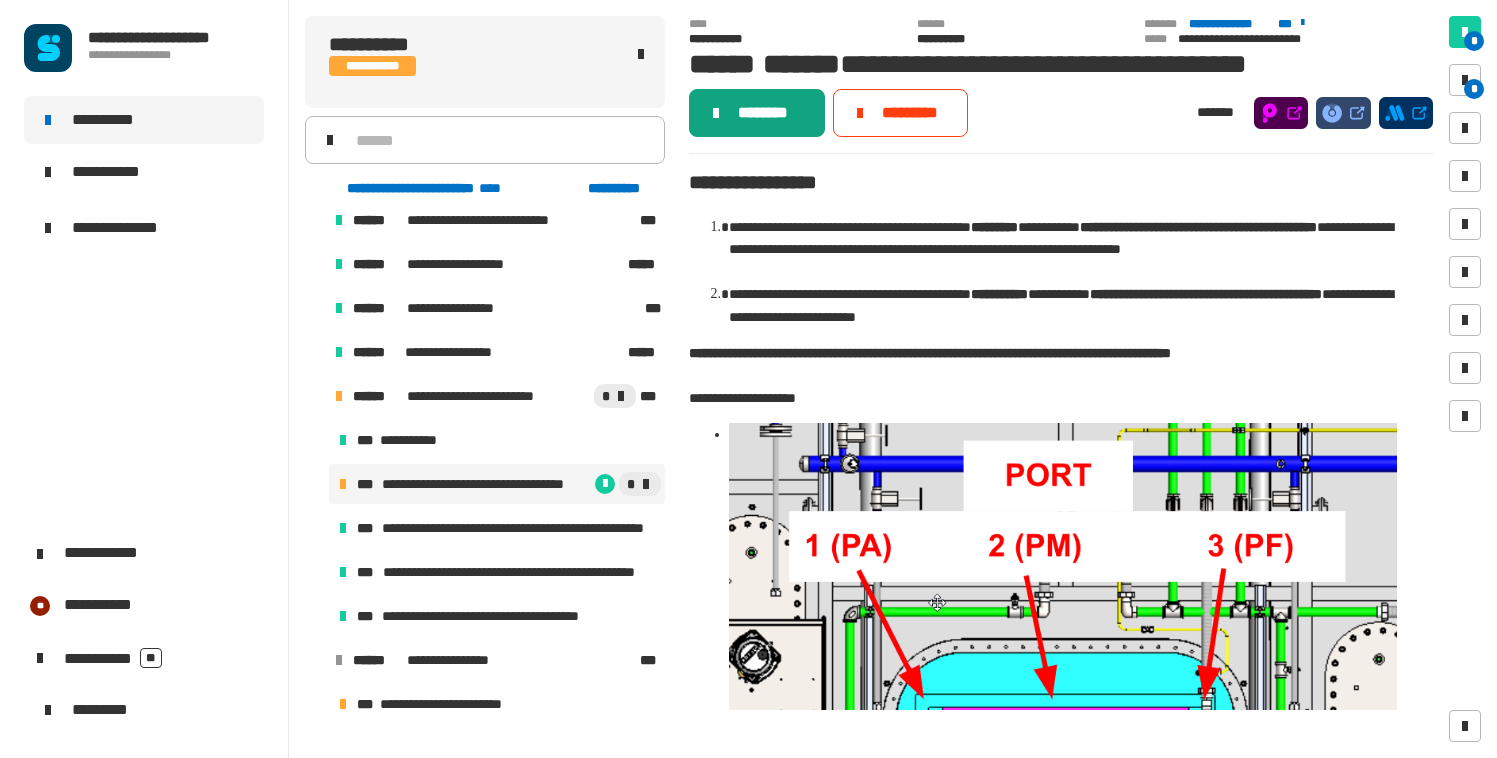 click on "********" 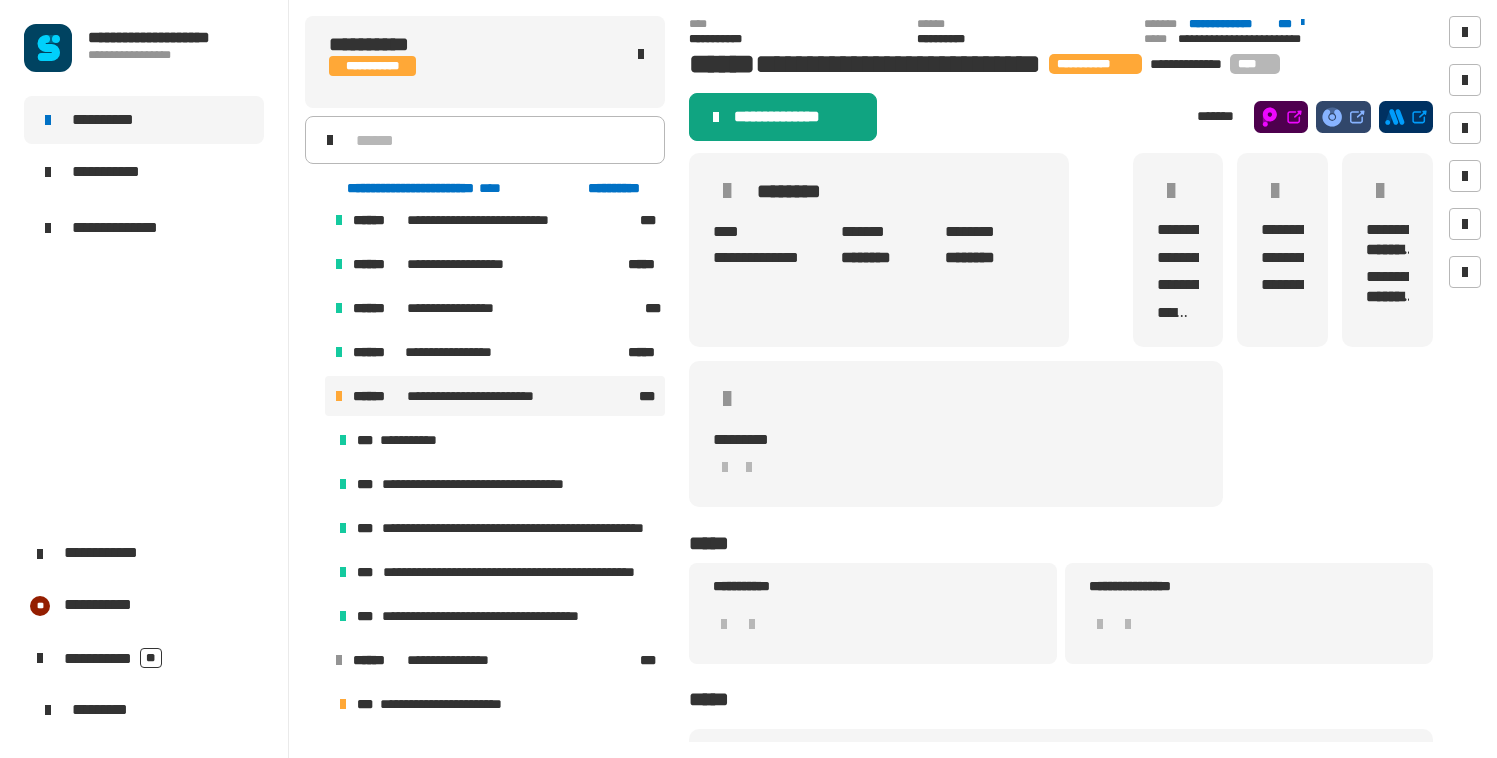 click on "**********" 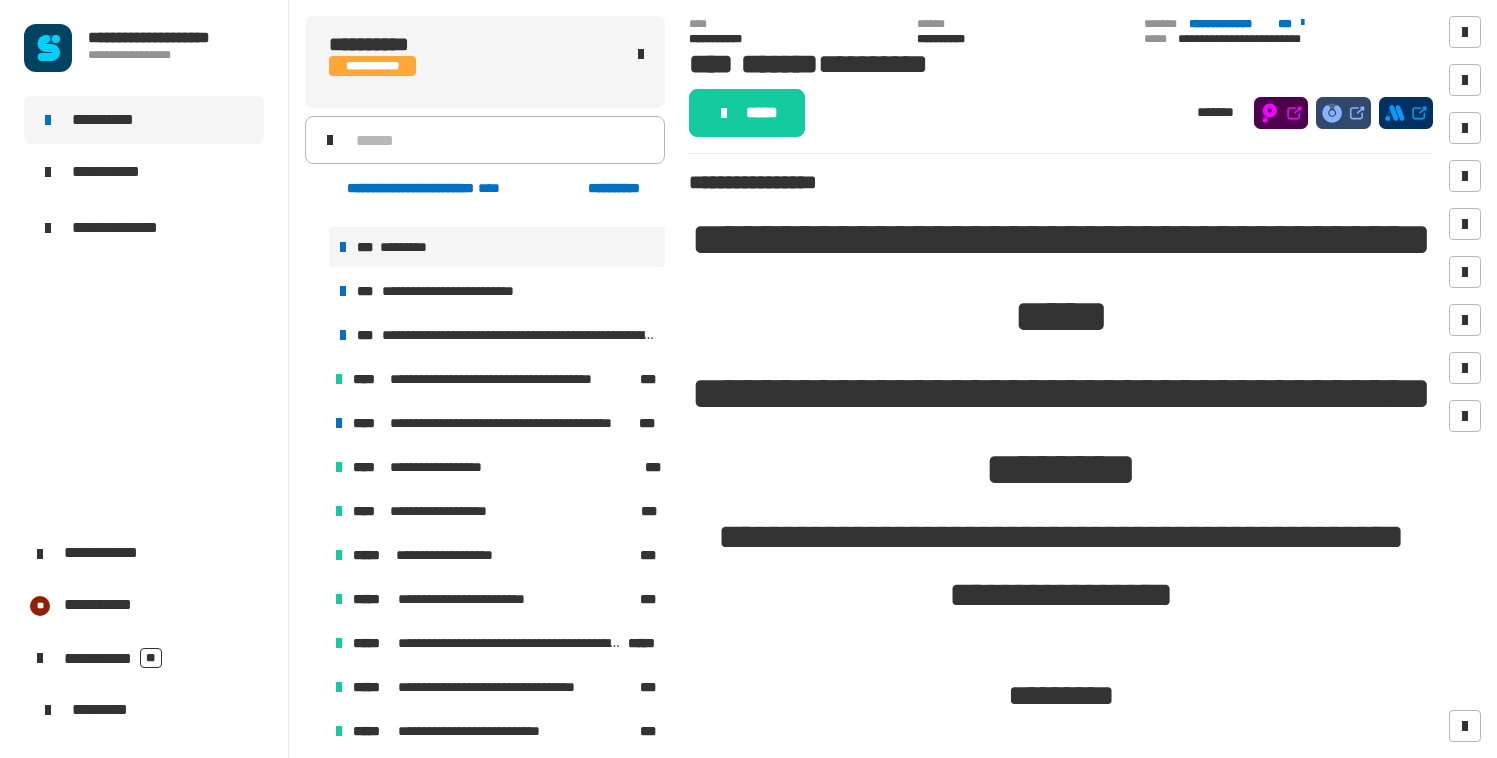 scroll, scrollTop: 0, scrollLeft: 0, axis: both 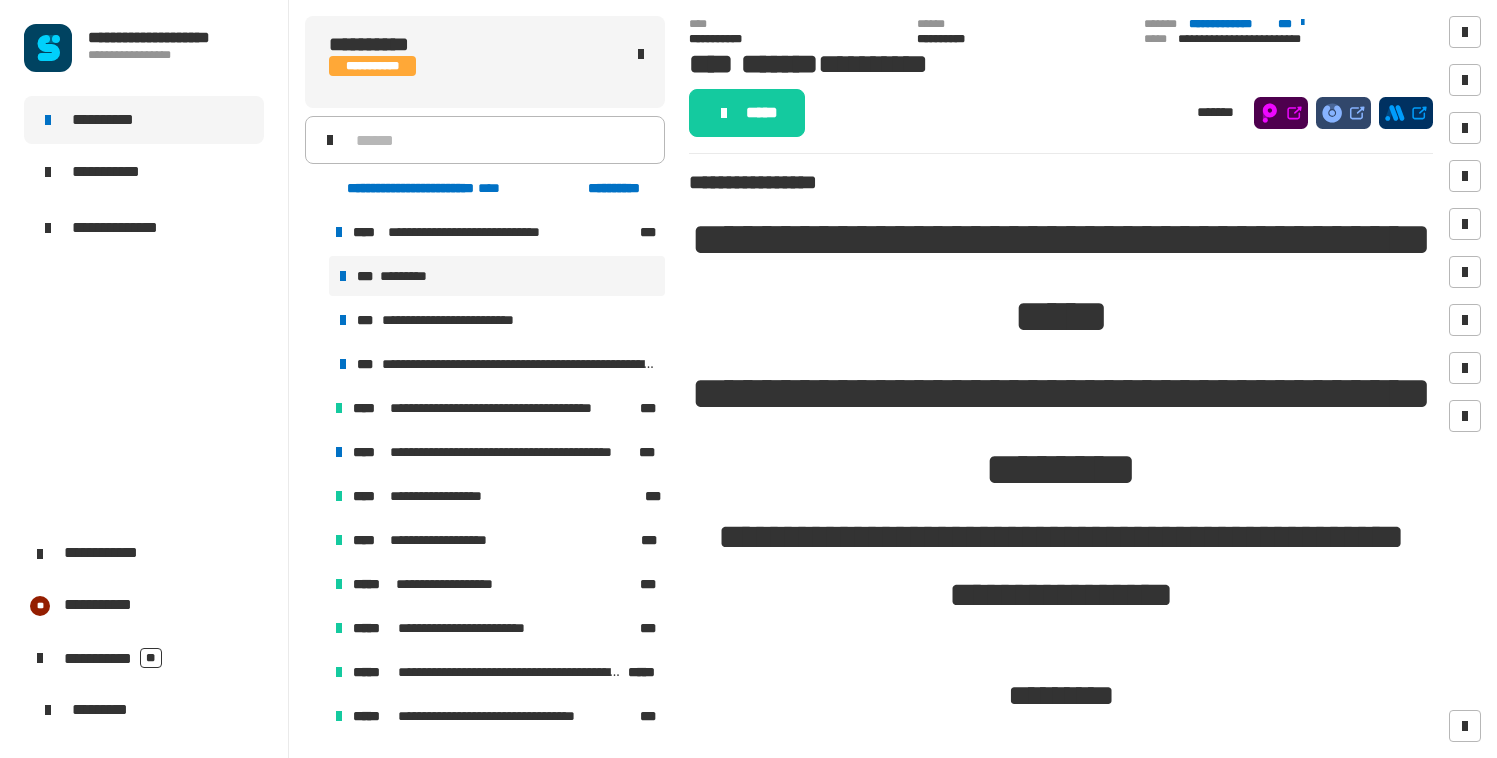 click at bounding box center [315, 232] 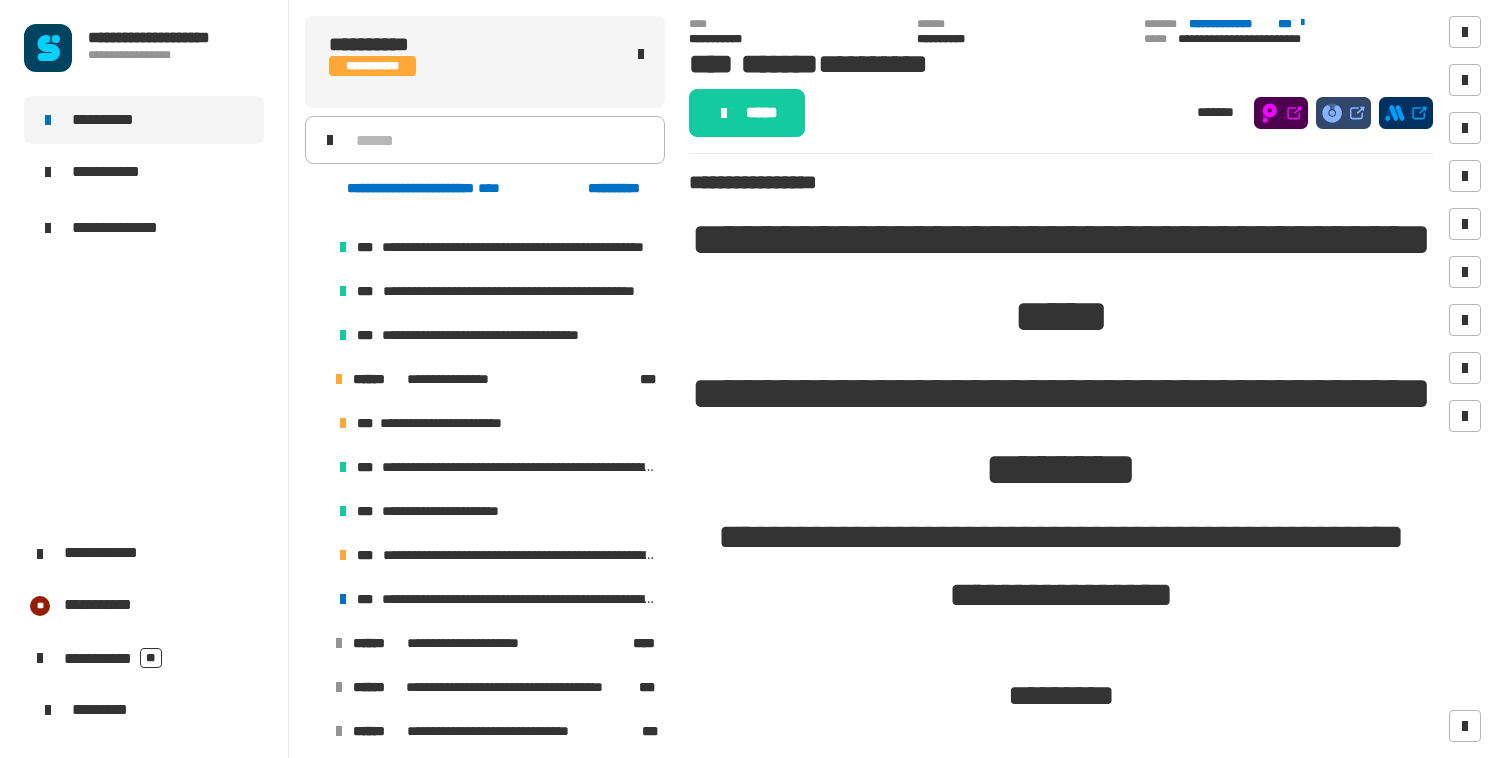 scroll, scrollTop: 1144, scrollLeft: 0, axis: vertical 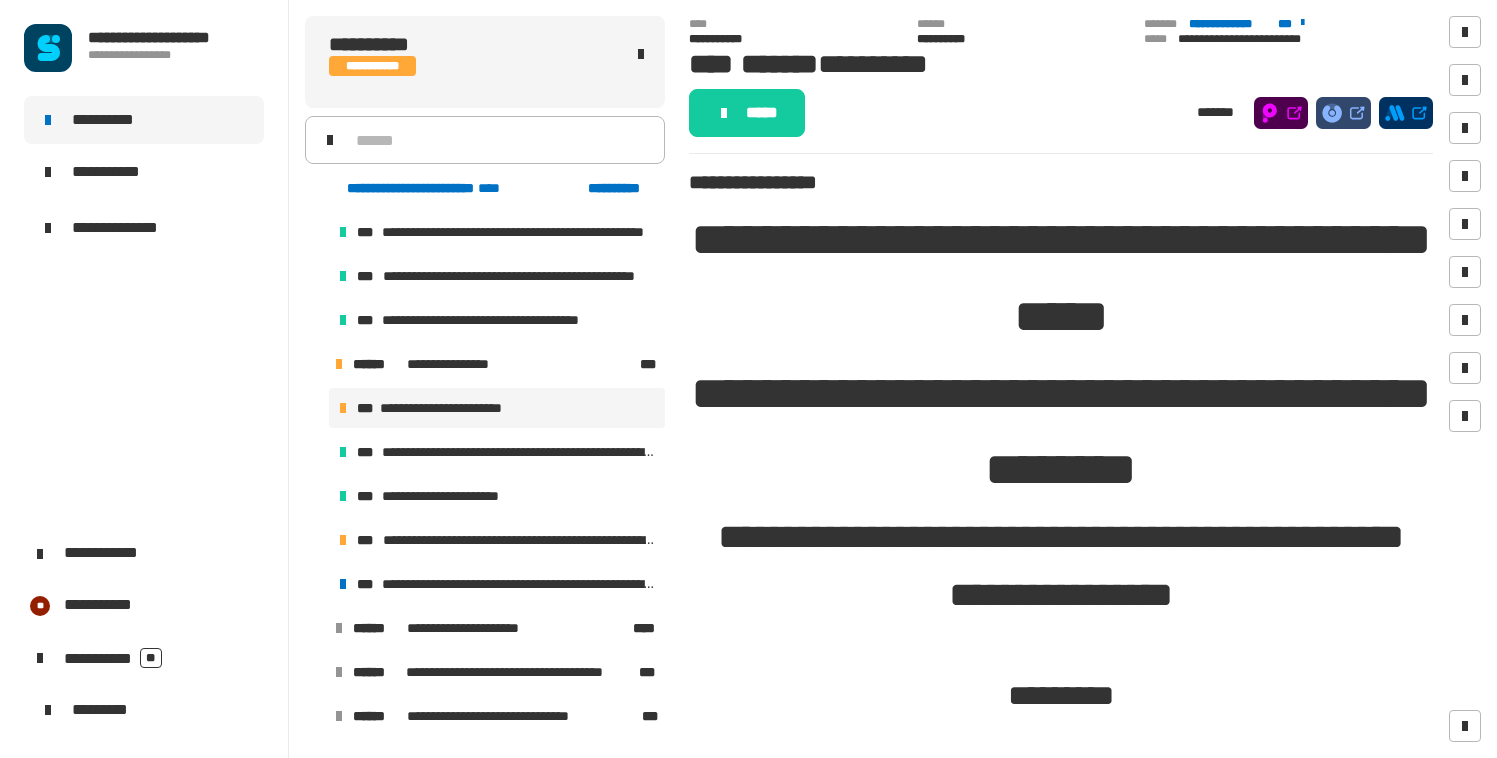 click on "**********" at bounding box center [458, 408] 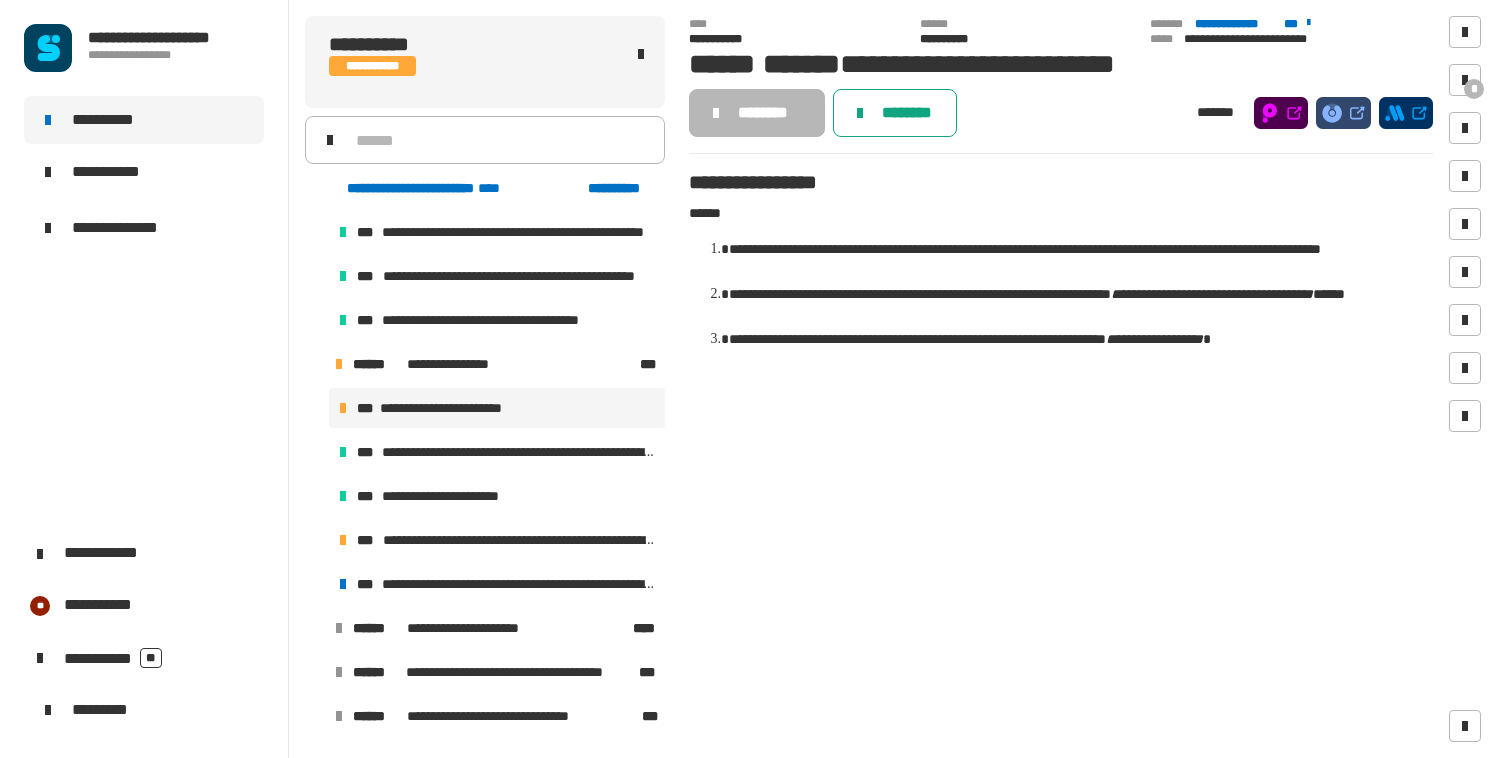 click on "********" 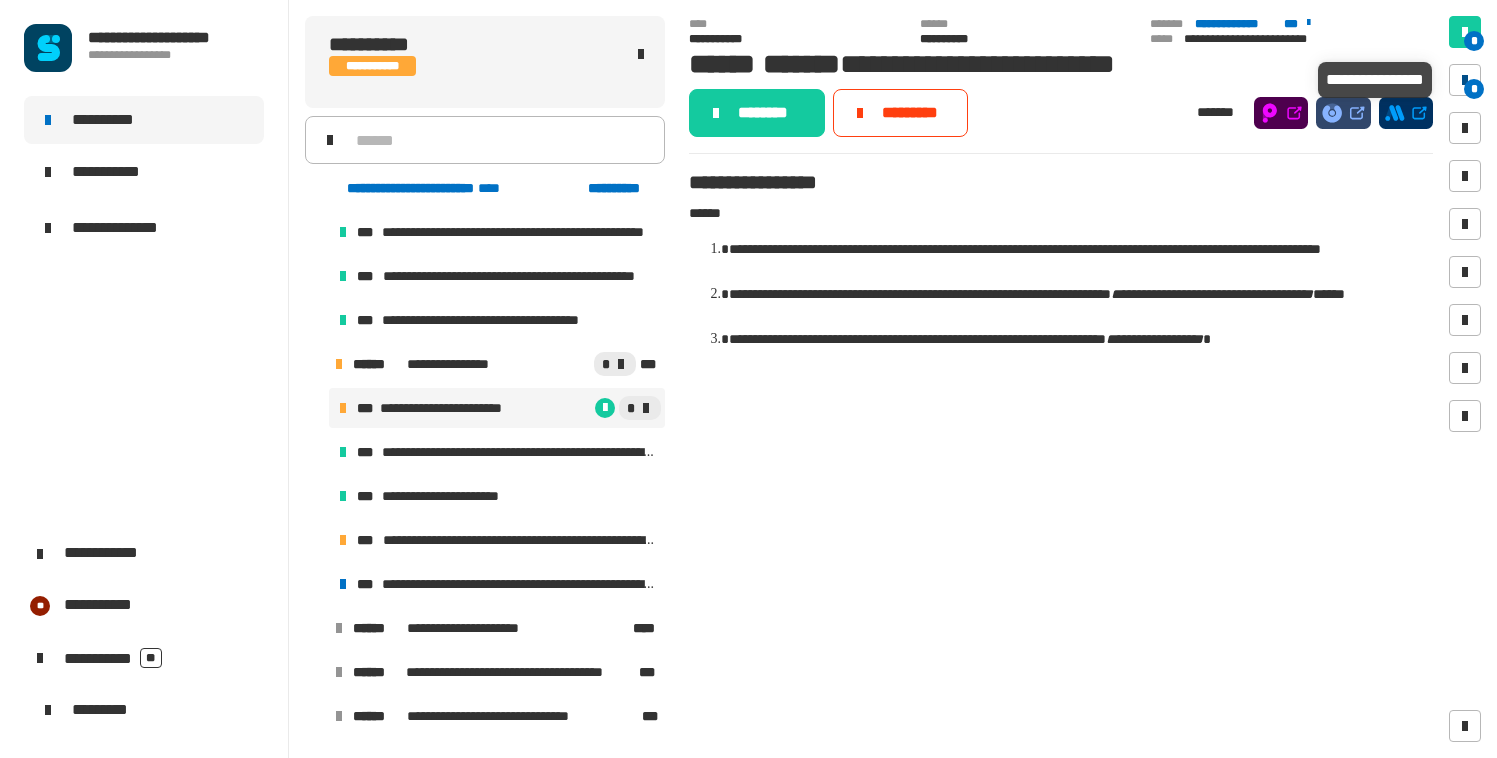 click on "*" at bounding box center (1474, 89) 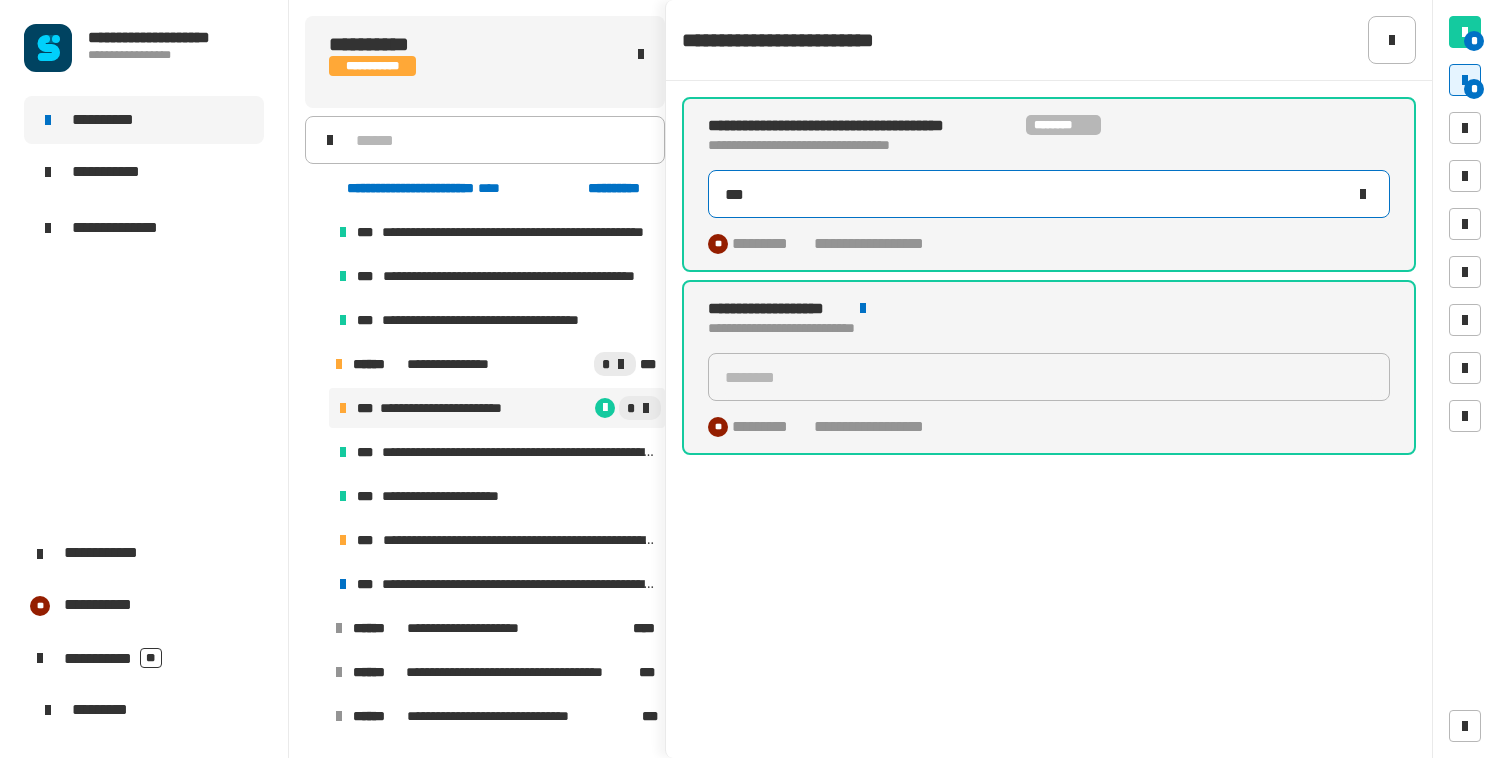 click 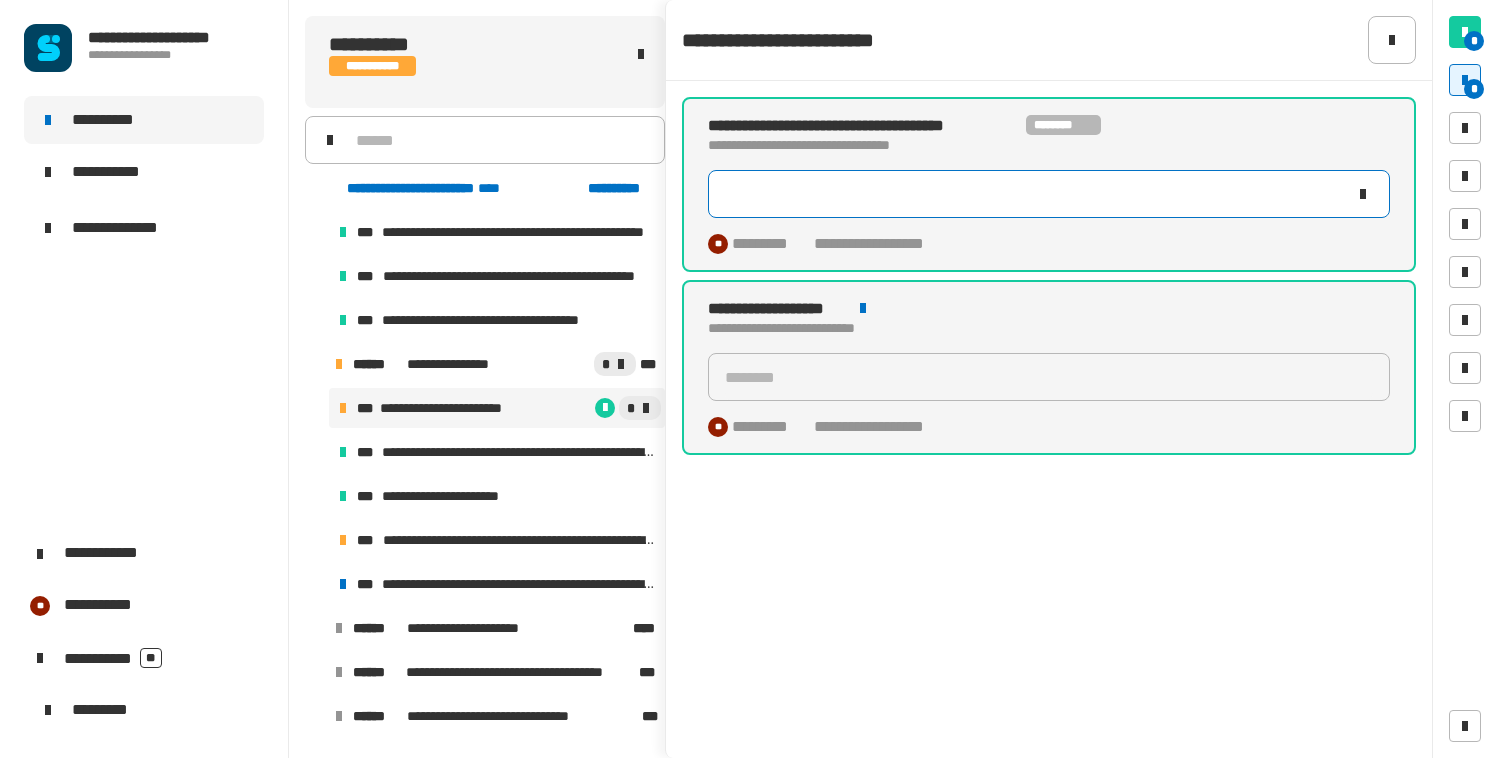 type 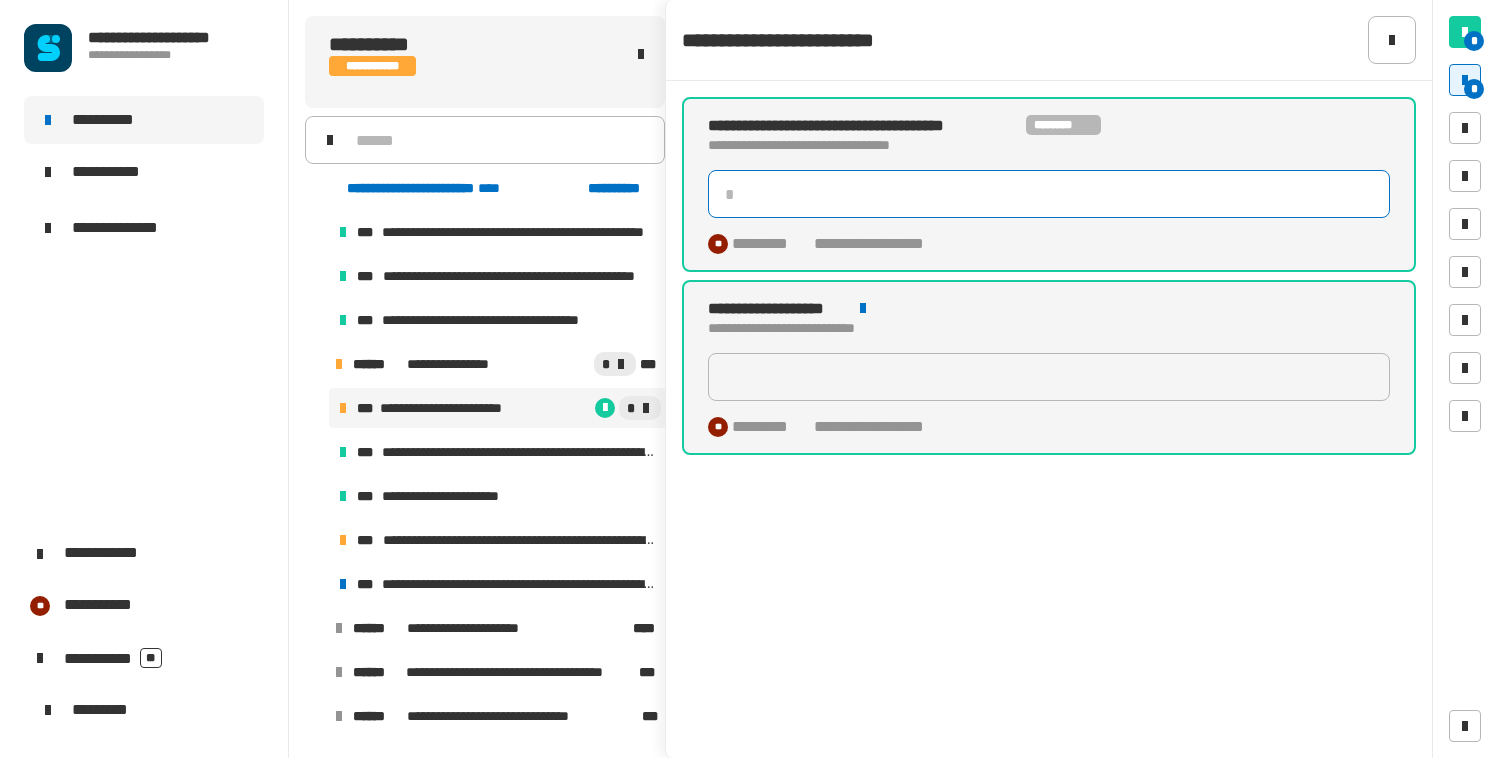 type 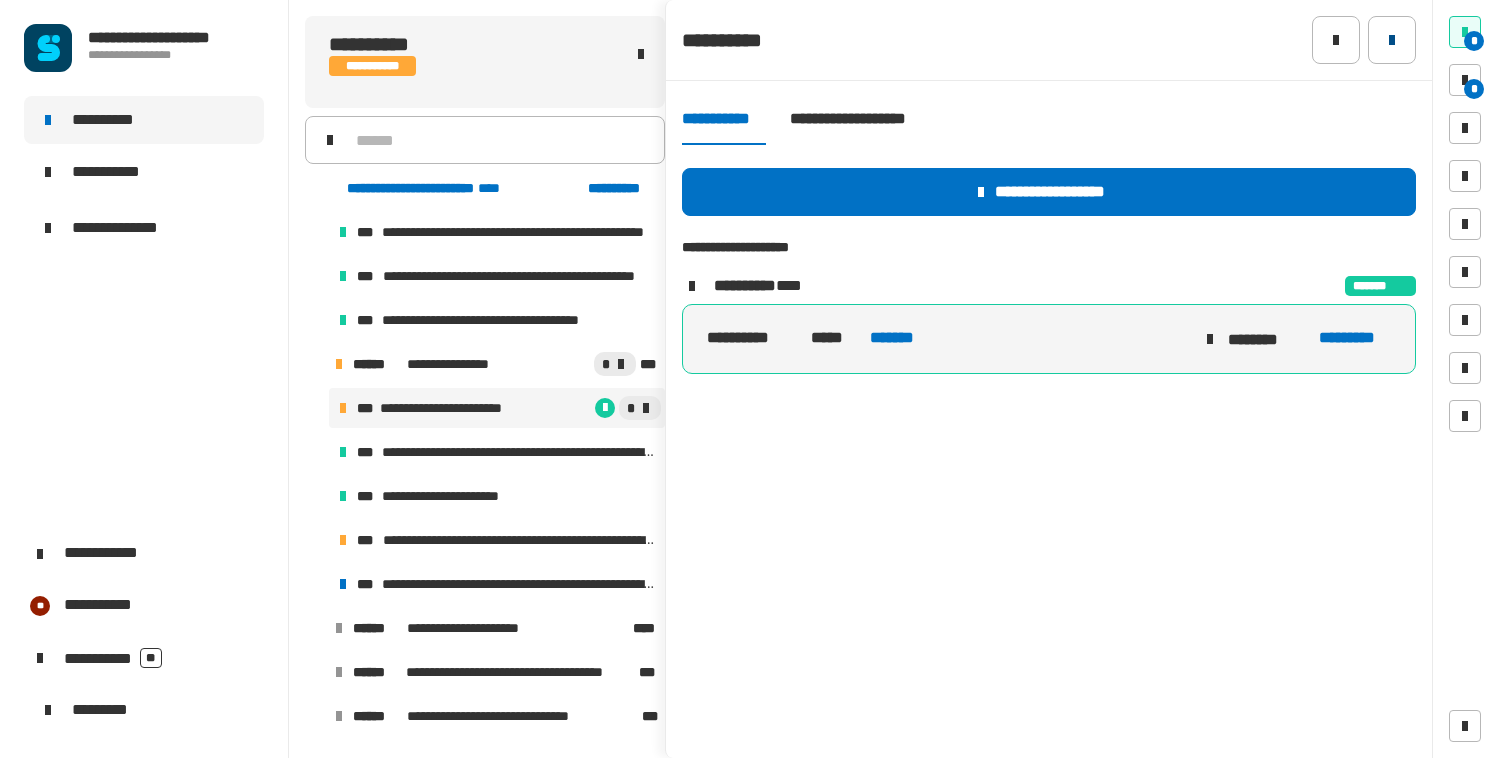 click 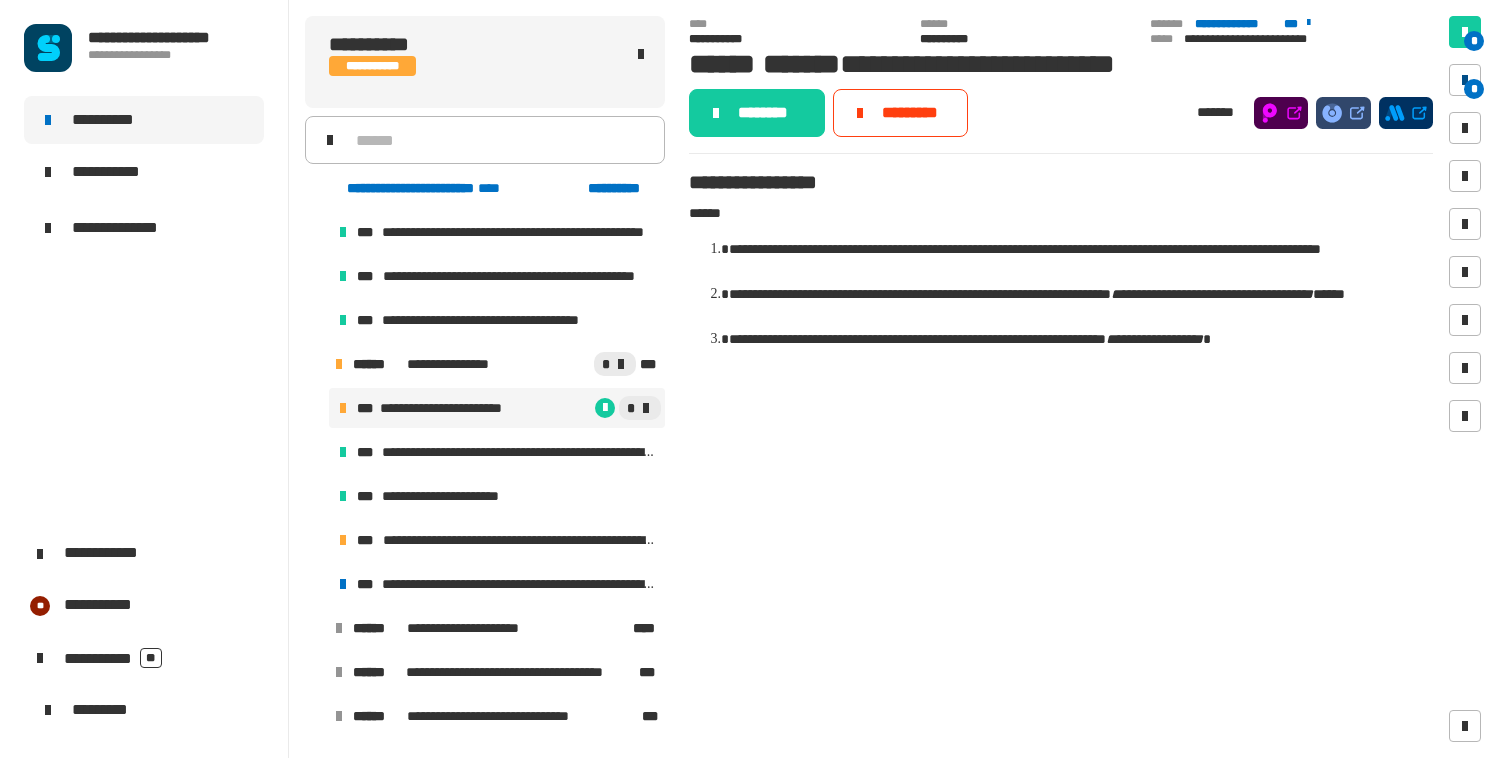 click on "*" at bounding box center (1474, 89) 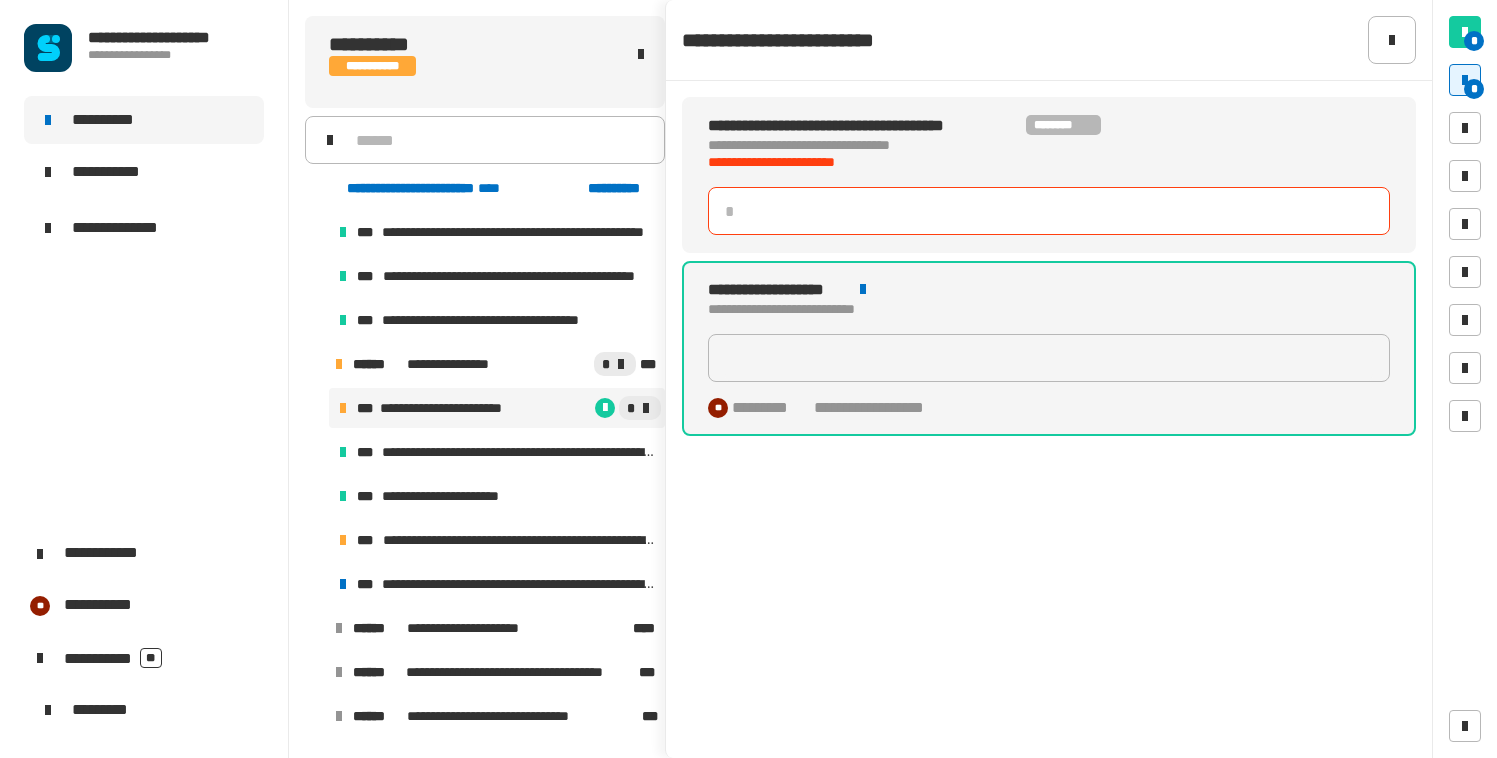 click 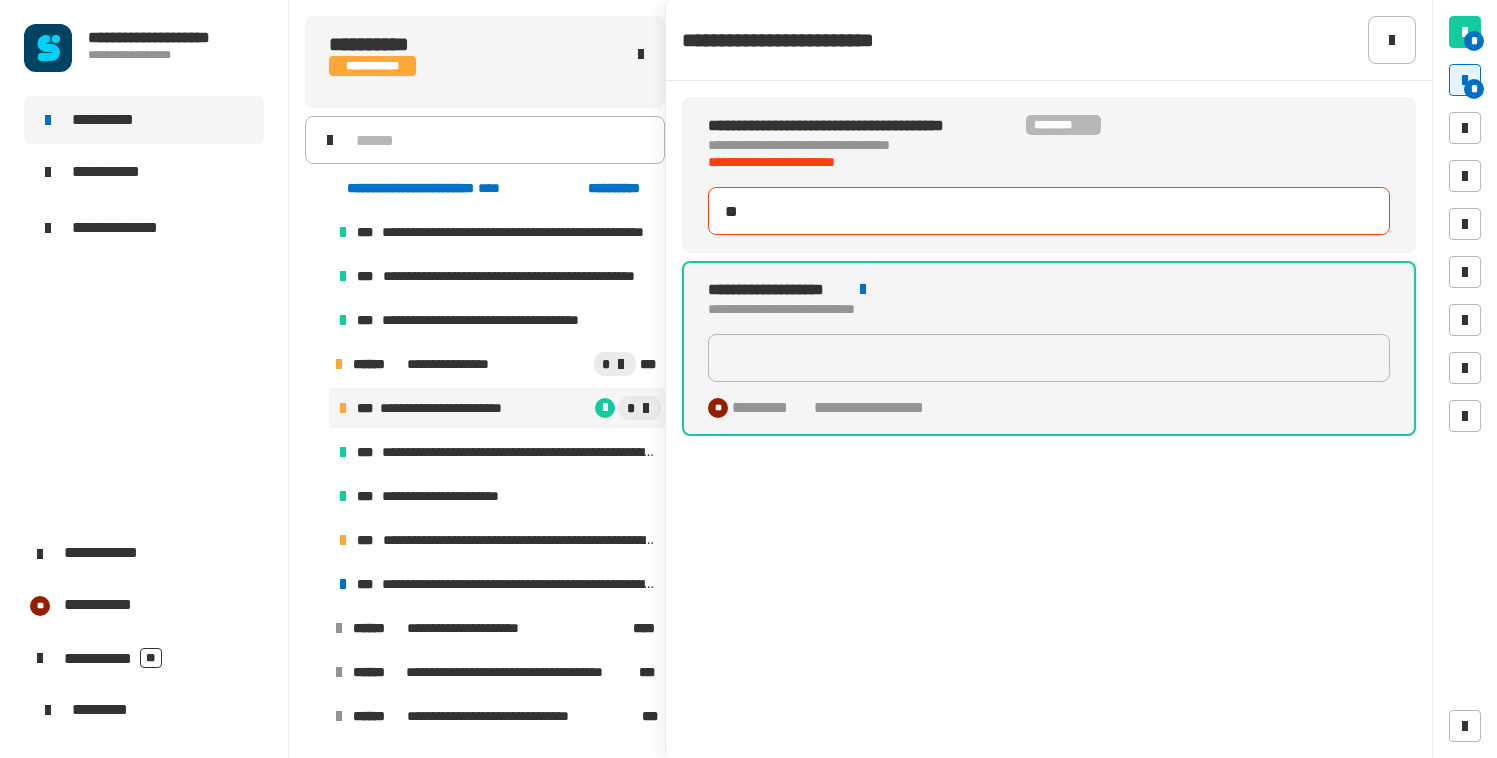 type on "***" 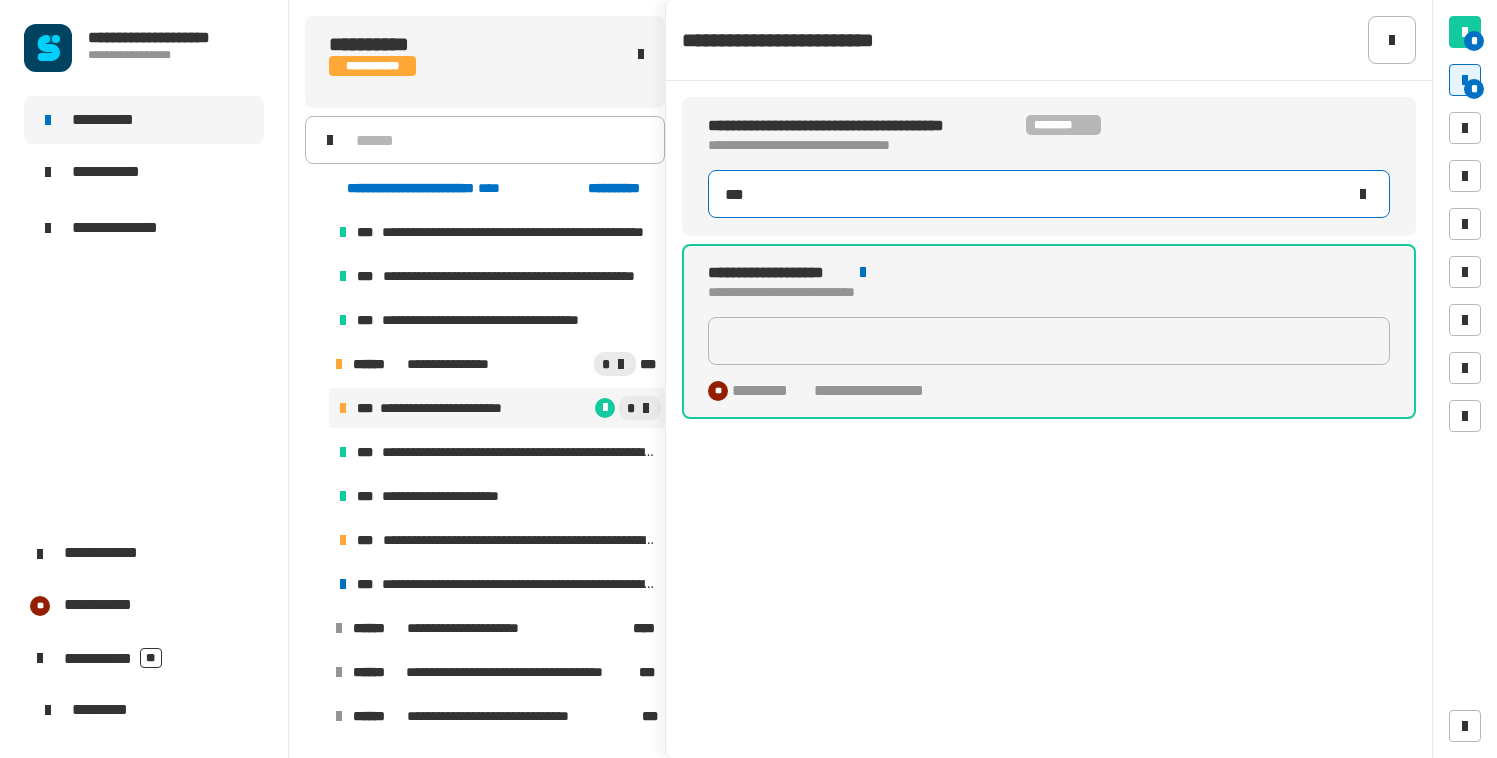 type on "**" 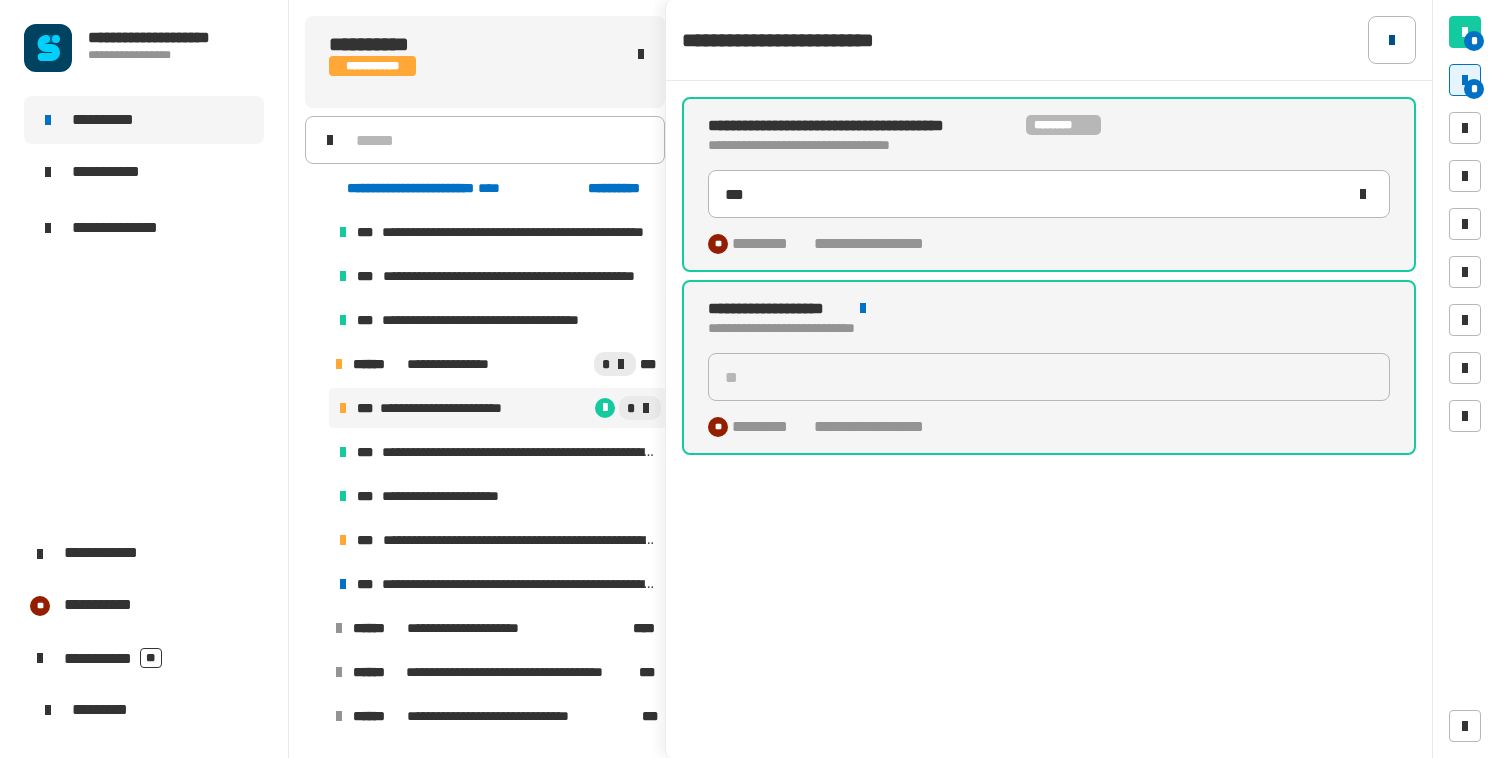 click 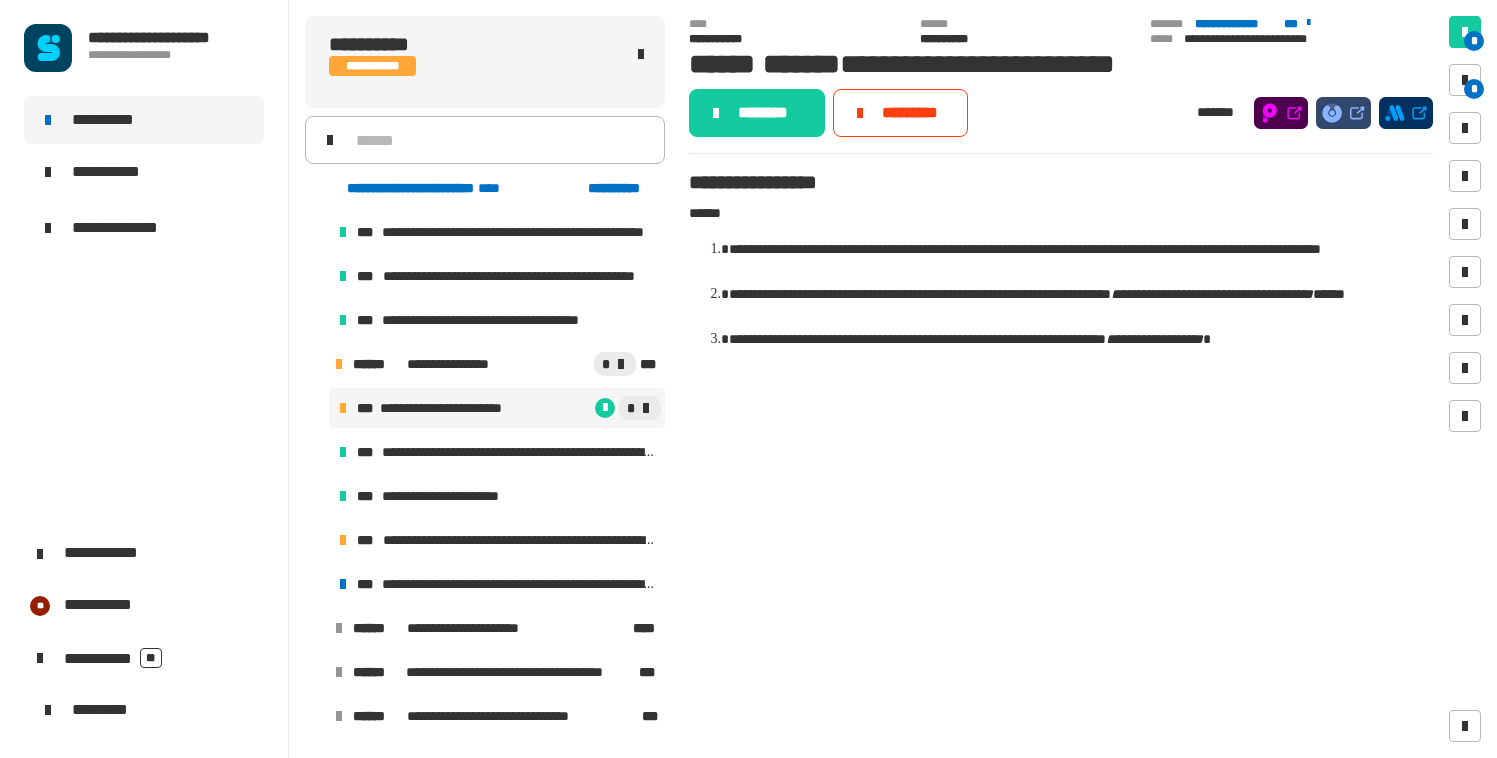 click on "**********" 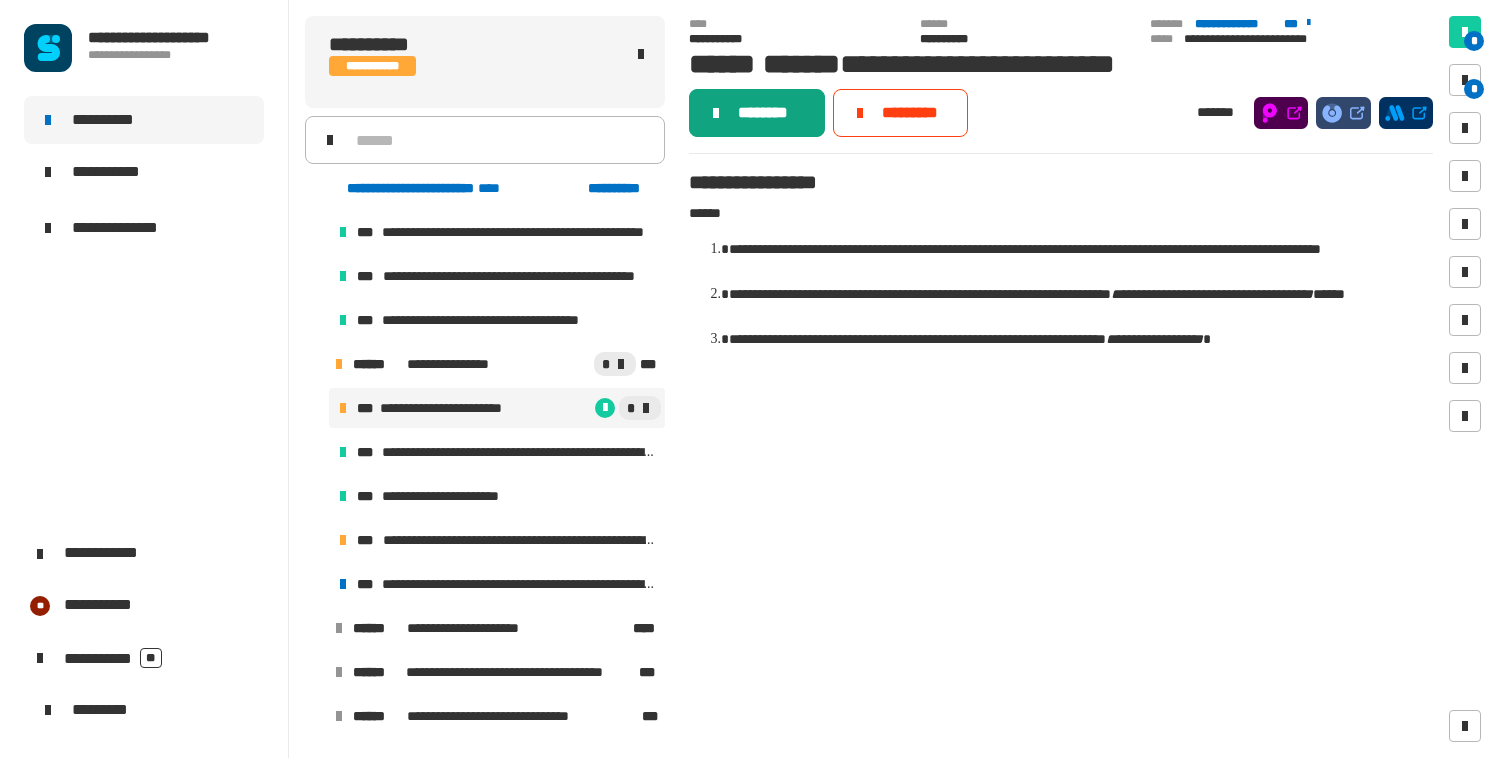 click on "********" 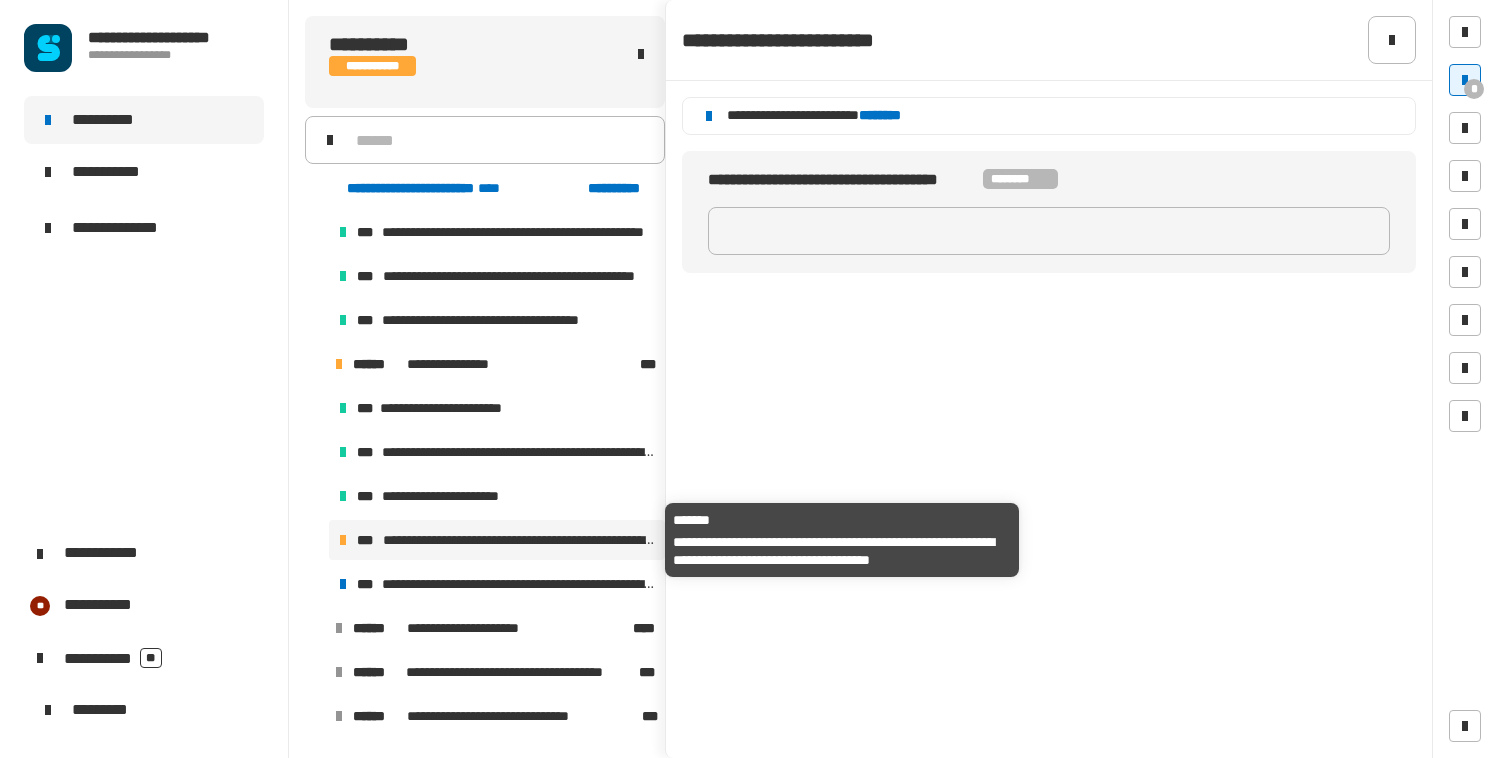 click on "**********" at bounding box center [520, 540] 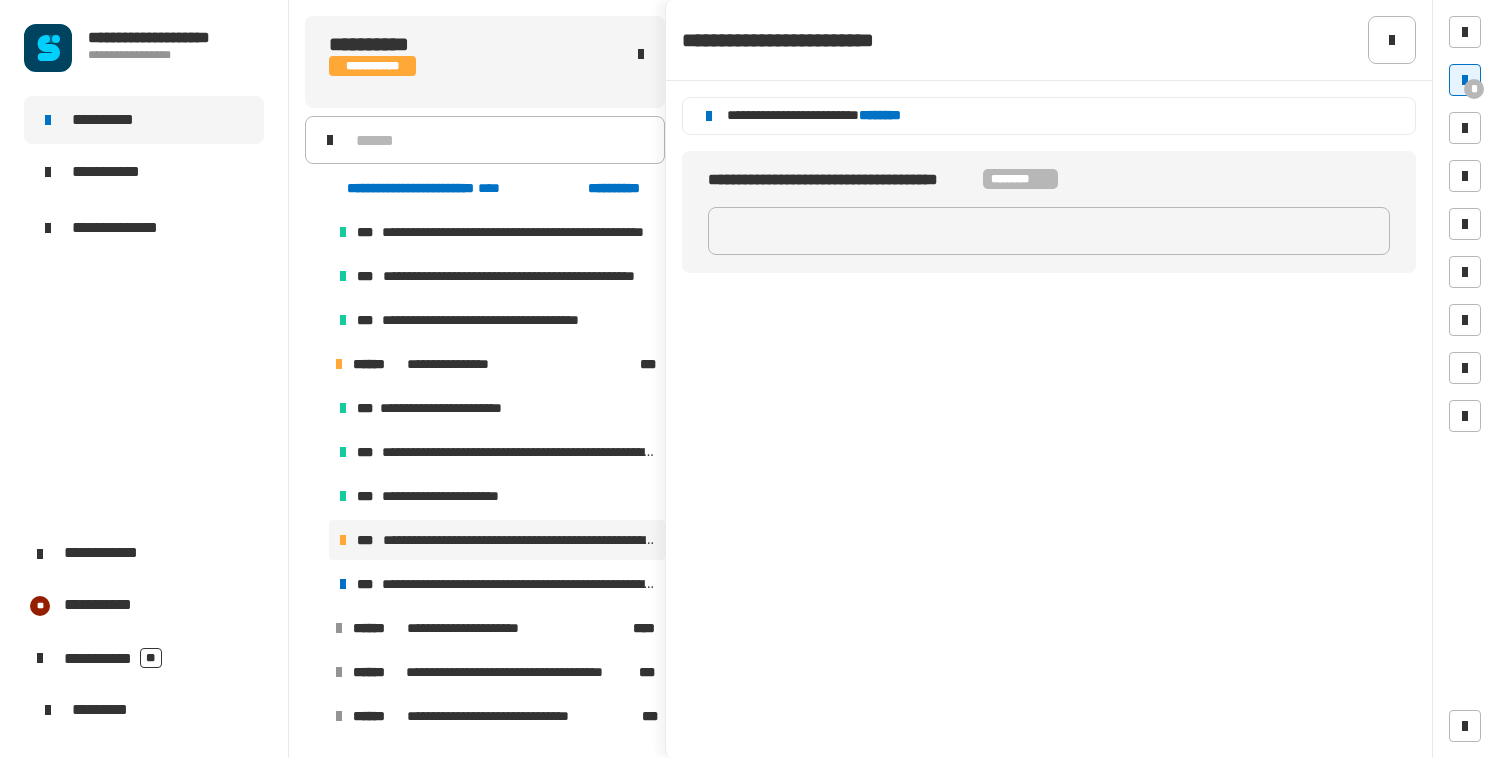 click 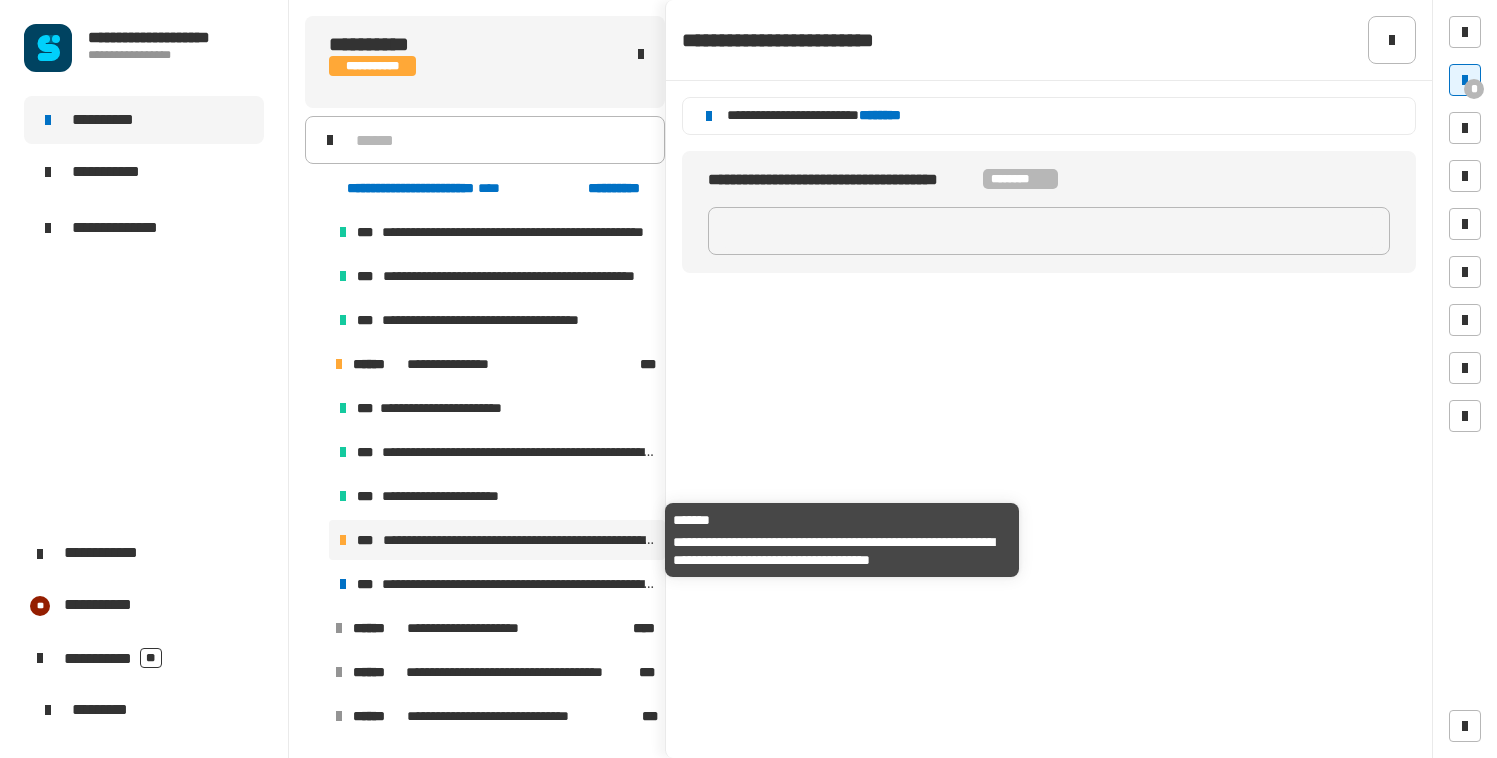 click on "**********" at bounding box center (520, 540) 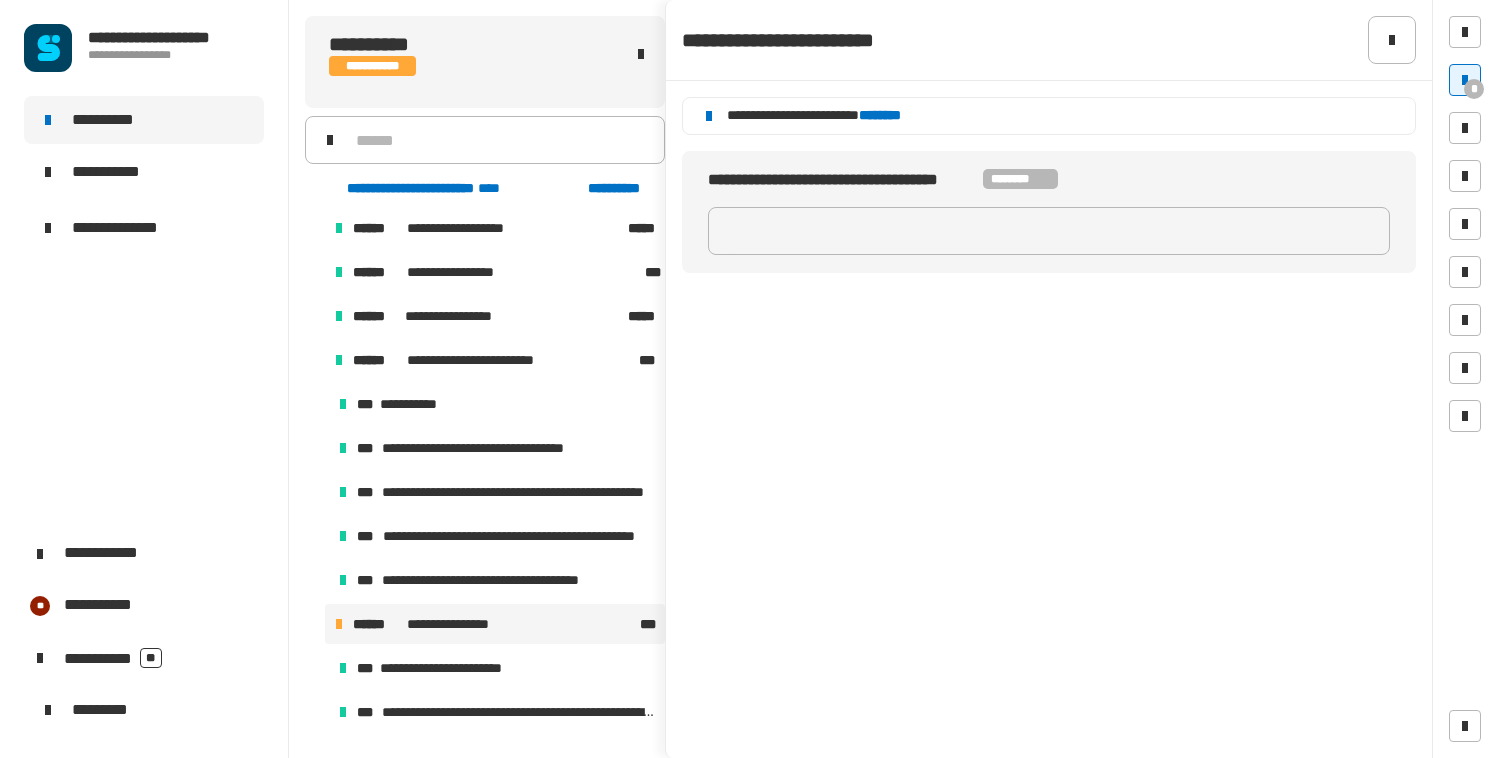 scroll, scrollTop: 881, scrollLeft: 0, axis: vertical 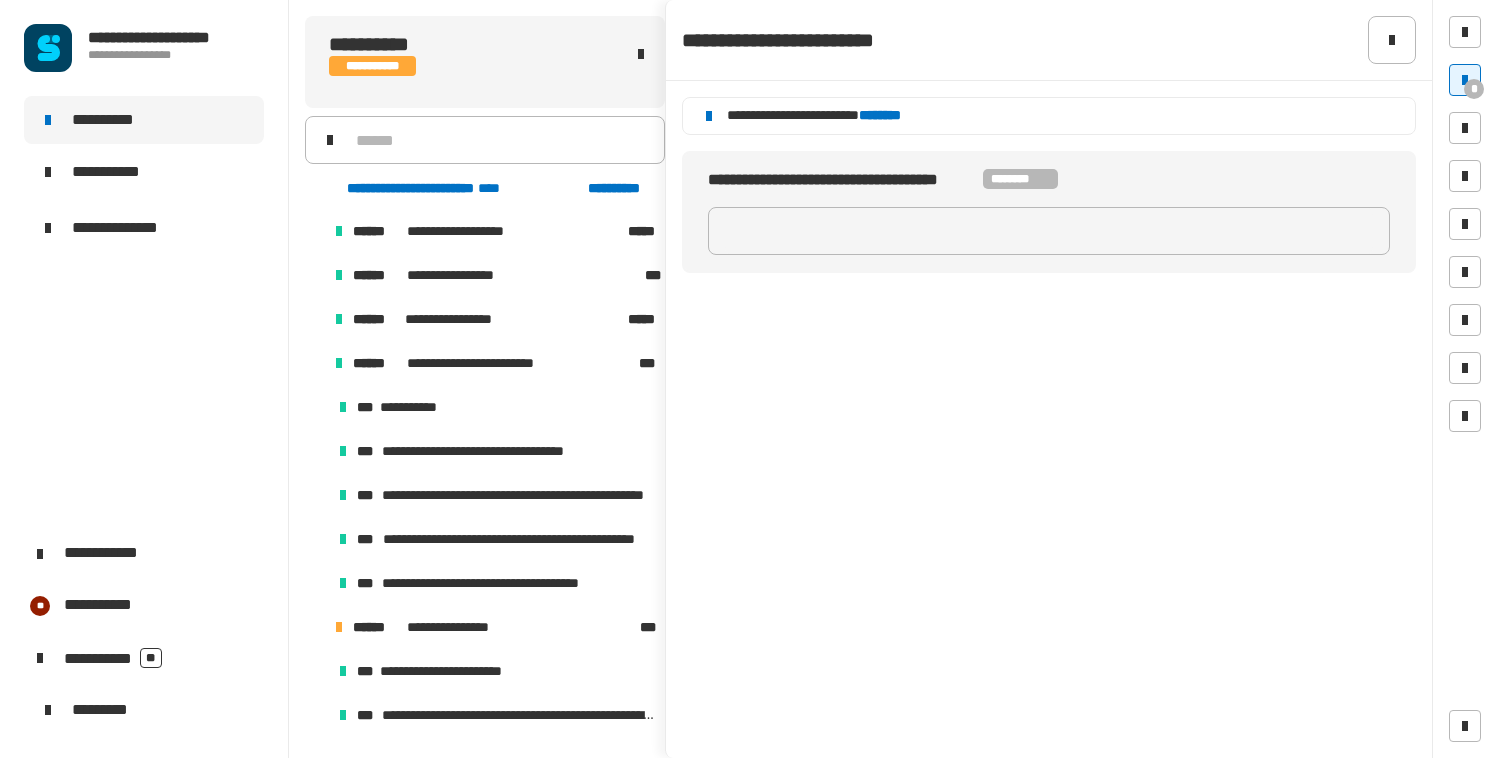 click at bounding box center [315, 363] 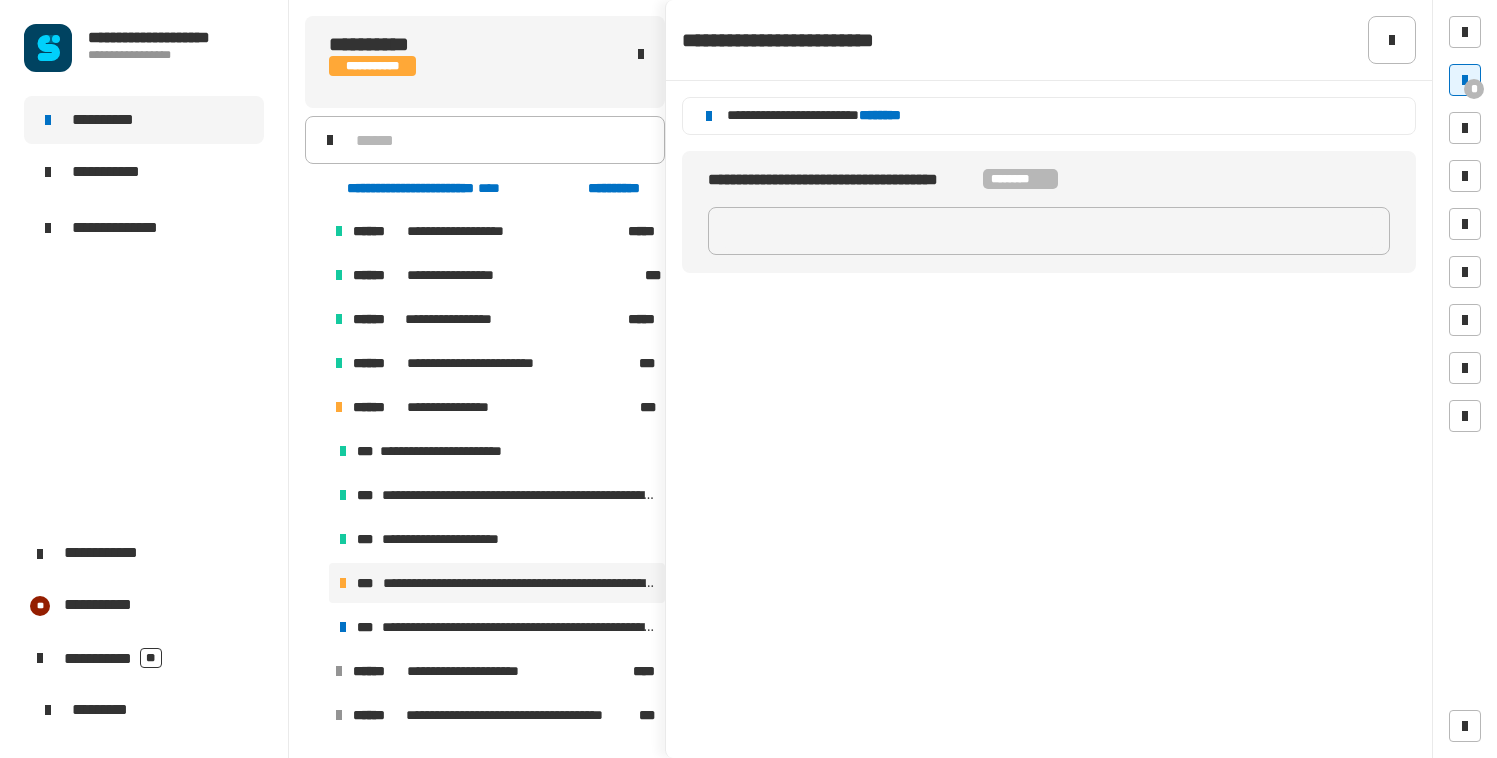 click 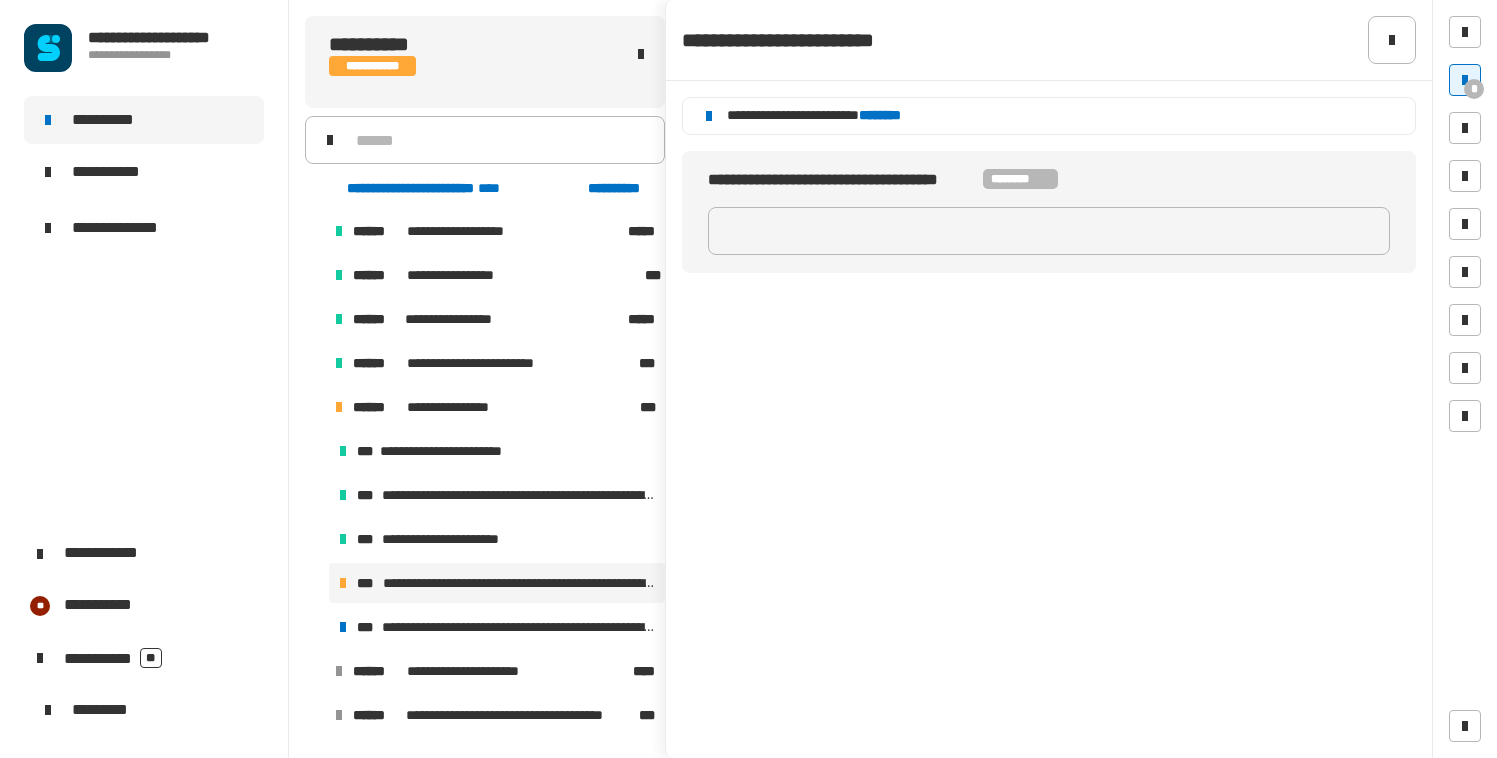 click on "********" 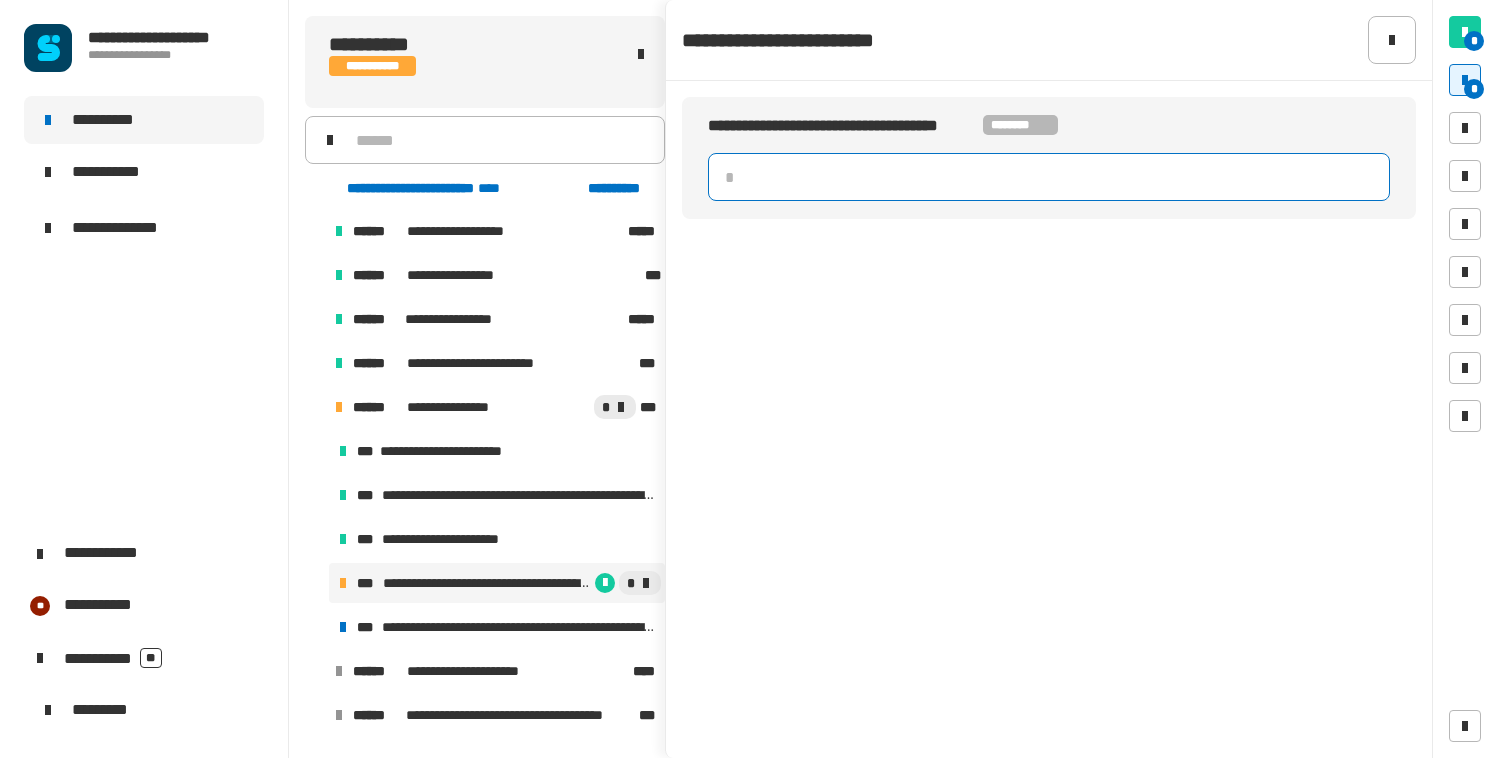 click 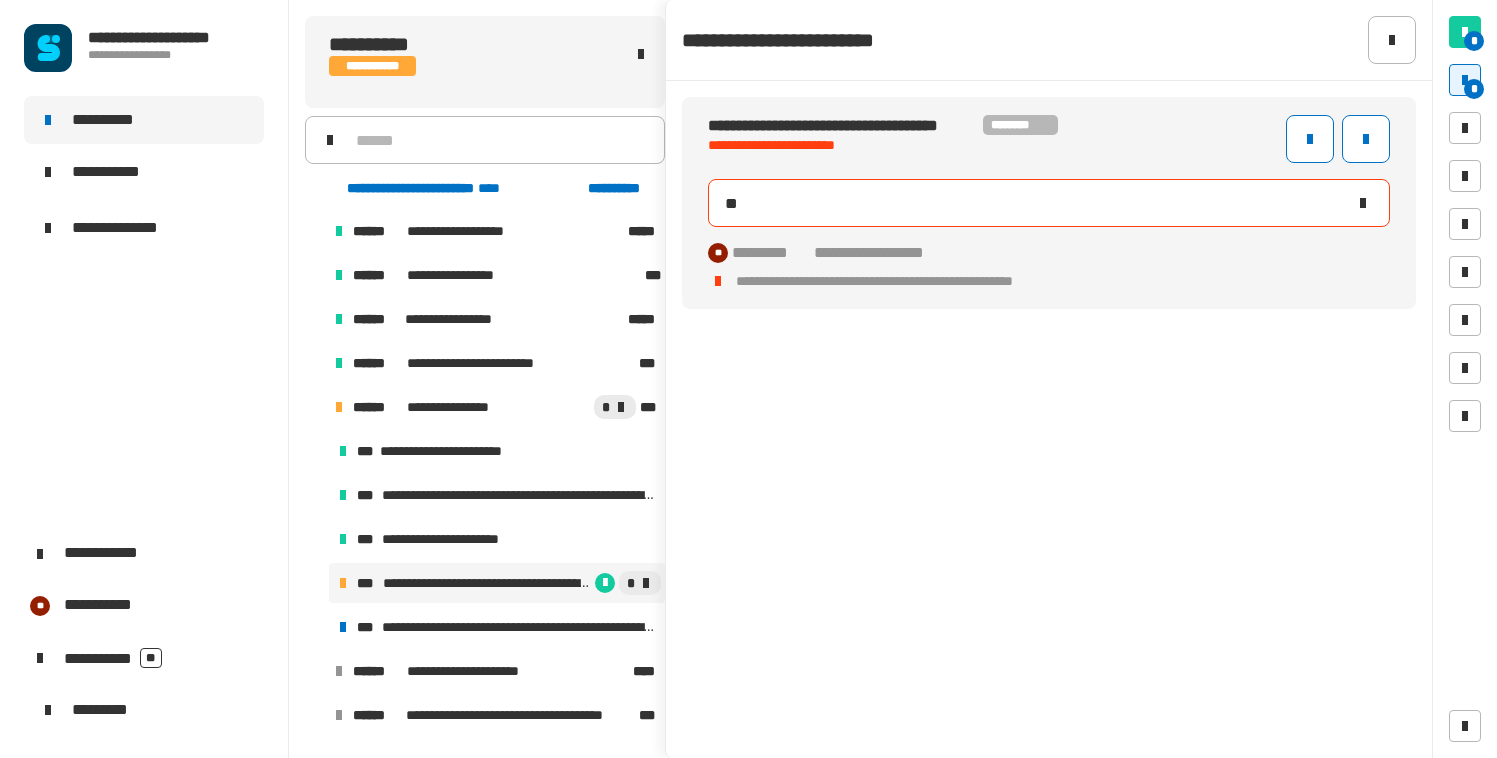 type on "*" 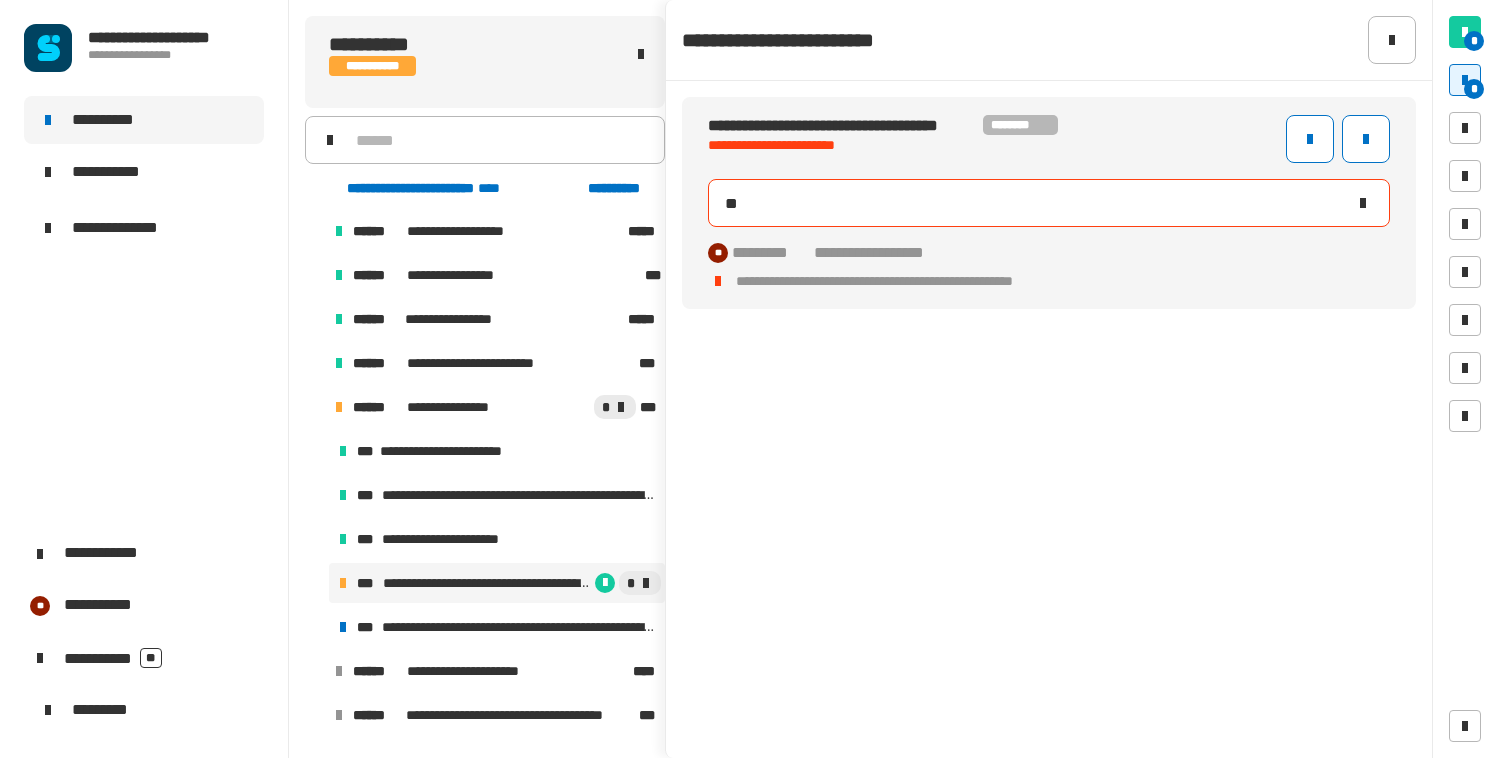 type on "*" 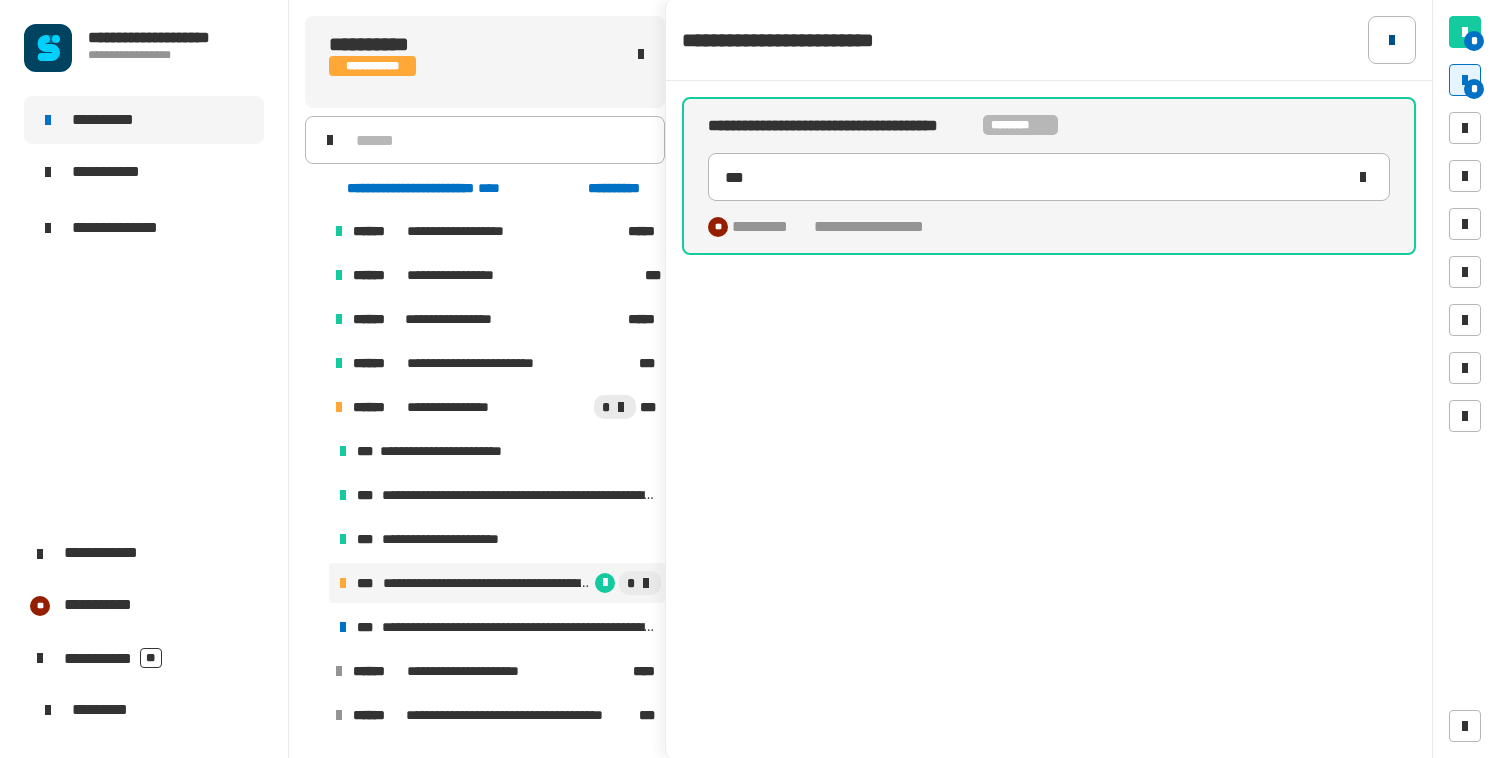 click 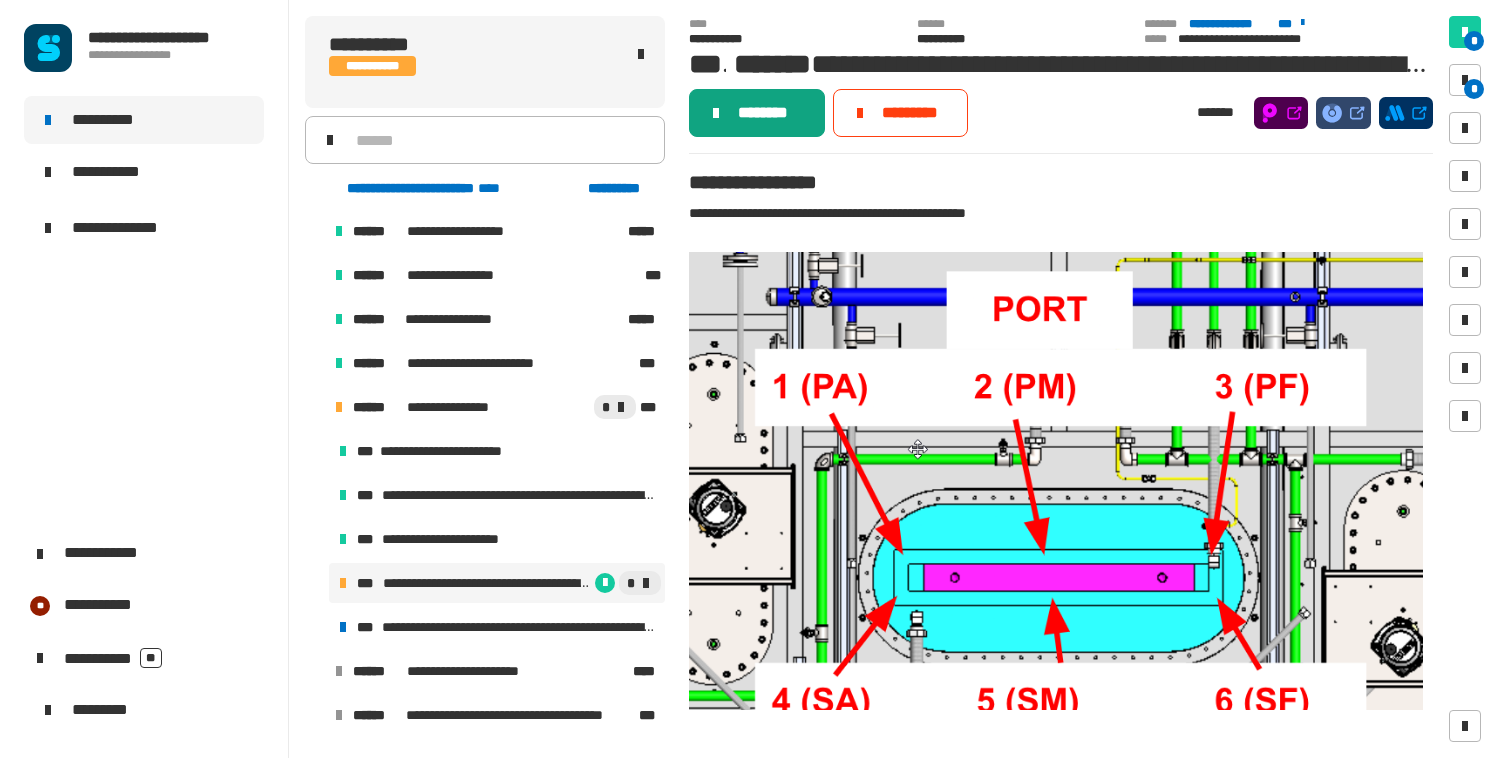 click on "********" 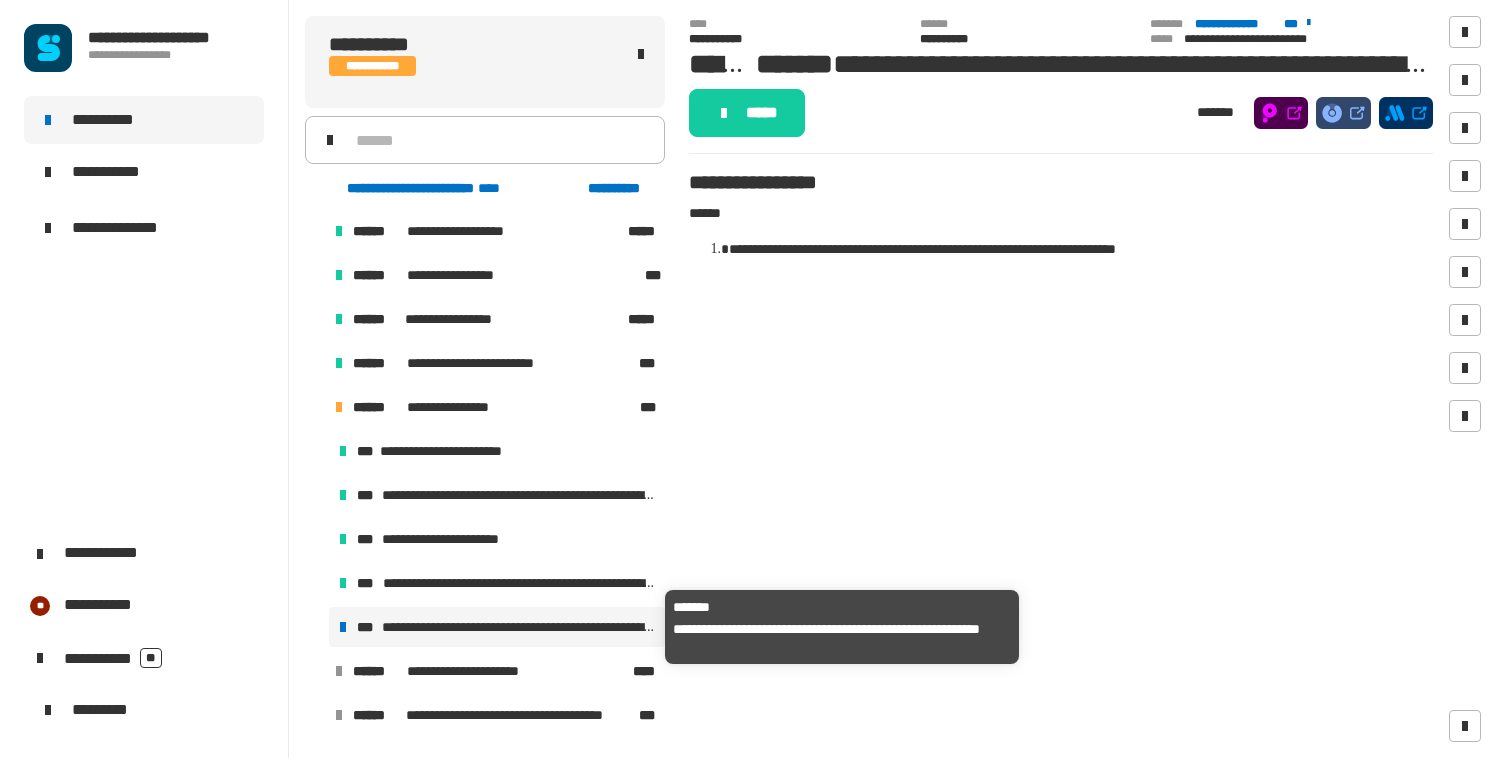 click on "**********" at bounding box center [519, 627] 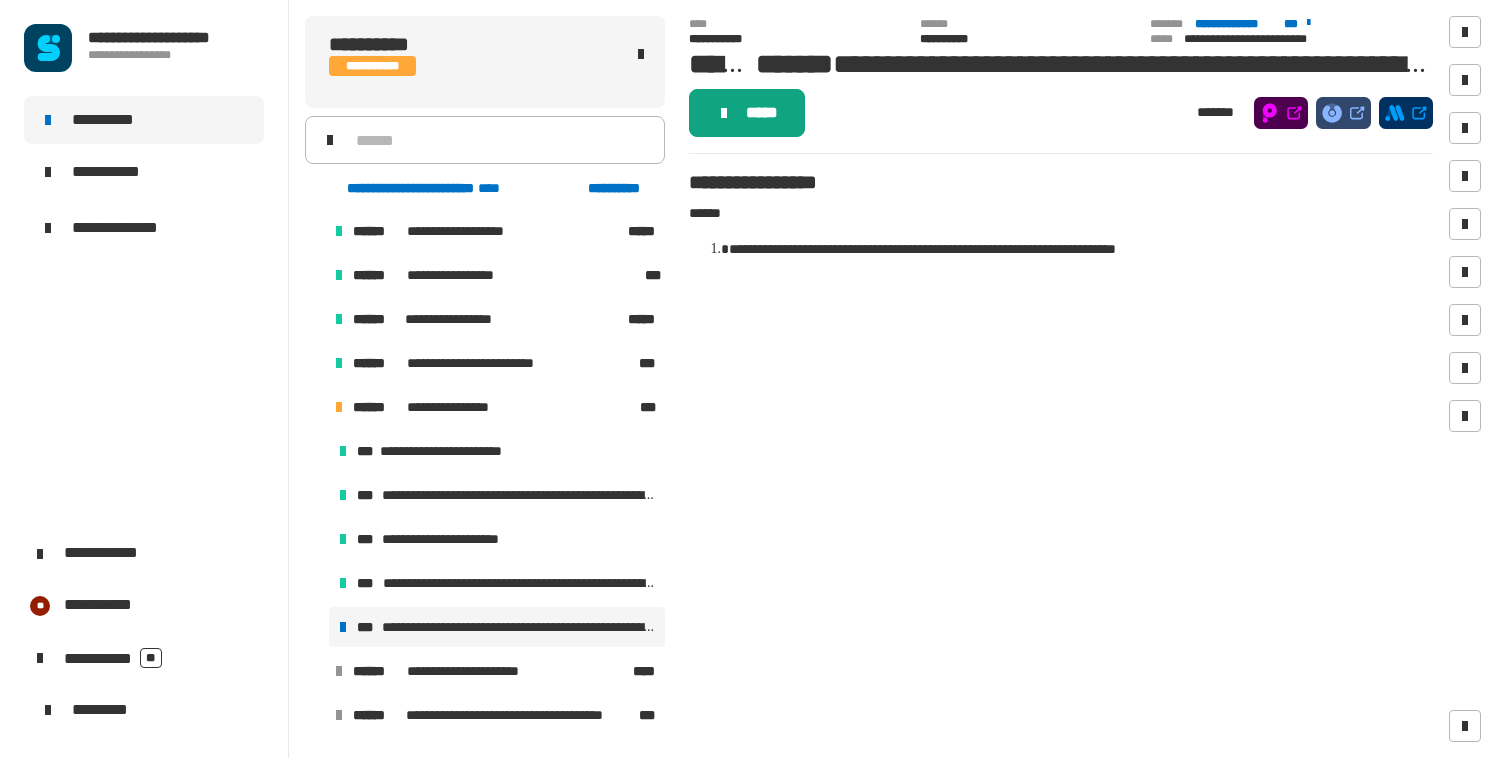 click on "*****" 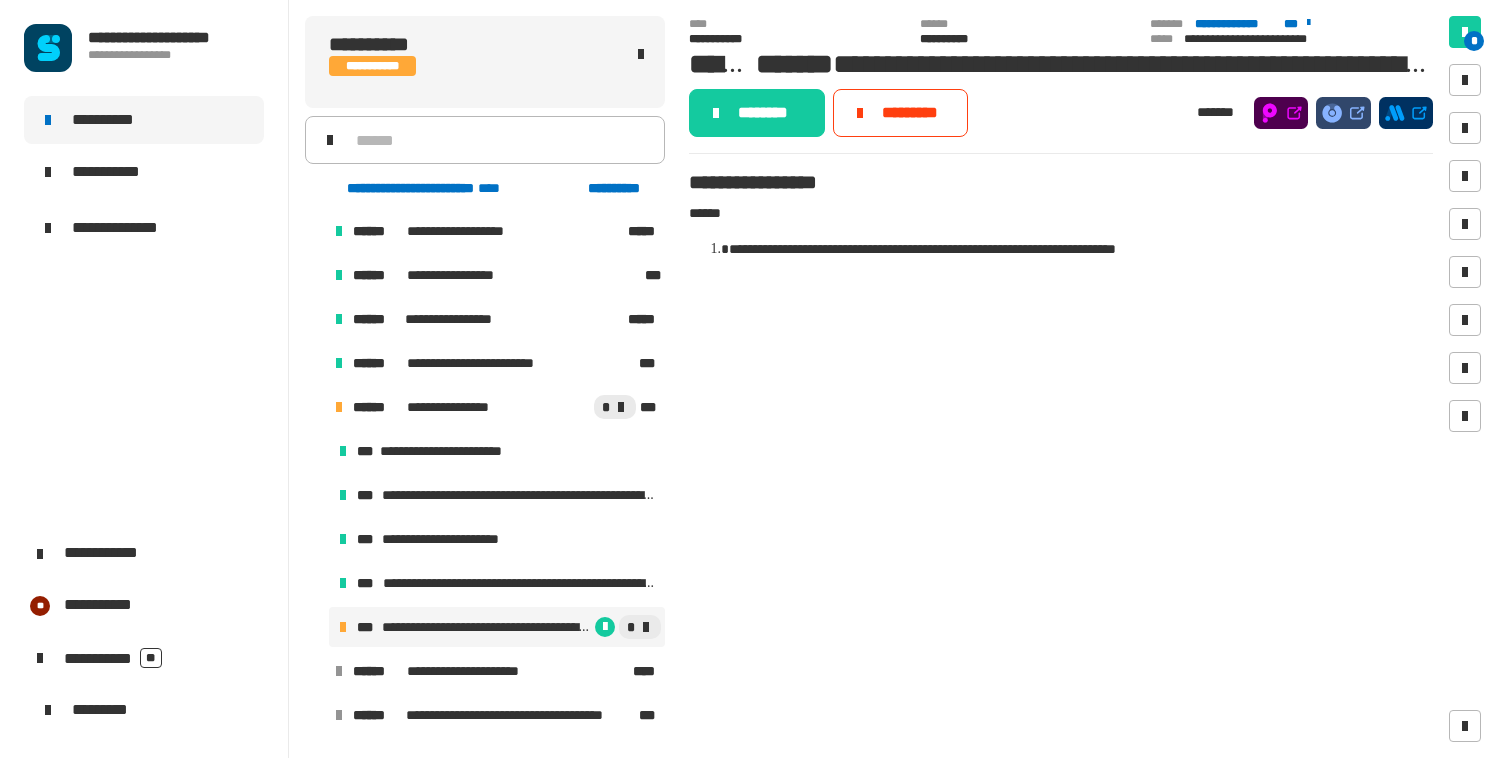 click on "********" 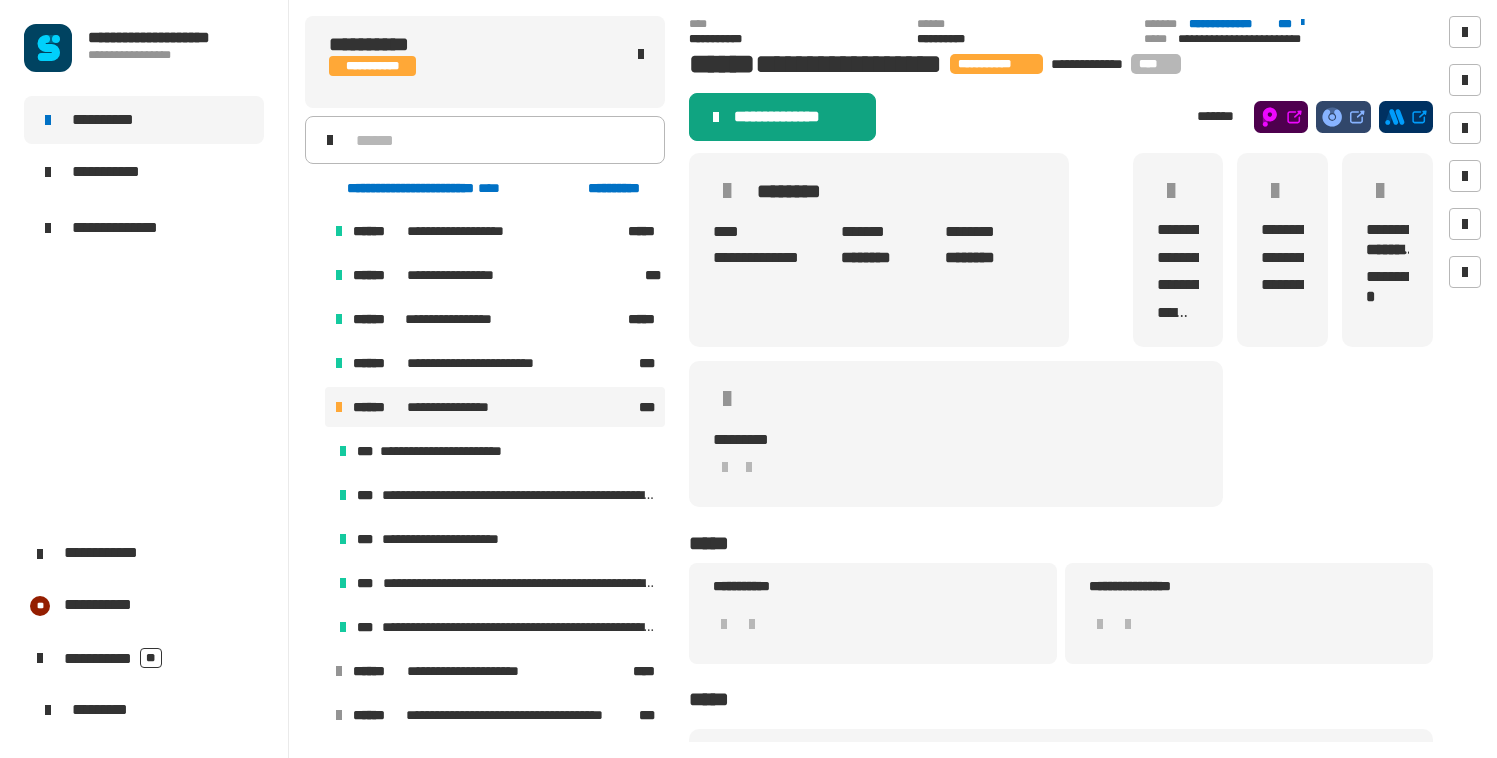 click on "**********" 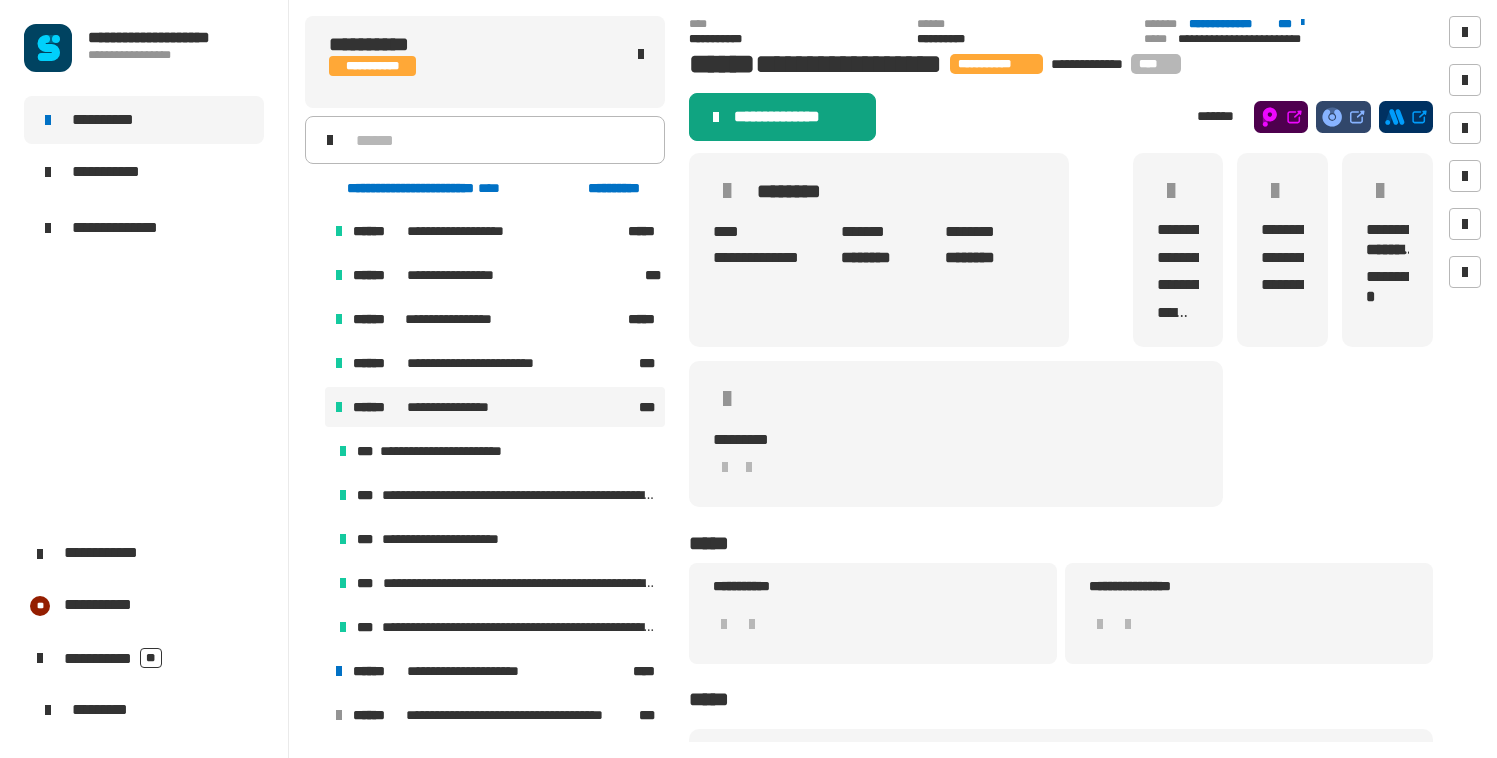 scroll, scrollTop: 0, scrollLeft: 0, axis: both 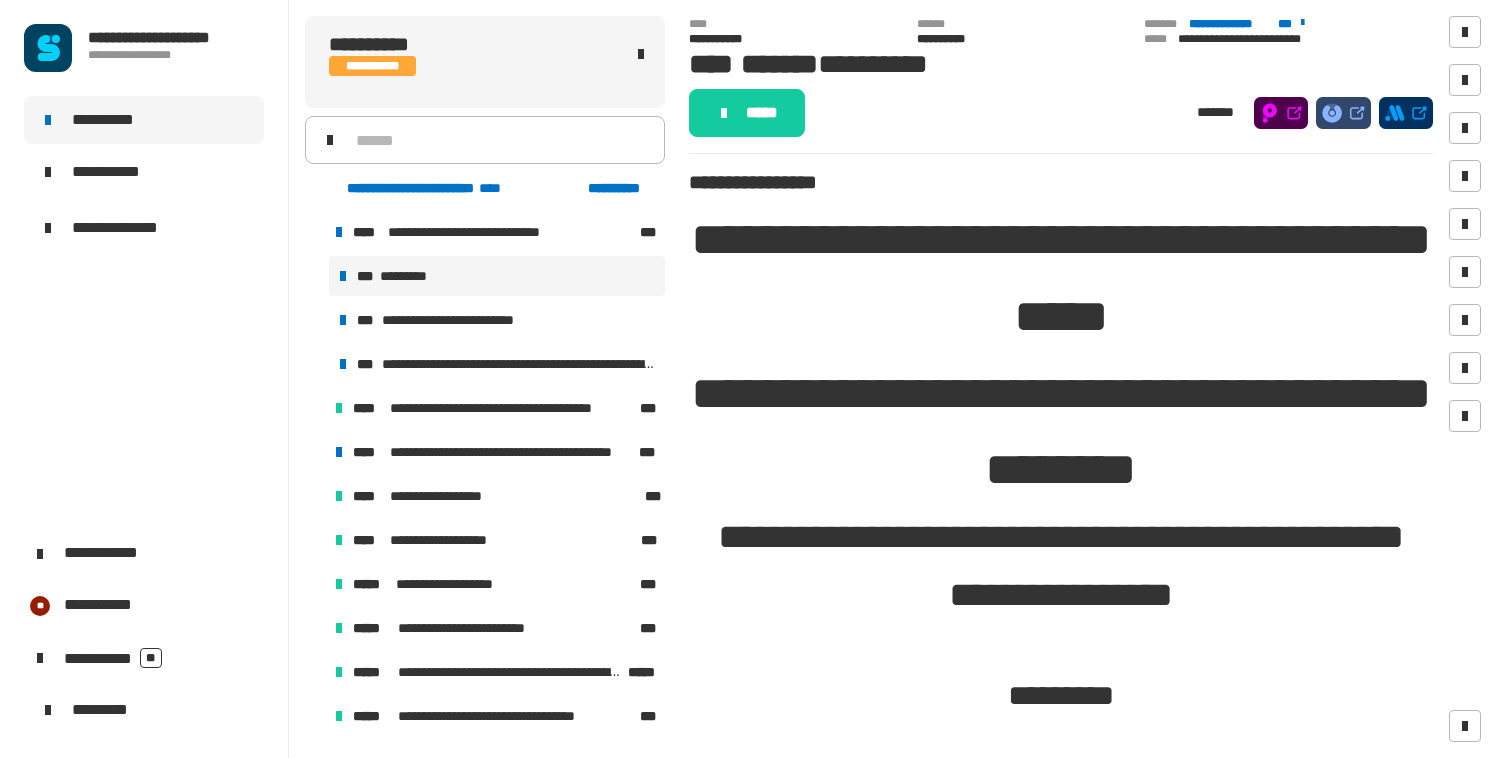 click at bounding box center [315, 232] 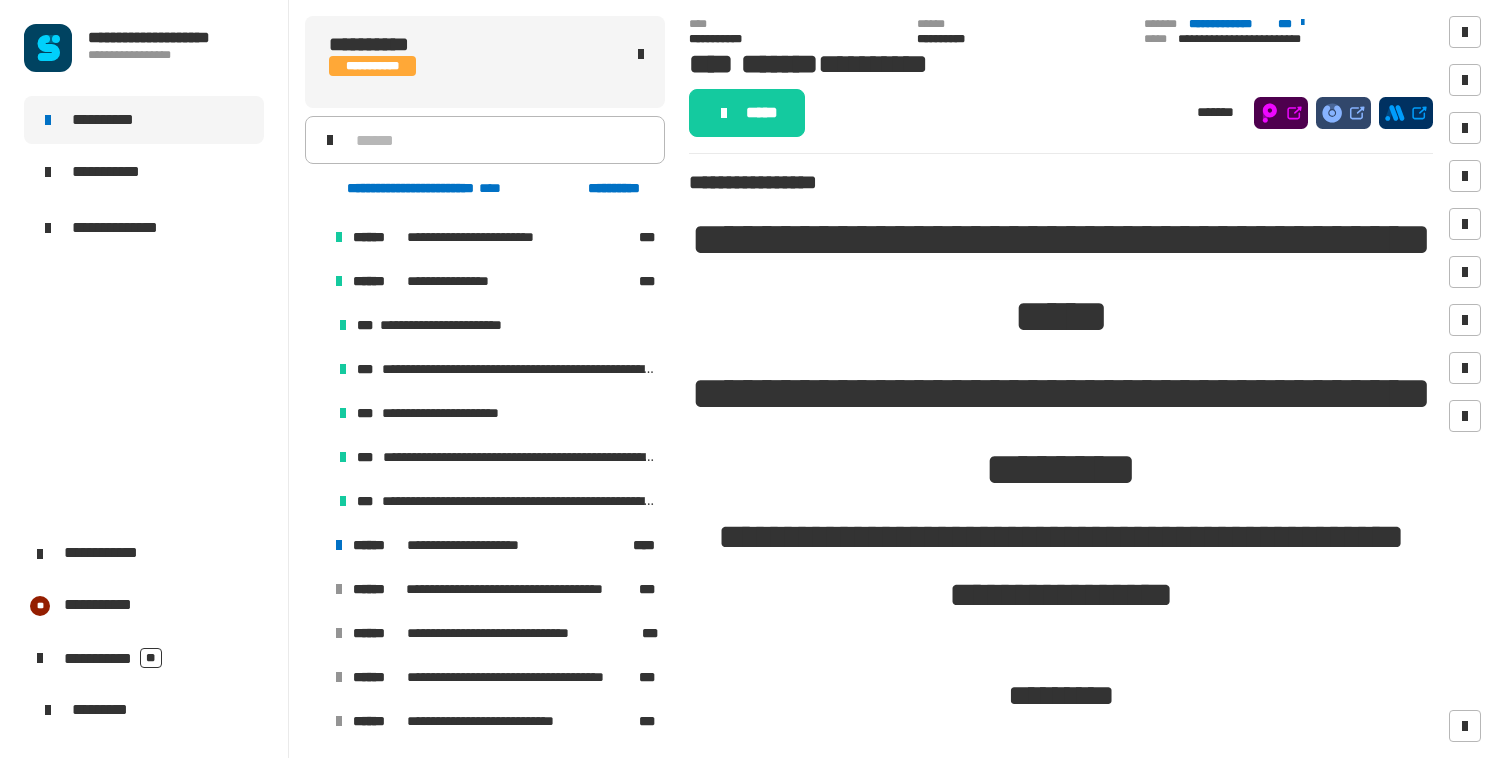 scroll, scrollTop: 948, scrollLeft: 0, axis: vertical 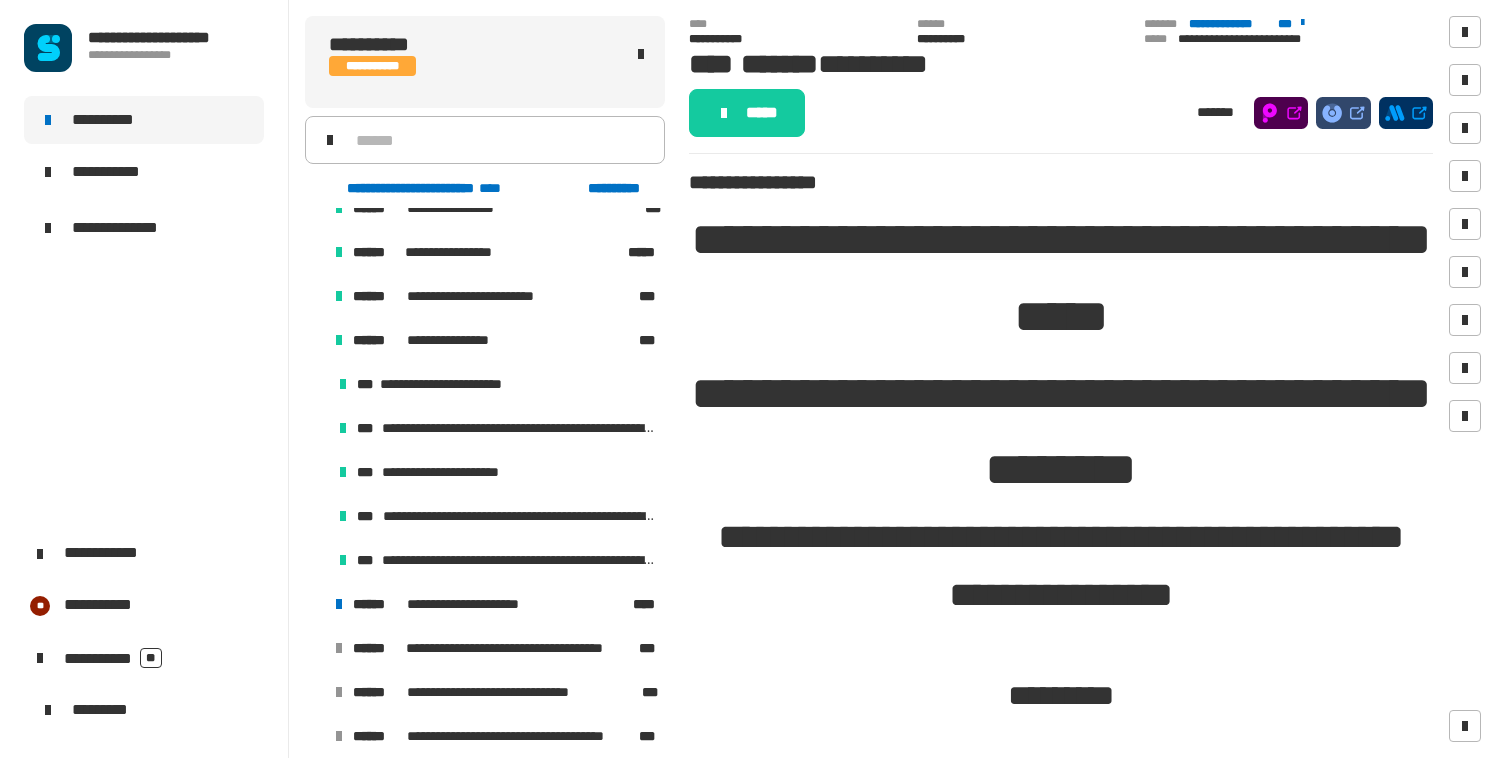 click at bounding box center (315, 340) 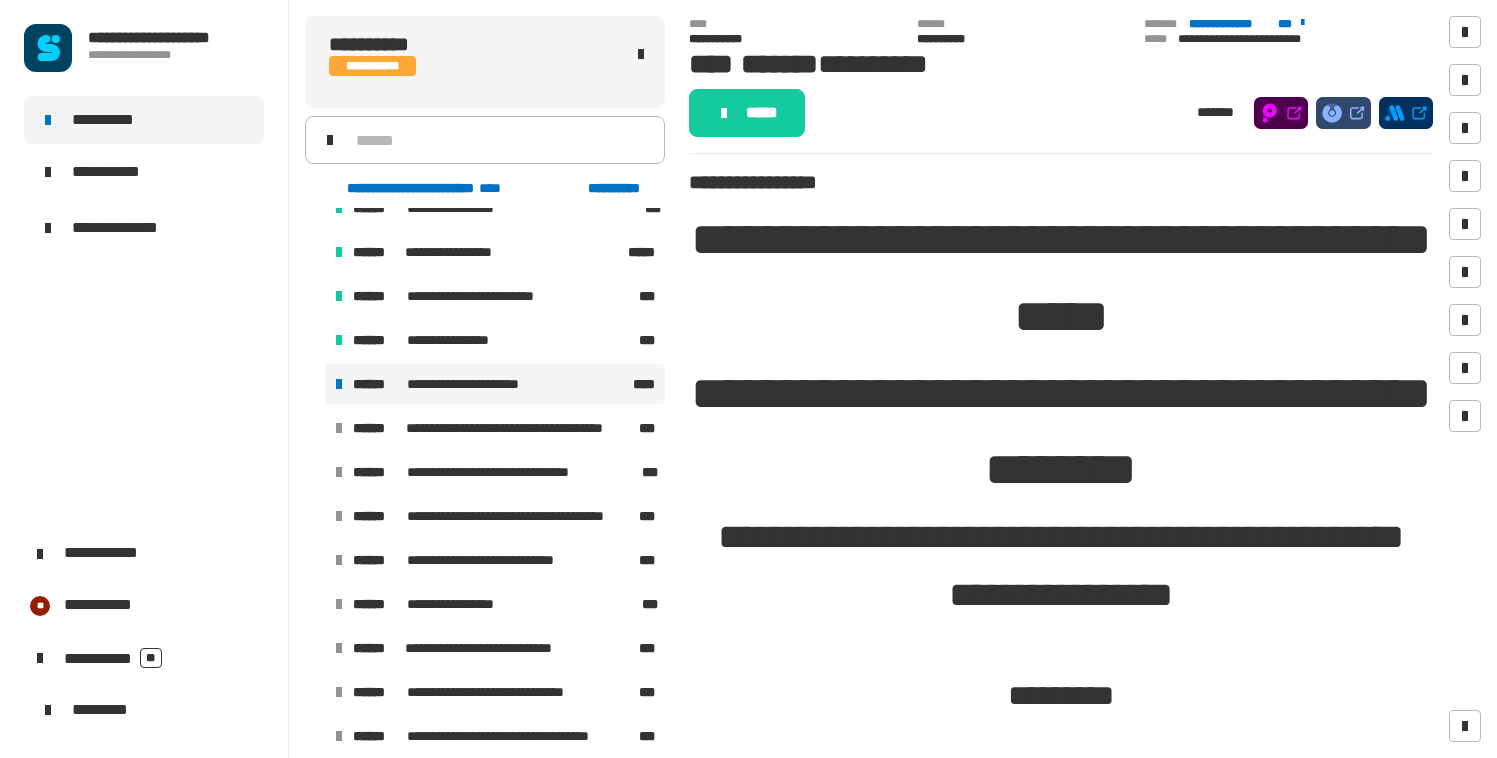 click on "**********" at bounding box center (471, 384) 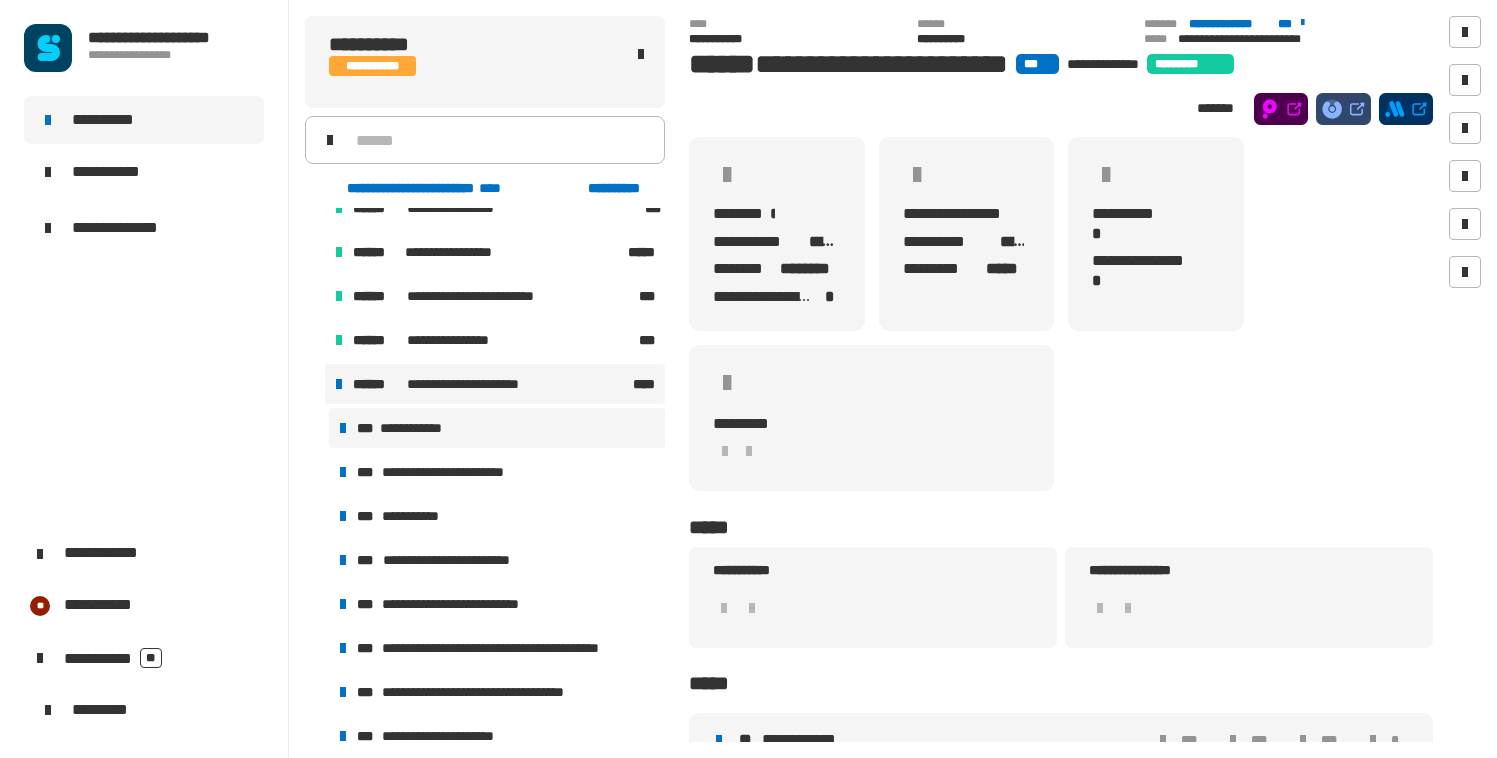 click on "**********" at bounding box center (415, 428) 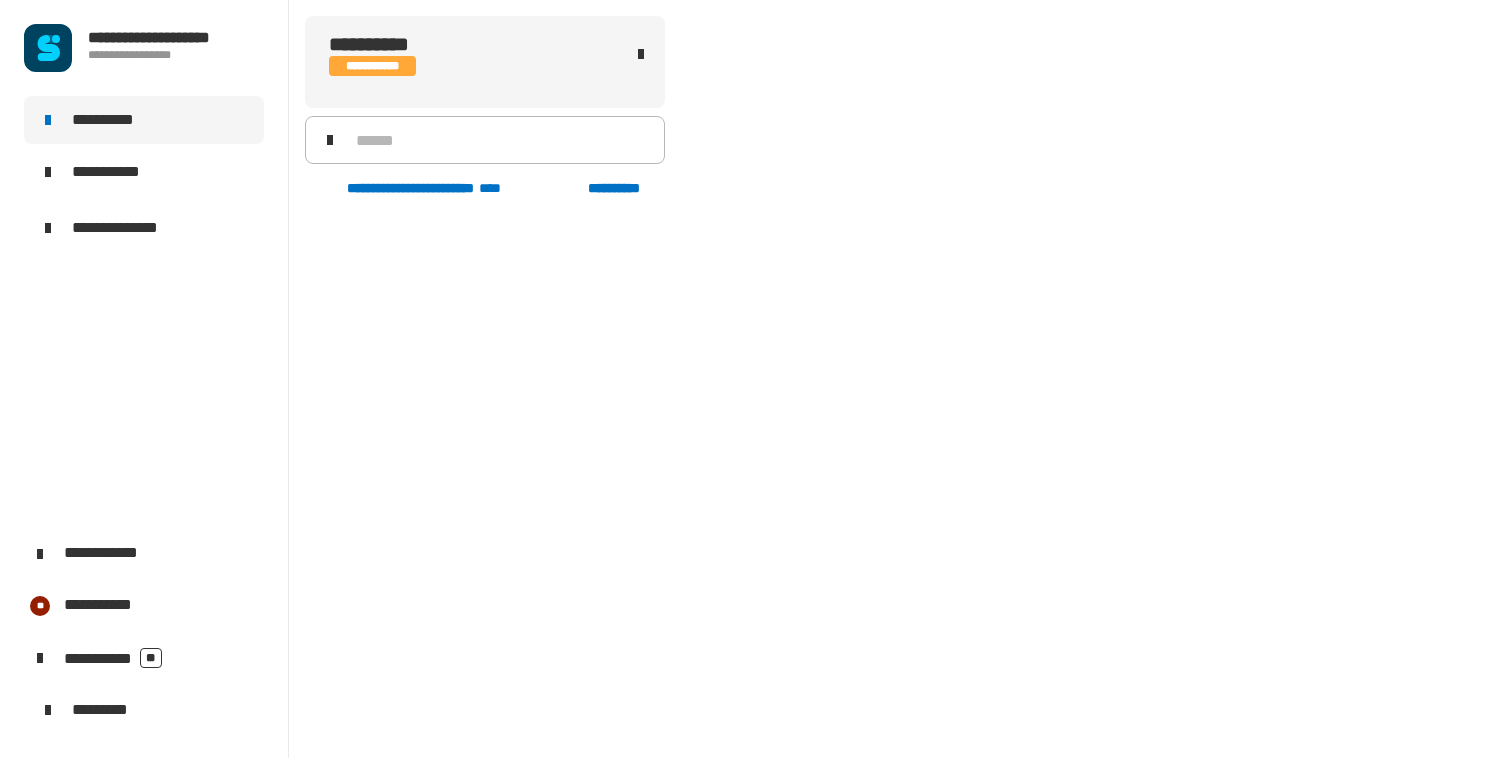 scroll, scrollTop: 1033, scrollLeft: 0, axis: vertical 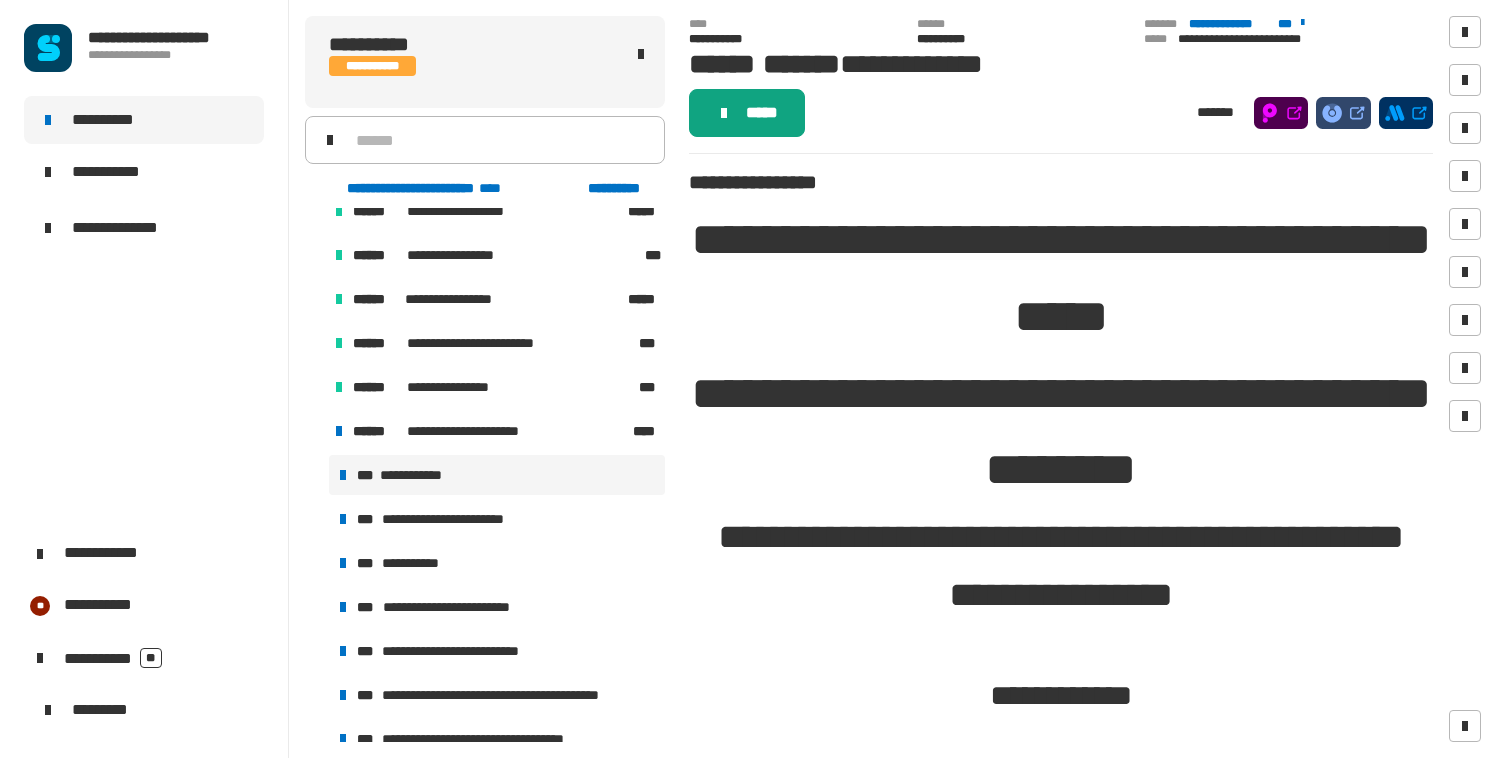 click on "*****" 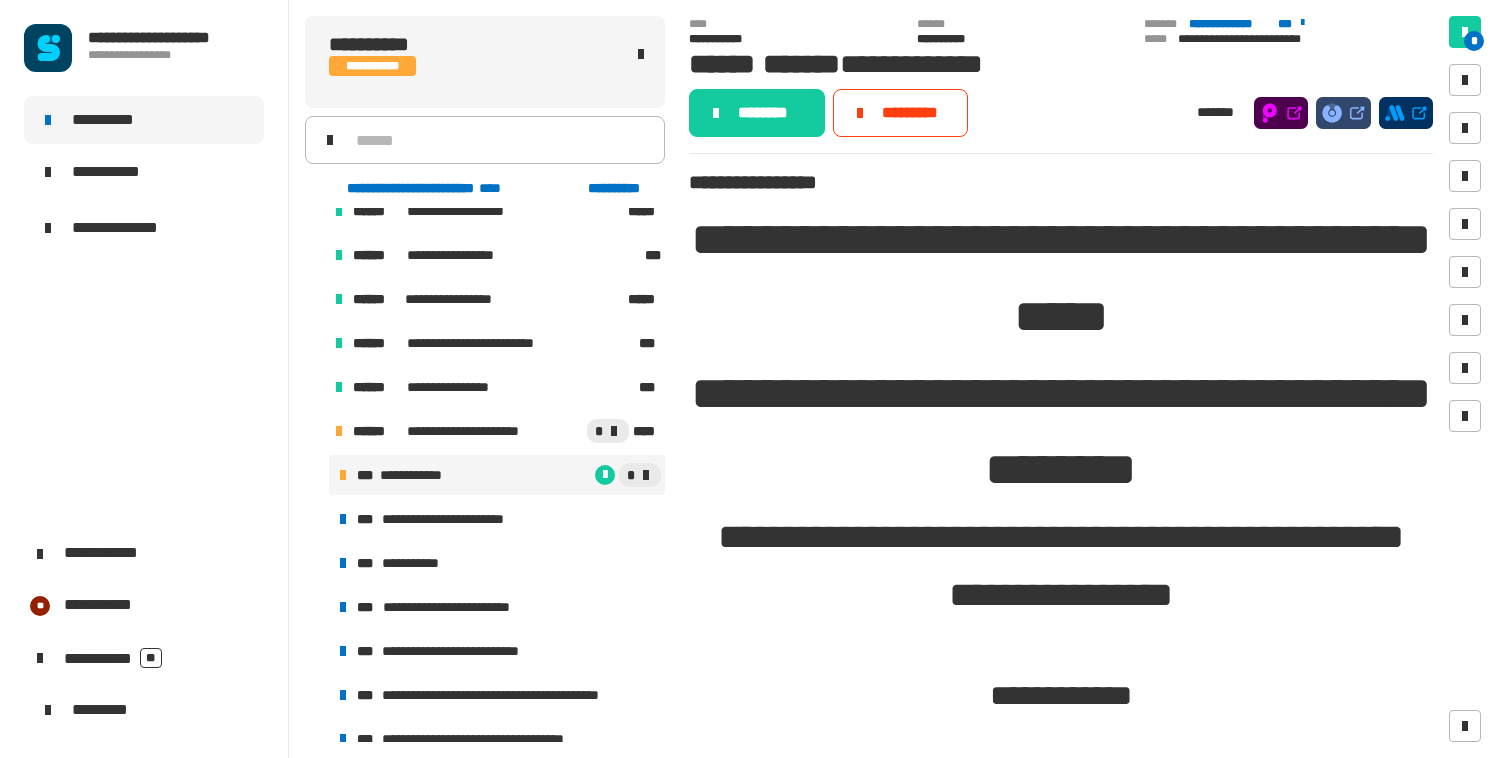 click on "********" 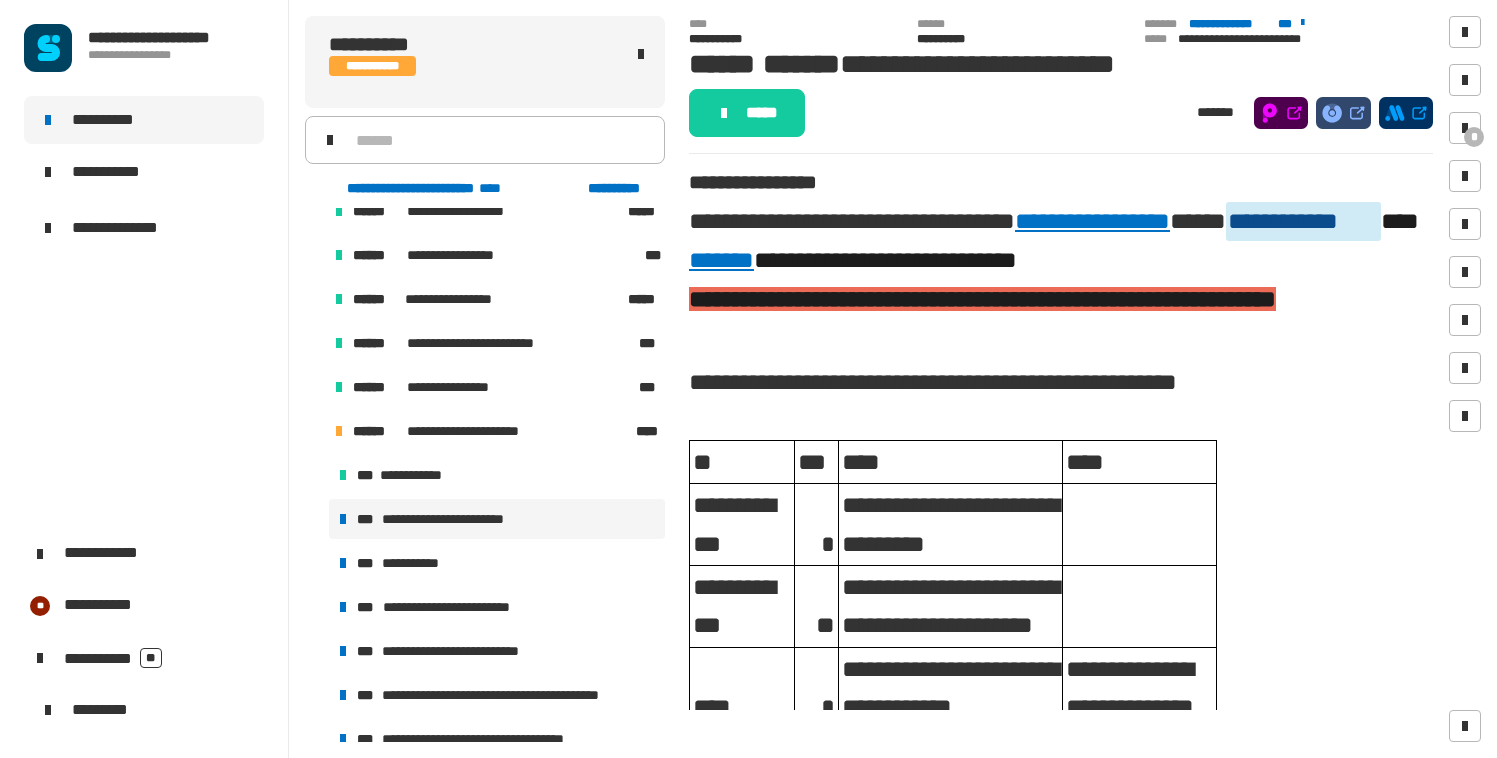 click on "*****" 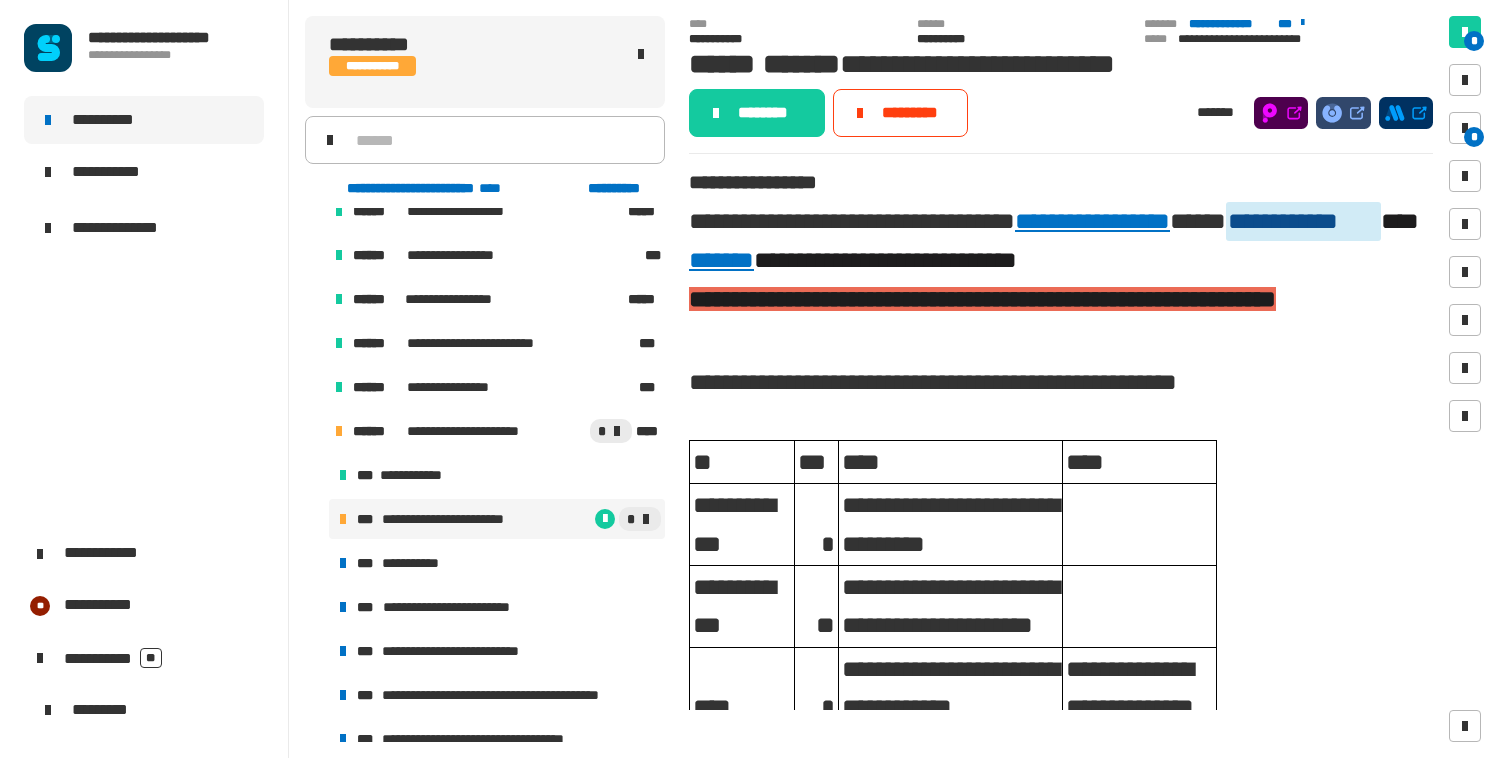 click on "********" 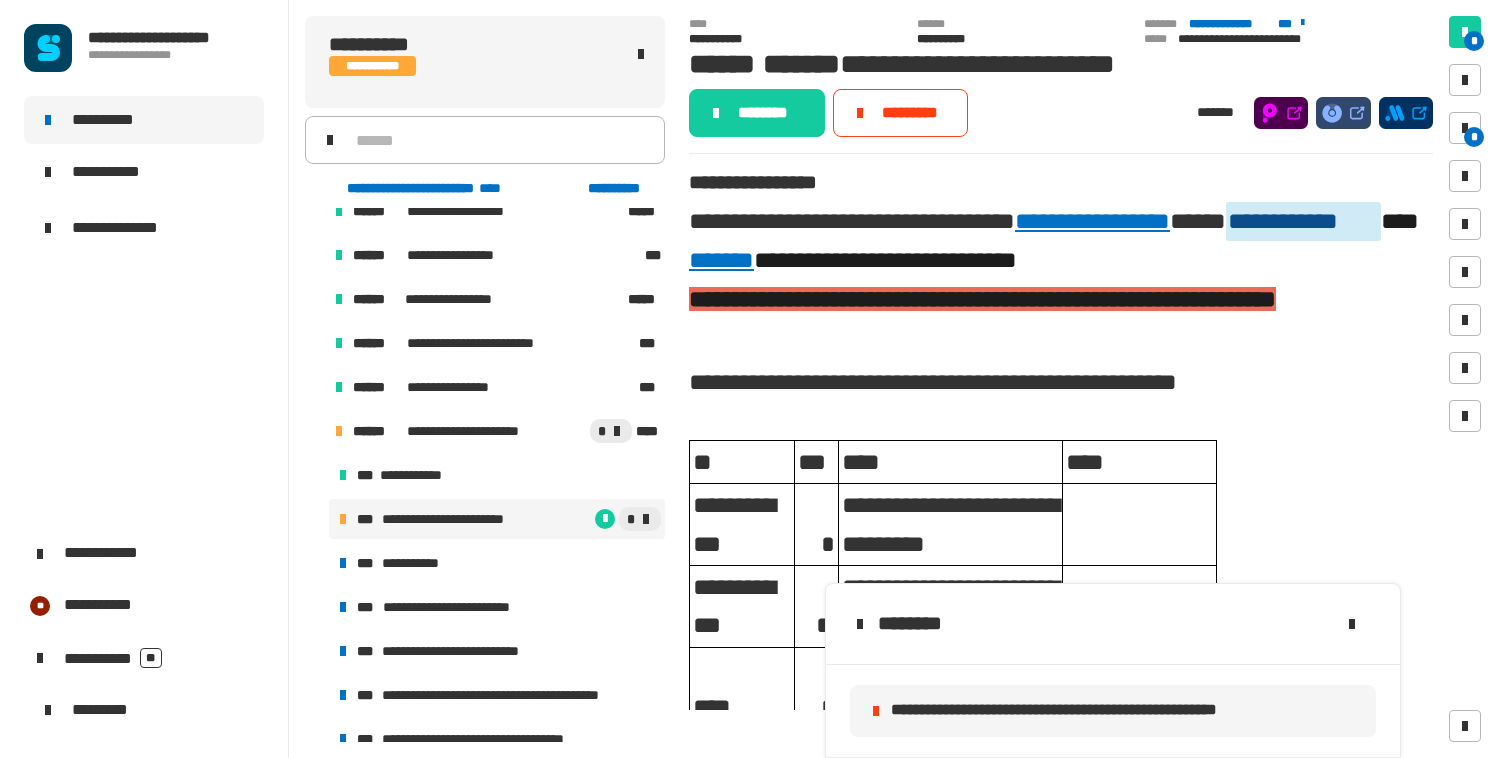 click on "********" 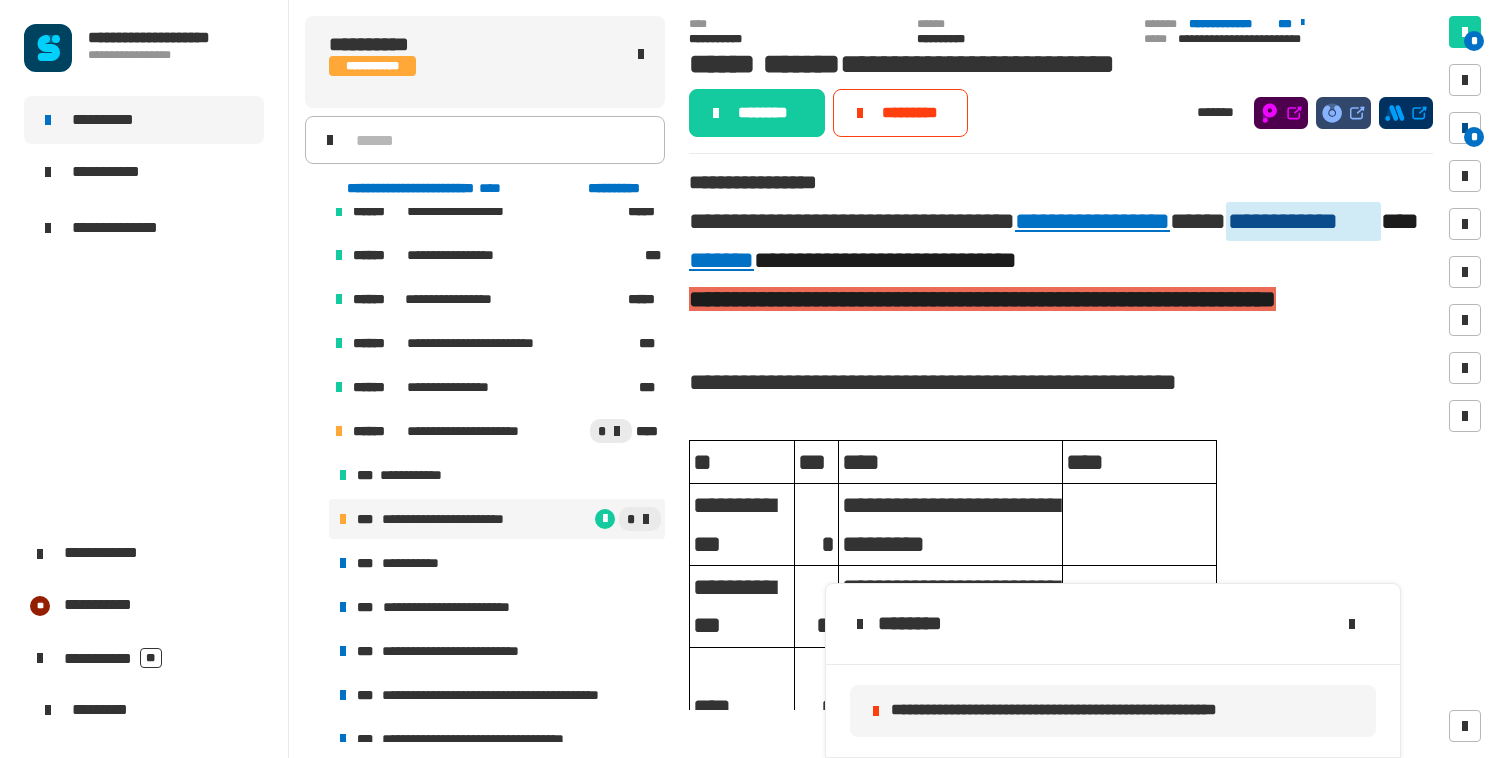 click at bounding box center [1465, 128] 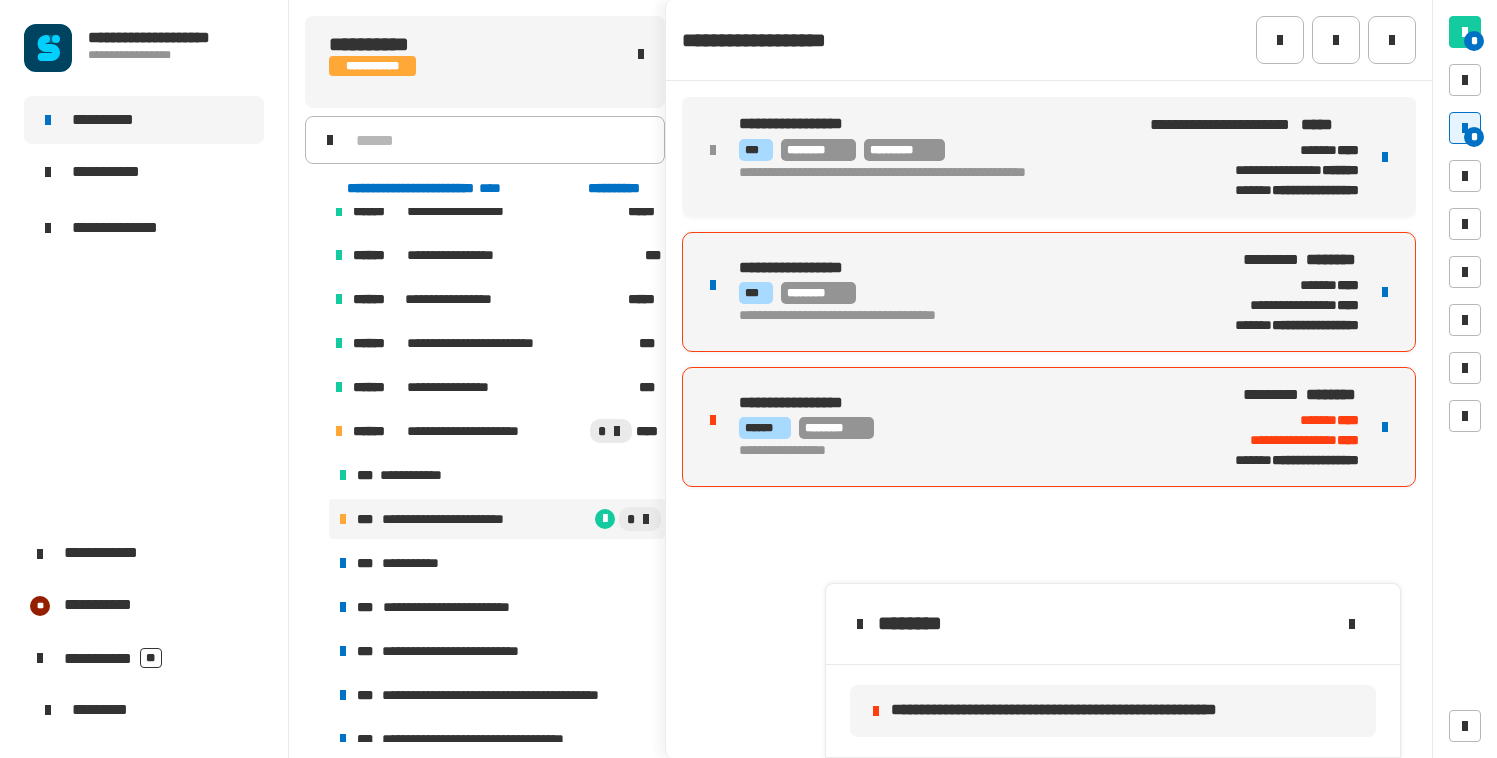 click on "**********" at bounding box center [1049, 427] 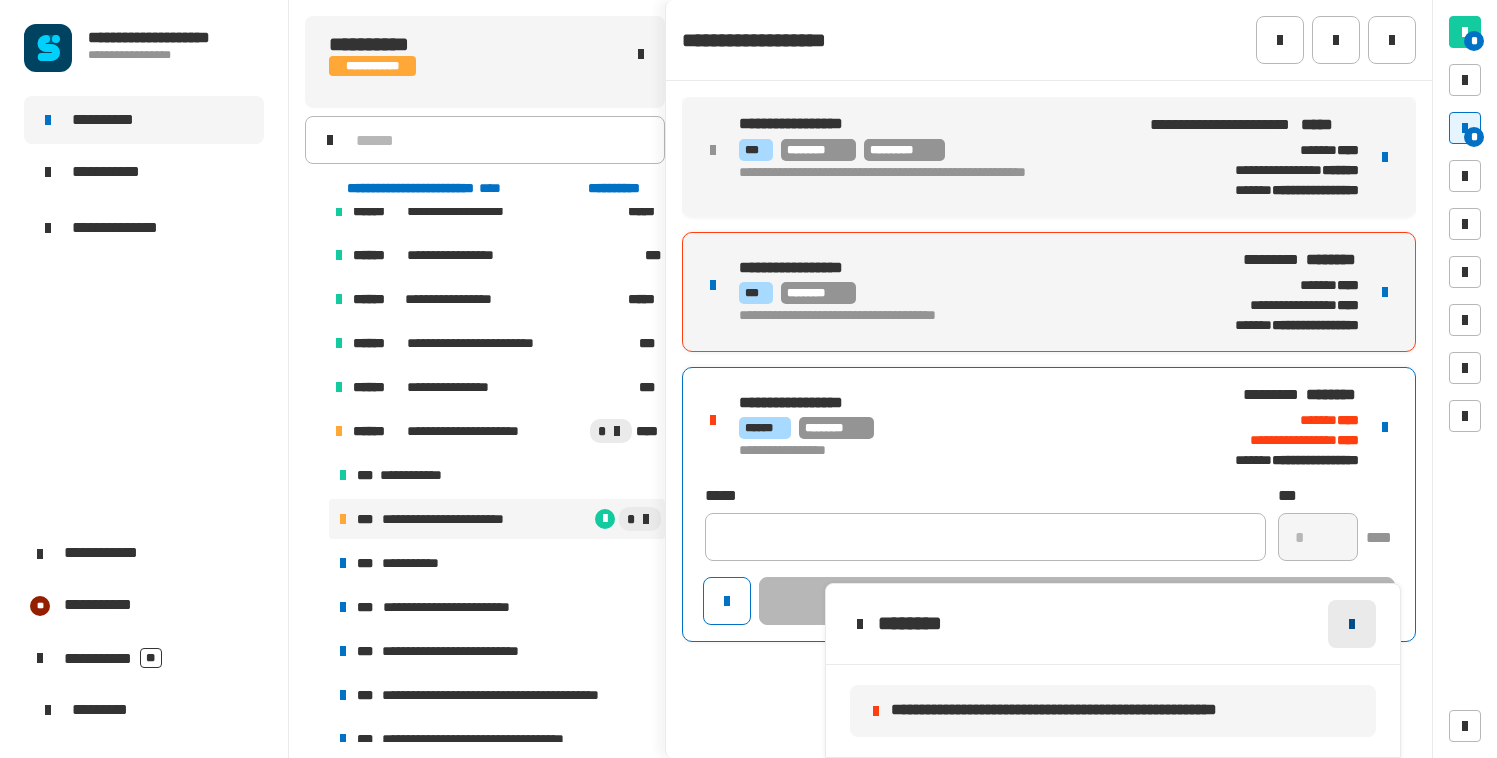 click 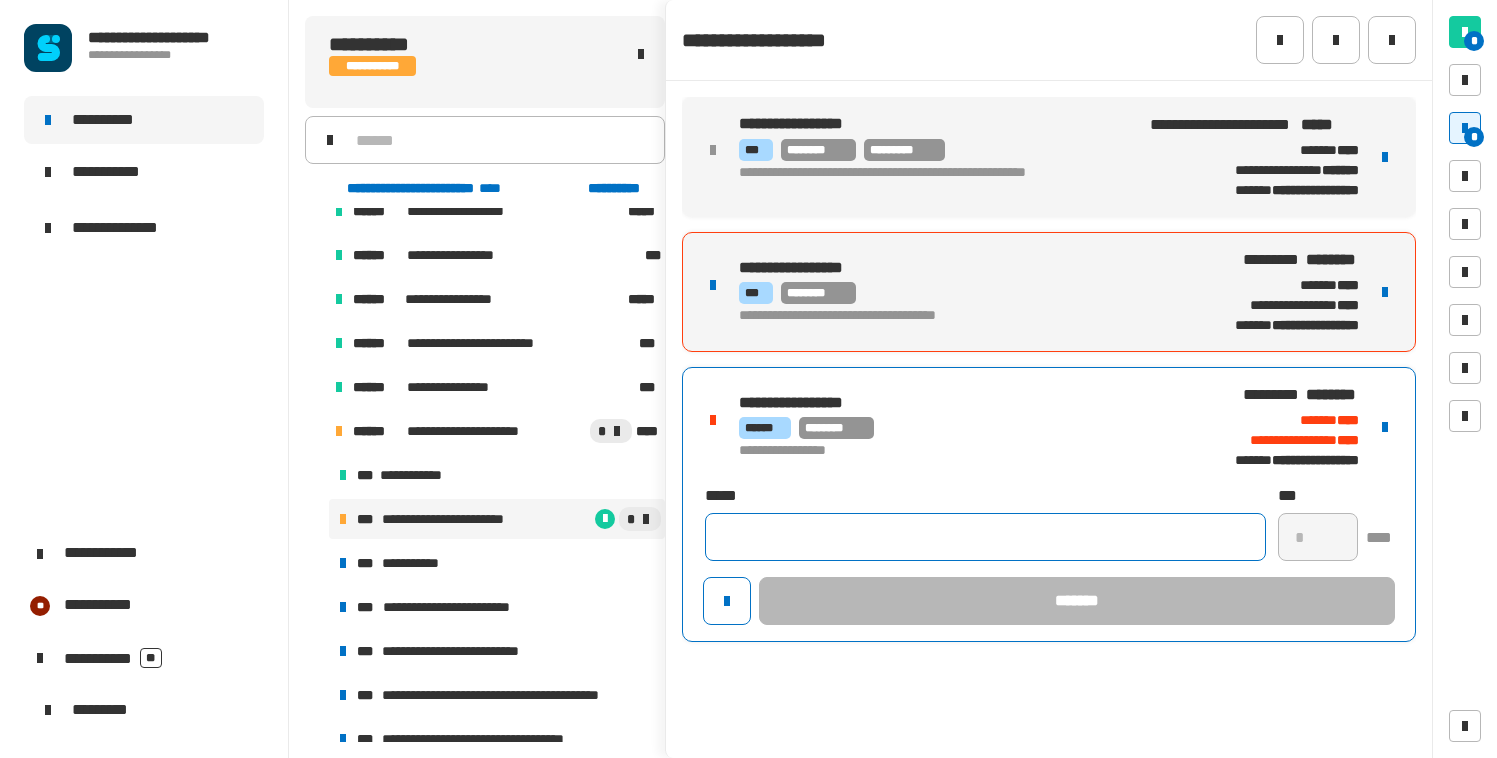 click 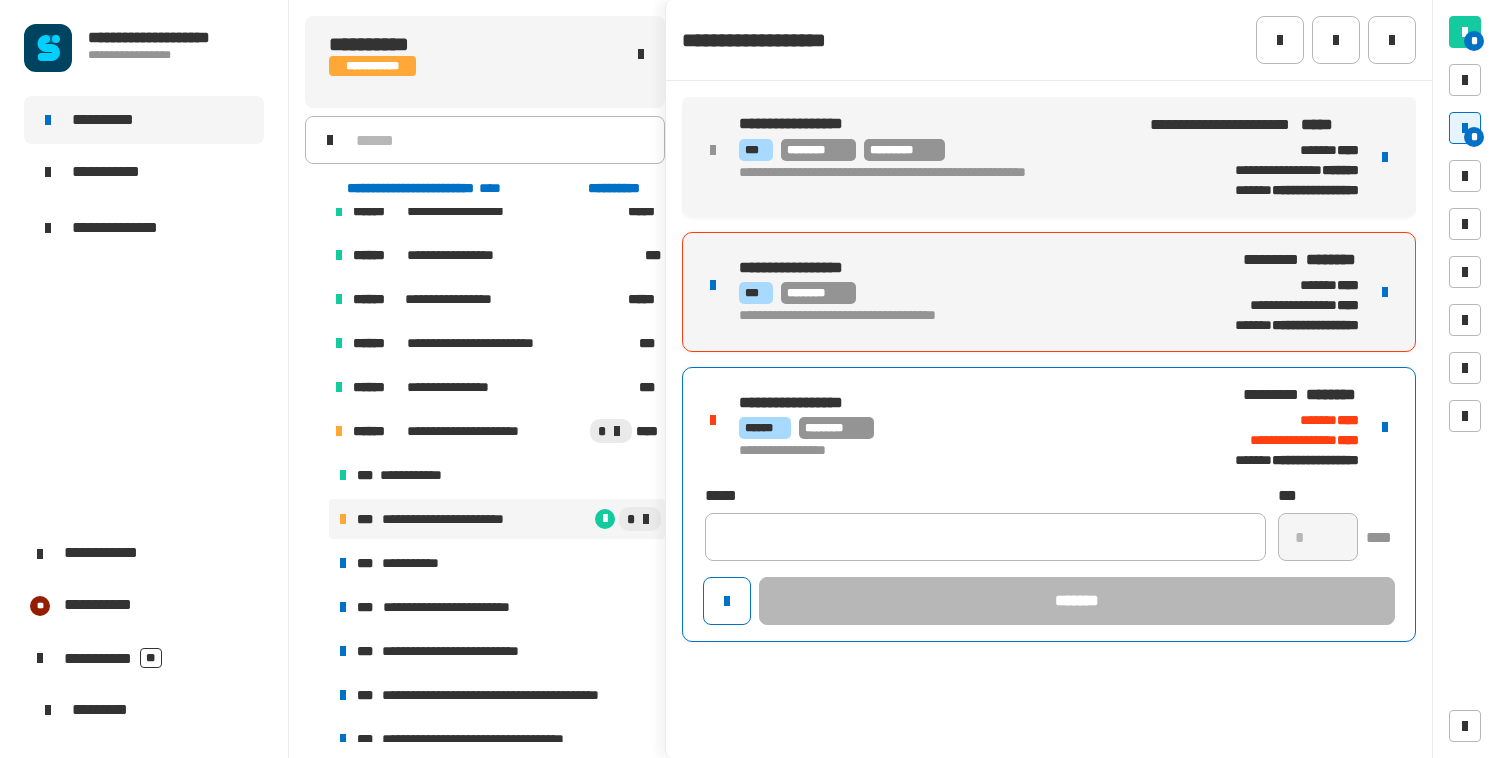 click at bounding box center (1385, 427) 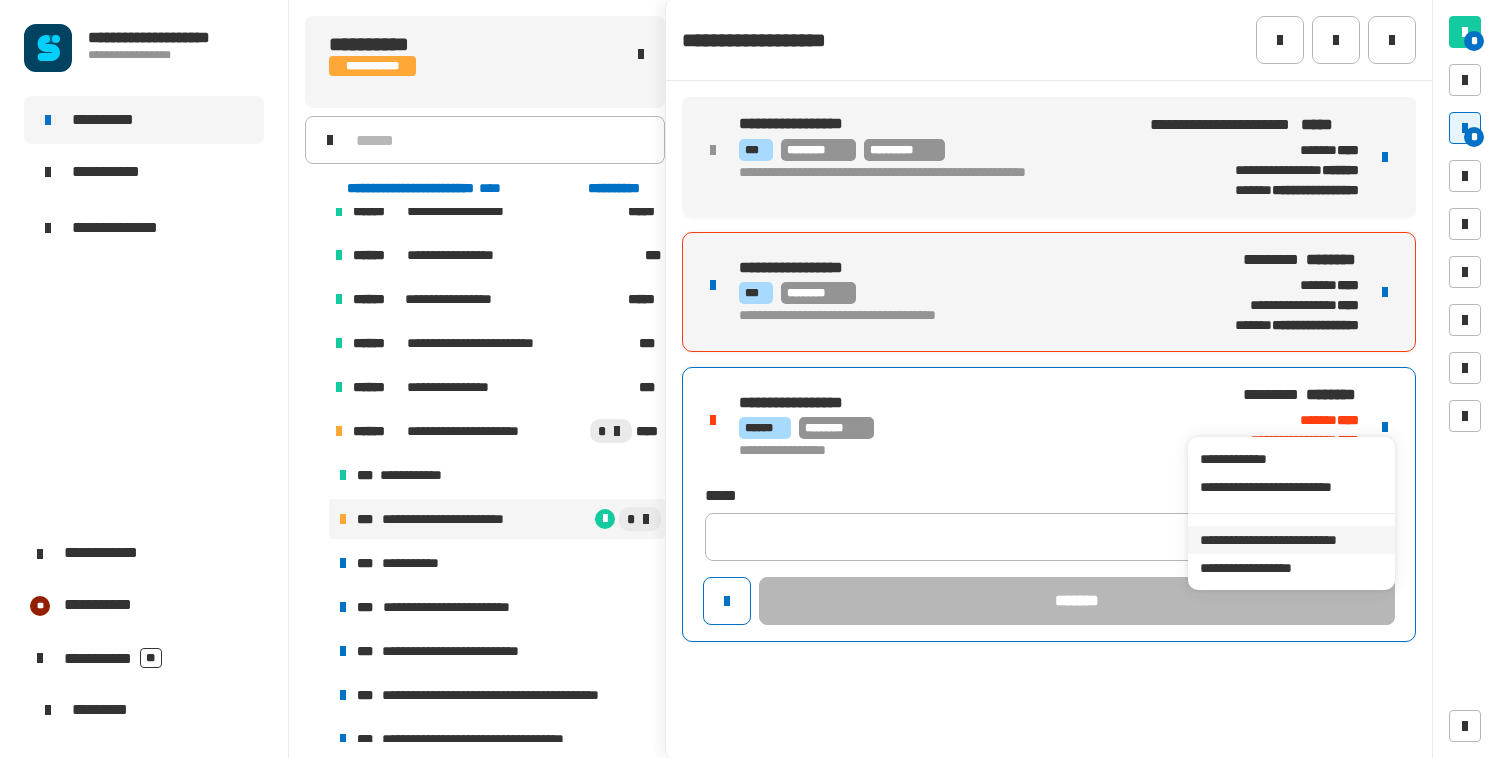 click on "**********" at bounding box center (1291, 540) 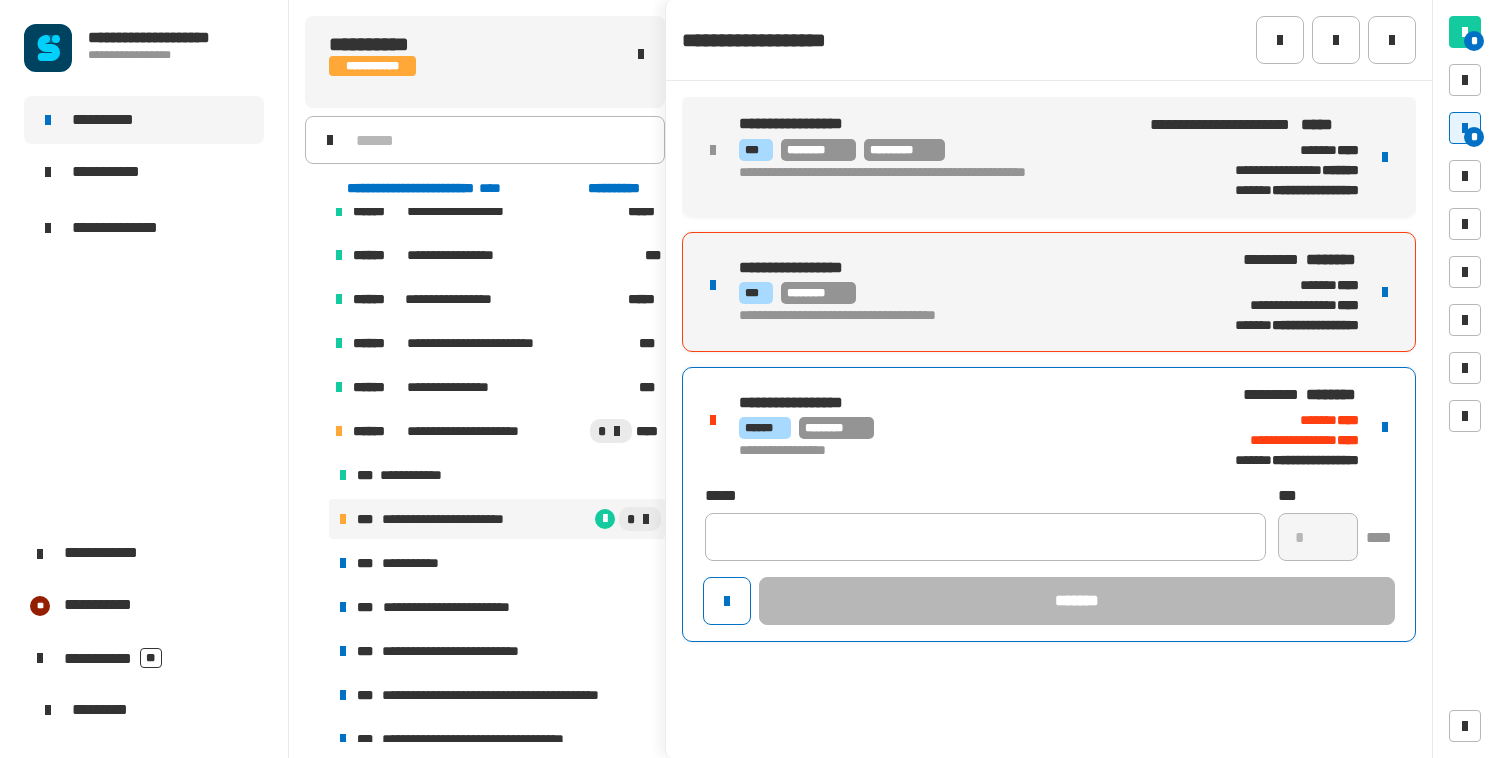 click at bounding box center (1385, 427) 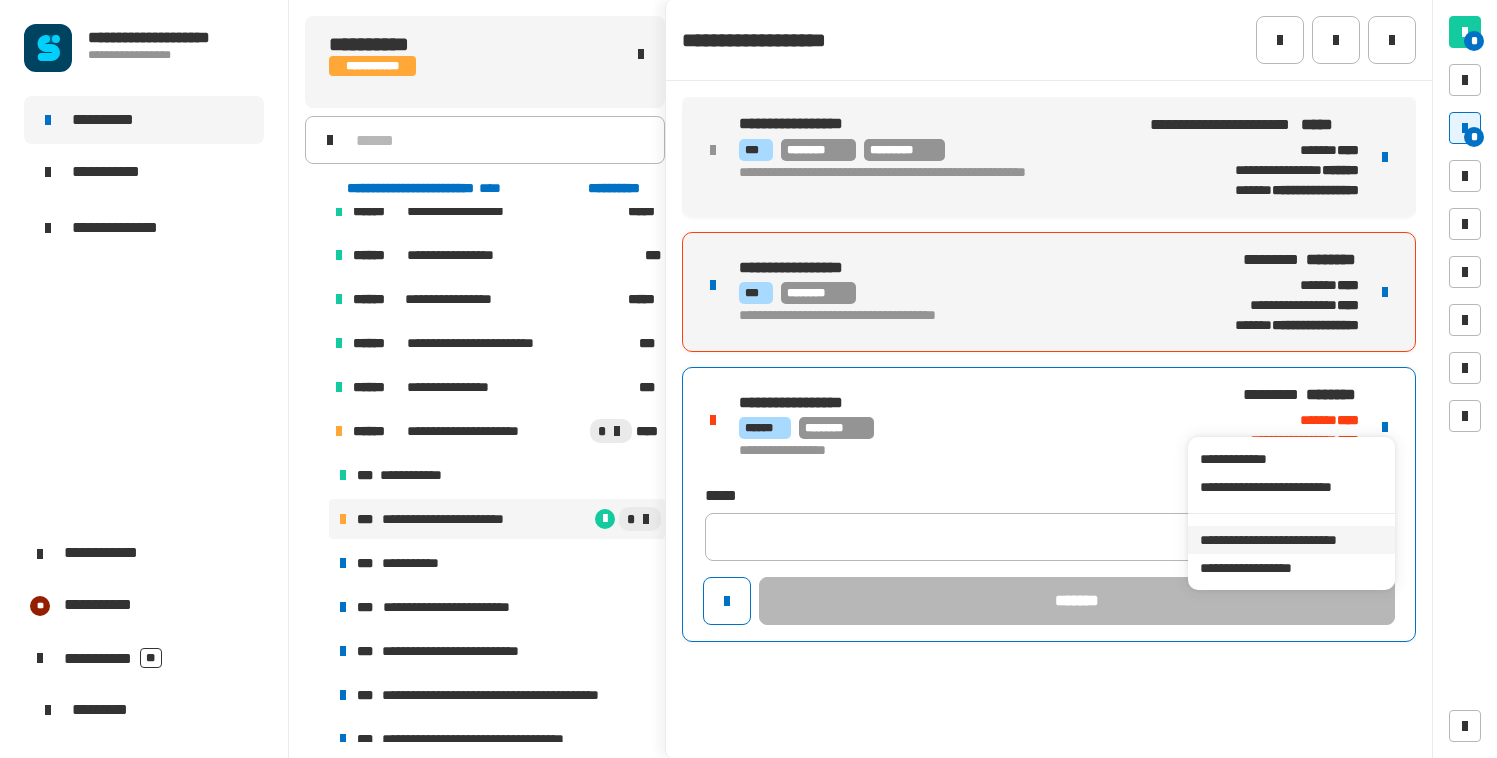 click on "**********" at bounding box center [1291, 540] 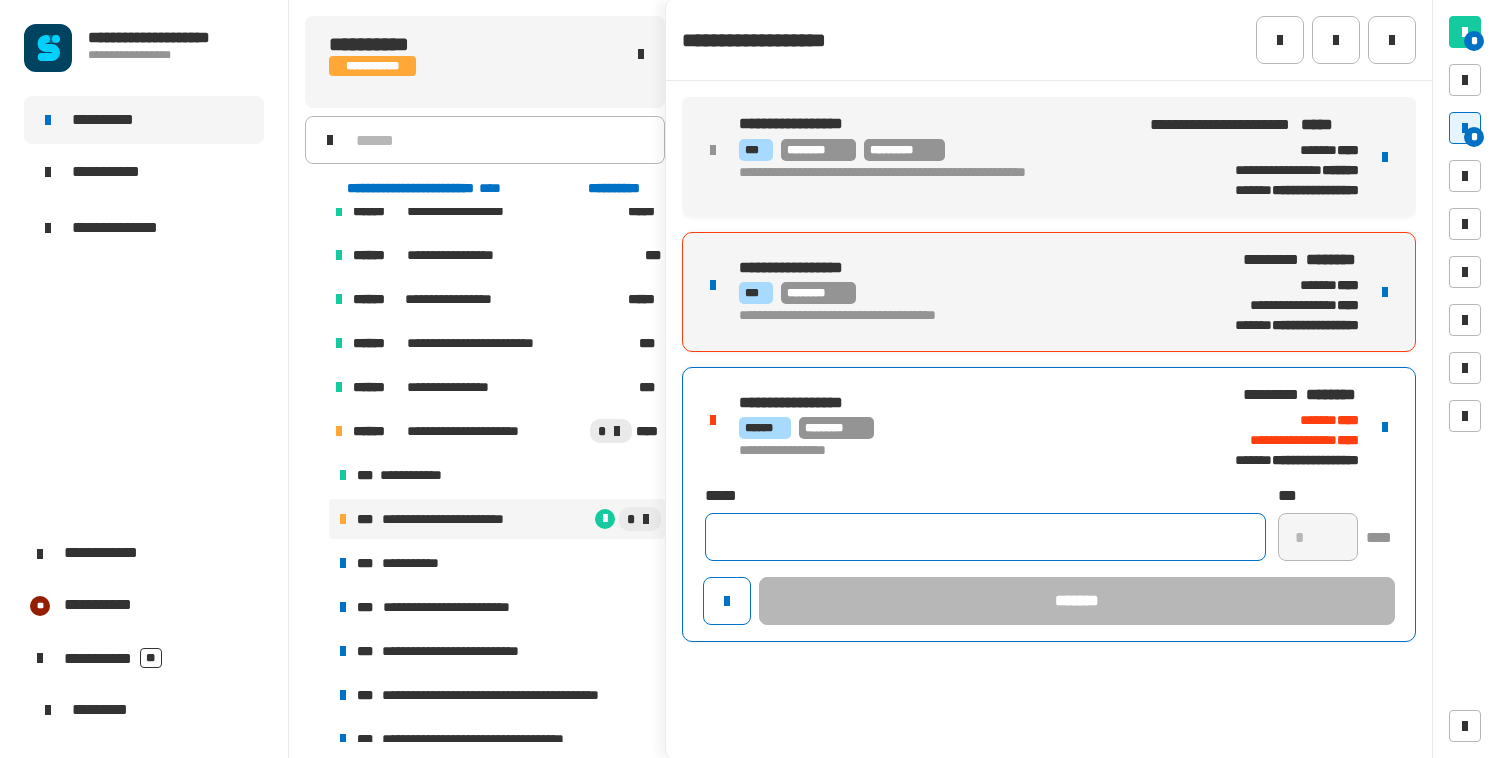 click 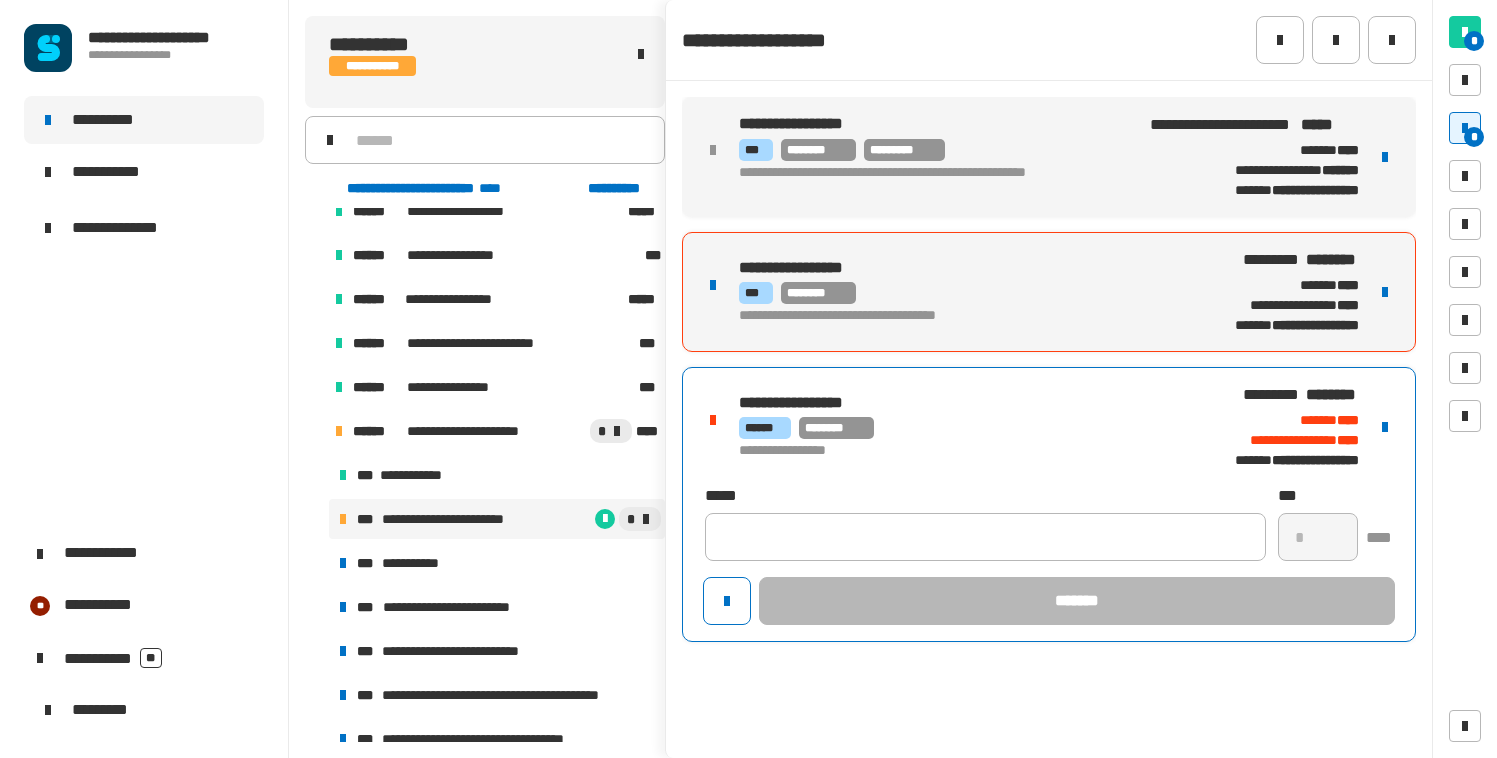 click on "*** ********" at bounding box center (959, 293) 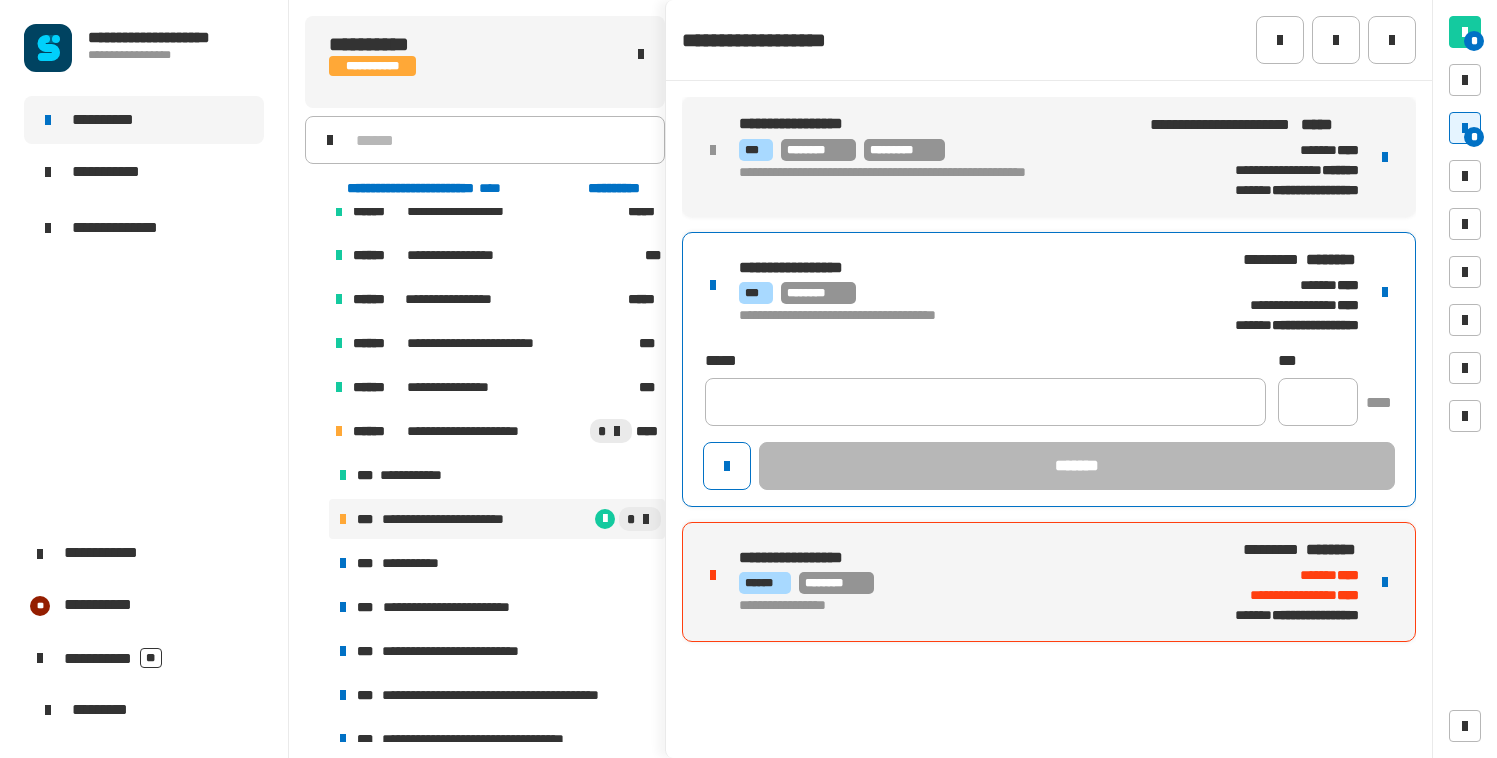 click at bounding box center [1385, 292] 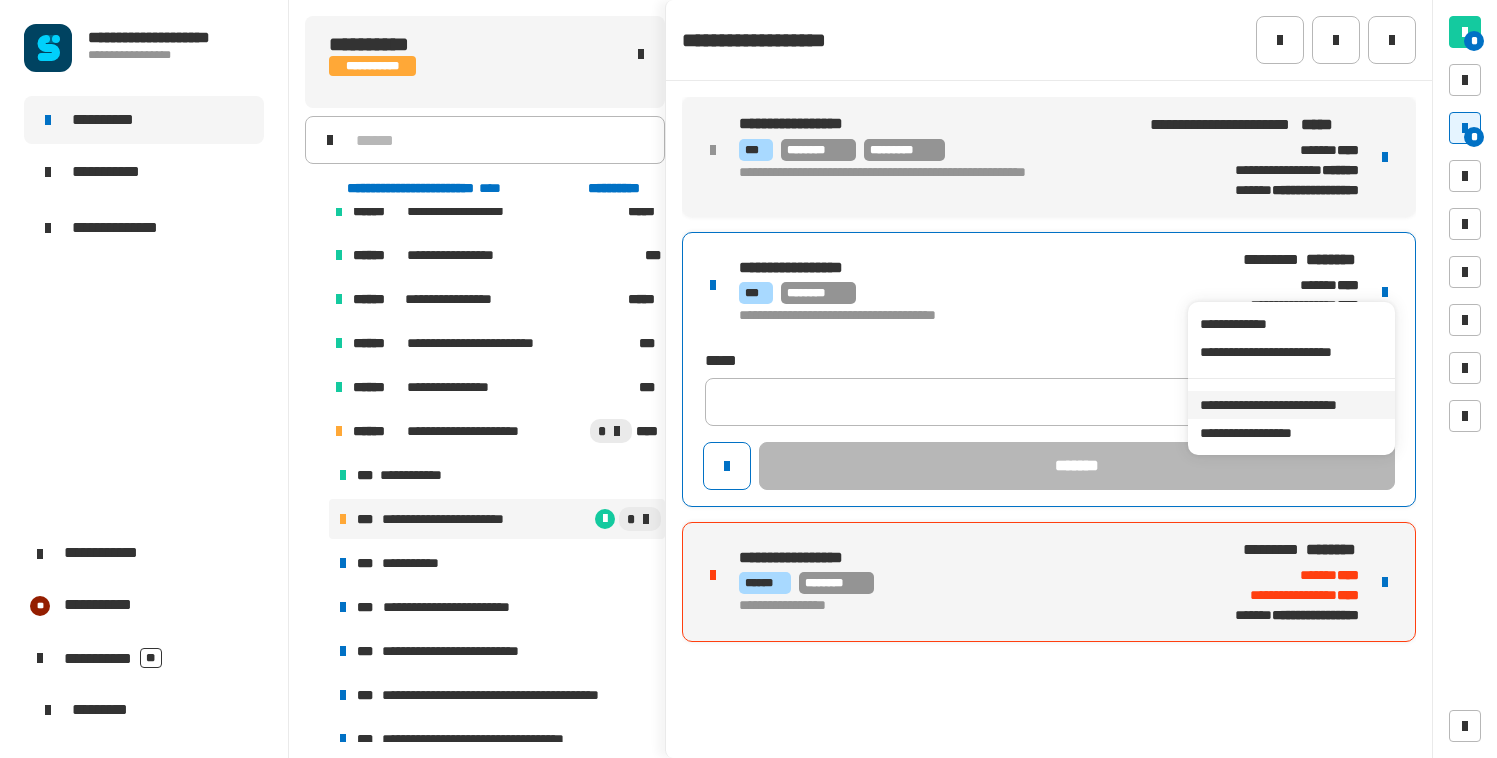 click on "**********" at bounding box center (1291, 405) 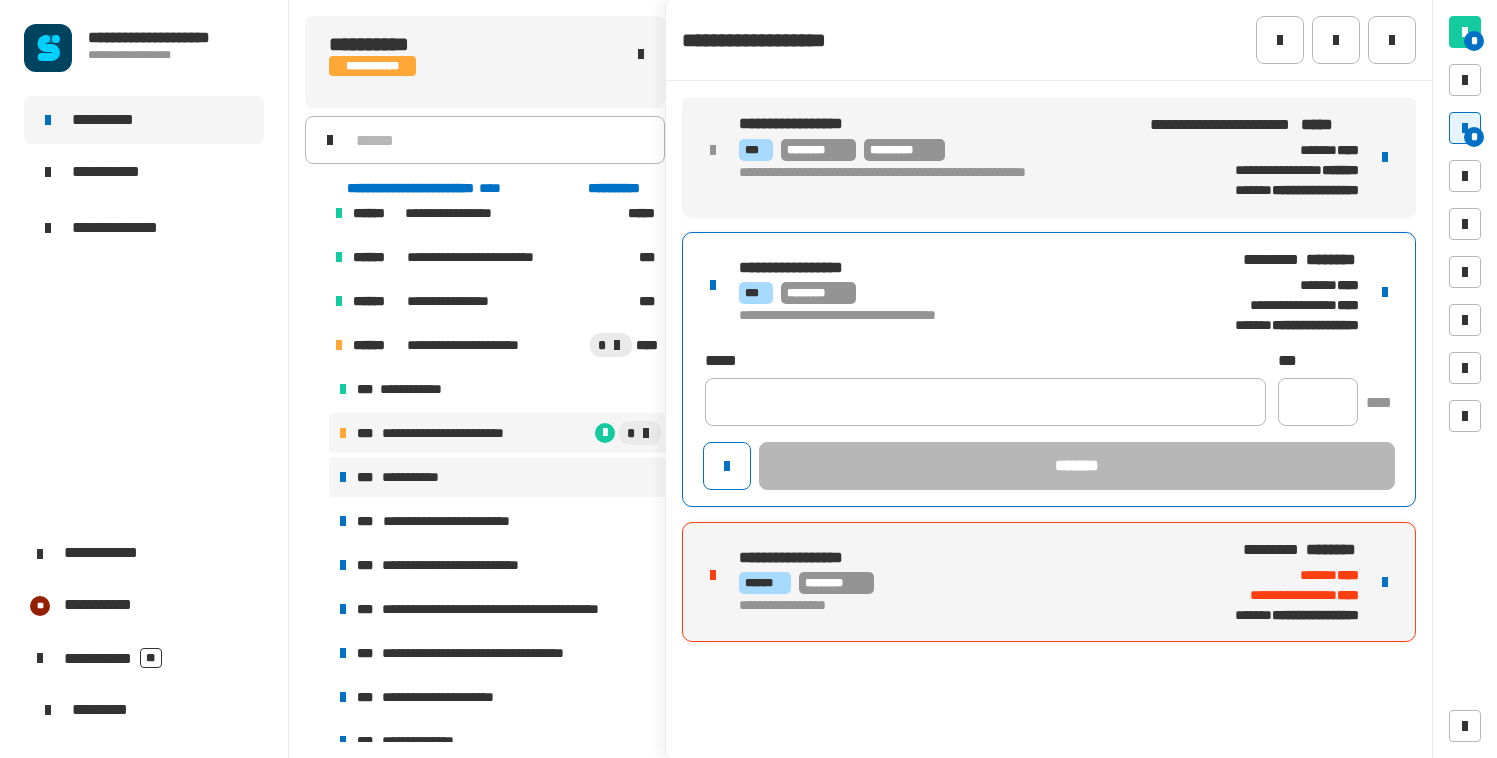scroll, scrollTop: 1140, scrollLeft: 0, axis: vertical 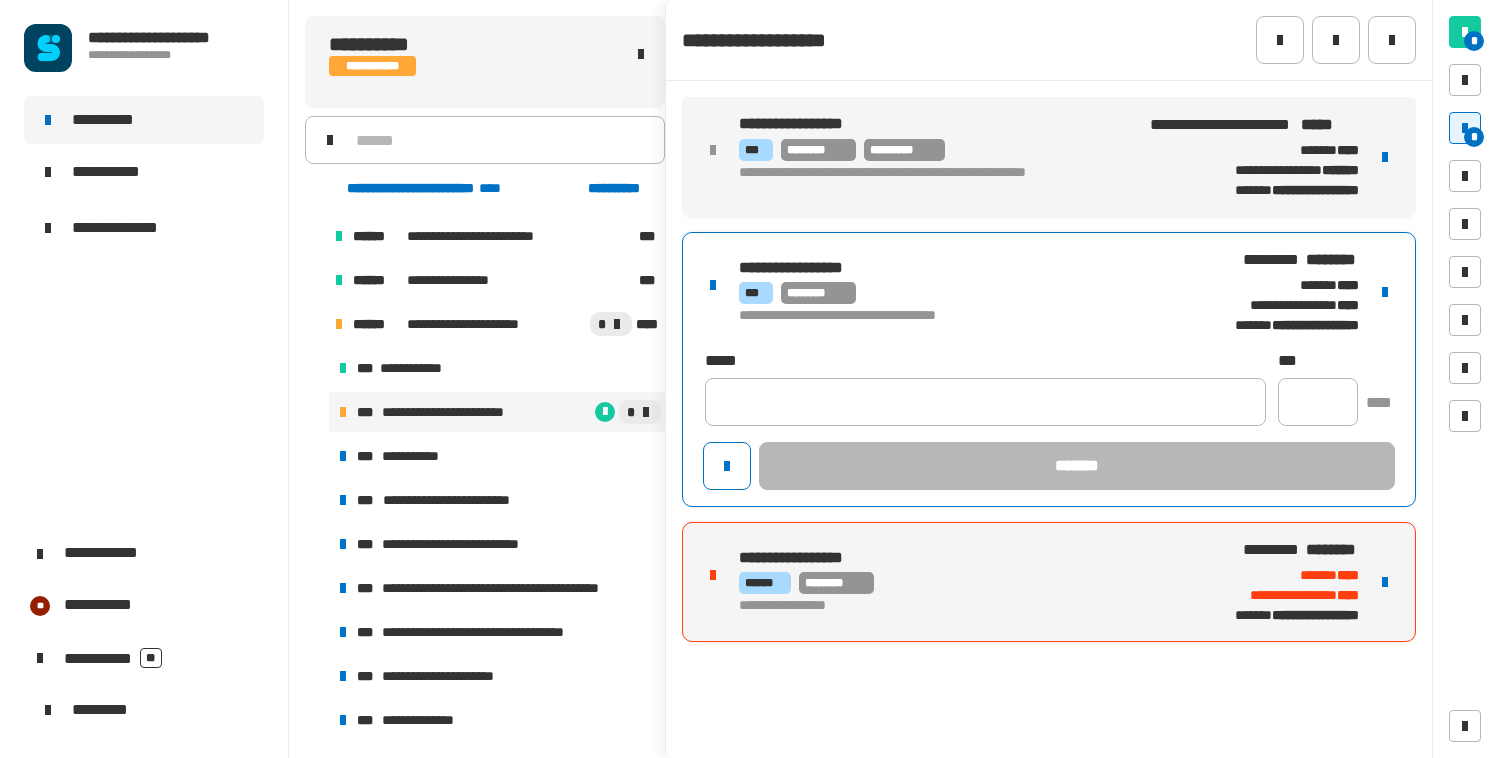 click on "**********" at bounding box center (1049, 582) 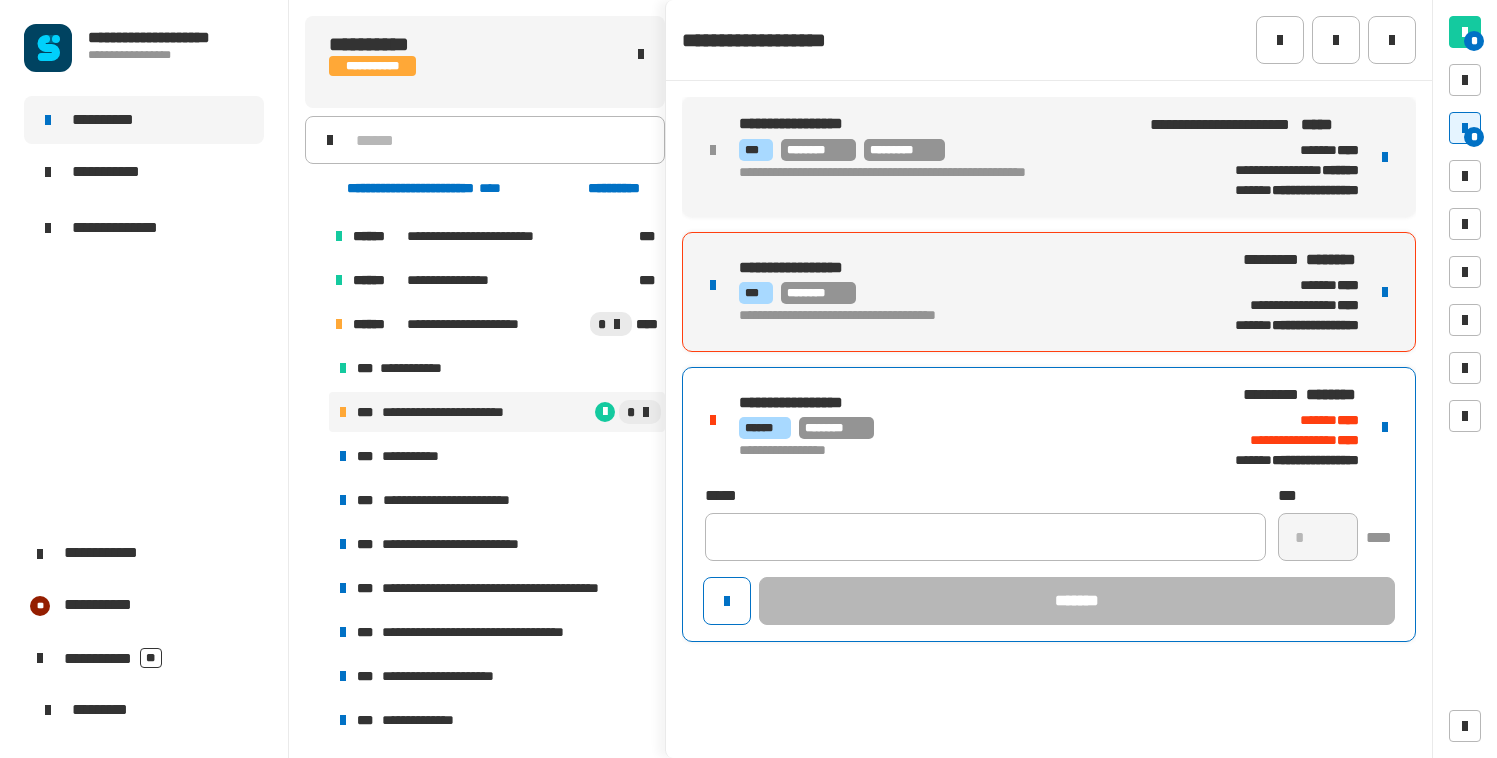 click on "**********" at bounding box center (959, 316) 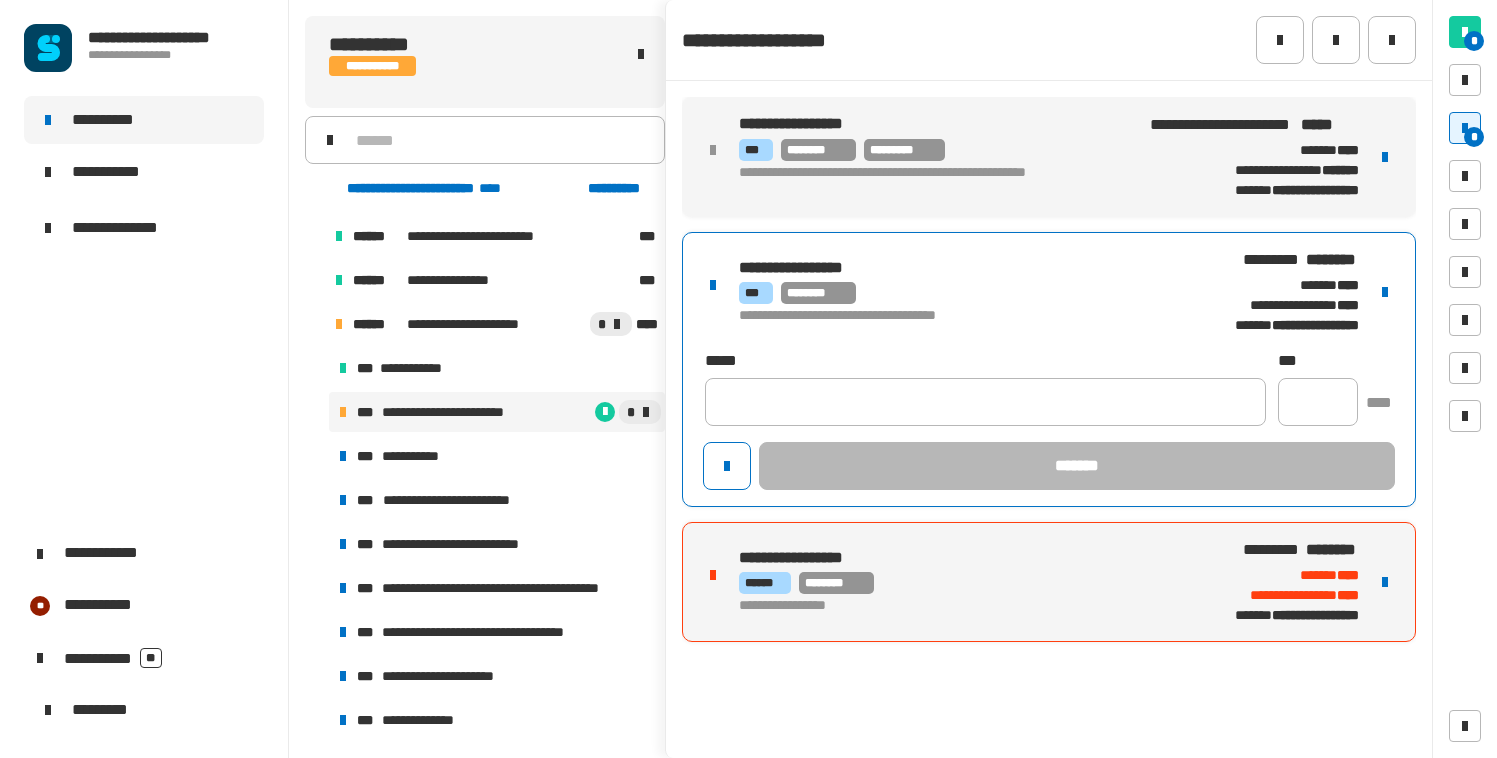 click at bounding box center [1385, 292] 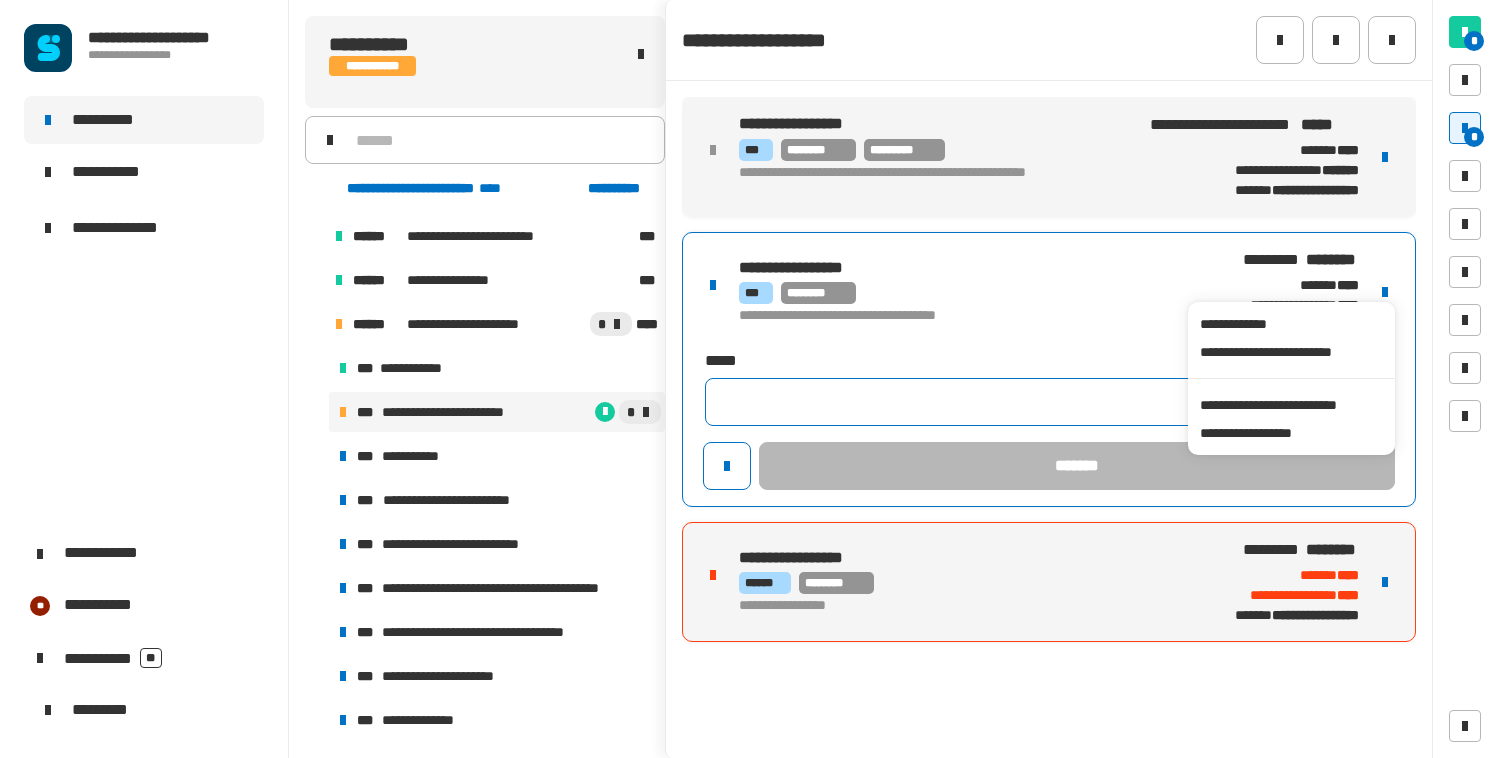 click 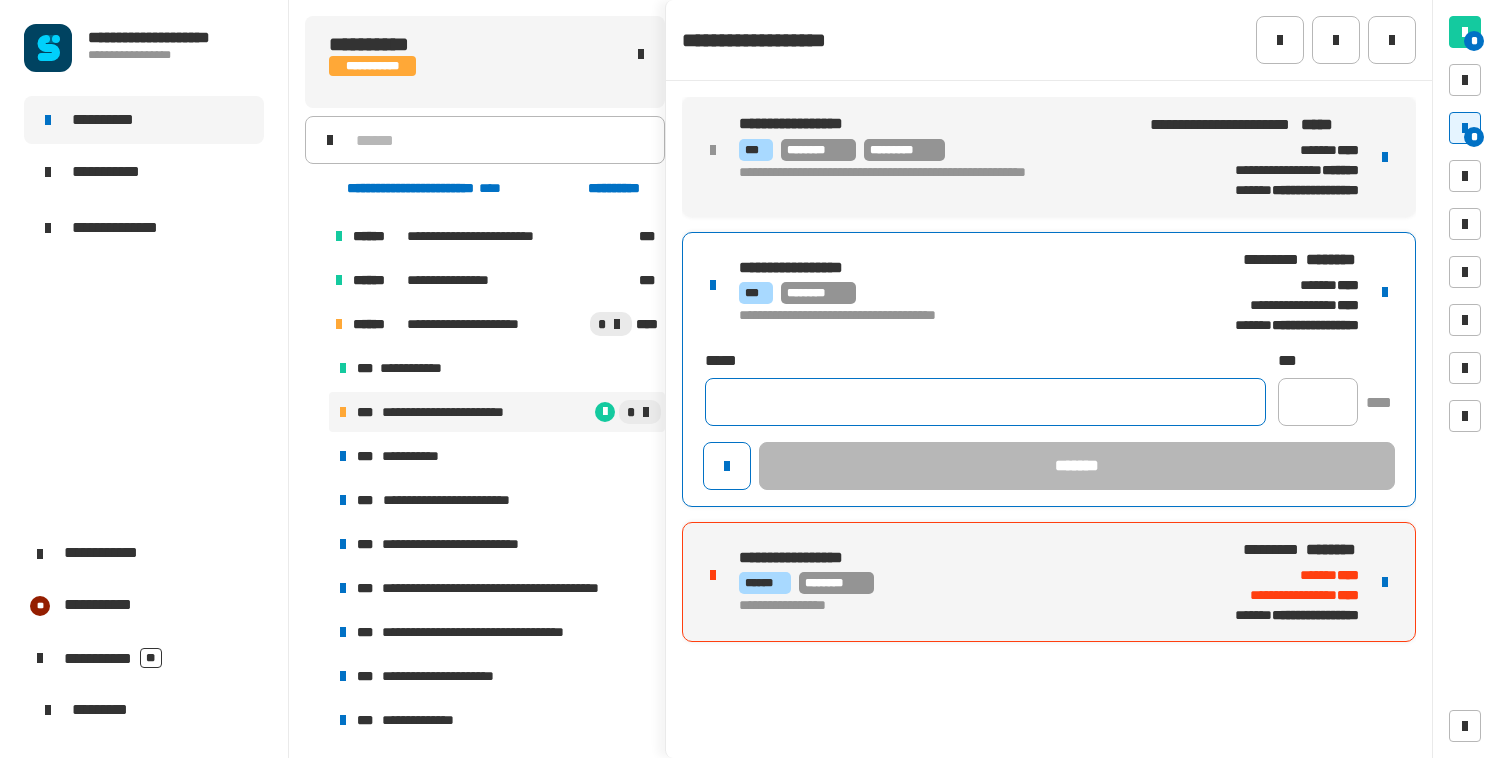 paste on "**********" 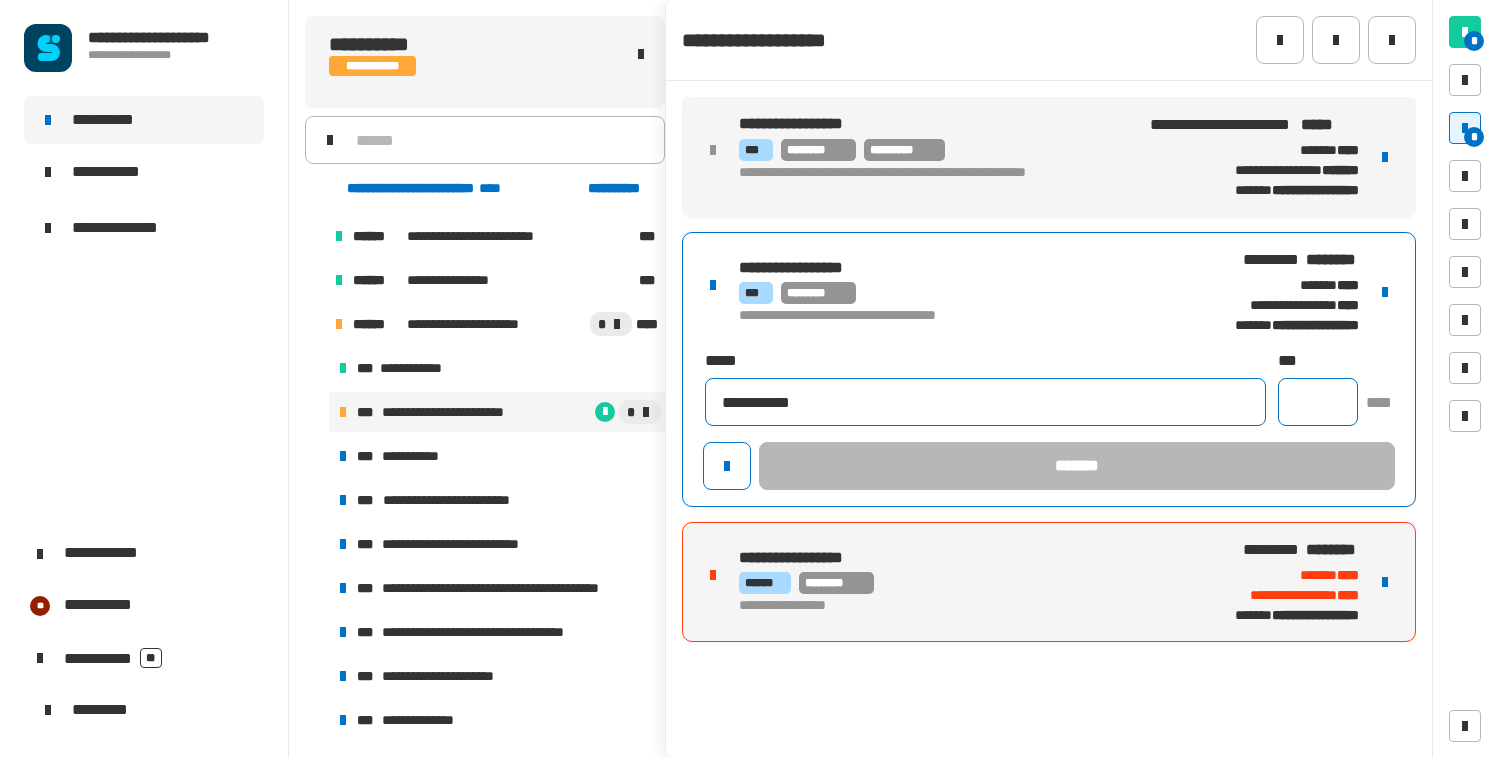 type on "**********" 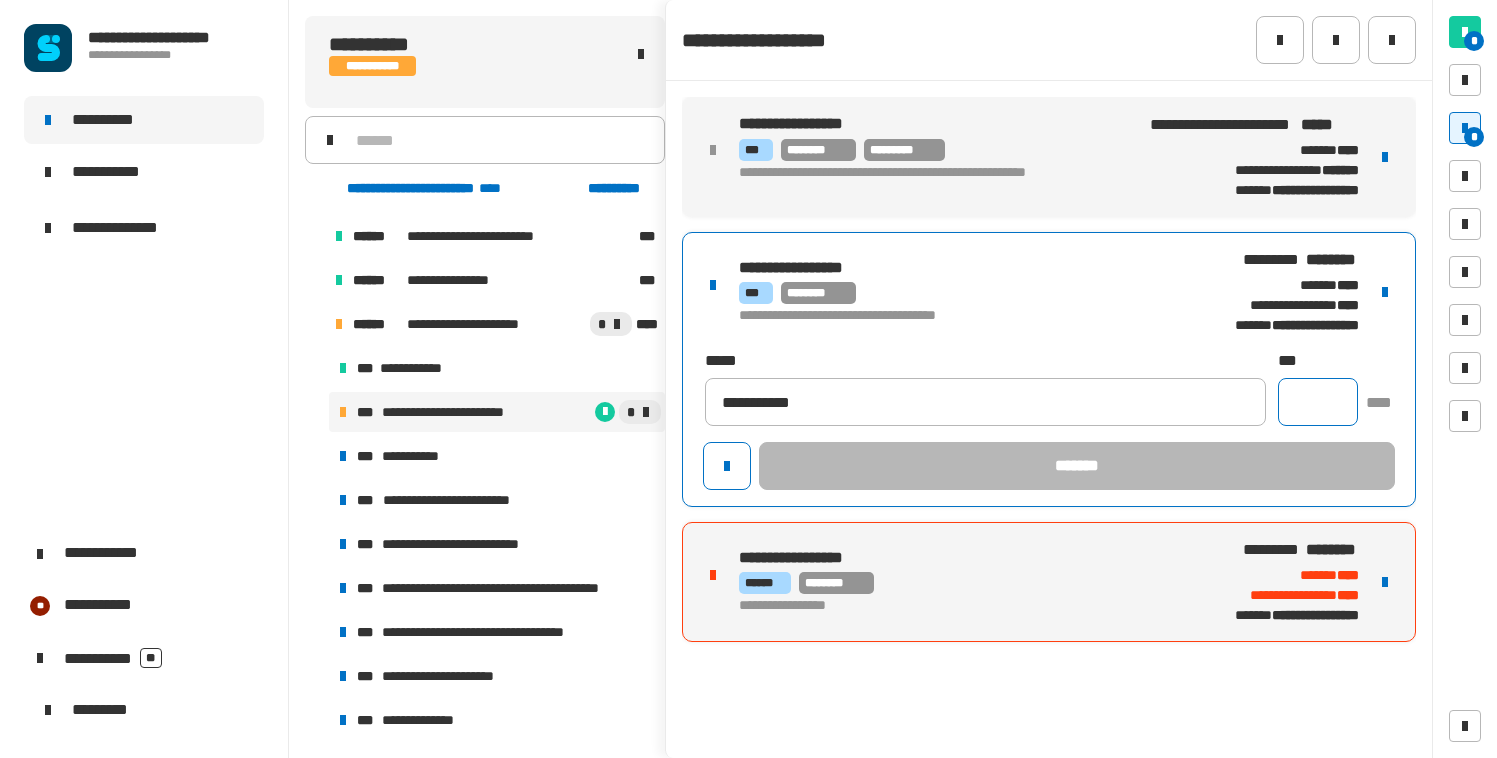 click 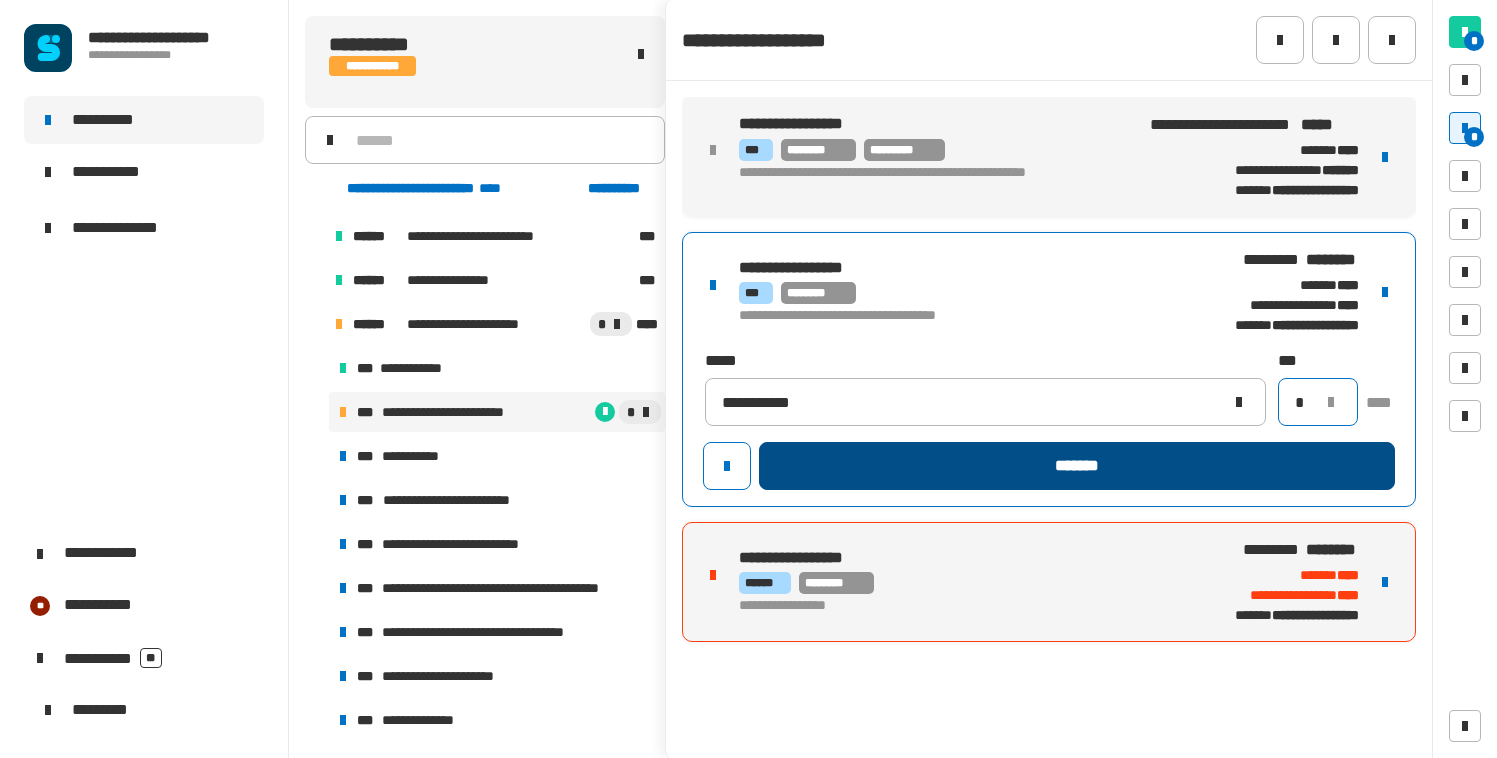 type on "*" 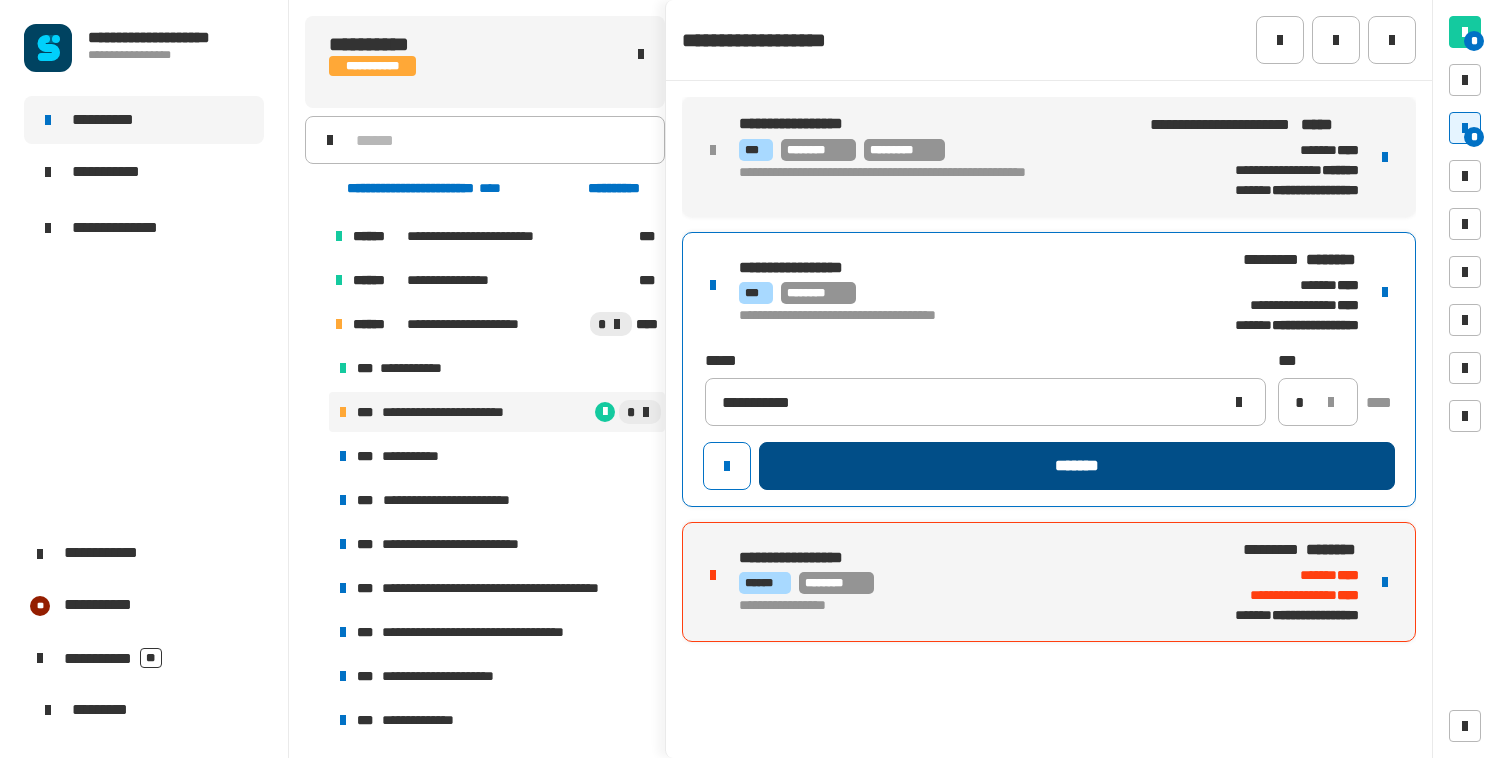 click on "*******" 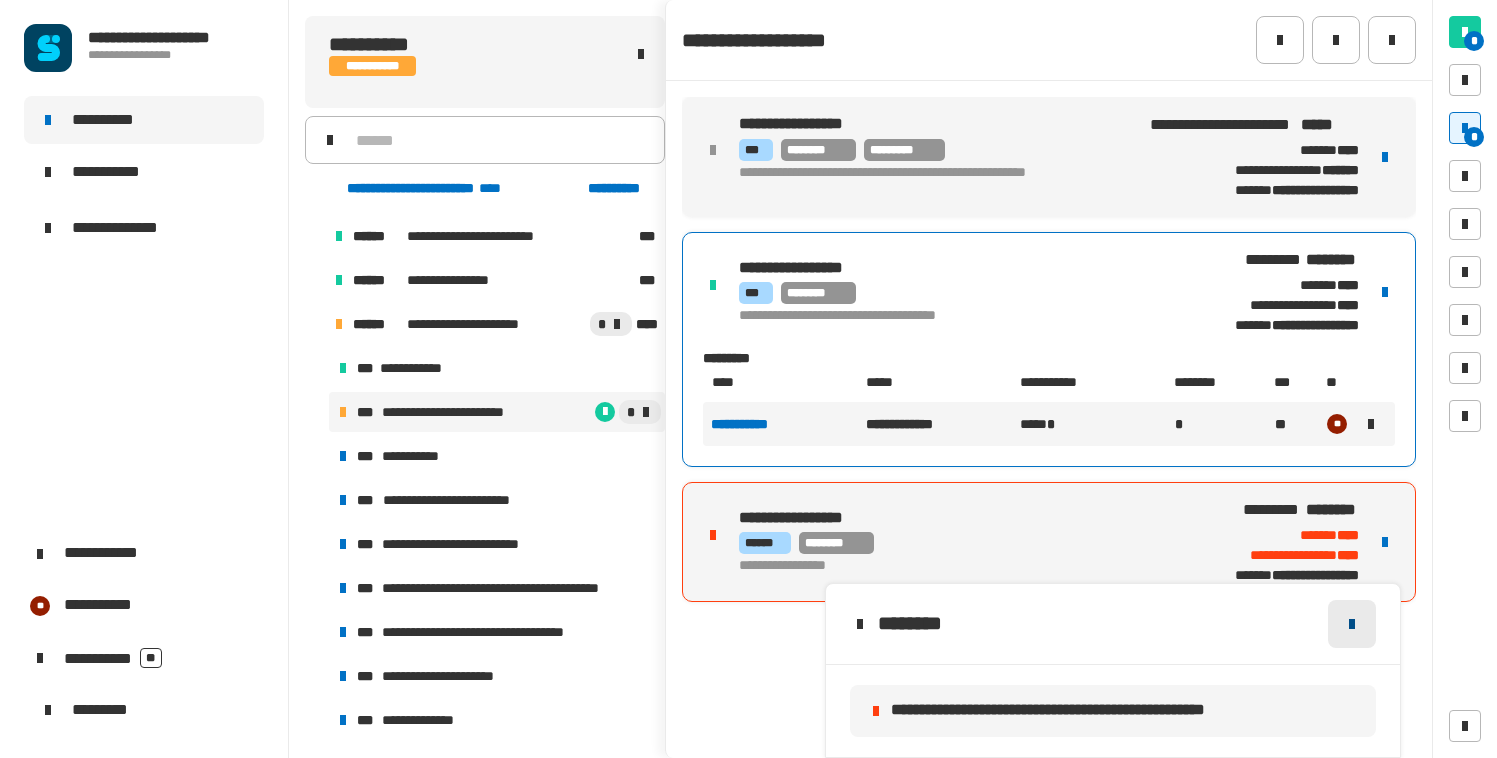 click 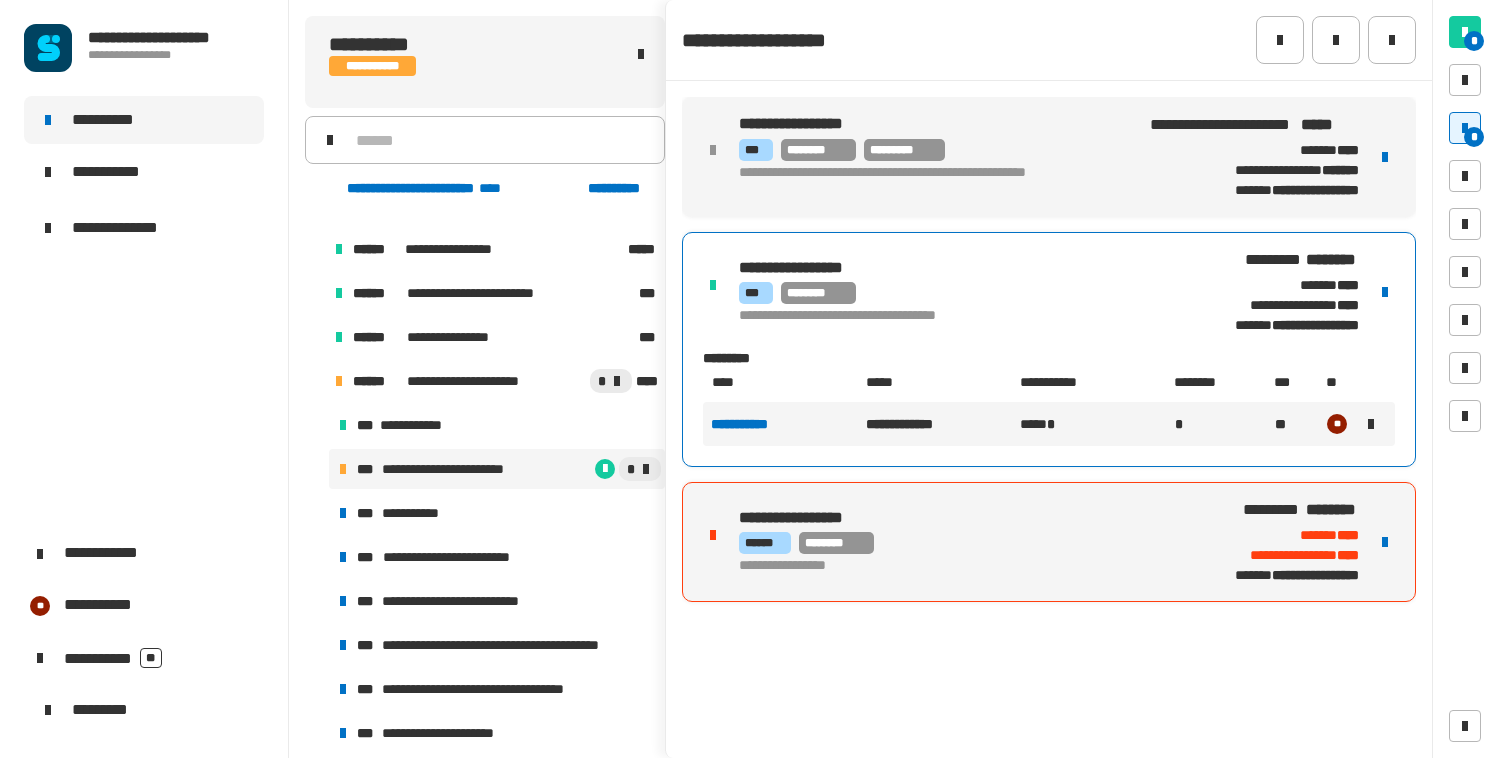 scroll, scrollTop: 1076, scrollLeft: 0, axis: vertical 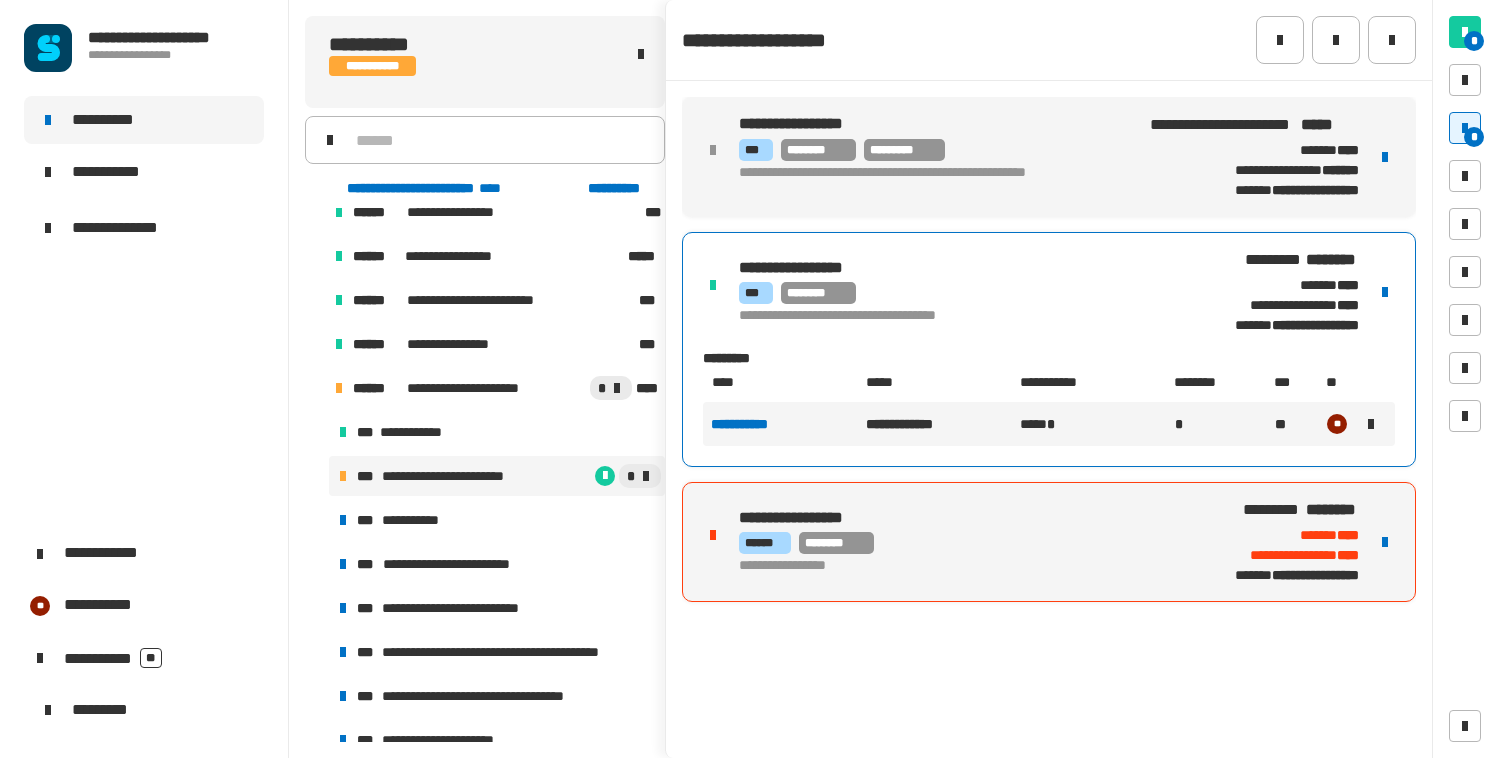click at bounding box center [315, 388] 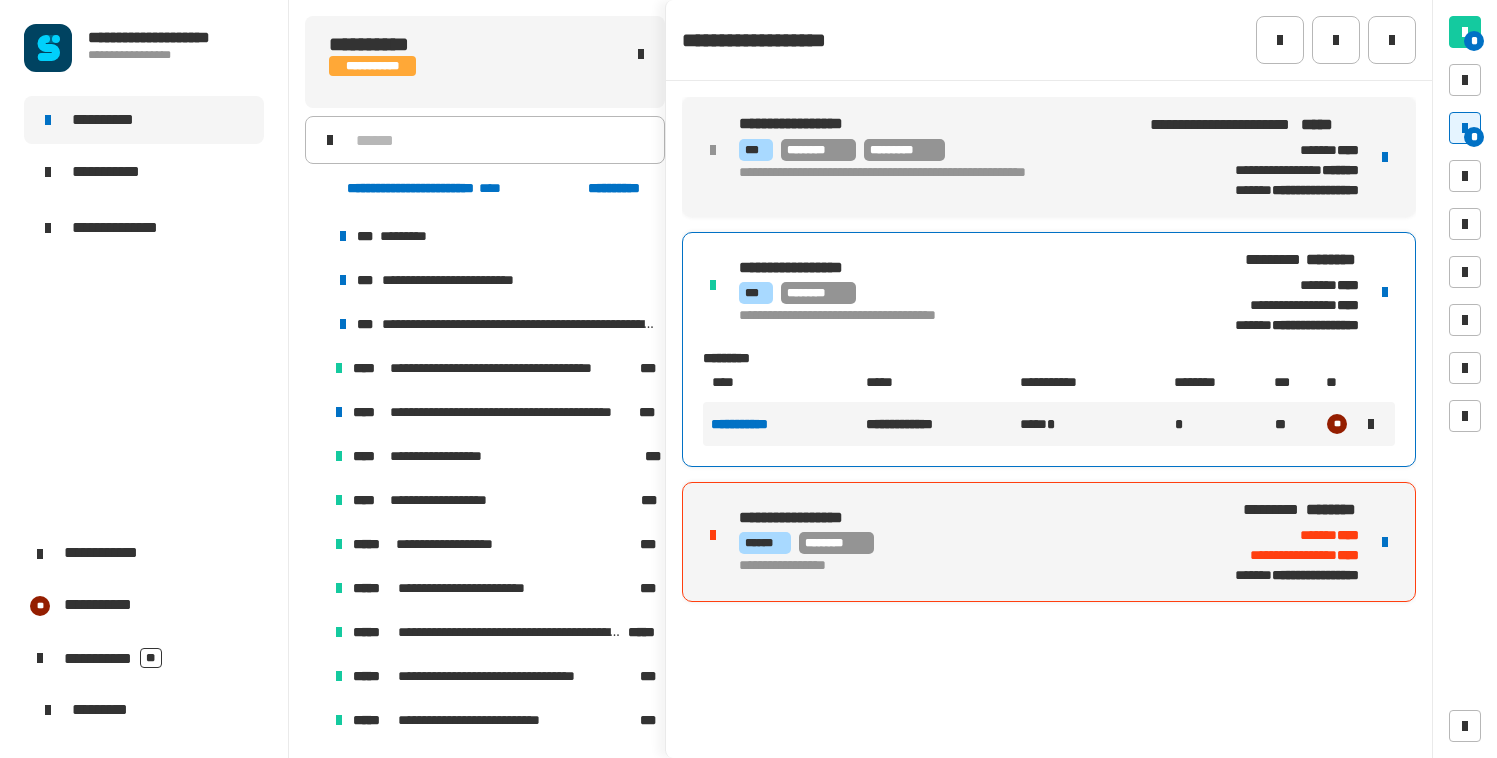 scroll, scrollTop: 0, scrollLeft: 0, axis: both 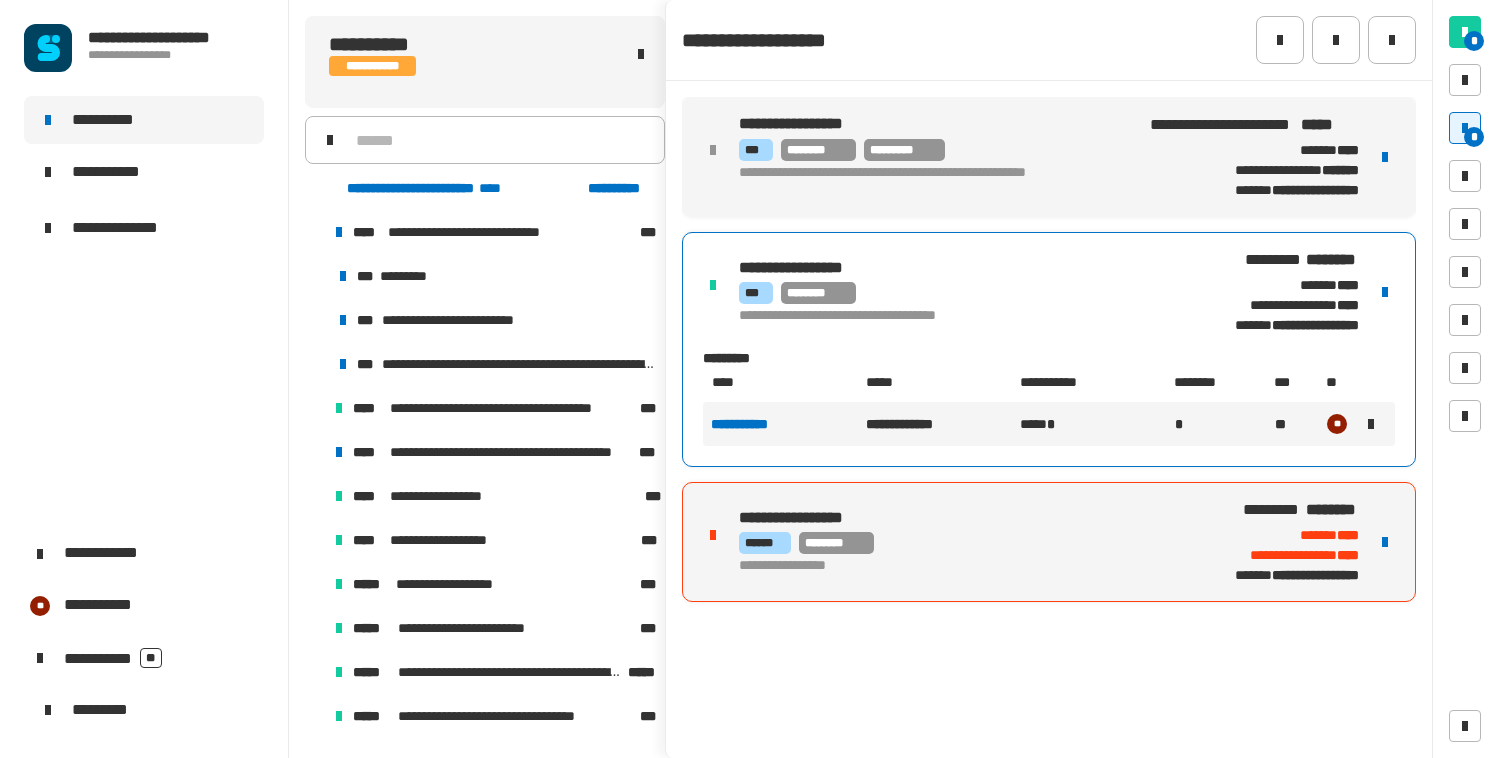 click at bounding box center [315, 232] 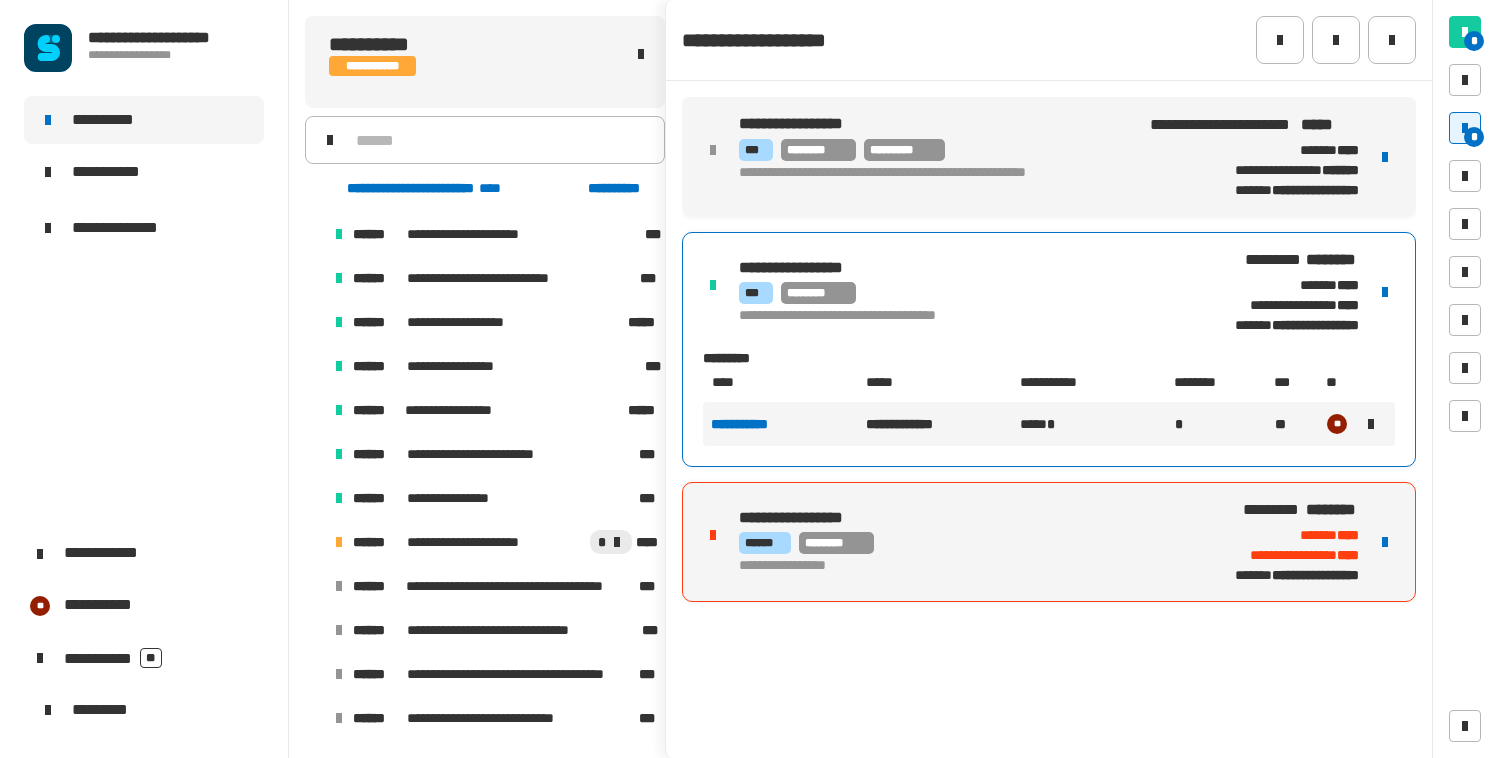 scroll, scrollTop: 792, scrollLeft: 0, axis: vertical 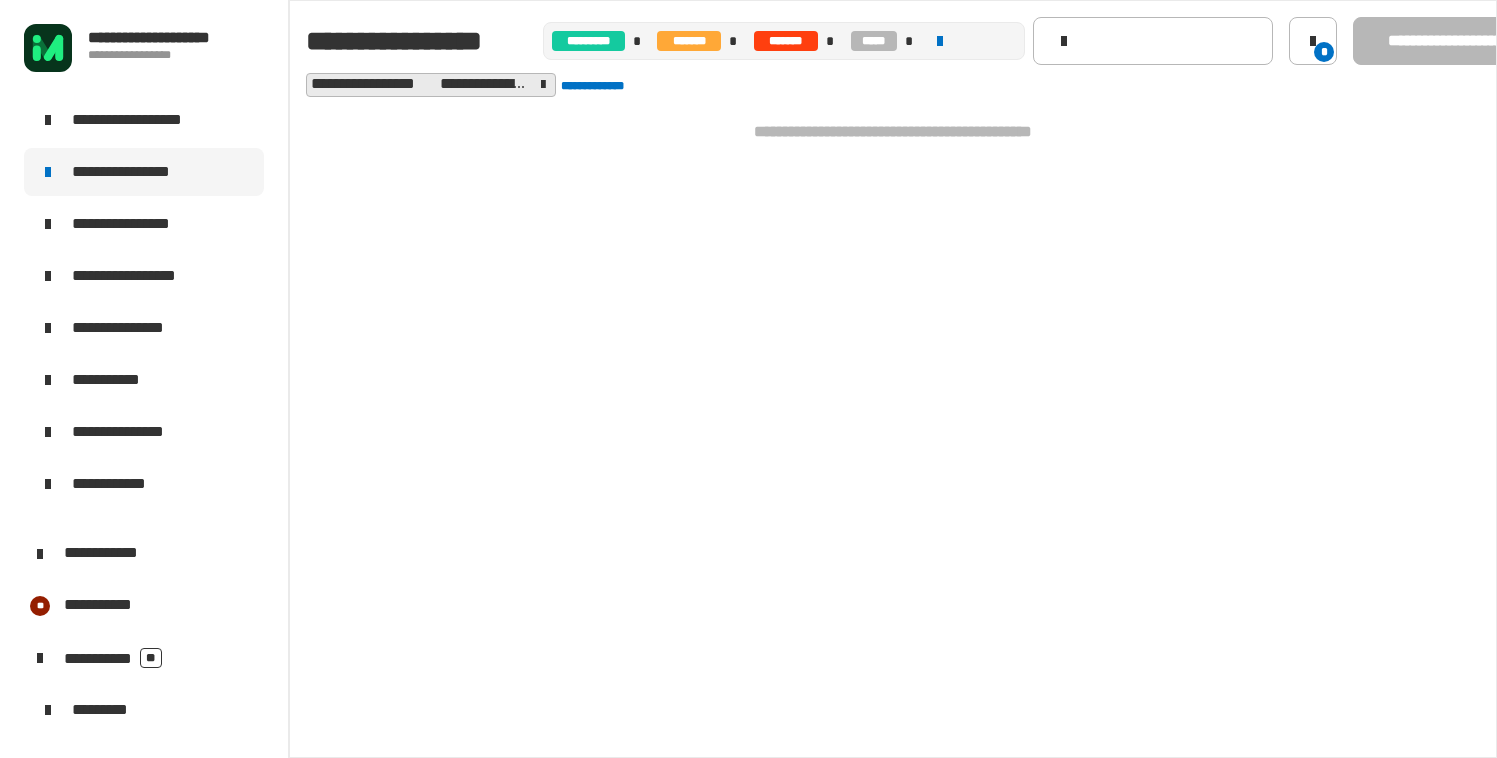 click 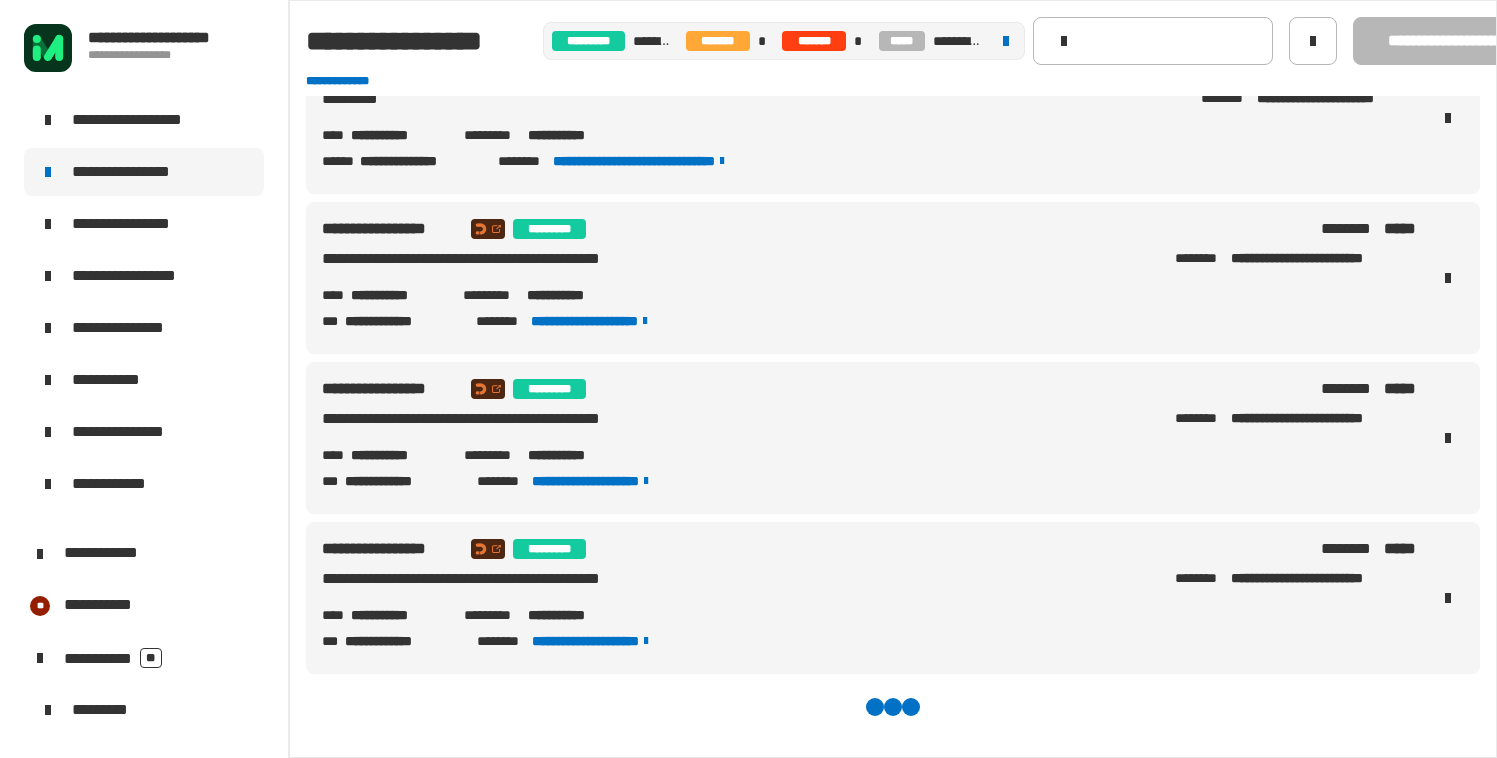scroll, scrollTop: 1015, scrollLeft: 0, axis: vertical 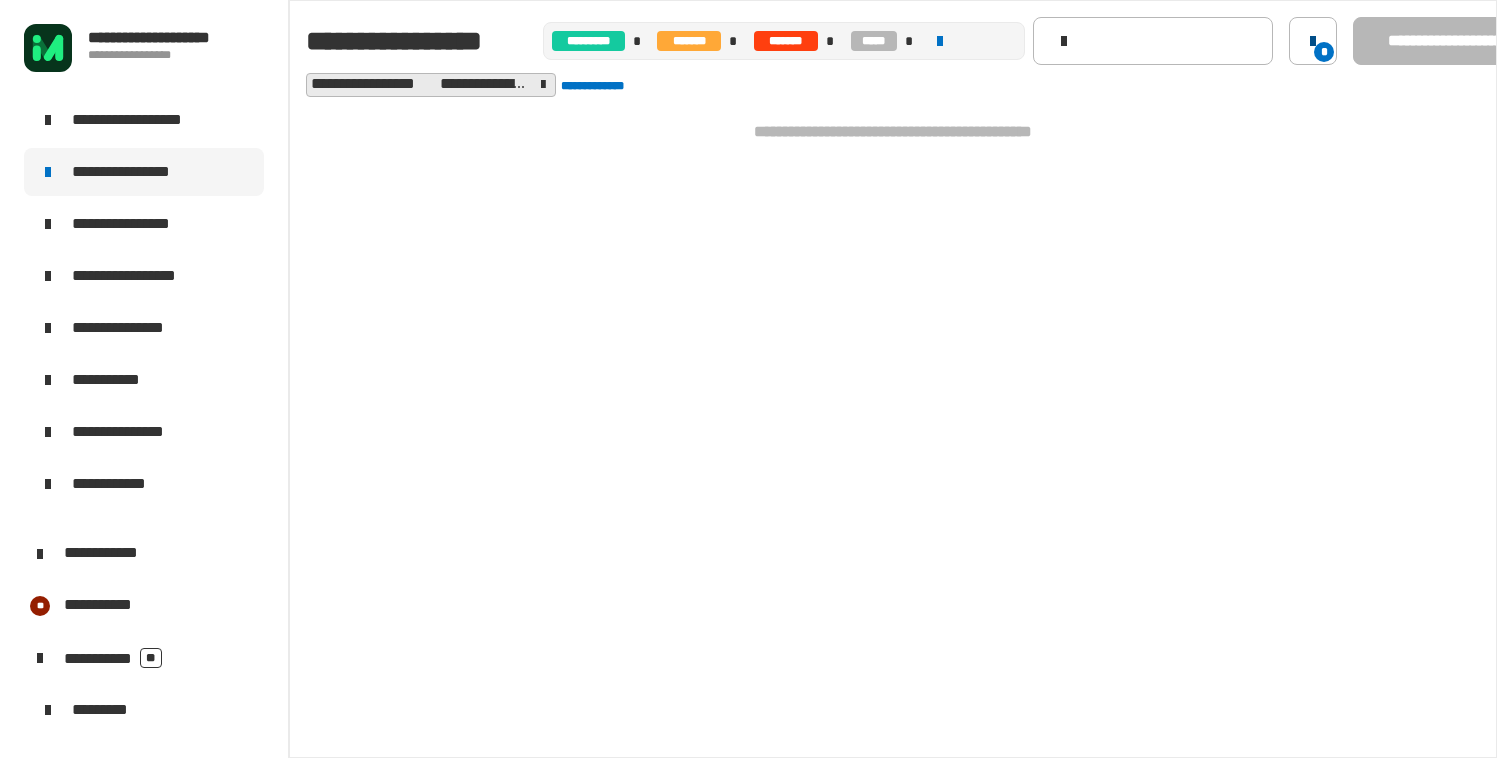 click on "*" 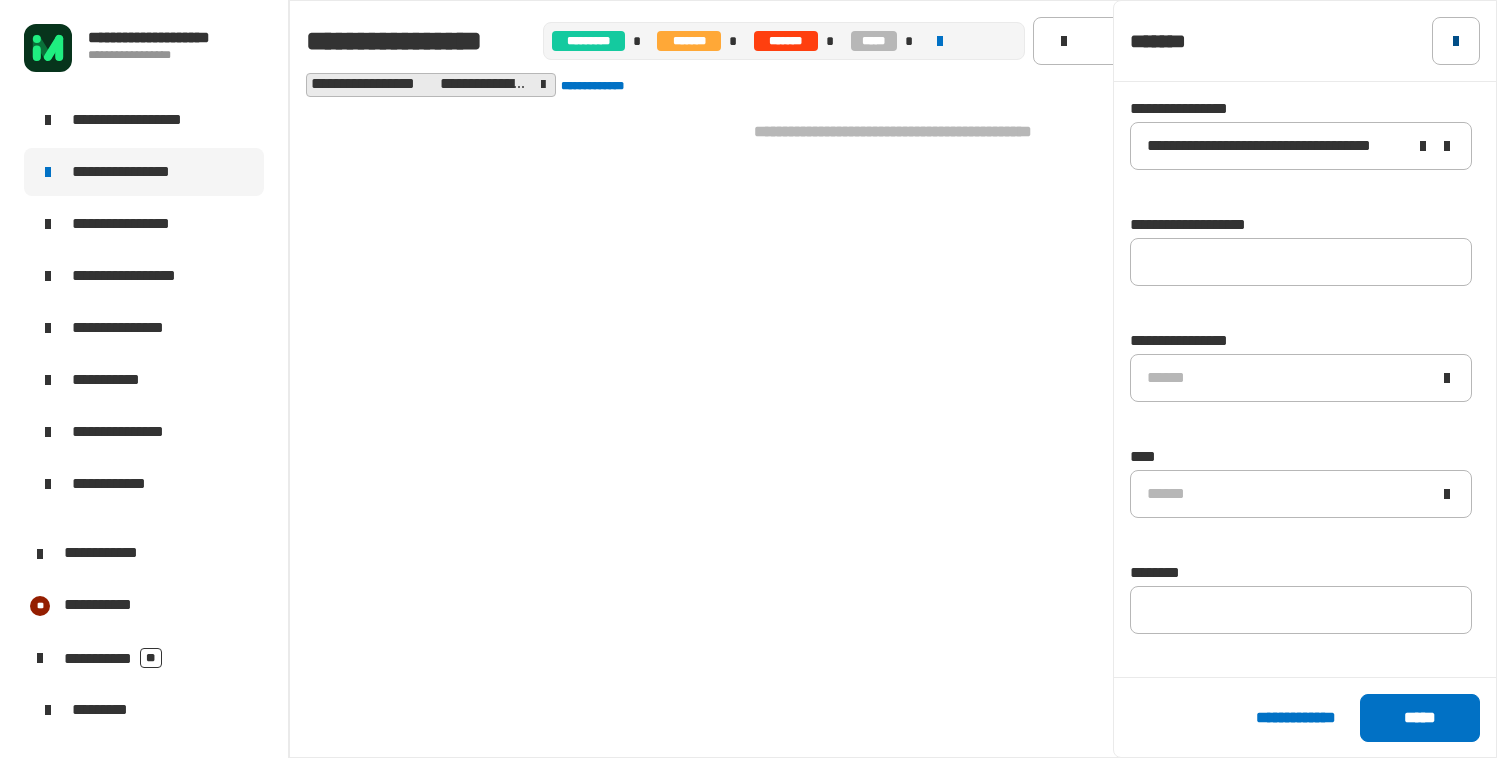 click 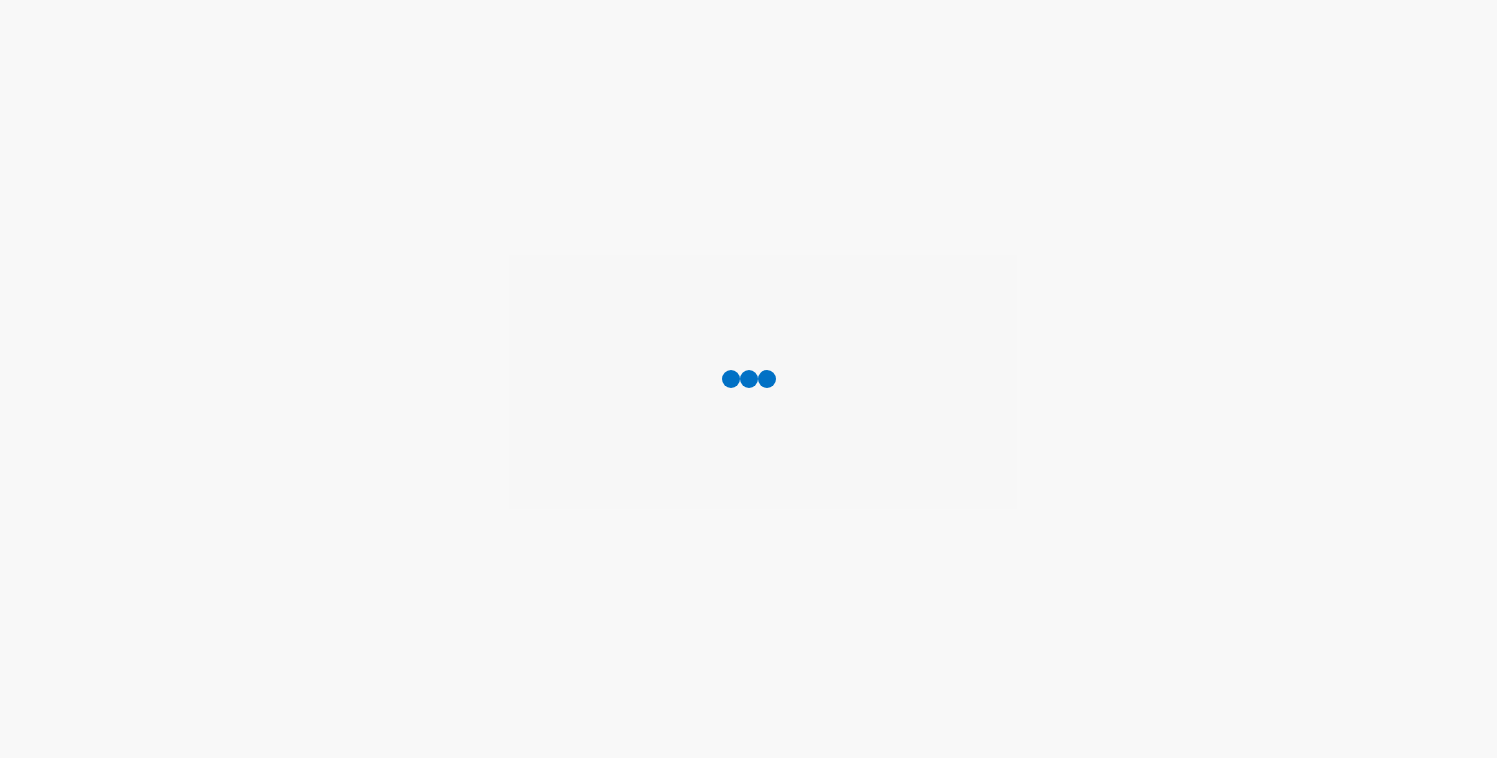 scroll, scrollTop: 0, scrollLeft: 0, axis: both 